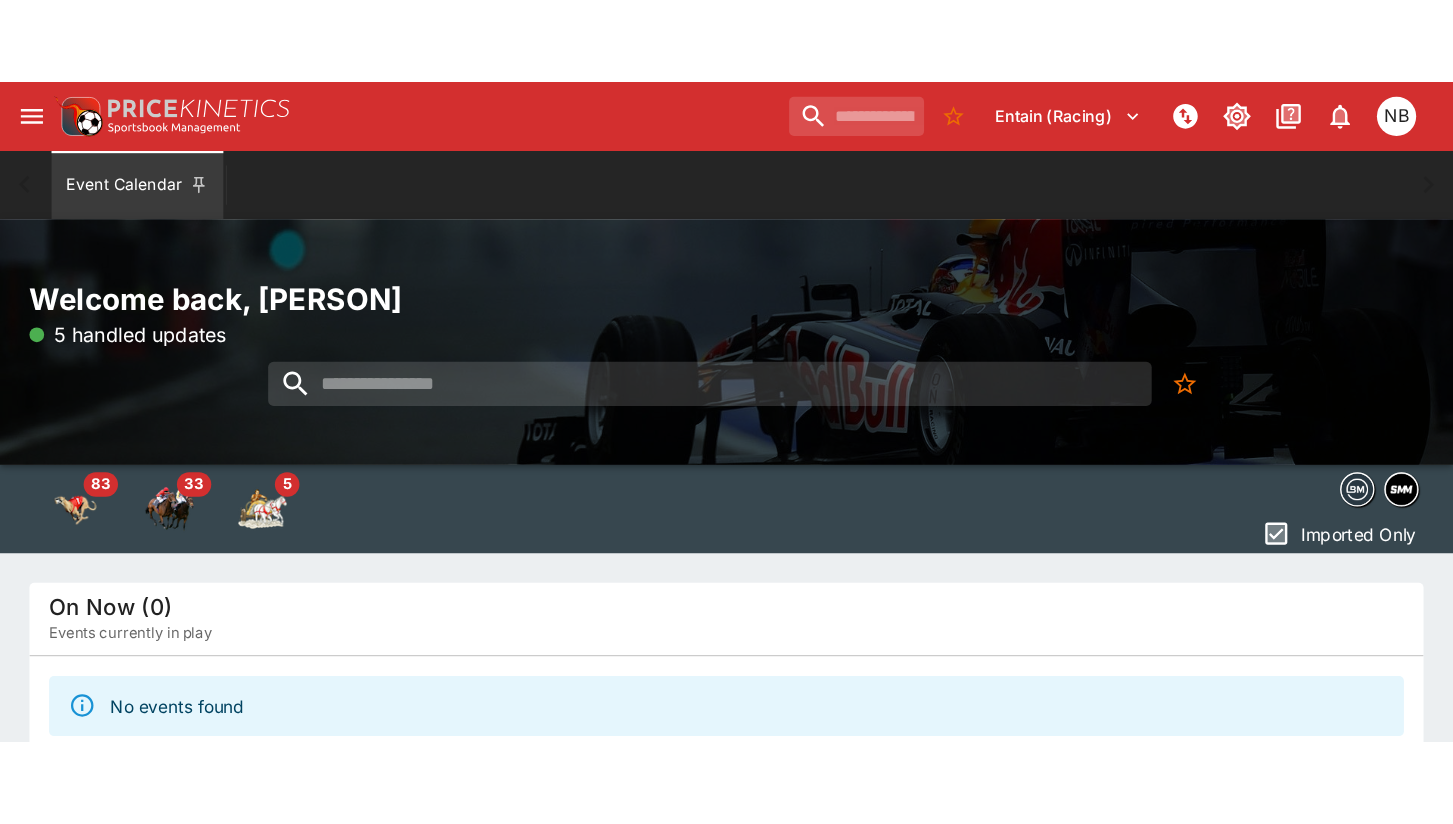 scroll, scrollTop: 0, scrollLeft: 0, axis: both 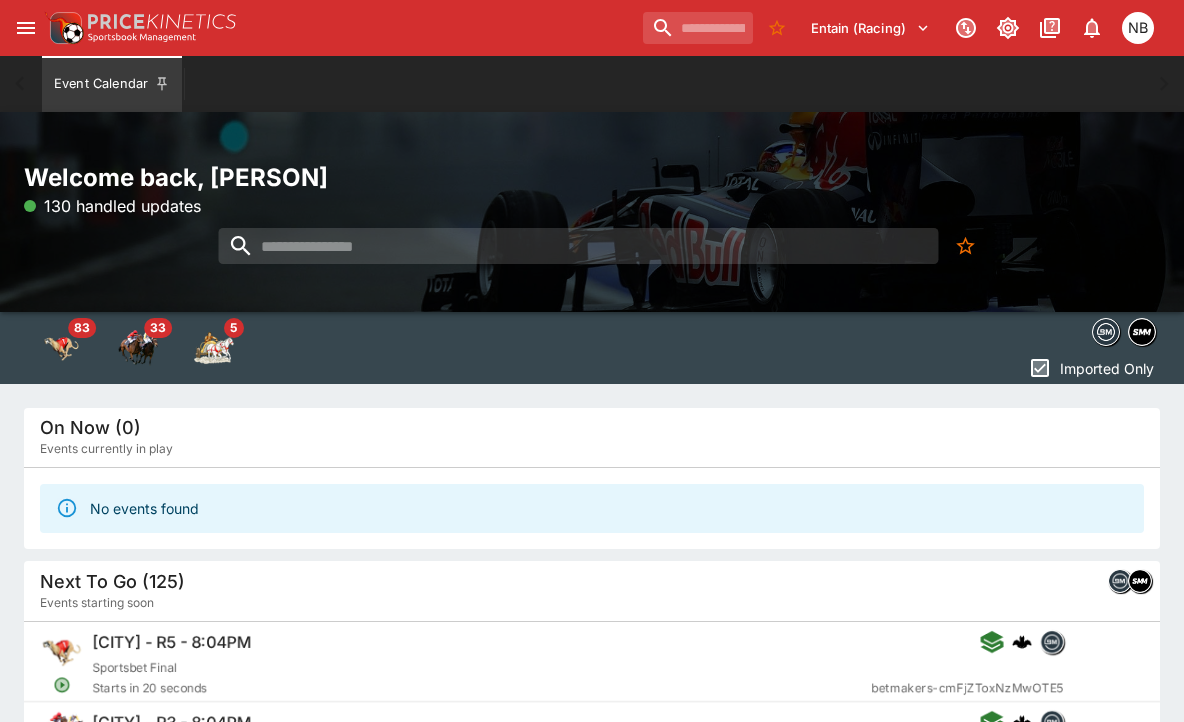 click at bounding box center [26, 28] 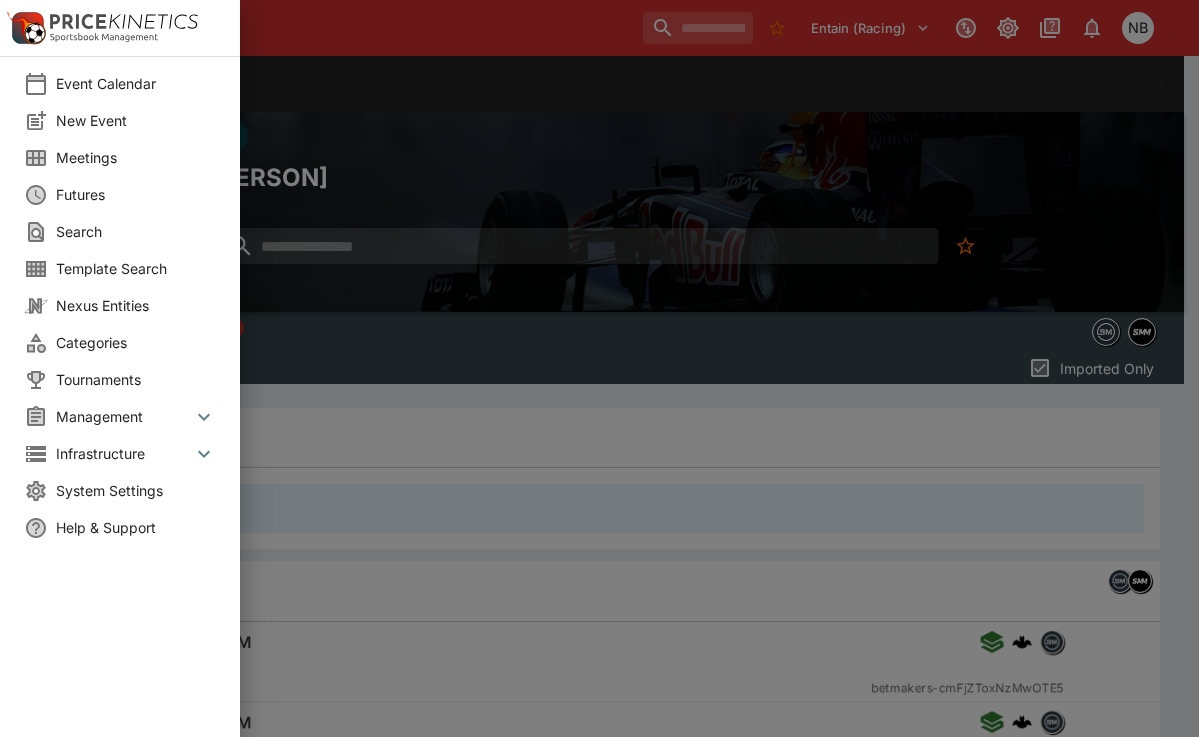 click on "Meetings" at bounding box center (136, 157) 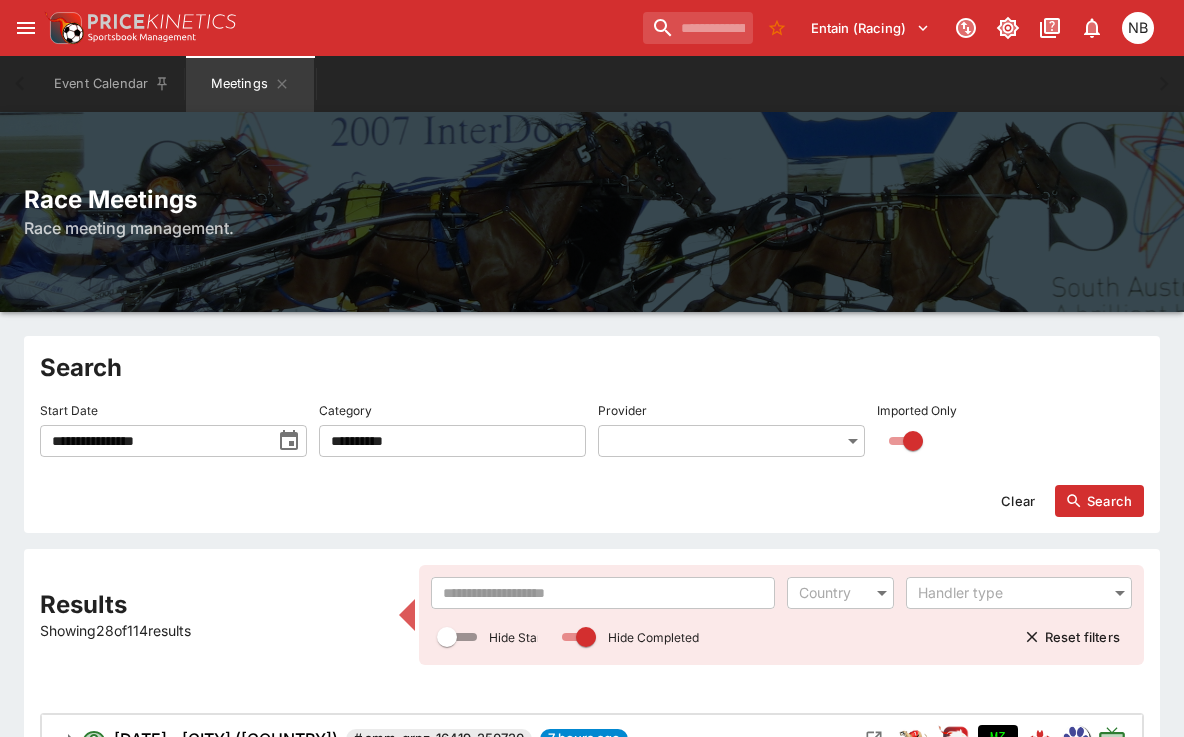 click at bounding box center [603, 593] 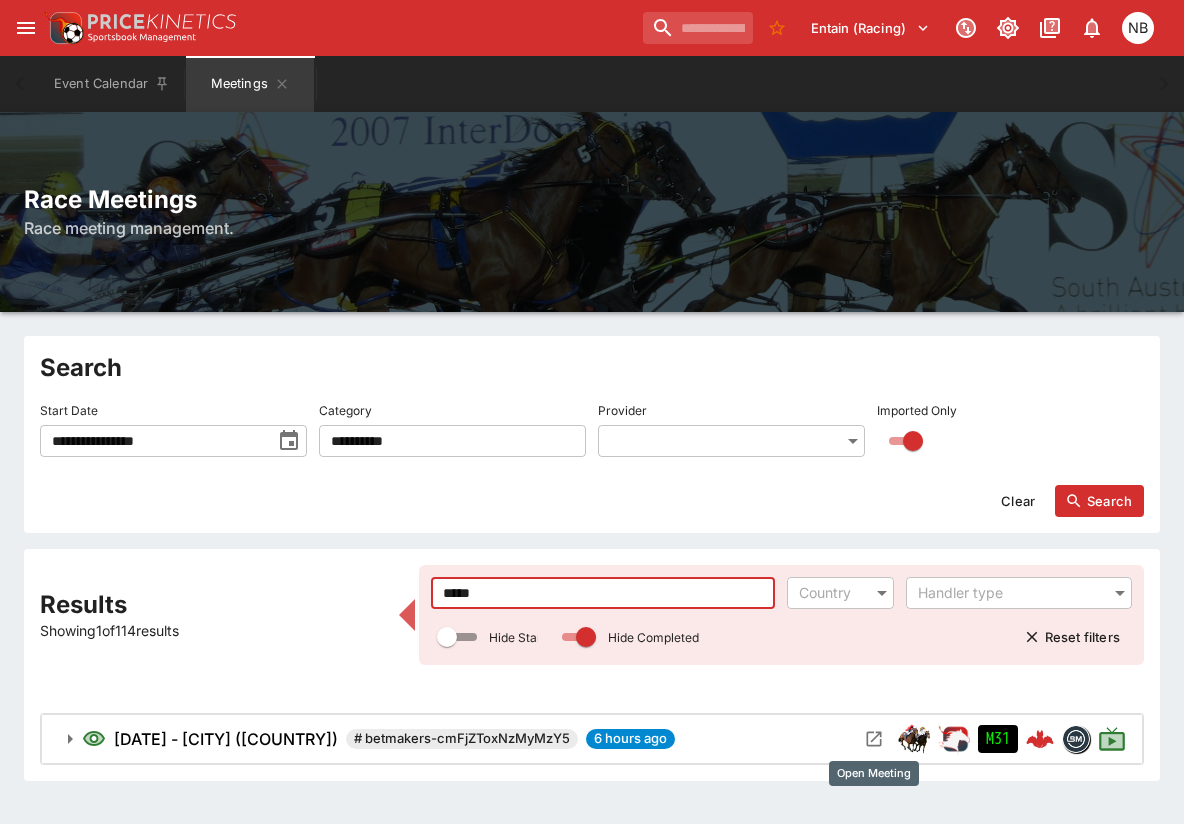 type on "*****" 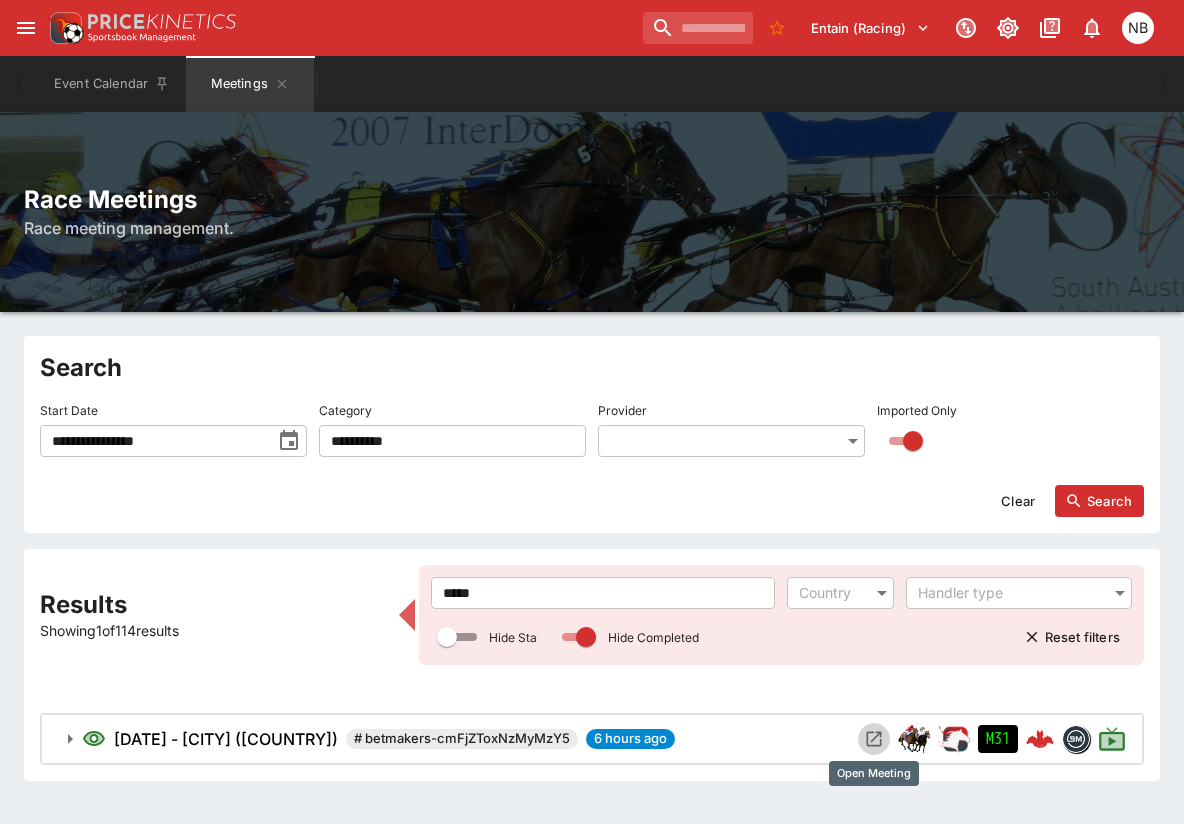 click 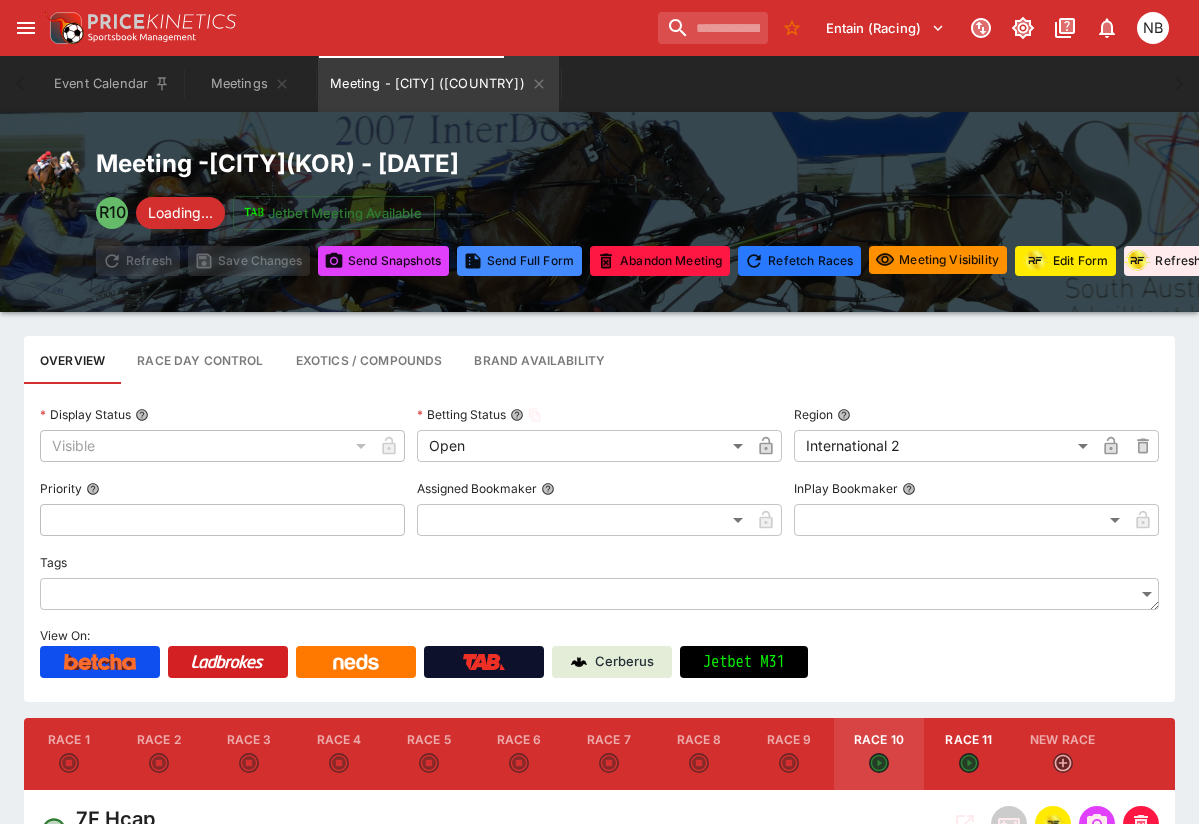 type on "**********" 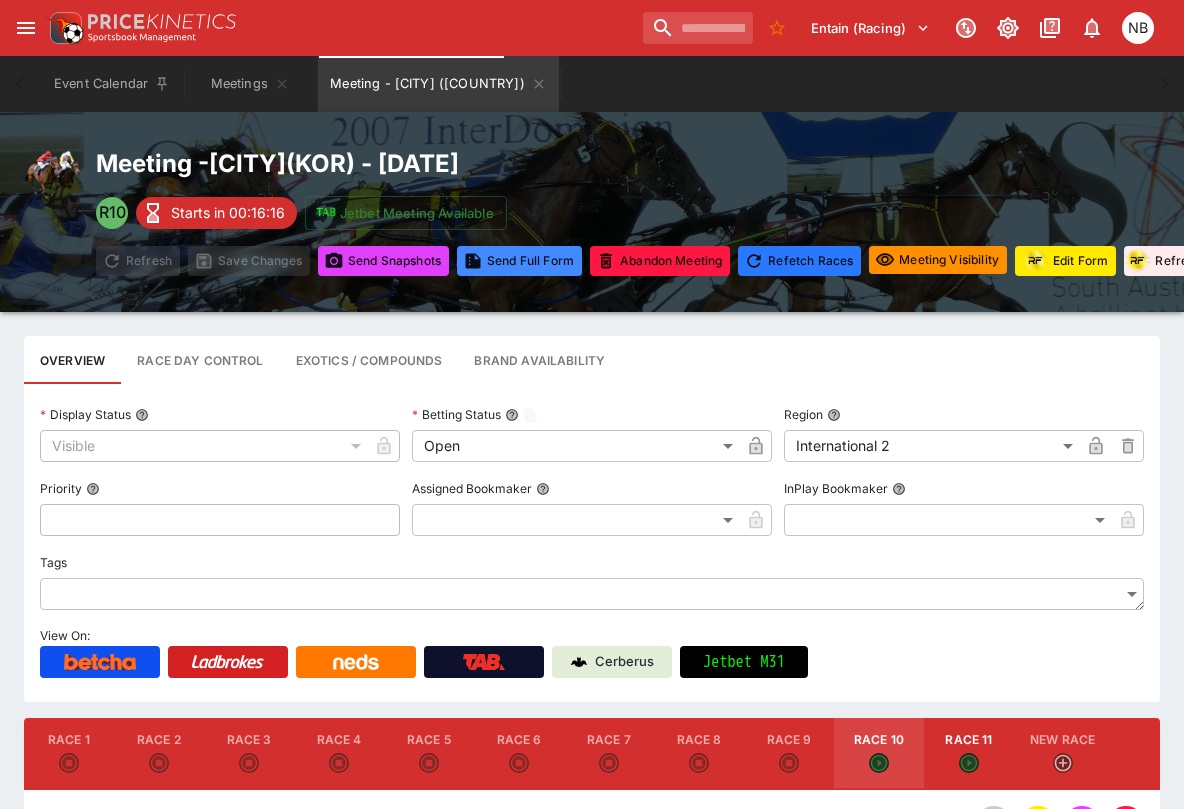 type on "****" 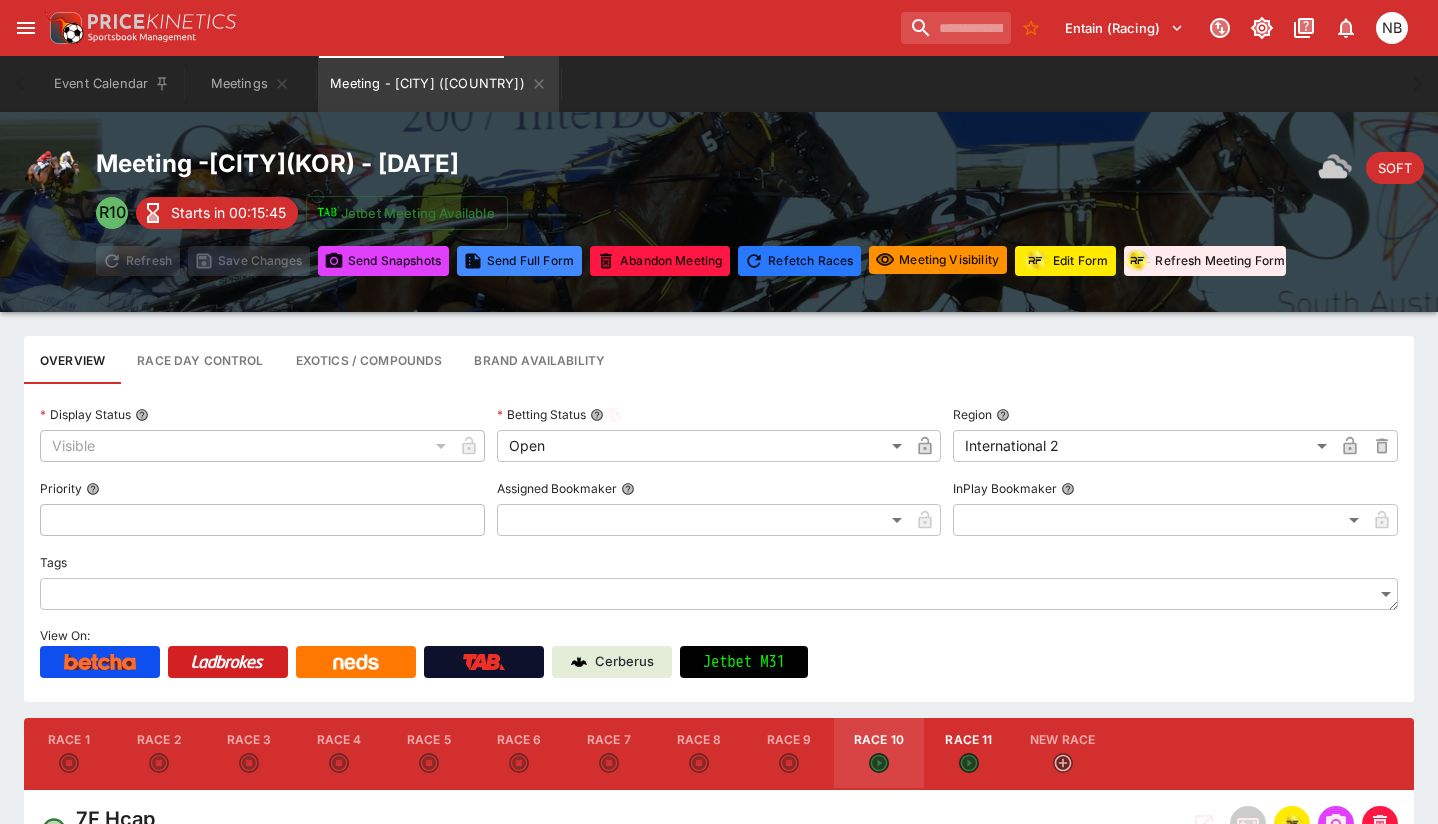 type on "****" 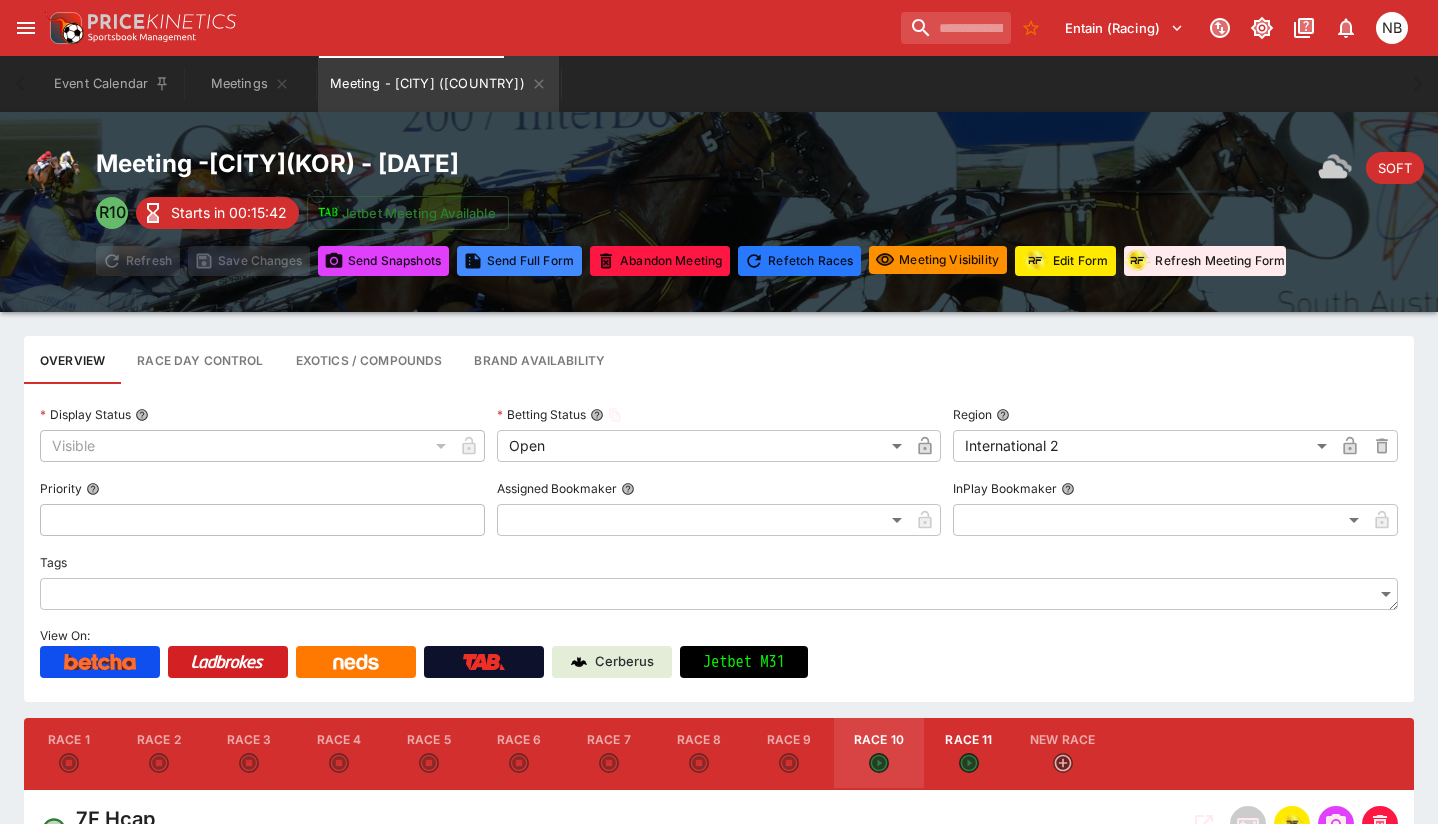type on "****" 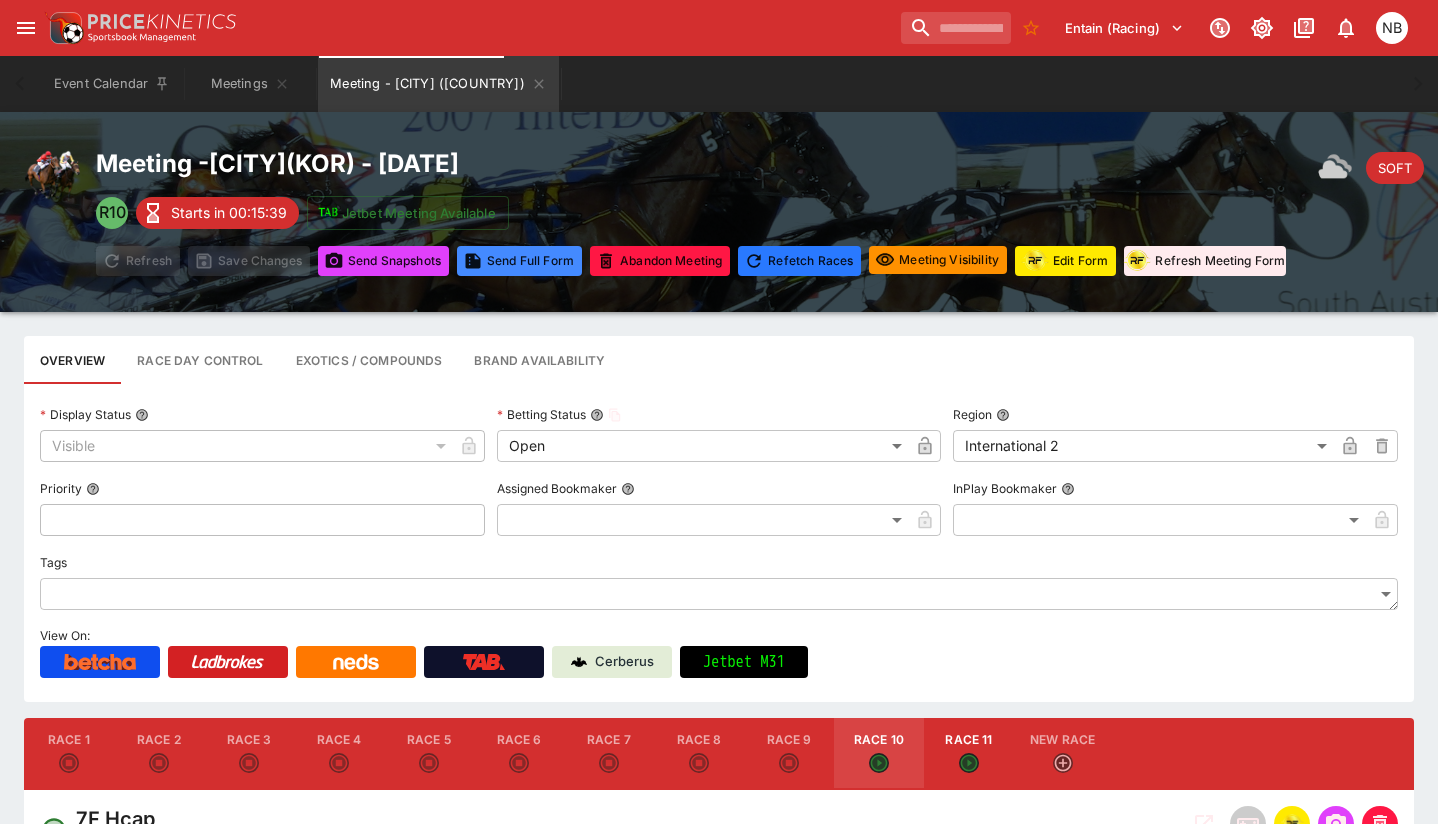 type on "****" 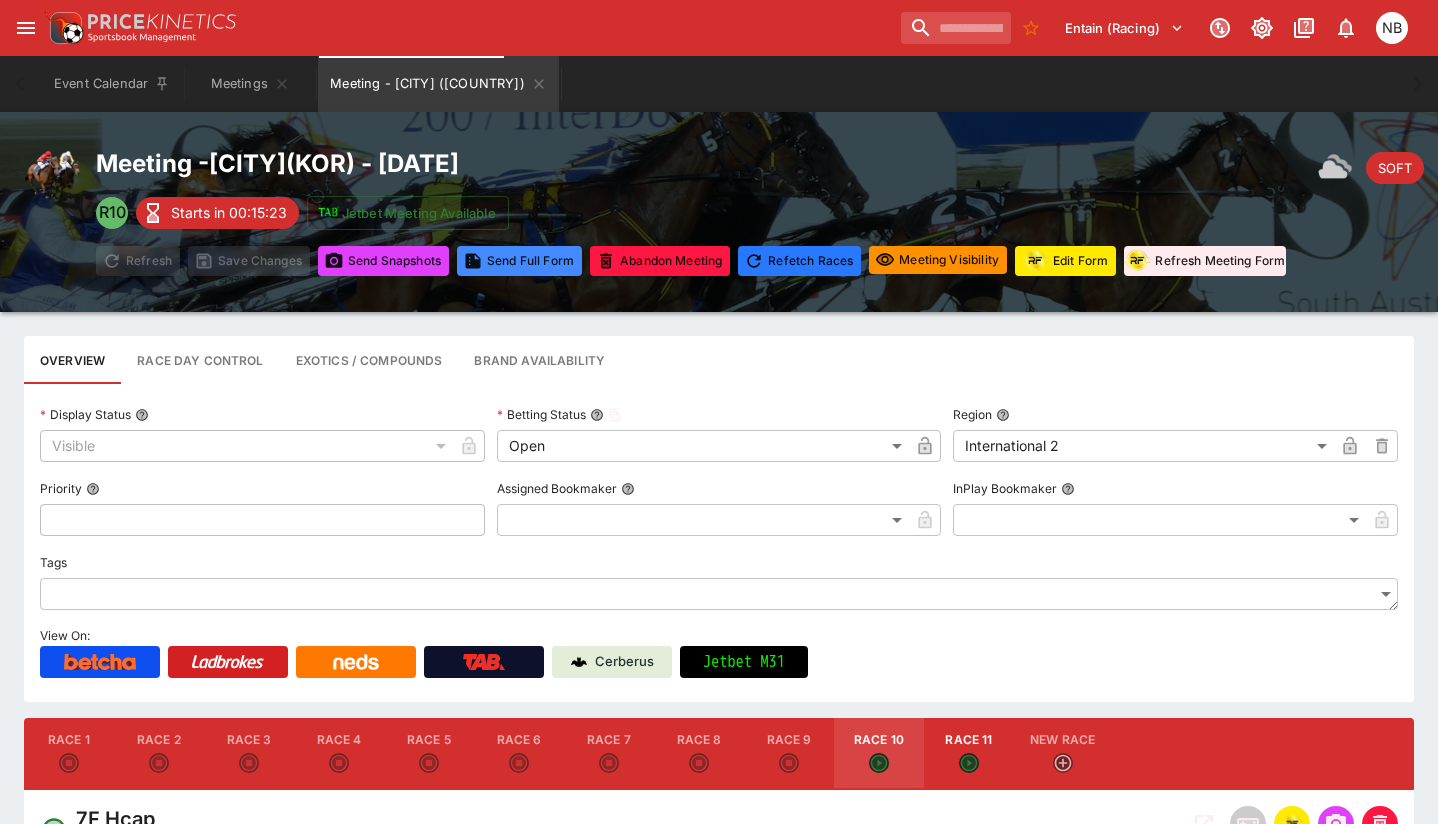 type on "****" 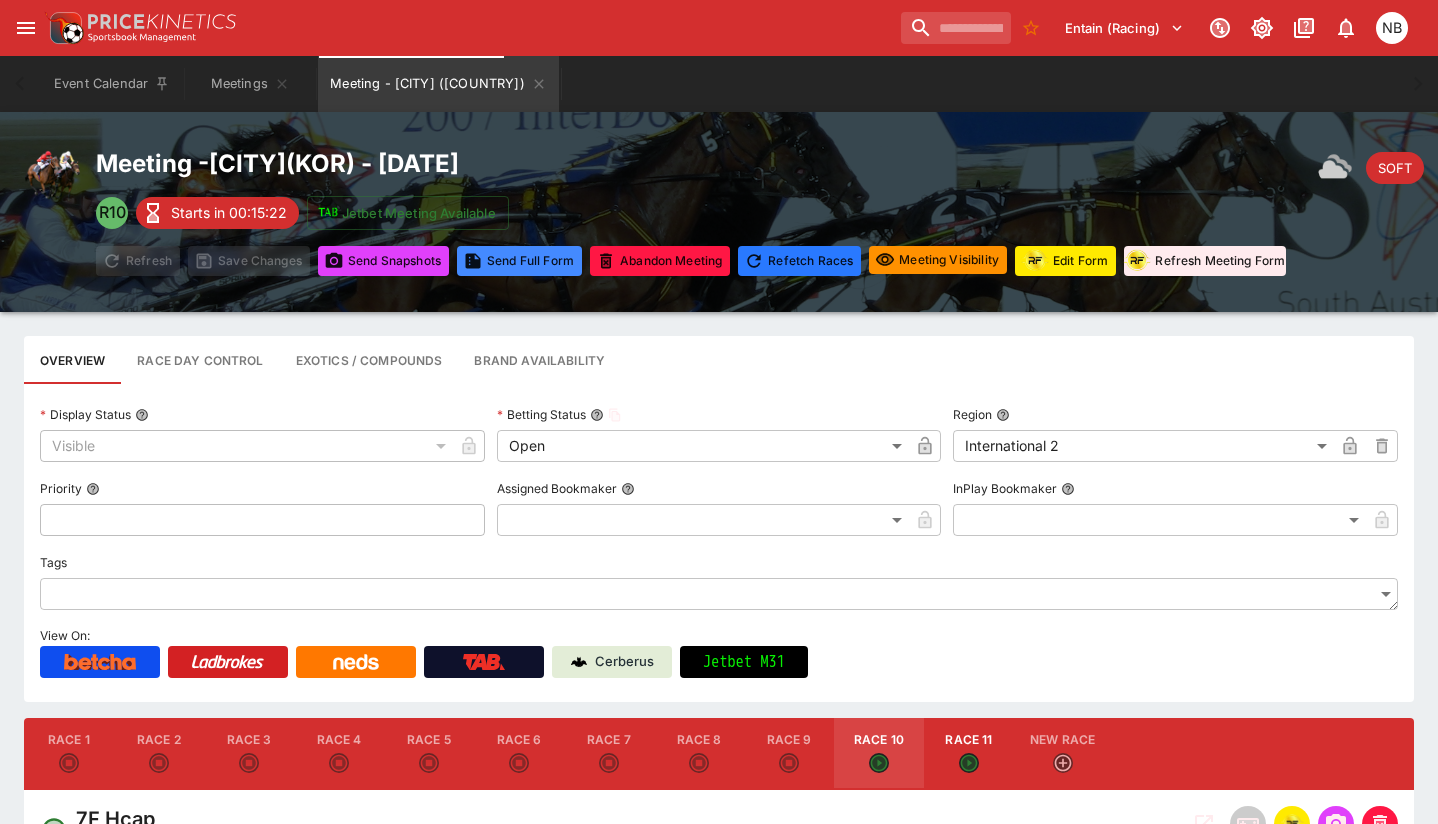 type on "****" 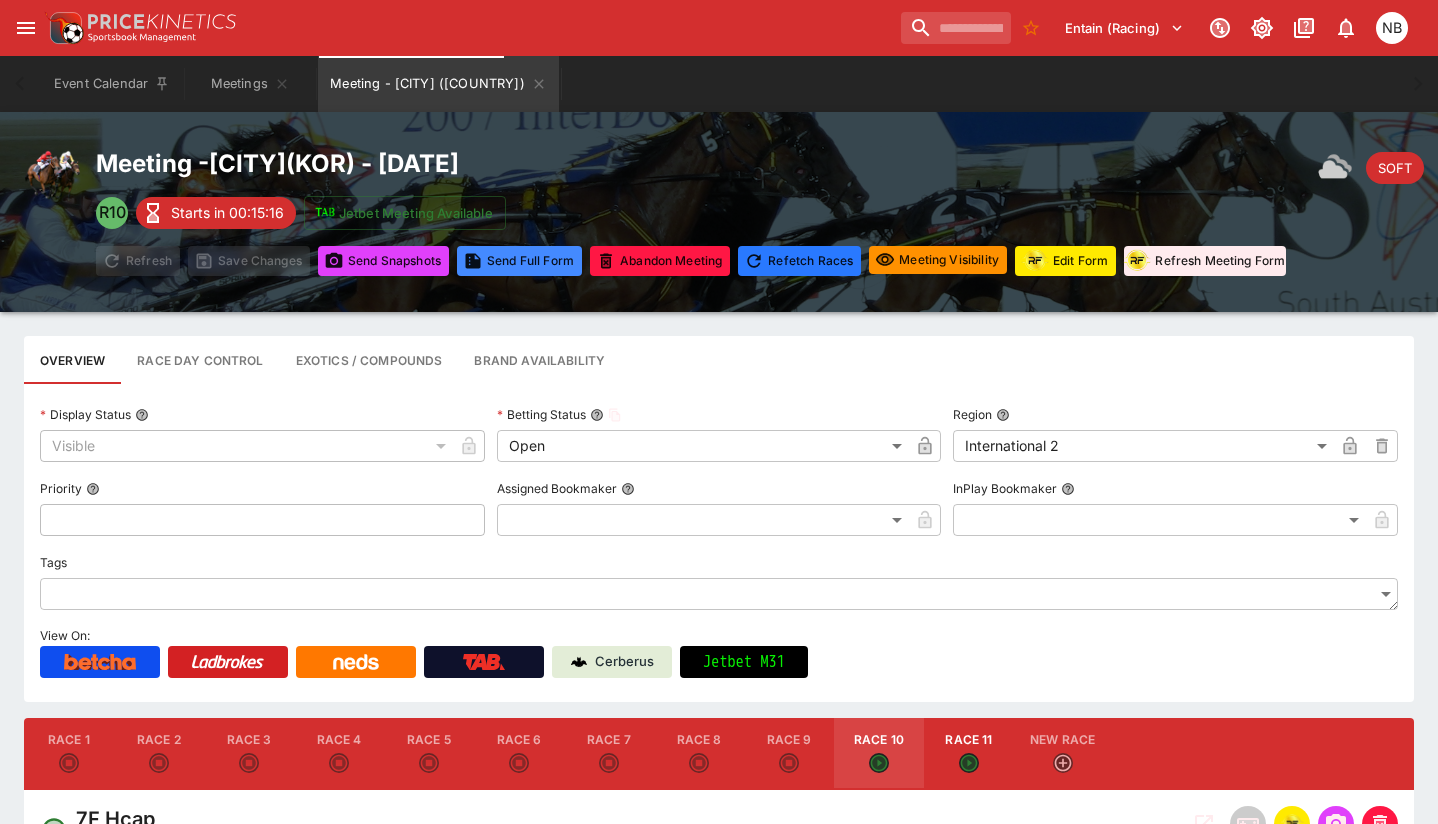 type on "****" 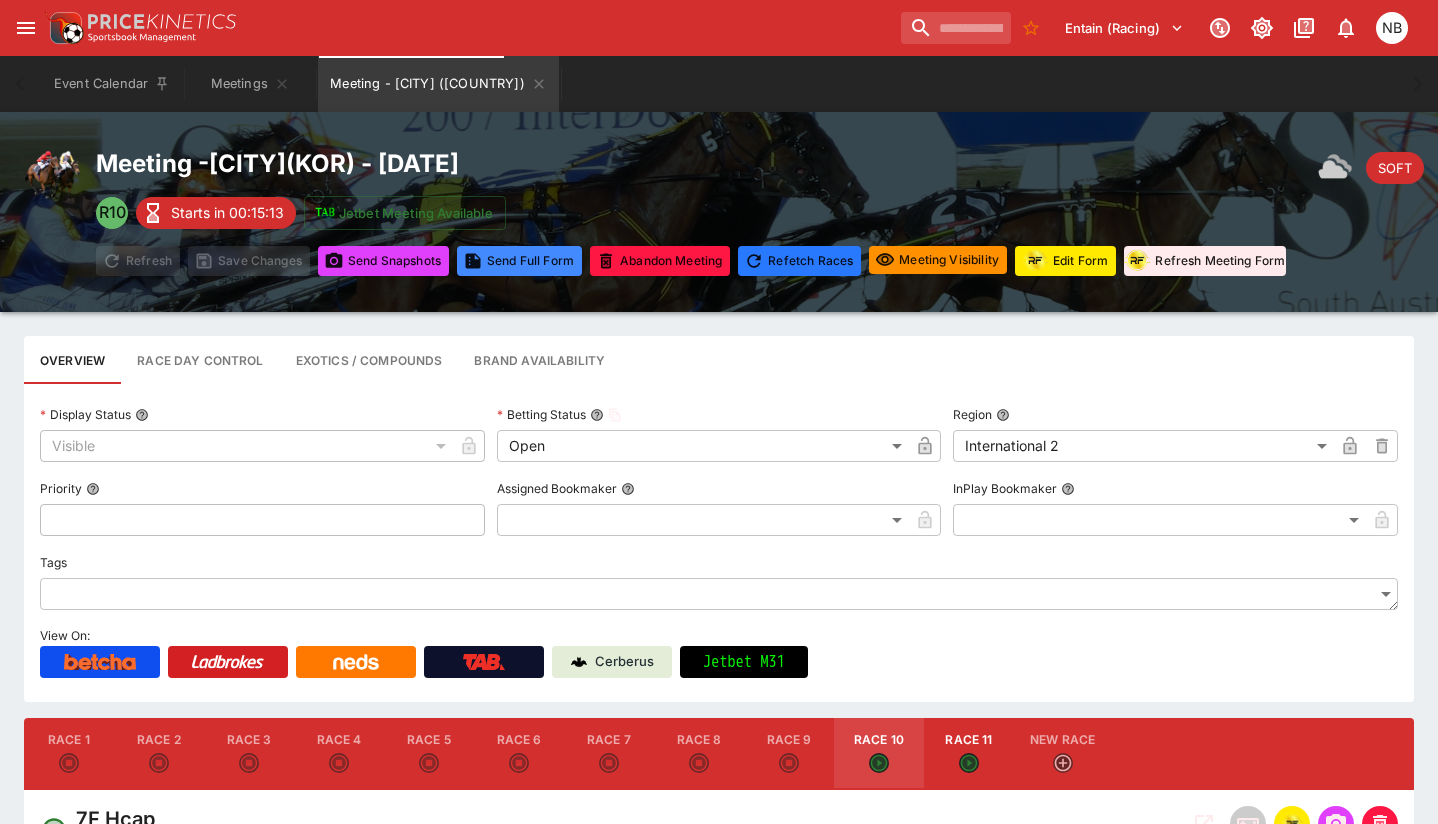 type on "****" 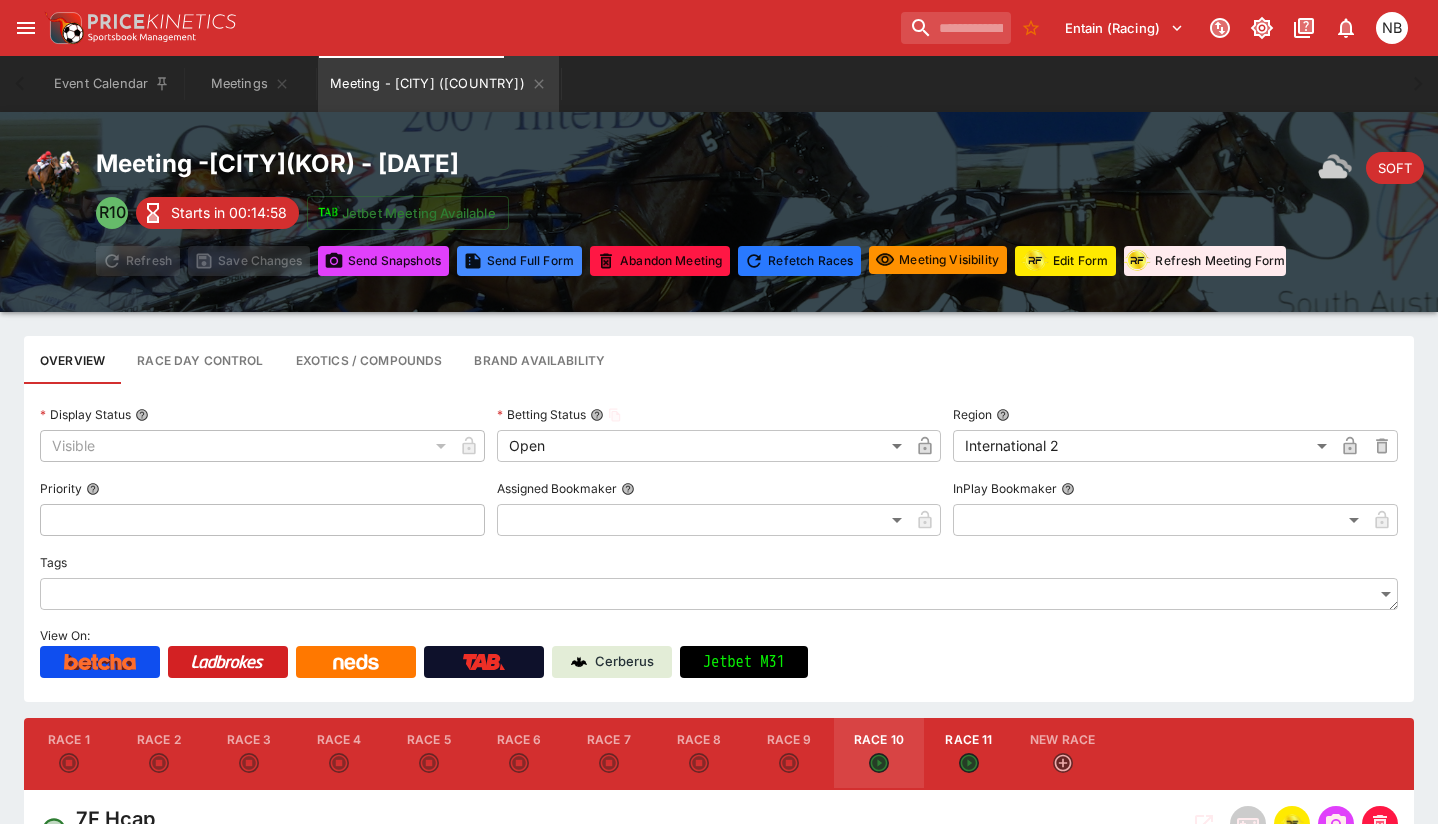 type on "****" 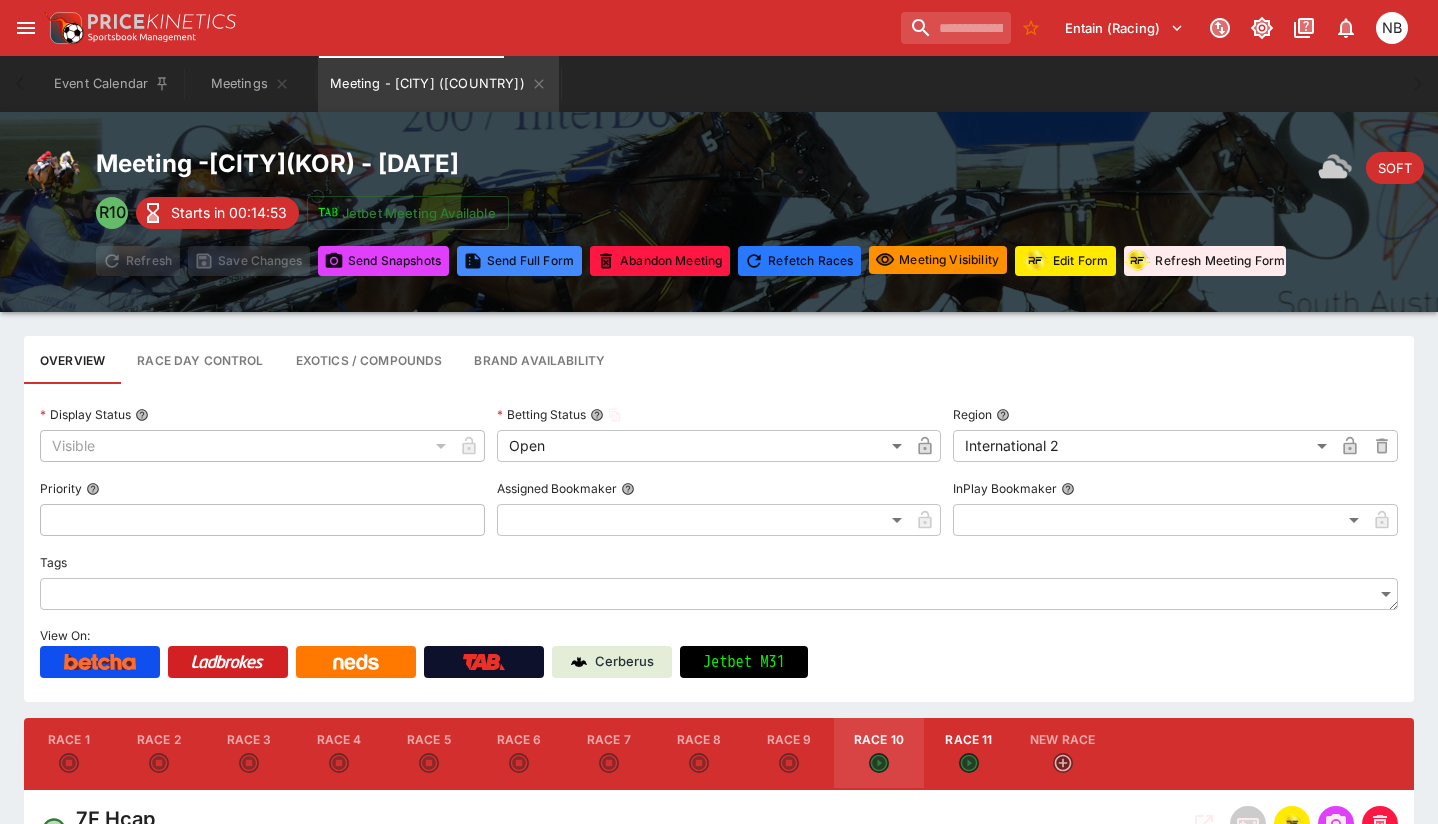 type on "****" 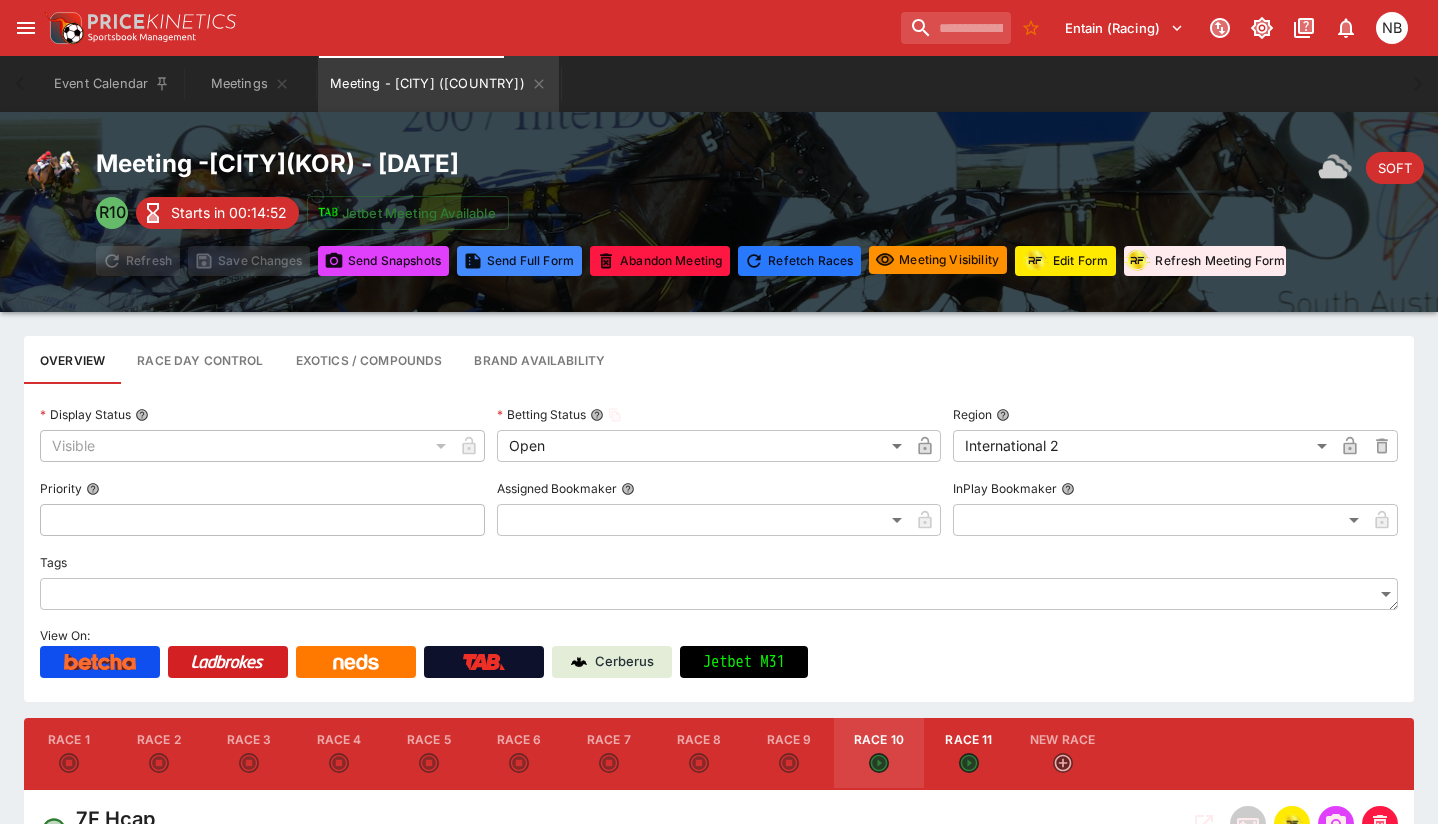 type on "******" 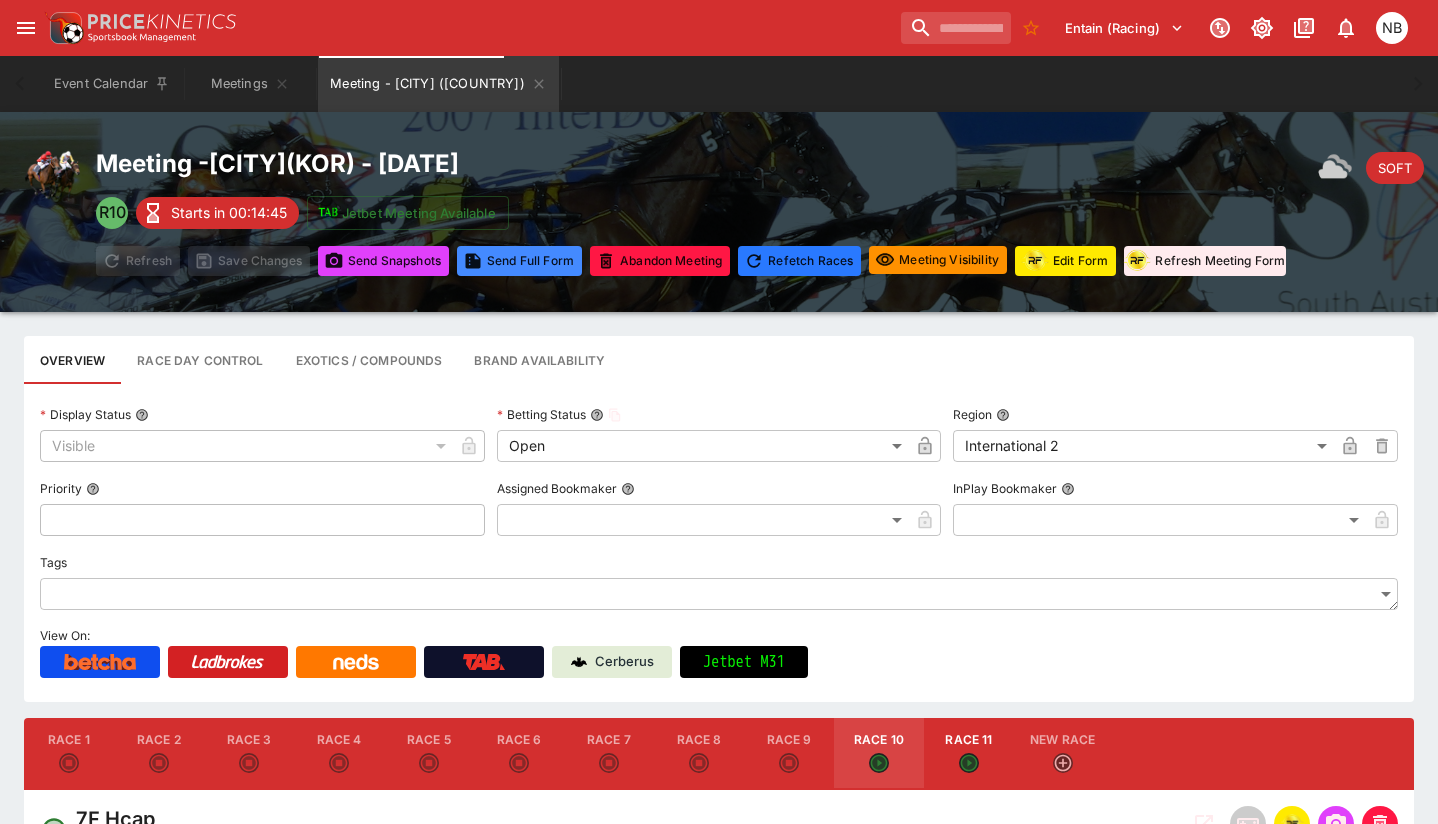 type on "*****" 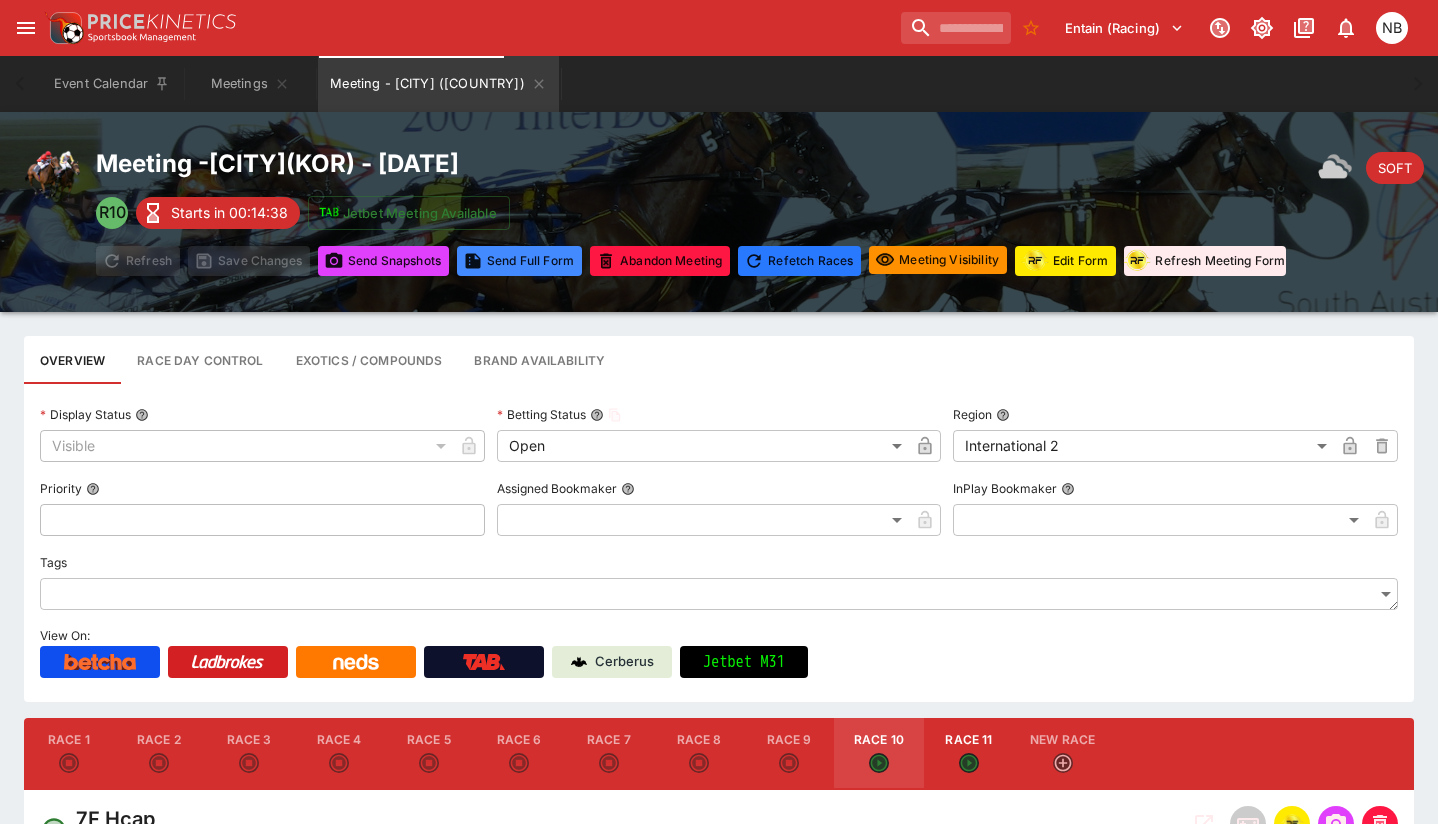 type on "*****" 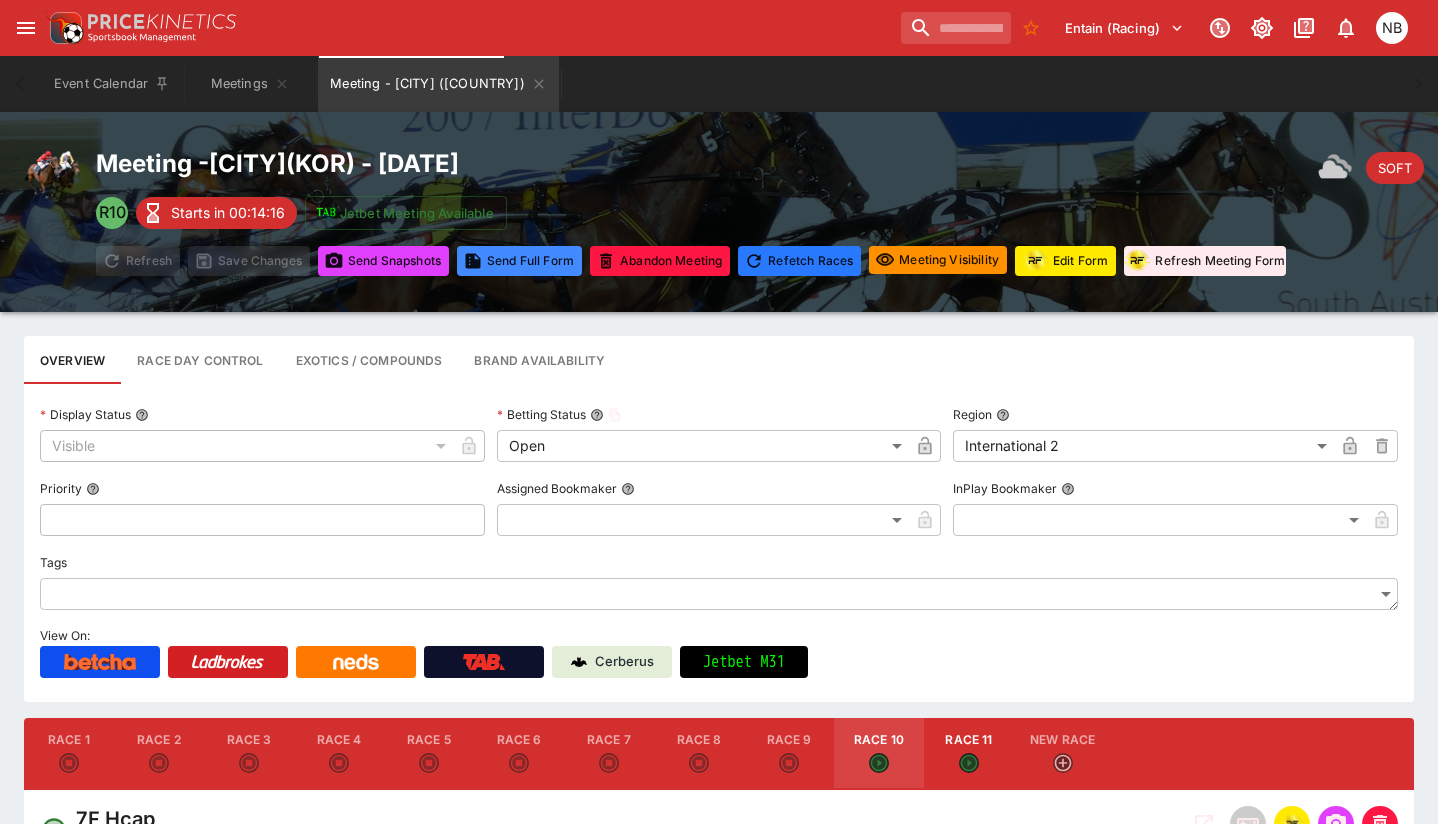 type on "*****" 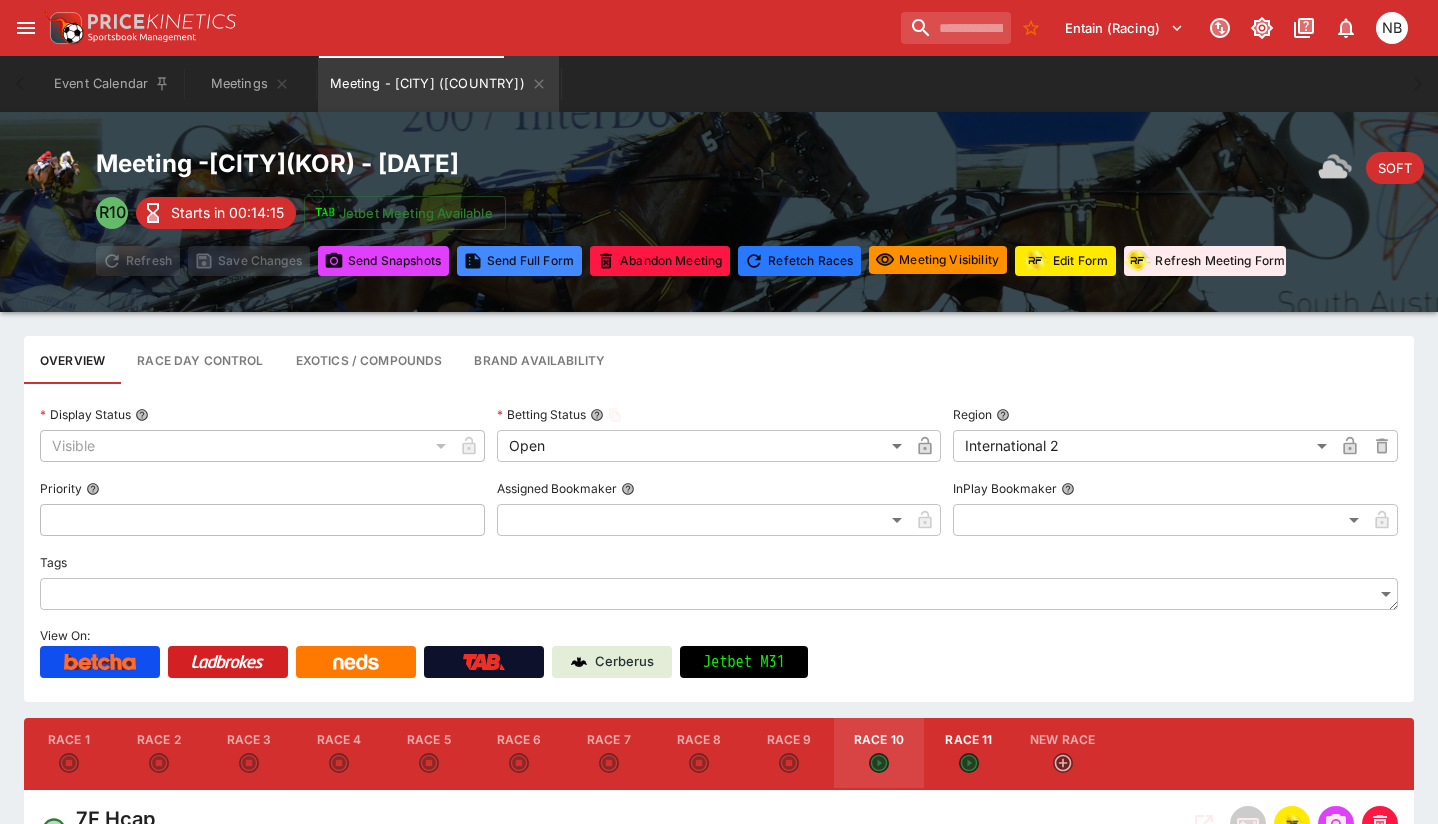 type on "*****" 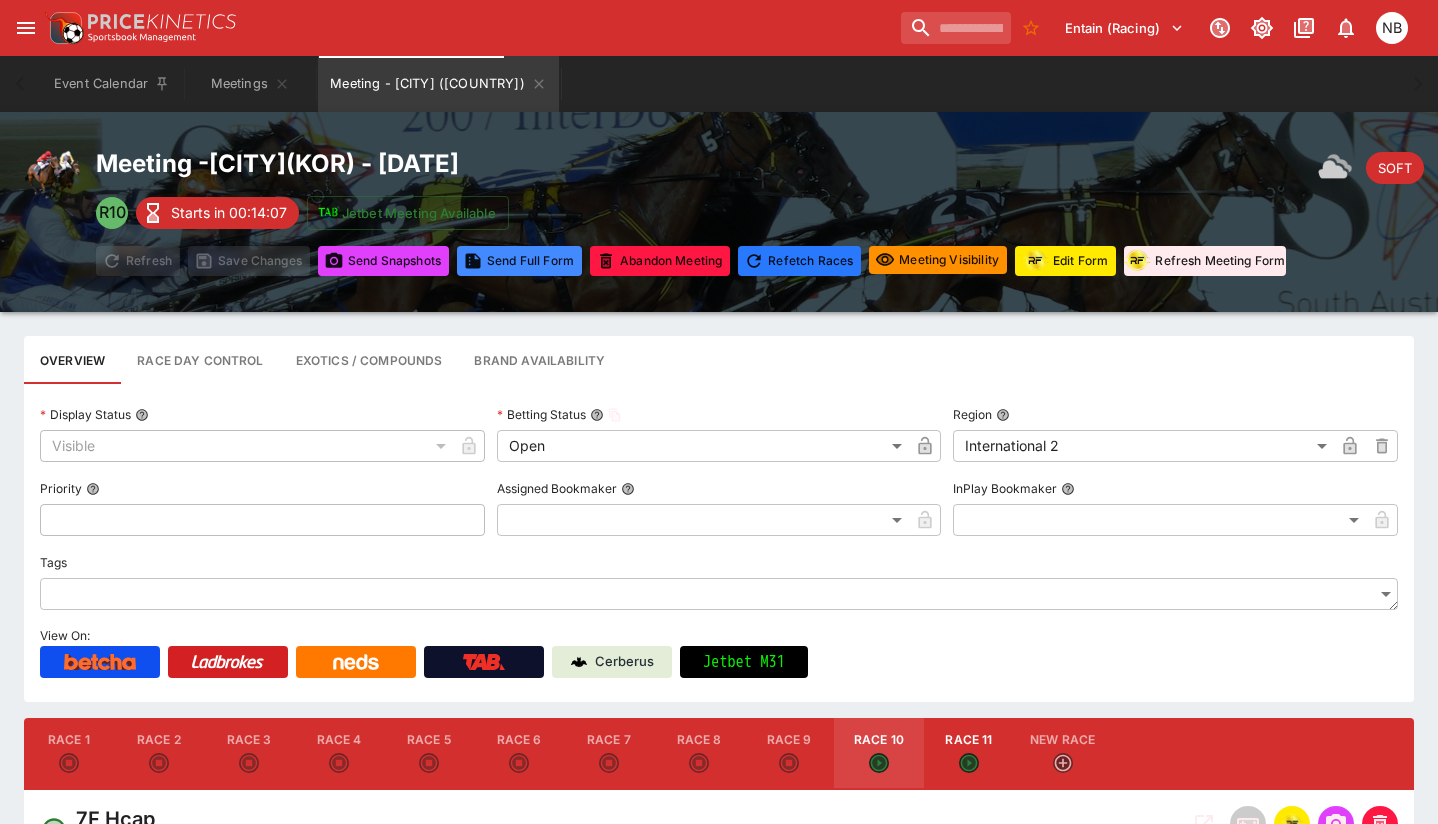 click on "Entain (Racing) 0 NB" at bounding box center [729, 28] 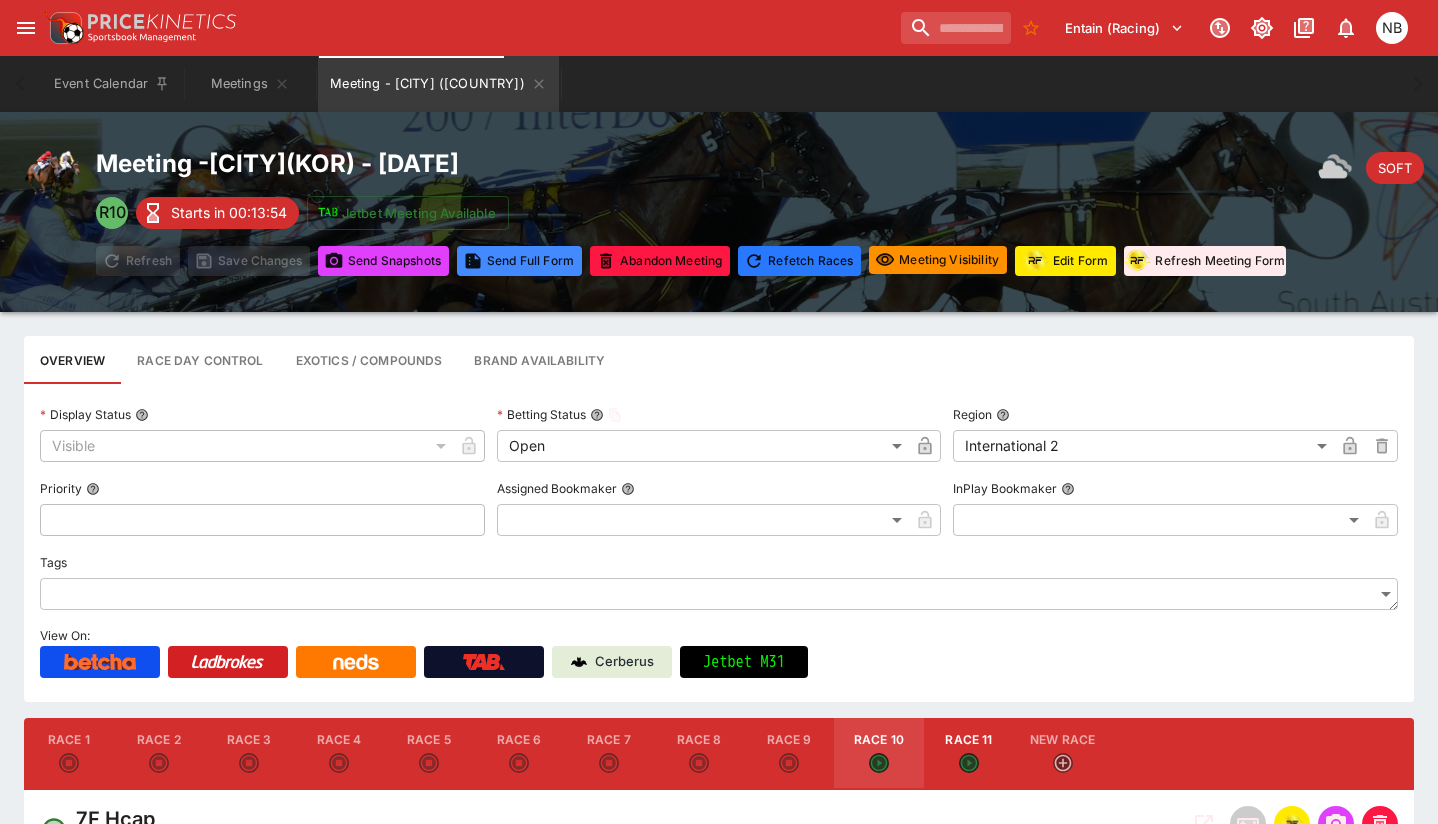 type on "*****" 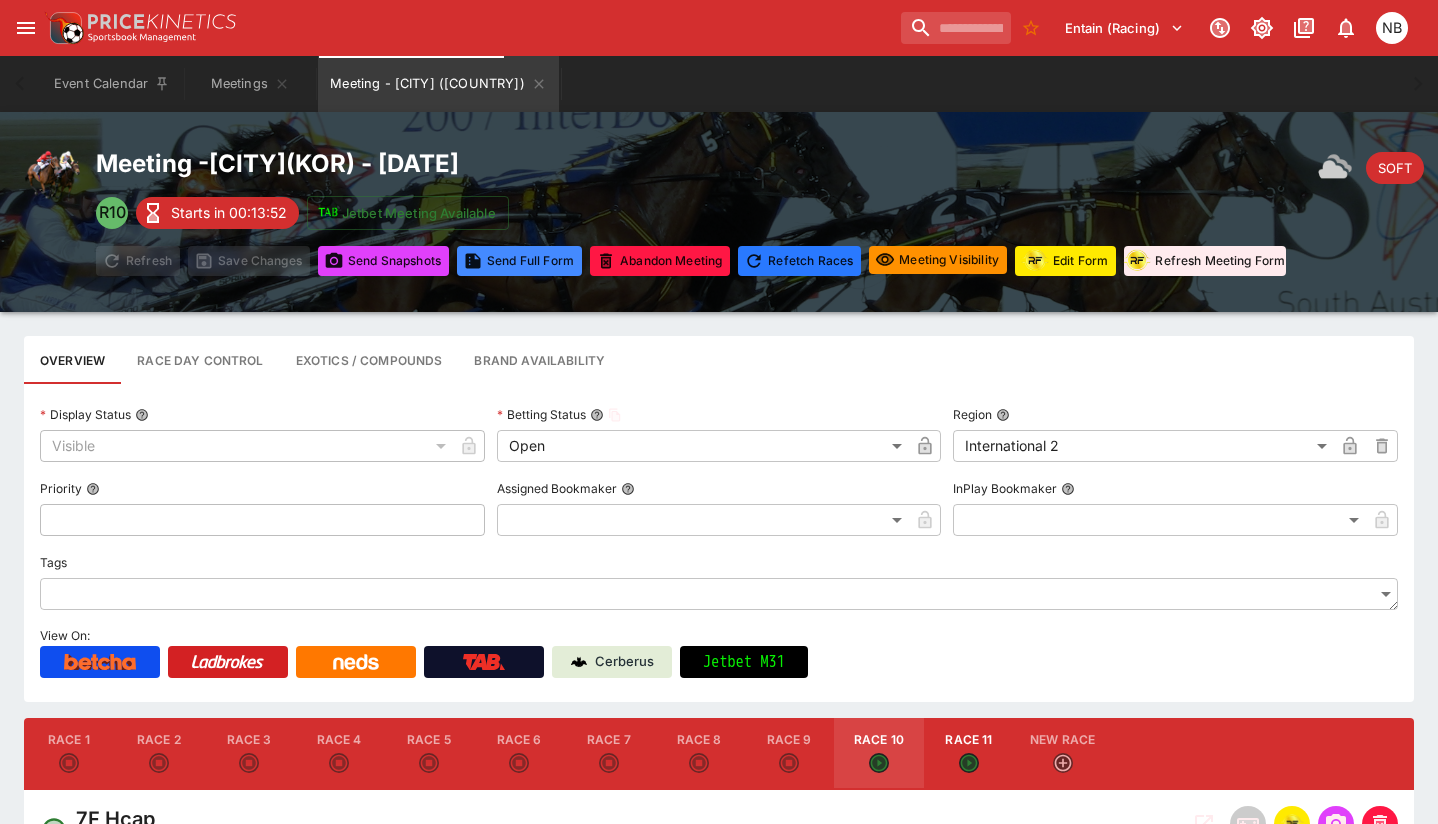 type on "*****" 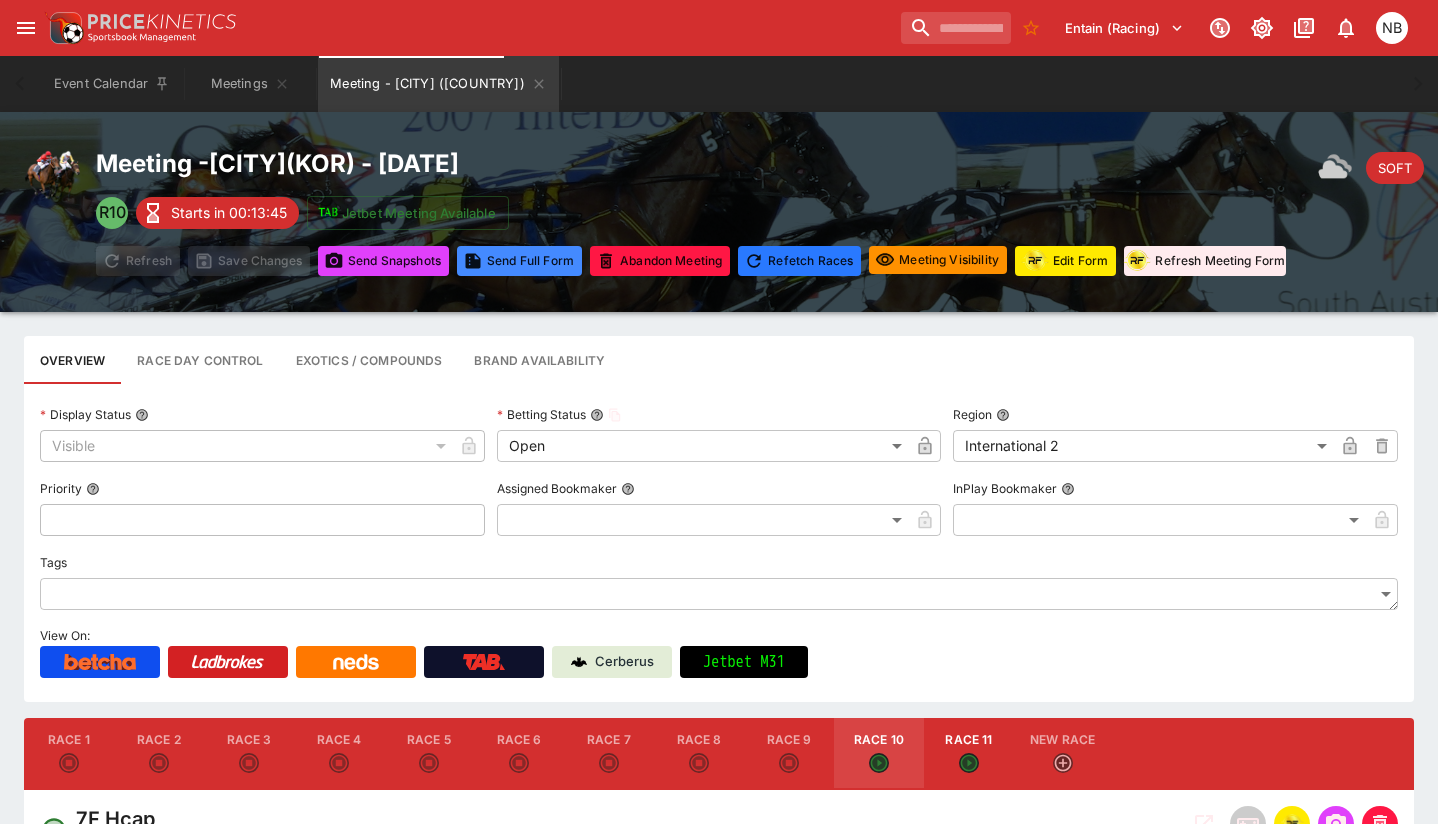 type on "*****" 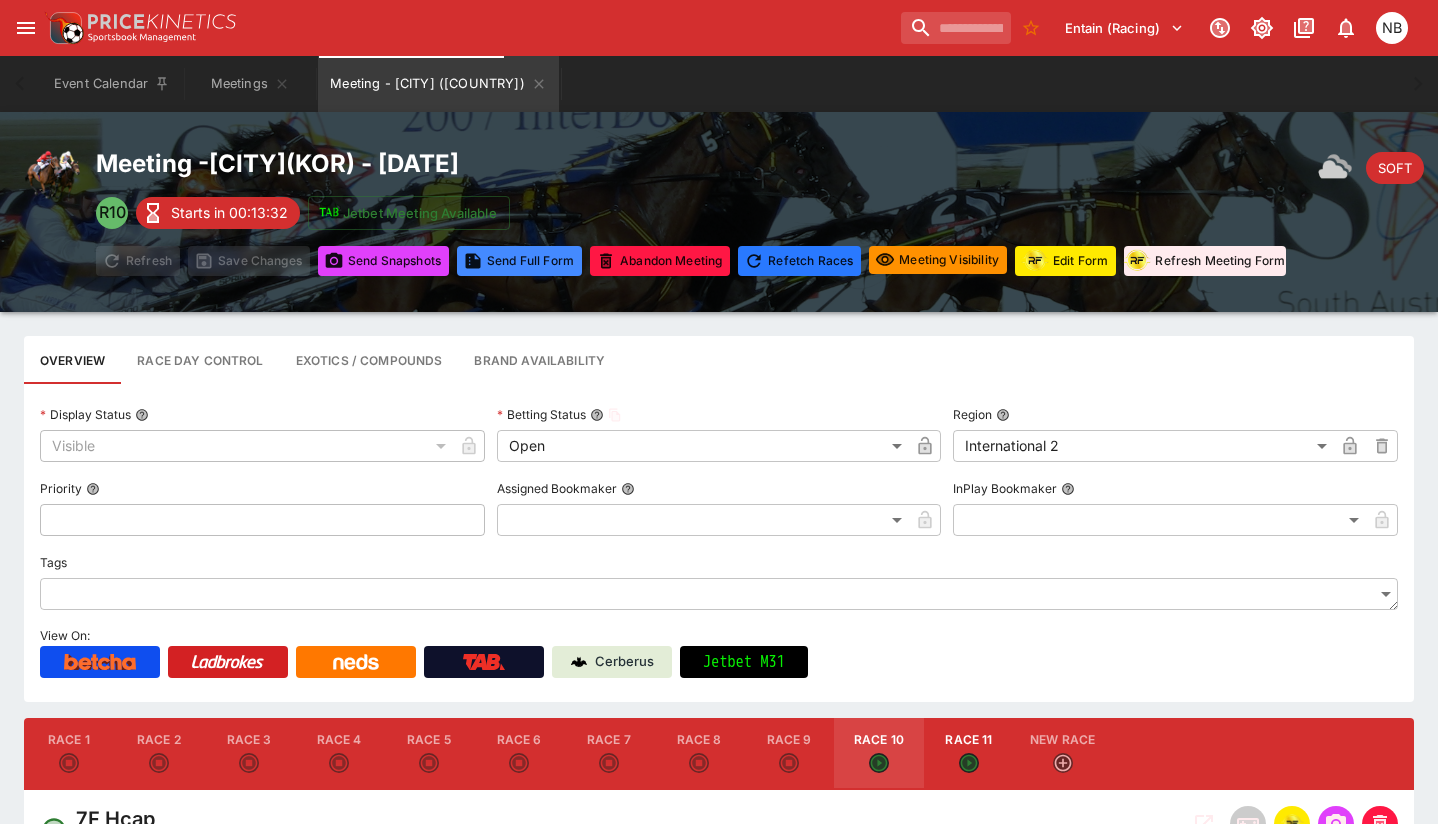 type on "*****" 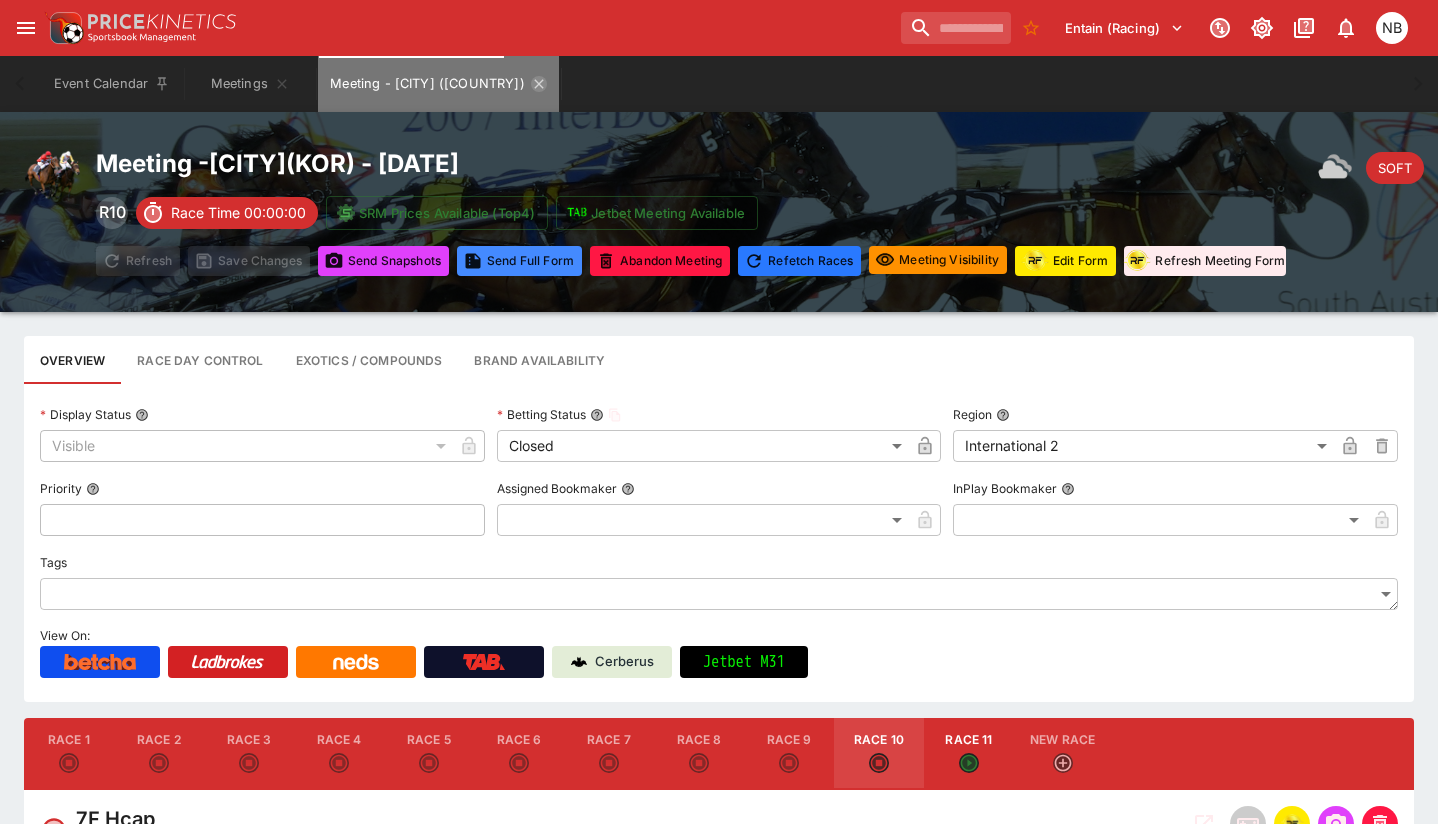 click 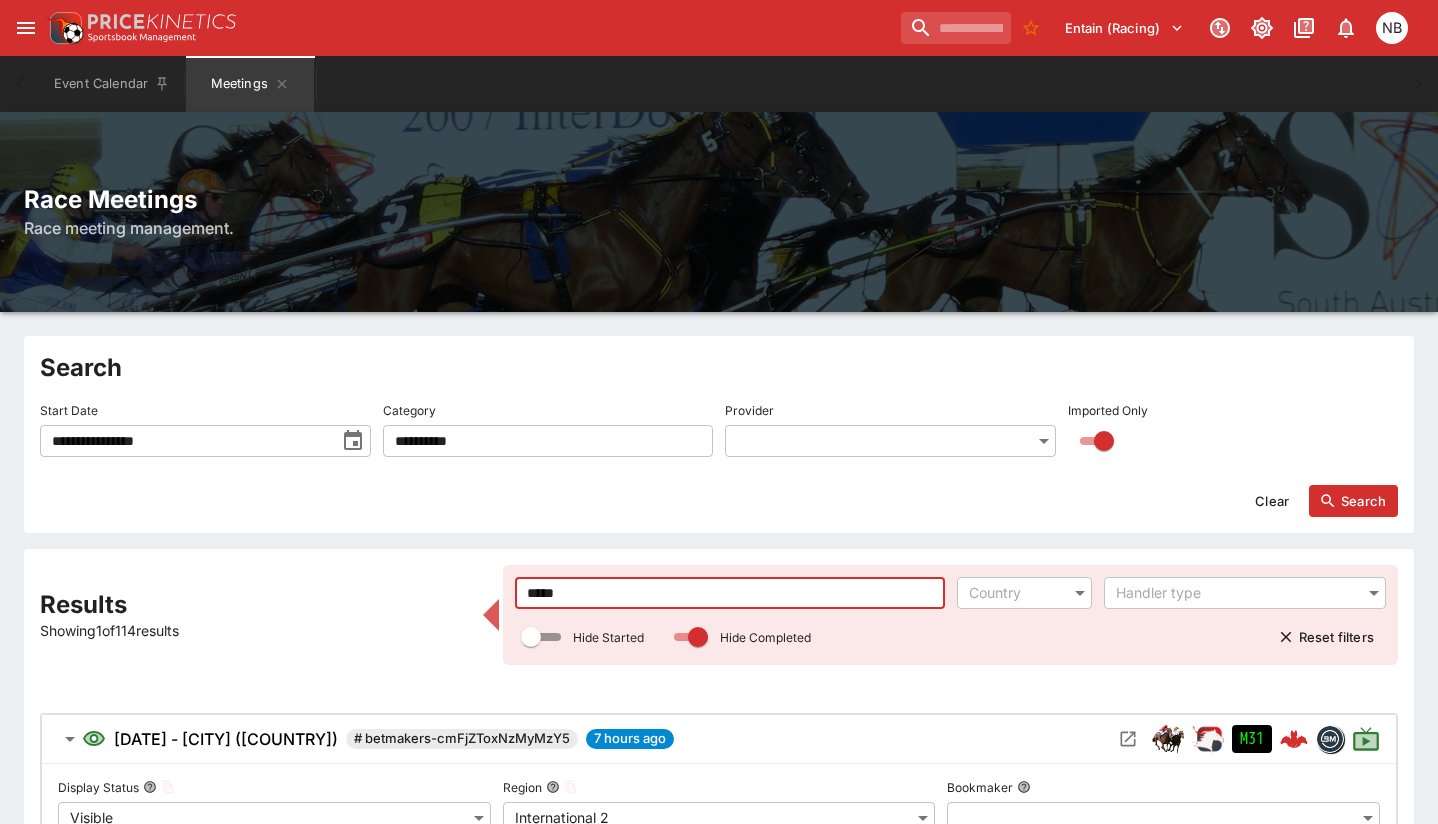 drag, startPoint x: 606, startPoint y: 584, endPoint x: 325, endPoint y: 525, distance: 287.12714 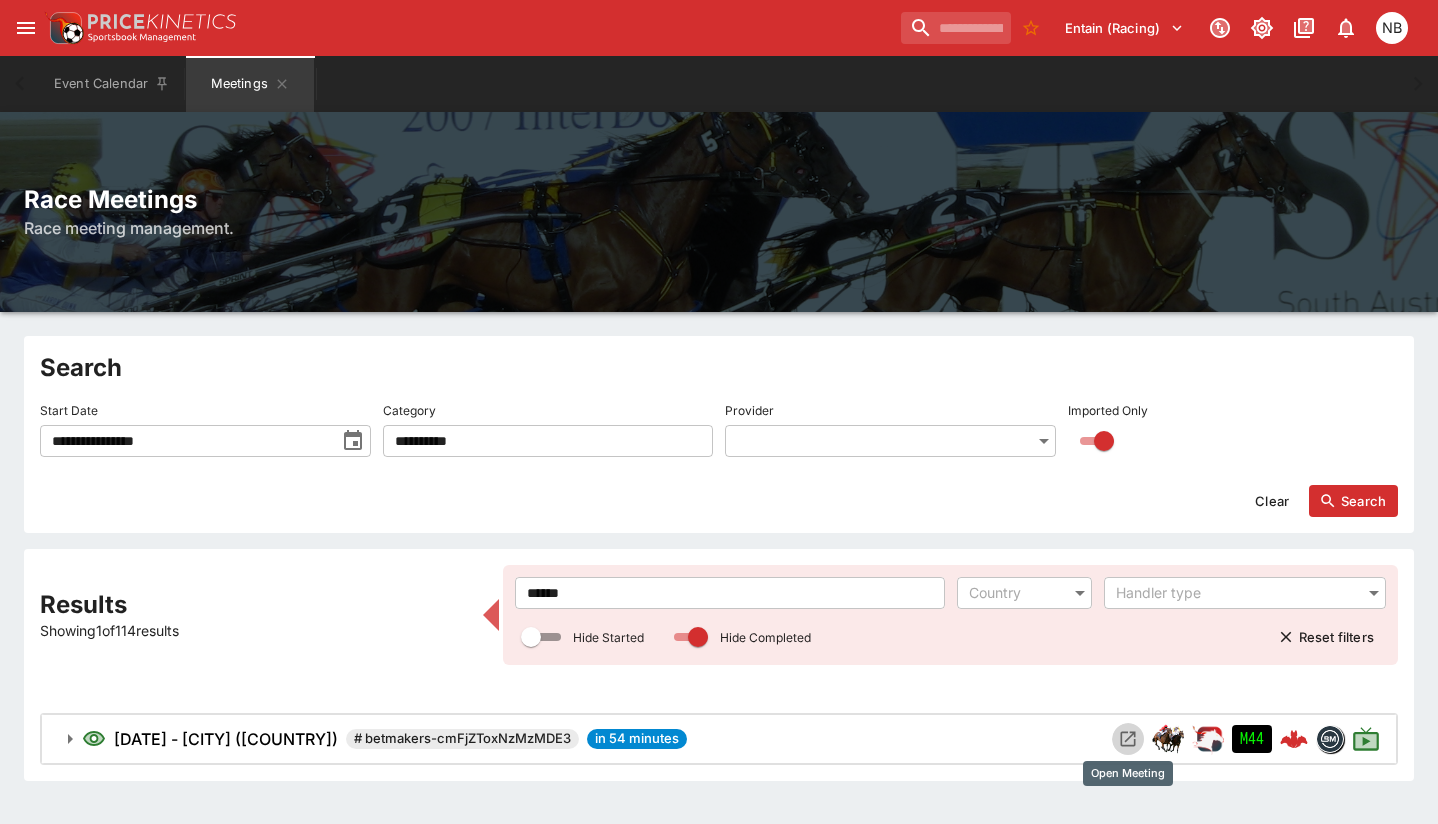click 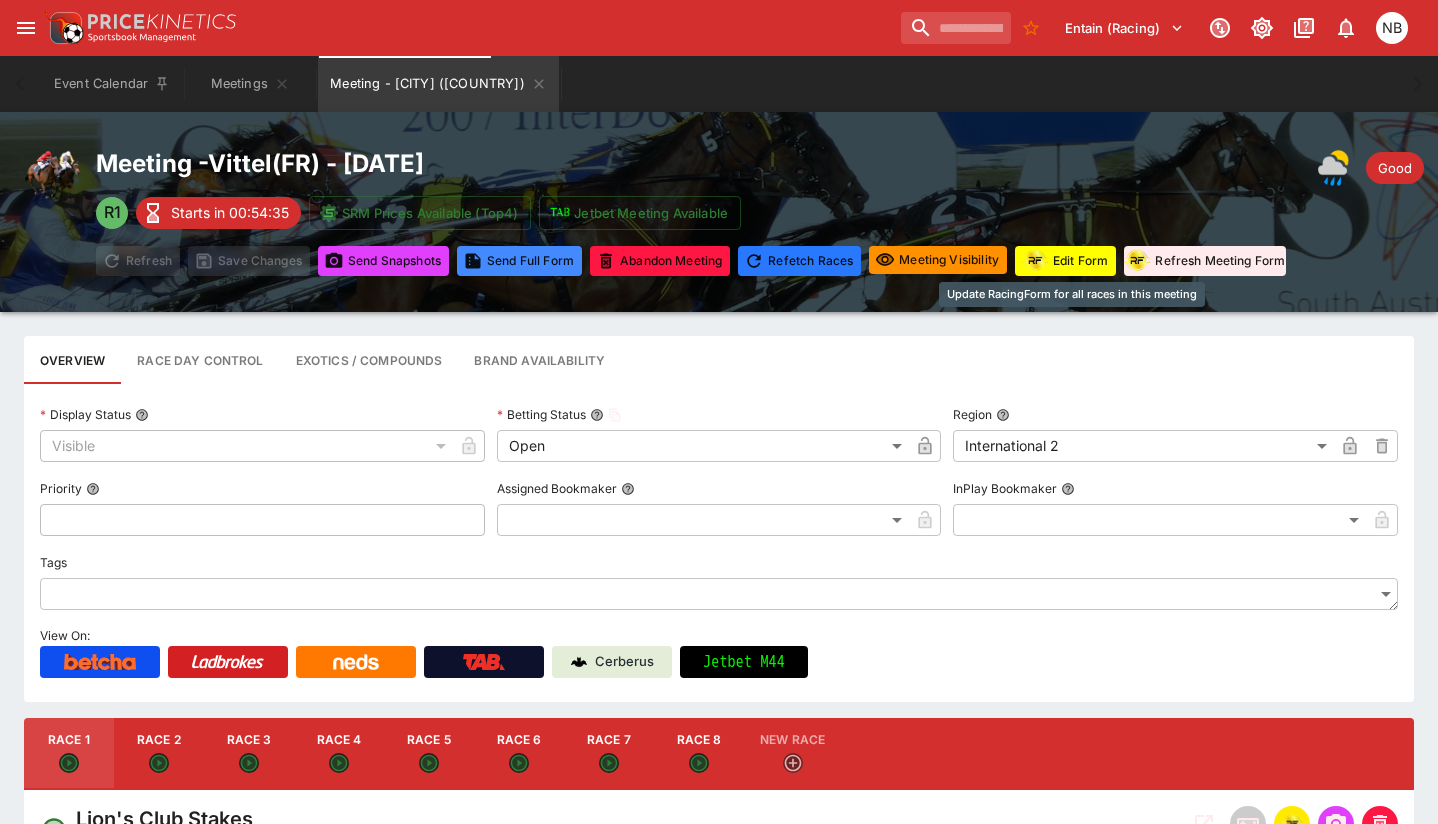 click on "Edit Form" at bounding box center [1065, 261] 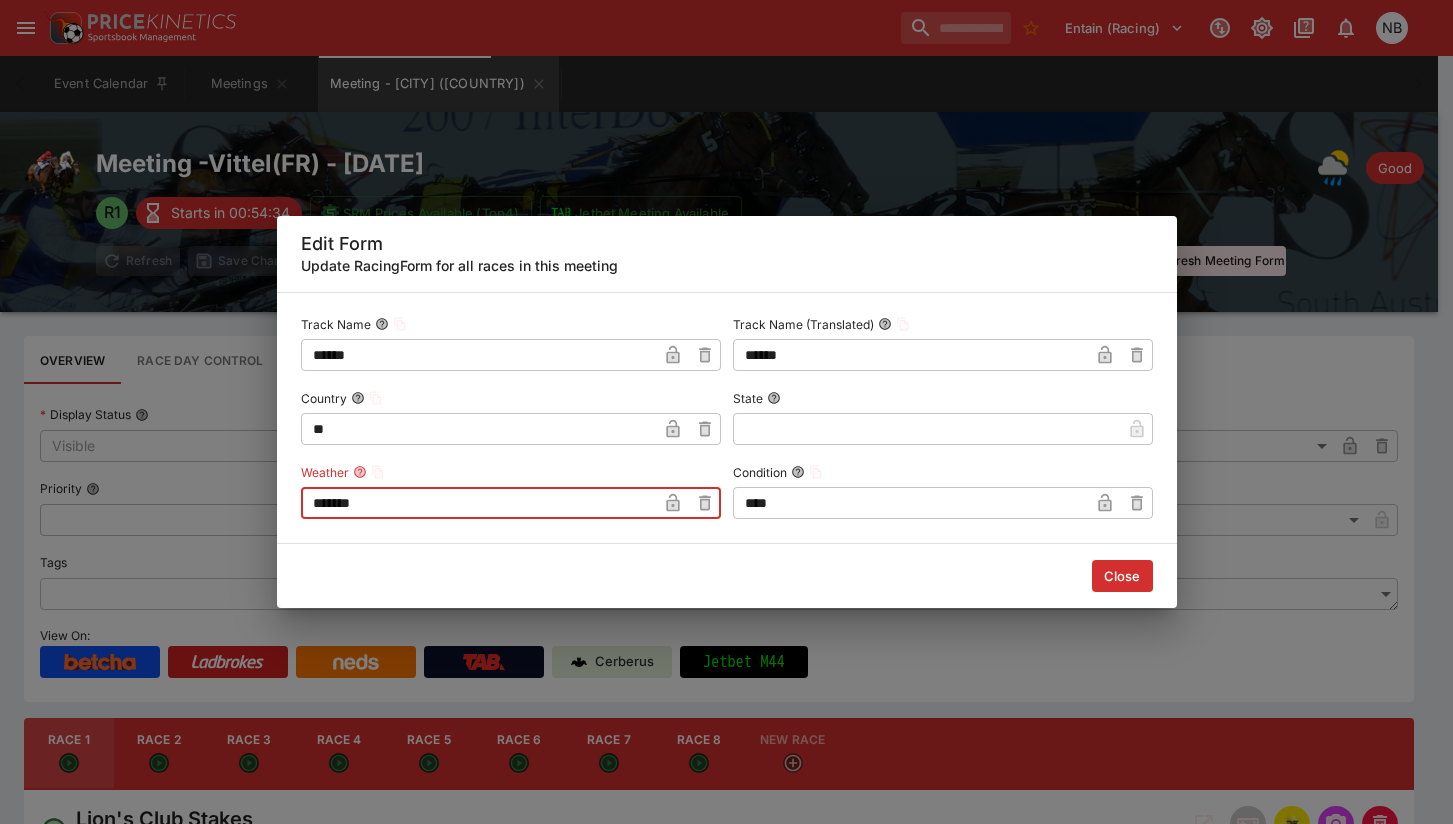 drag, startPoint x: 42, startPoint y: 374, endPoint x: 31, endPoint y: 370, distance: 11.7046995 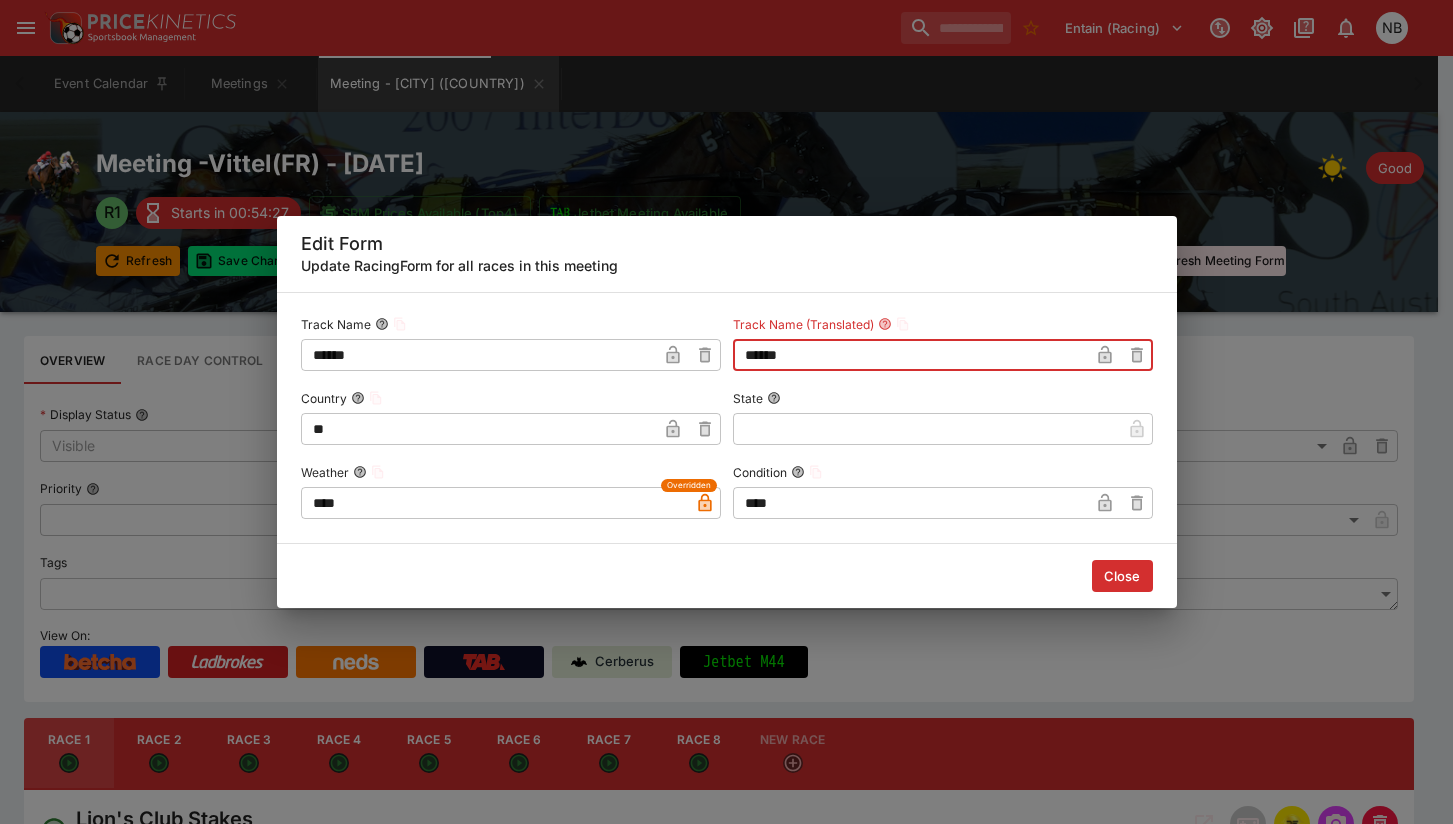 click on "****" at bounding box center (911, 503) 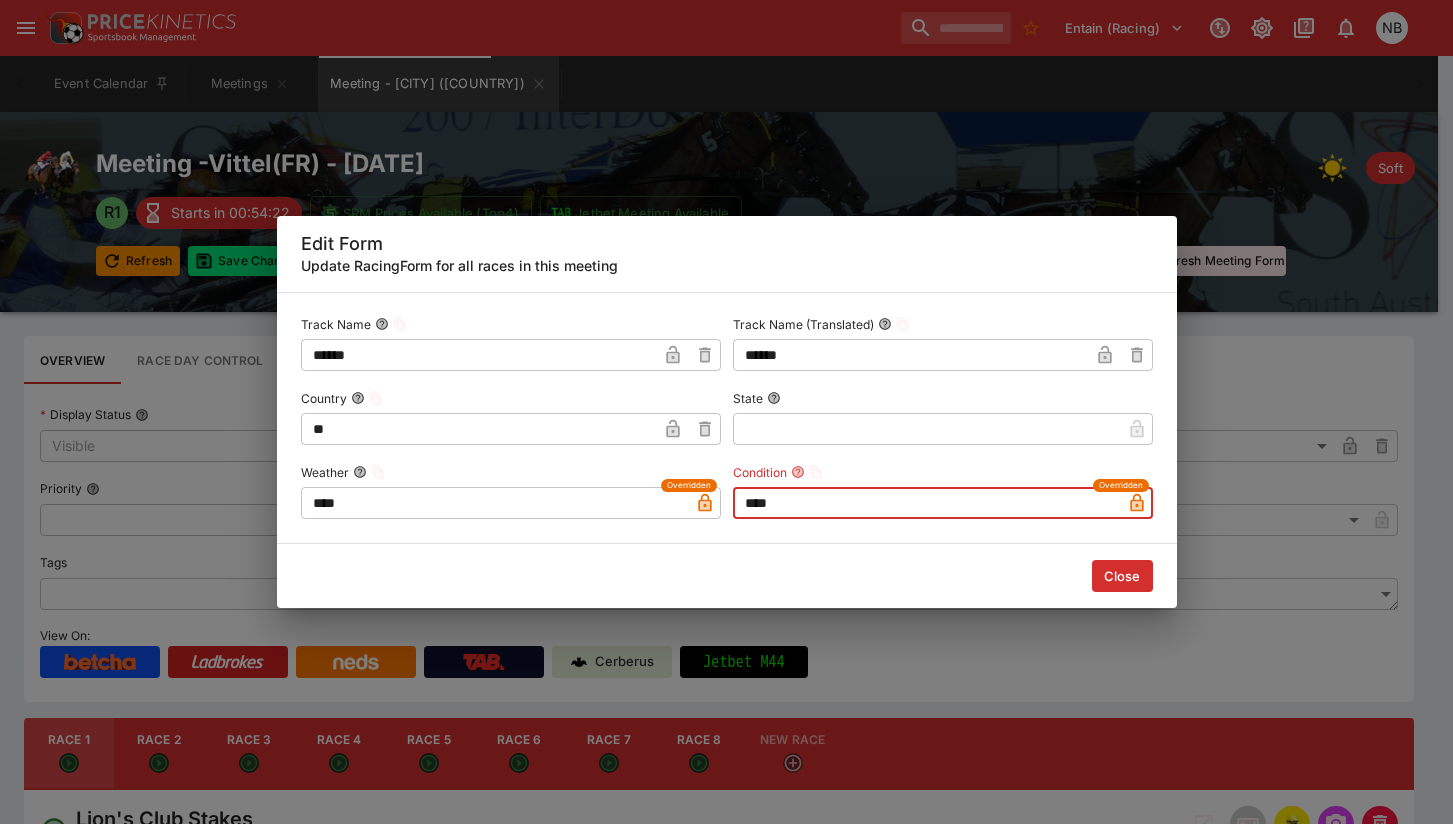 click on "Close" at bounding box center [1122, 576] 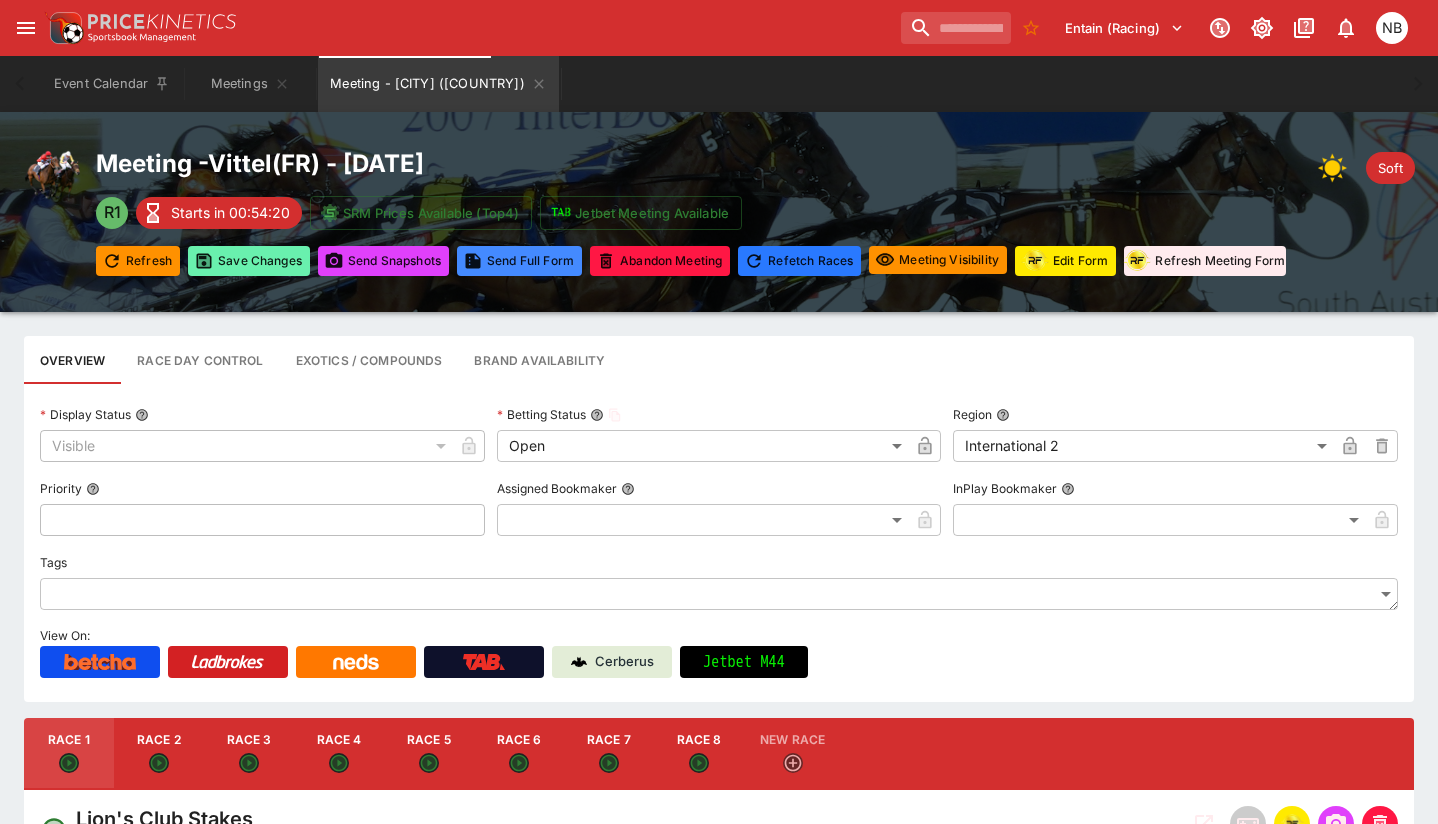 click on "Save Changes" at bounding box center (249, 261) 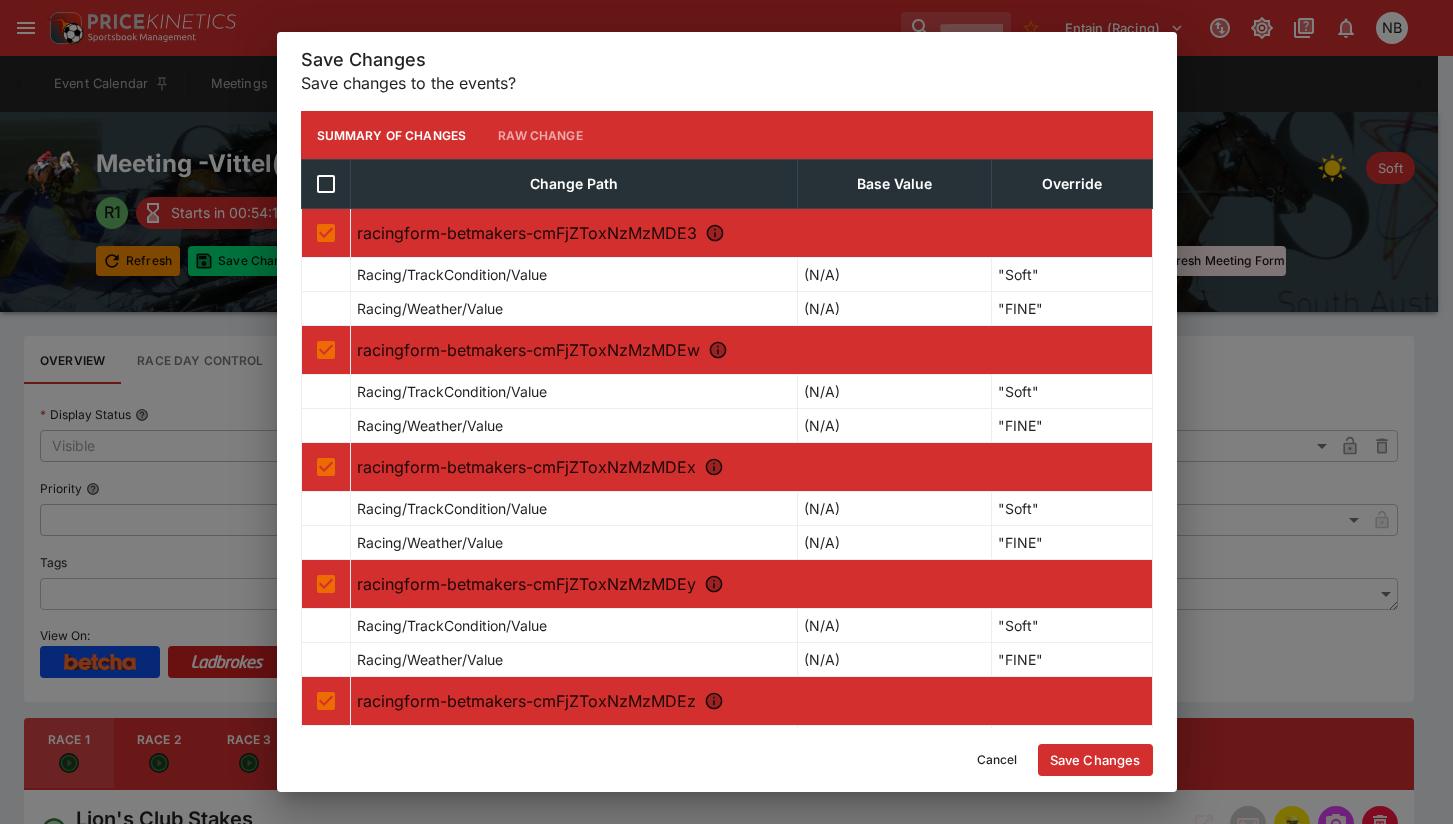 click on "Save Changes" at bounding box center (1095, 760) 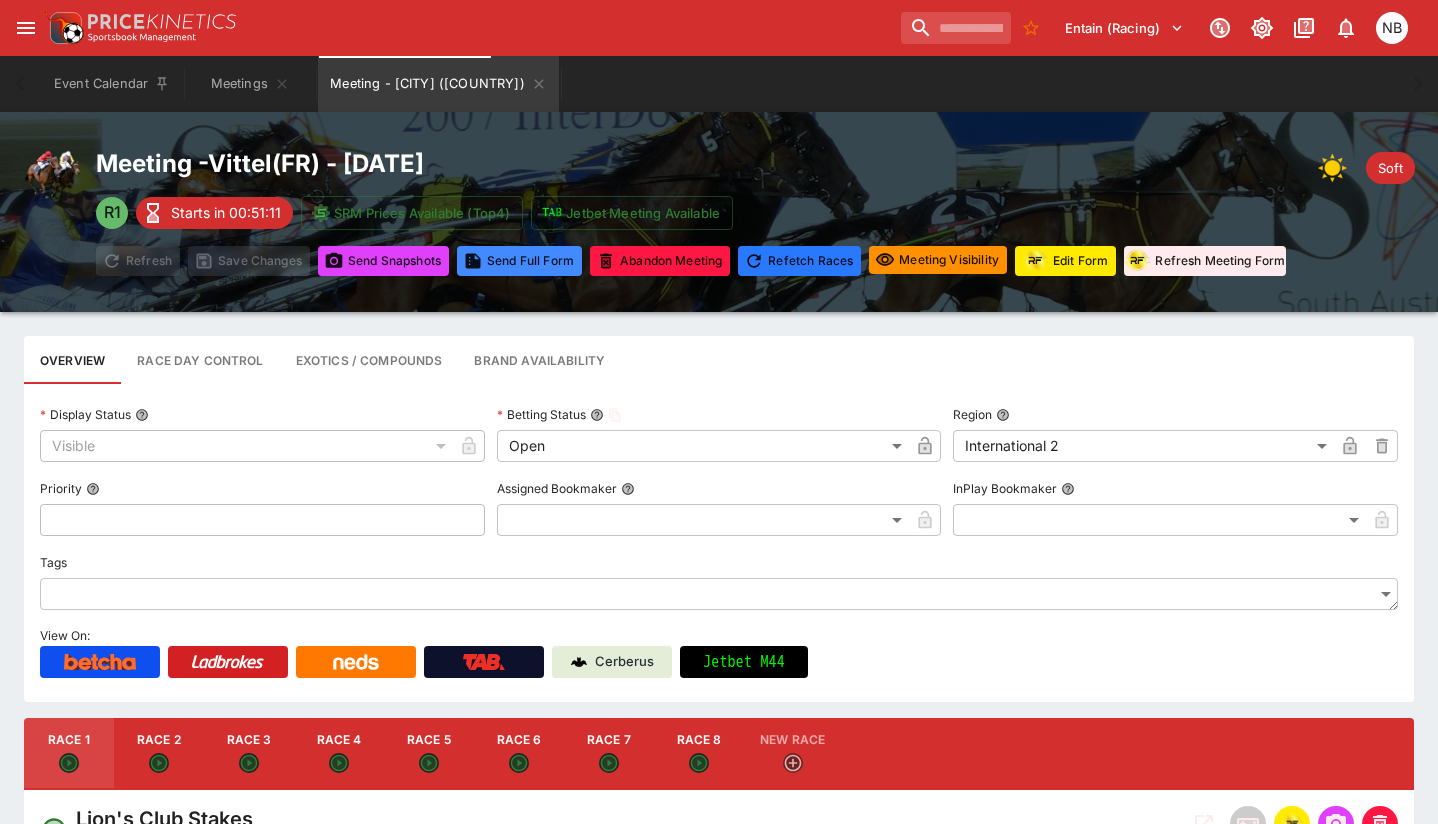 click 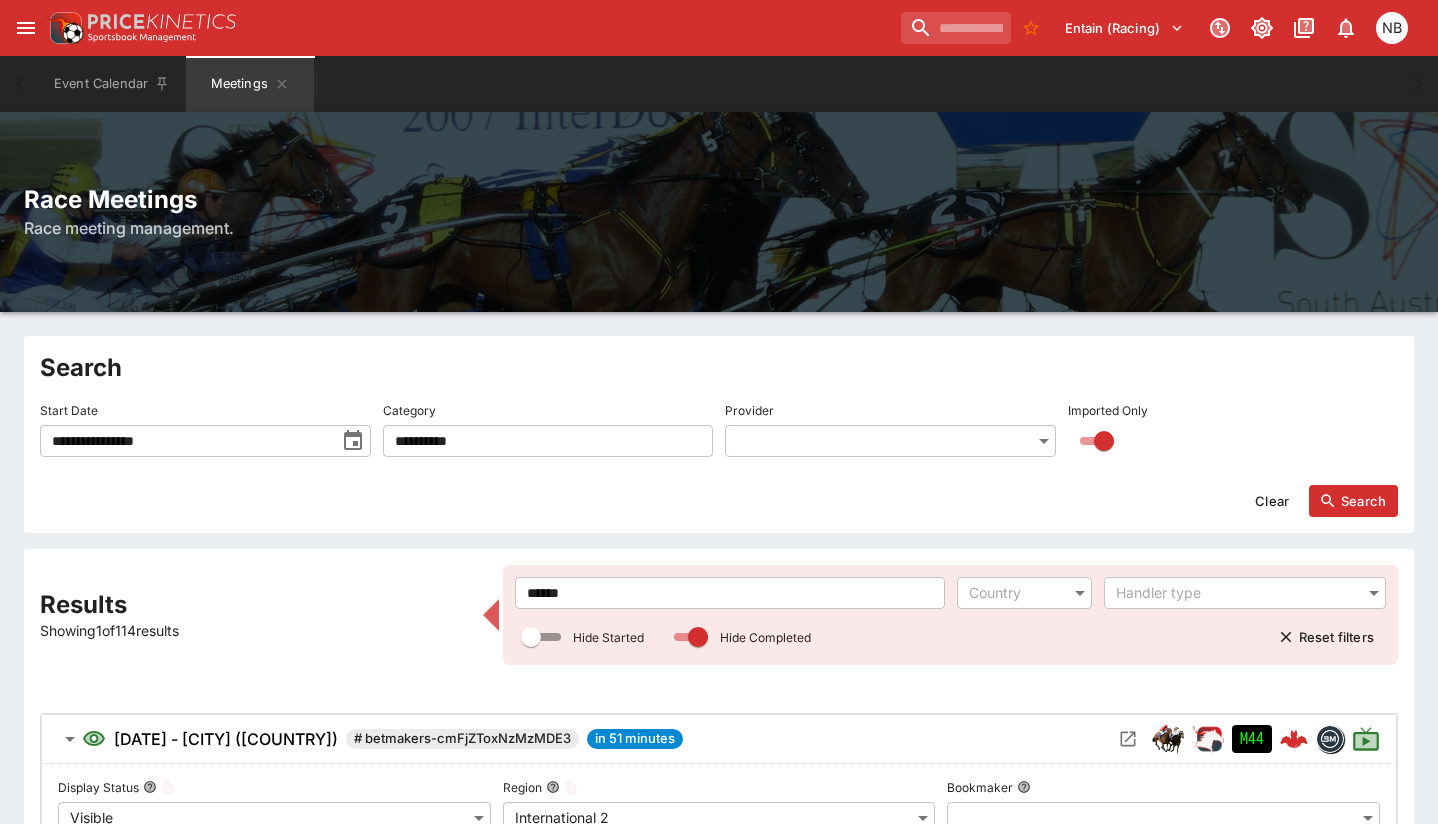 drag, startPoint x: 408, startPoint y: 523, endPoint x: -160, endPoint y: 347, distance: 594.64276 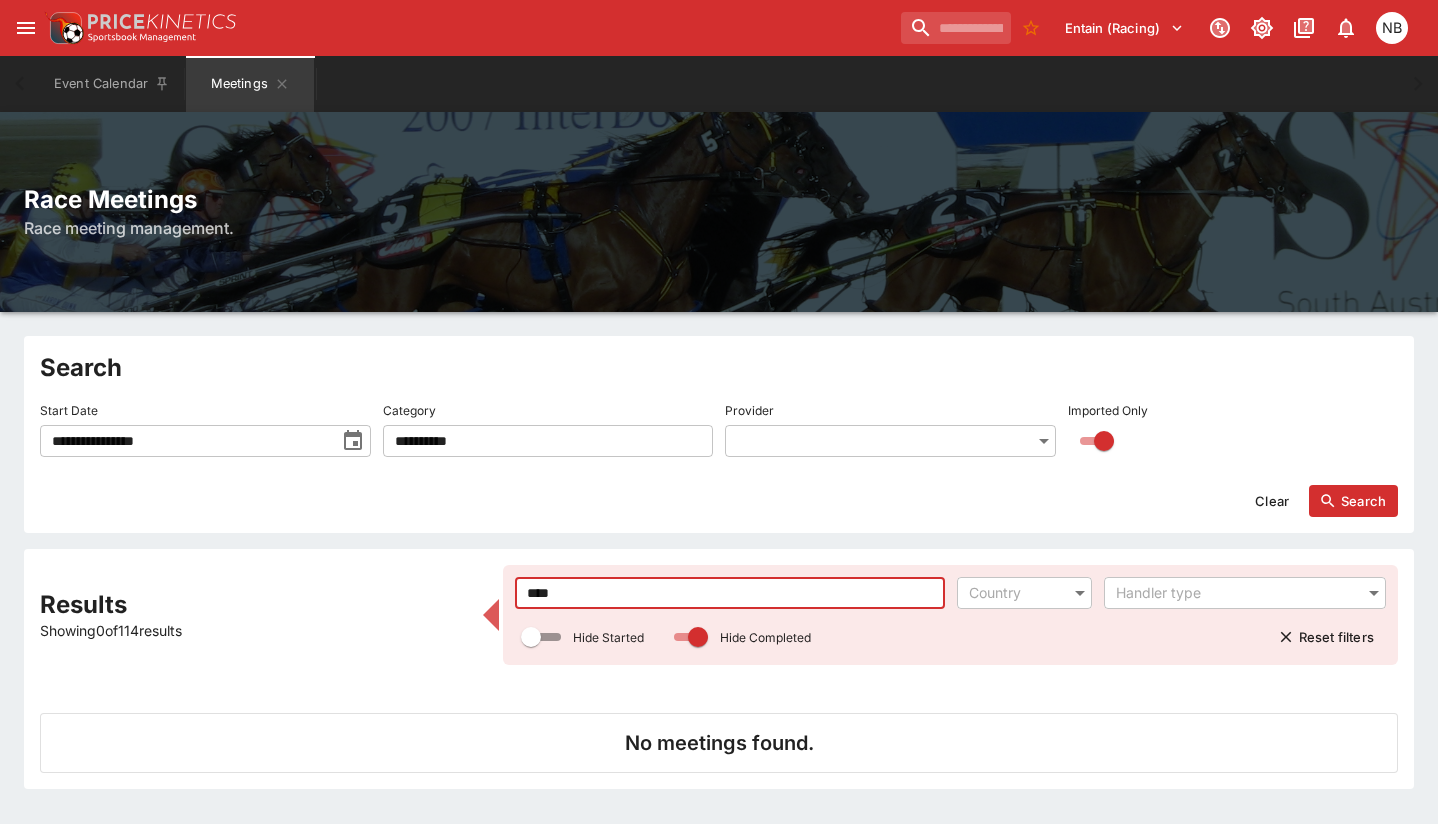 click 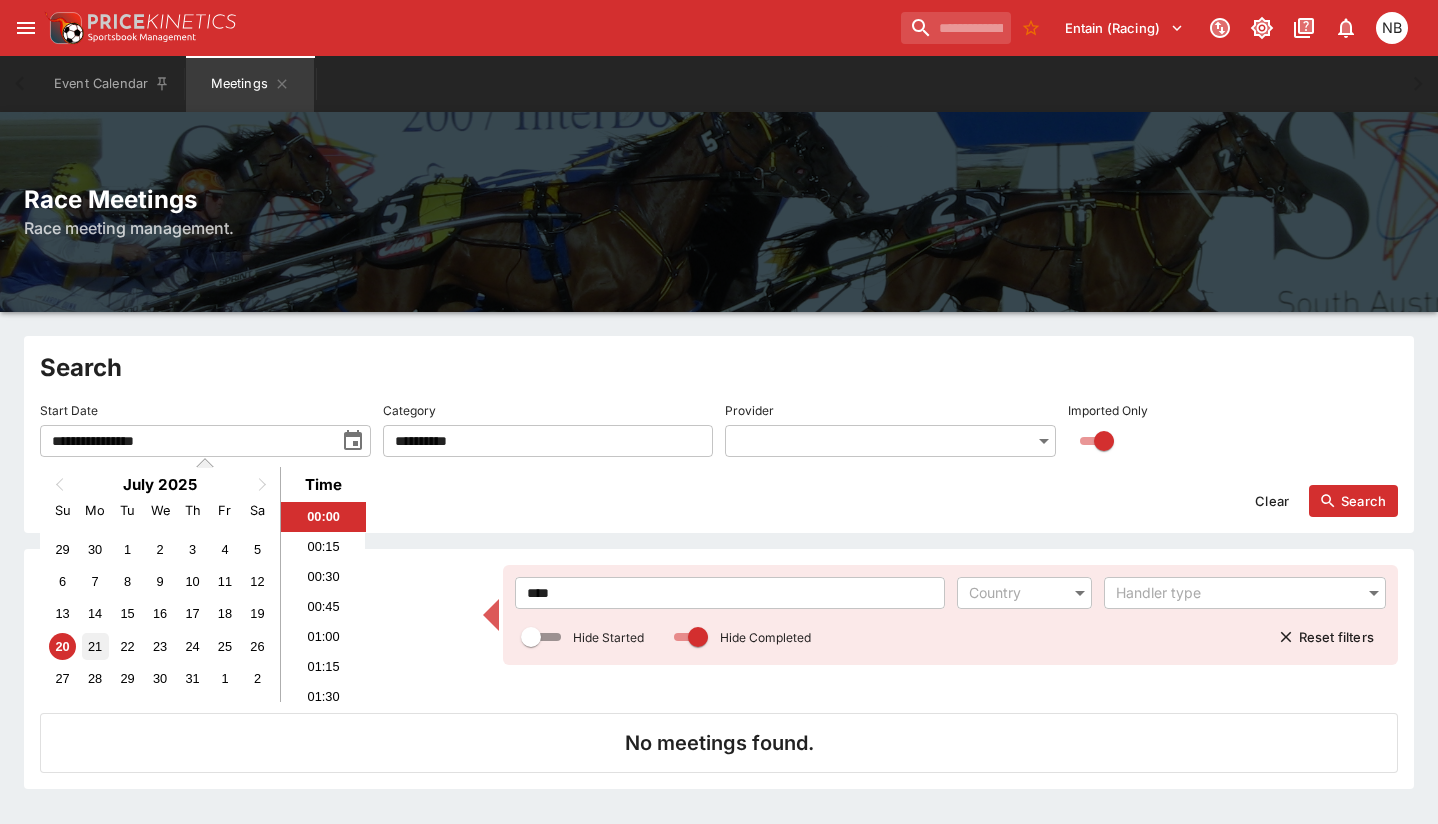 click on "21" at bounding box center [95, 646] 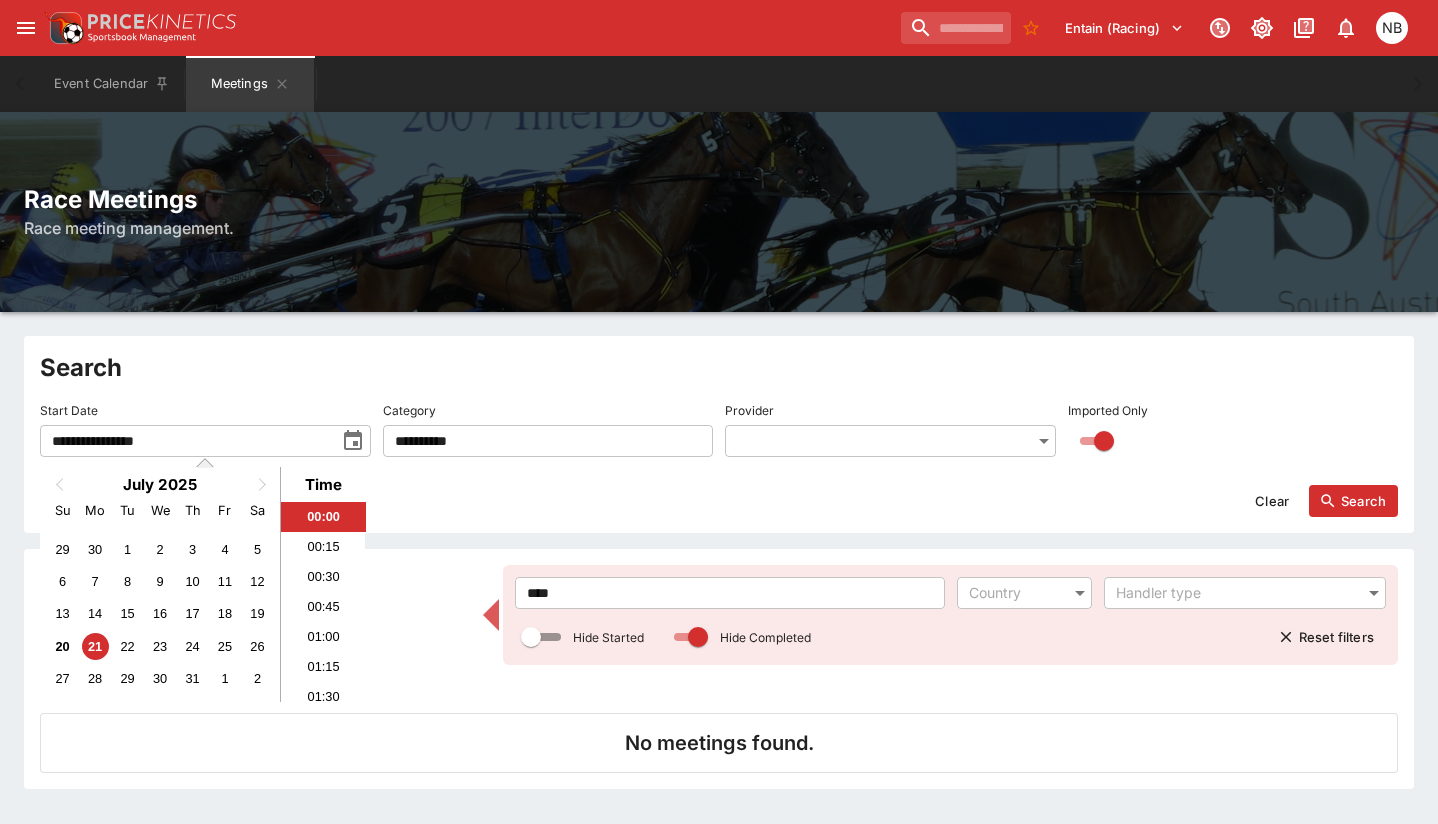 click 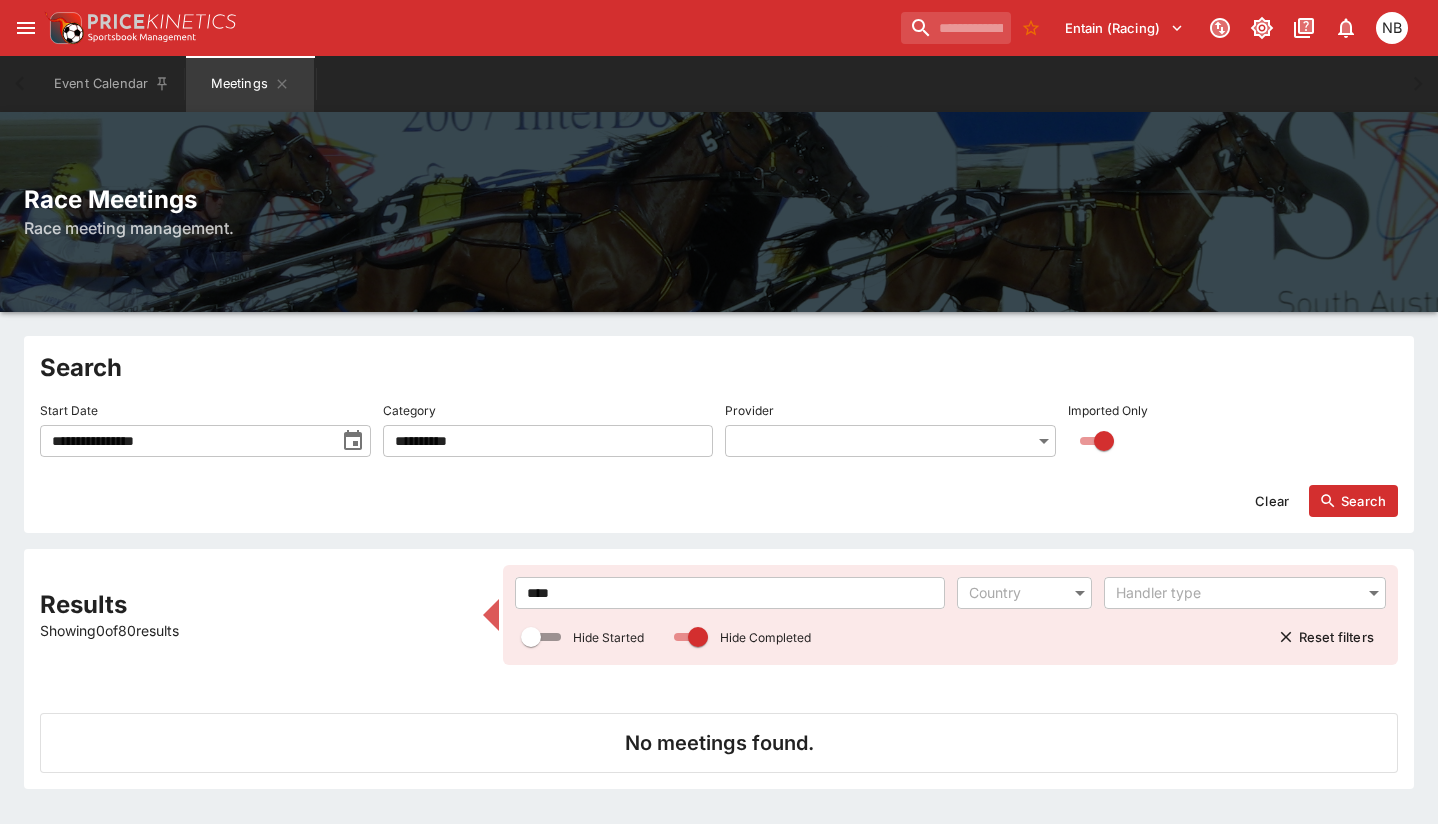 click 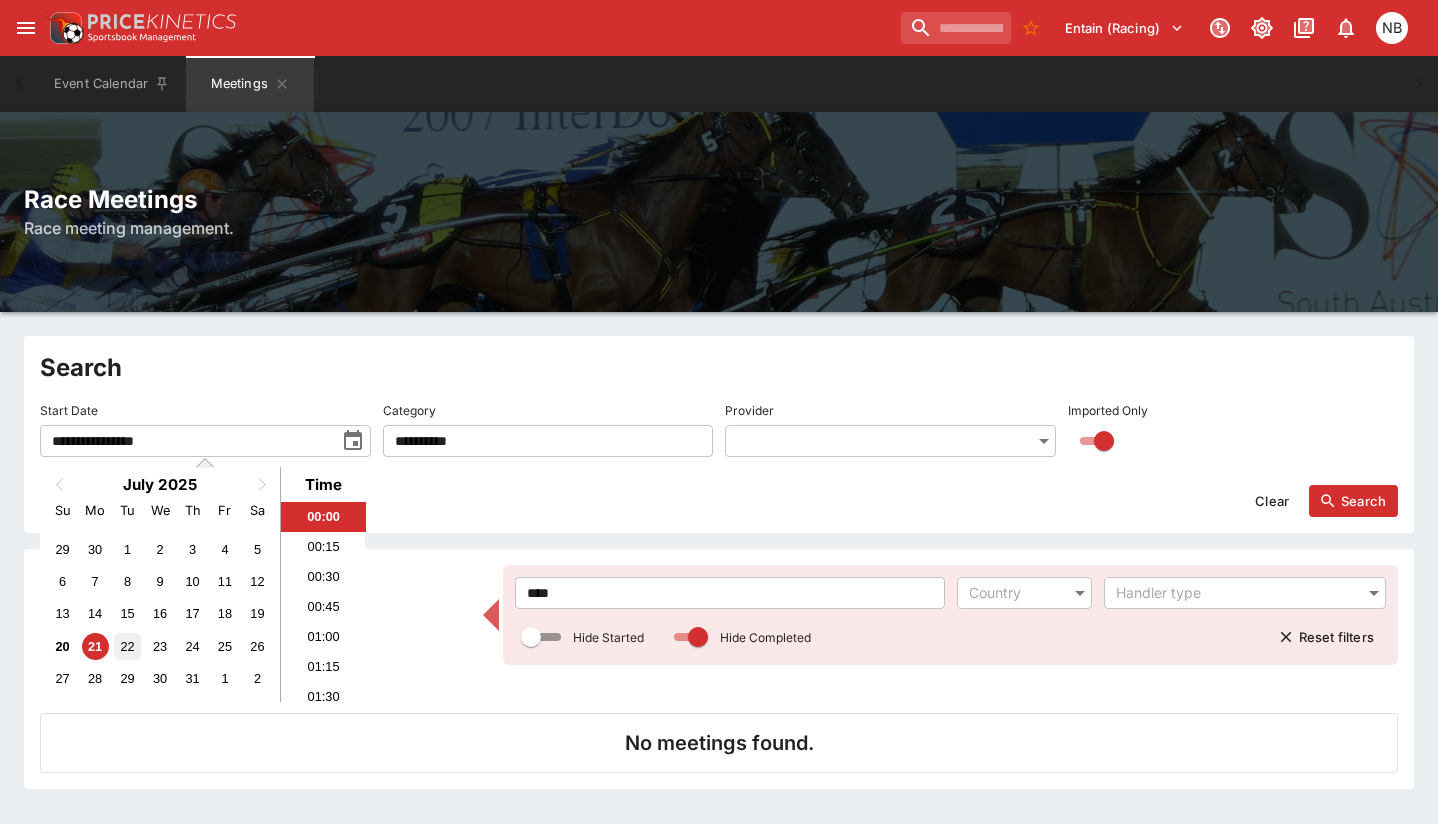 click on "22" at bounding box center (127, 646) 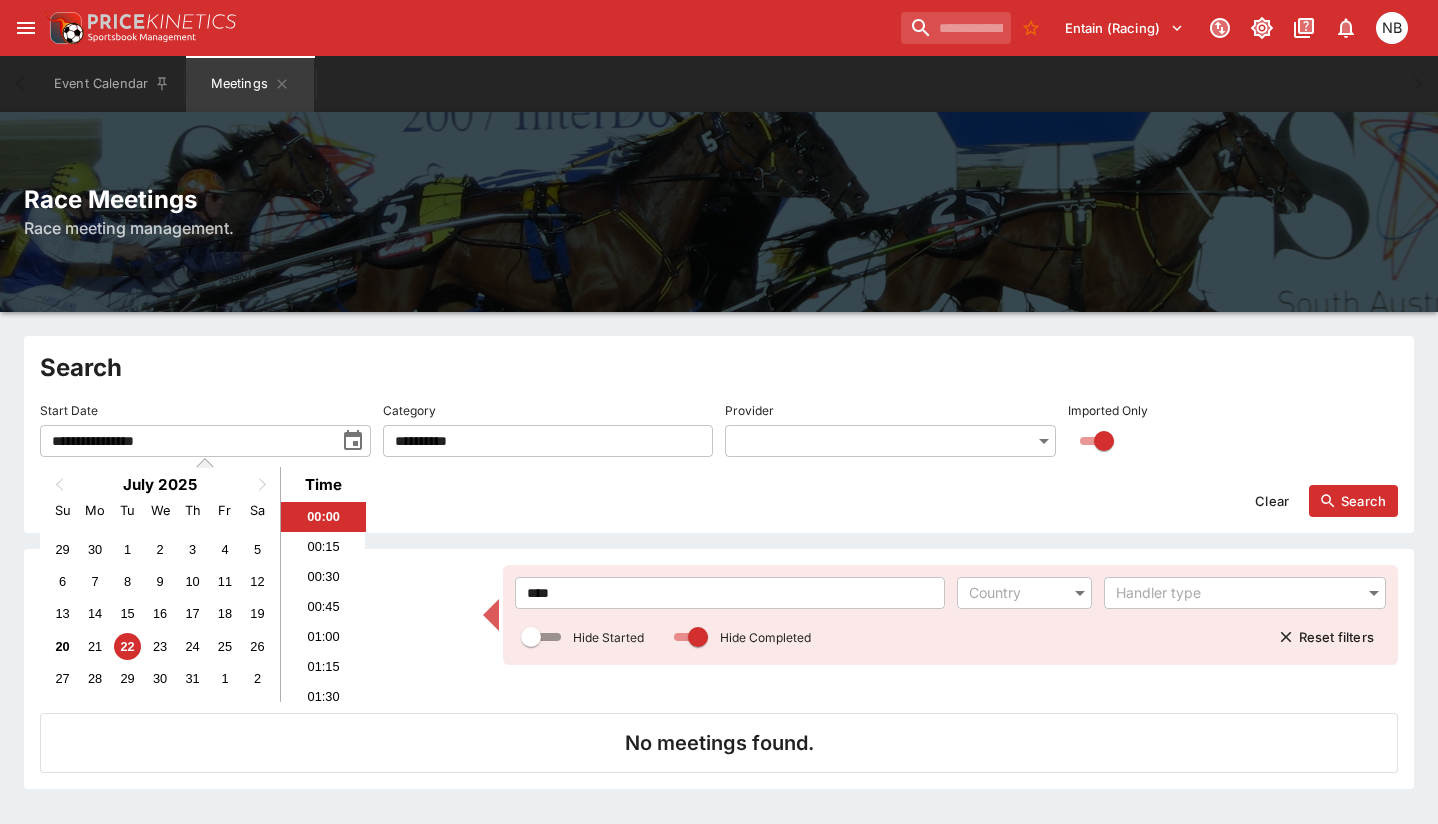 click on "Search" at bounding box center [1353, 501] 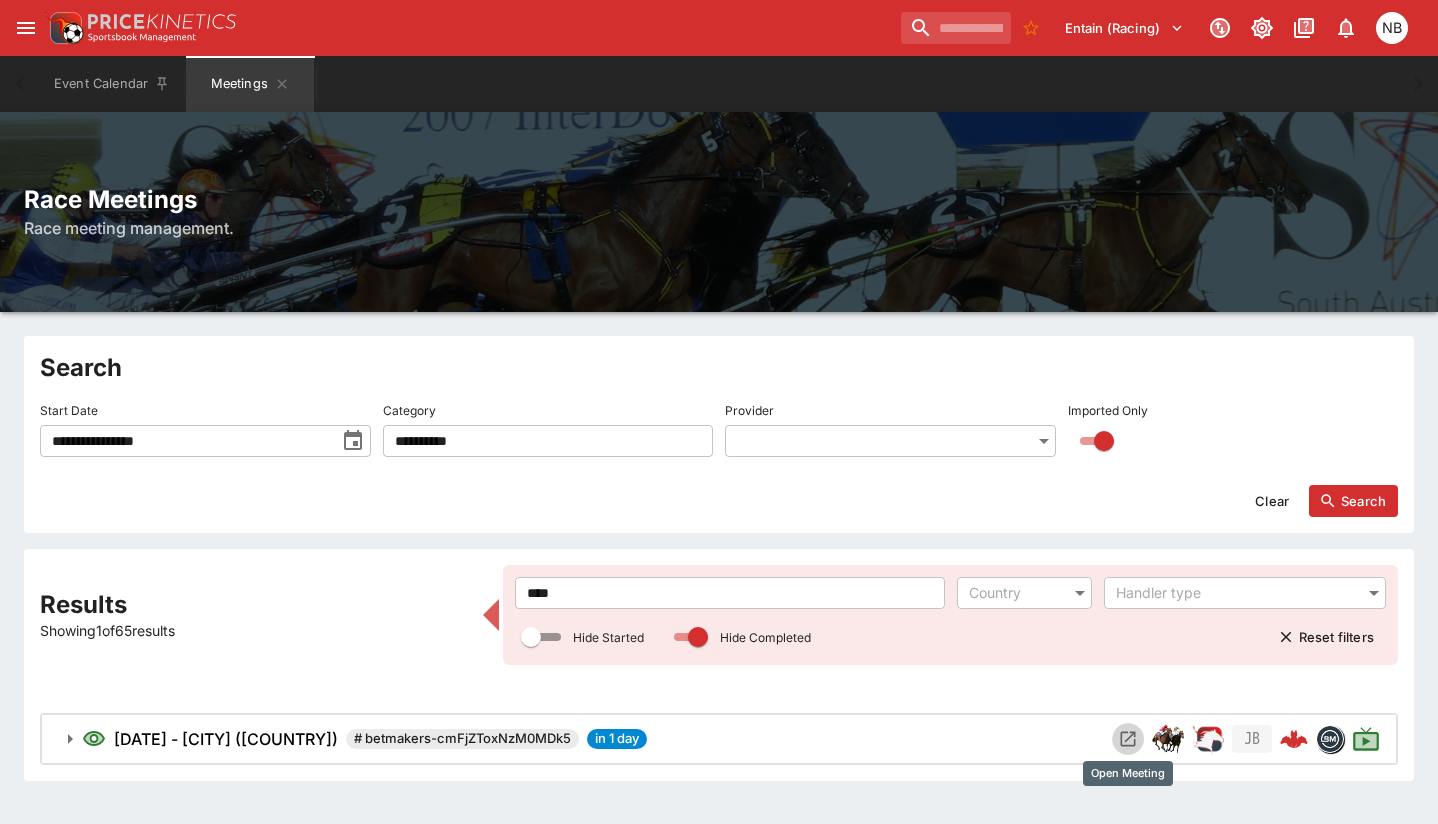 click 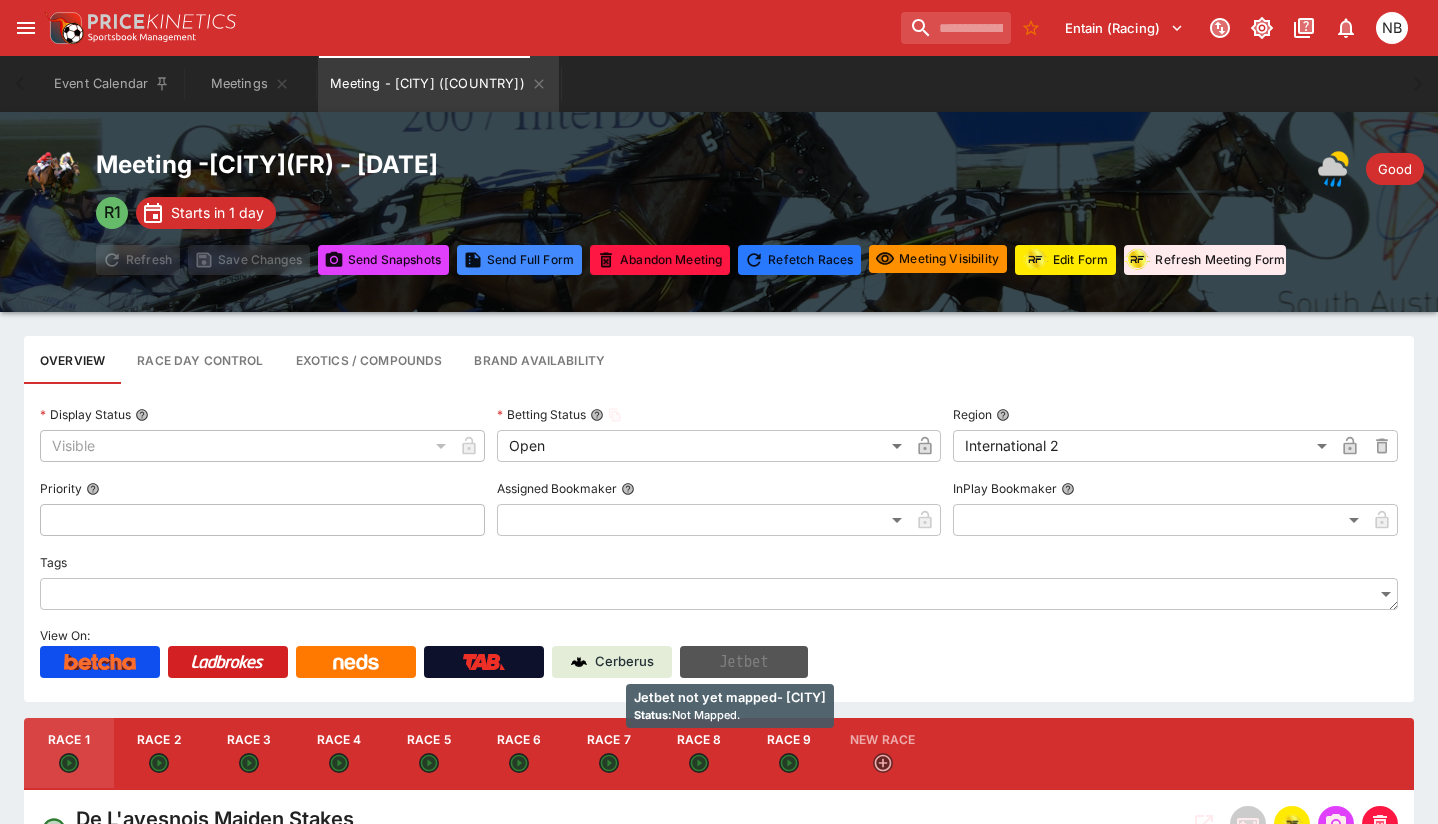 click on "Jetbet" at bounding box center [744, 662] 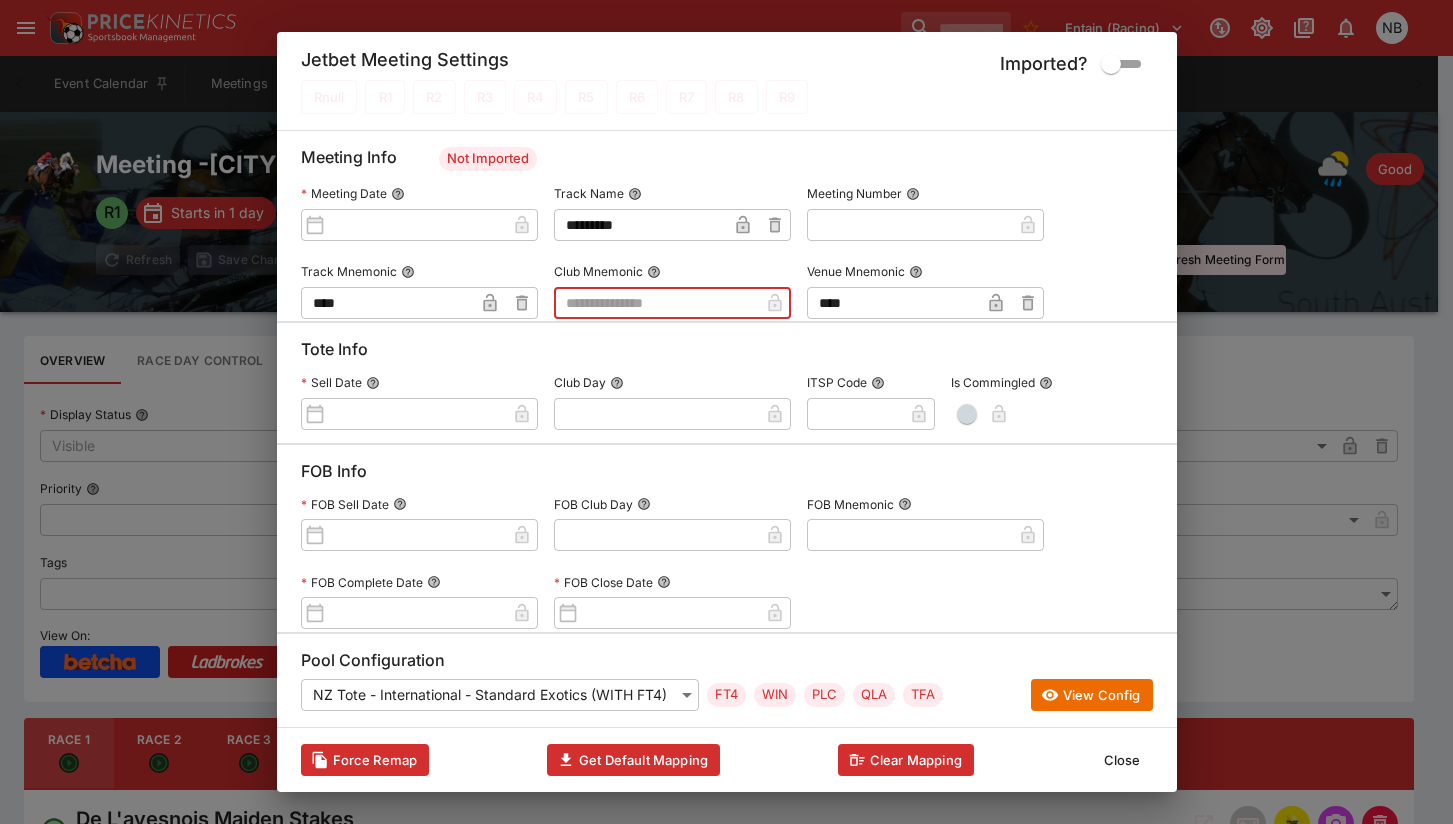 click at bounding box center (656, 303) 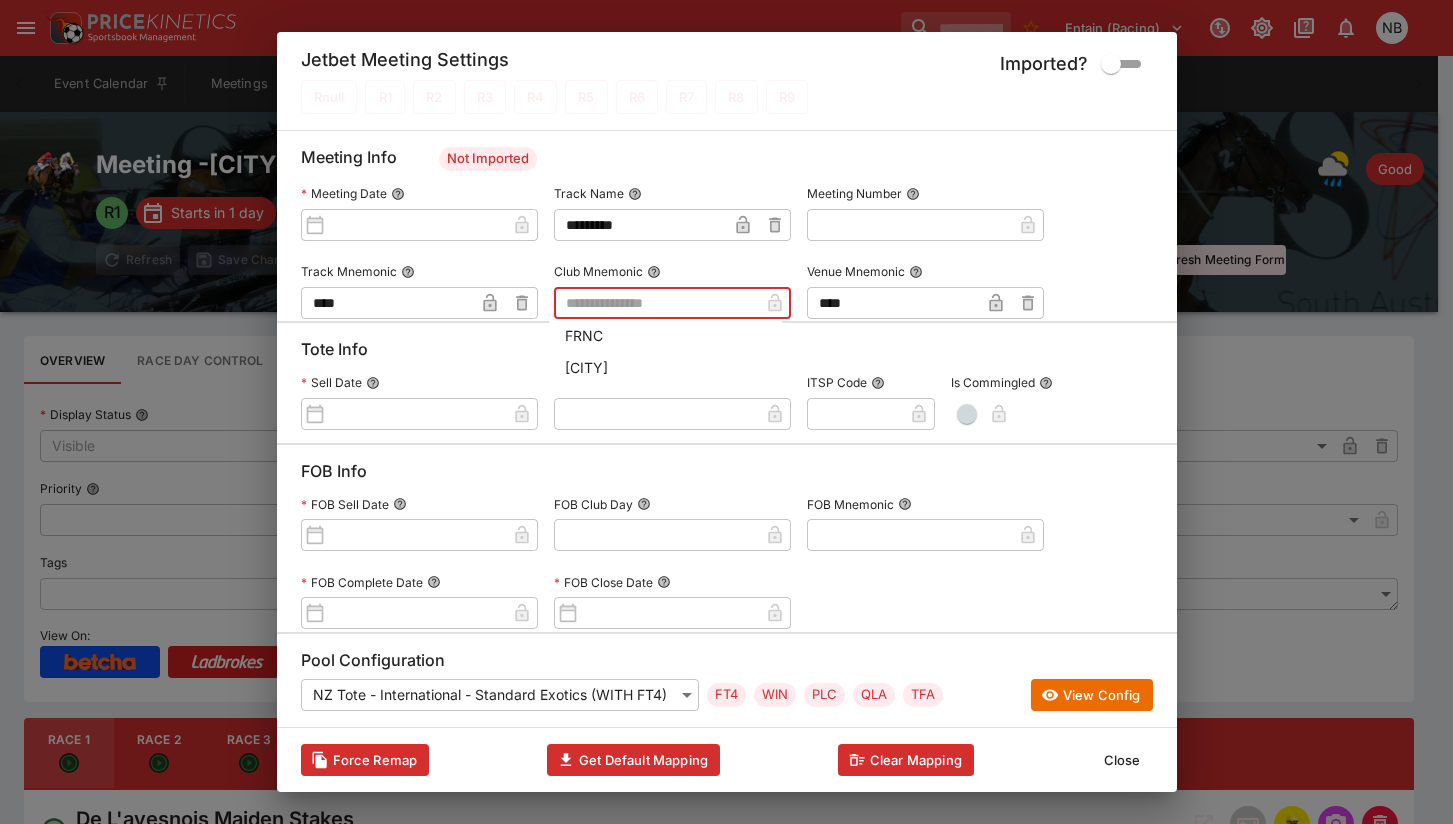 click on "FRNC" at bounding box center (665, 335) 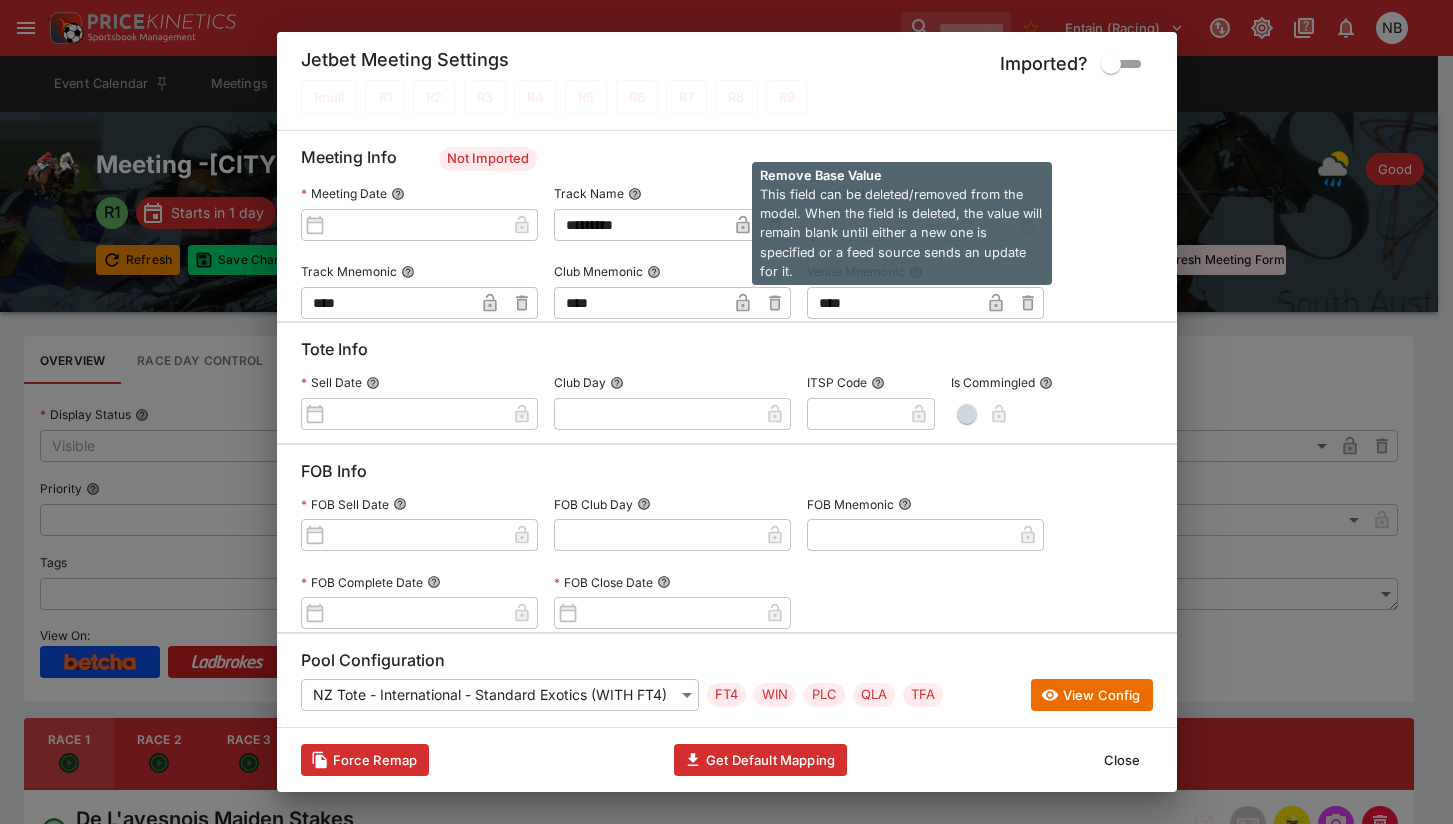 click 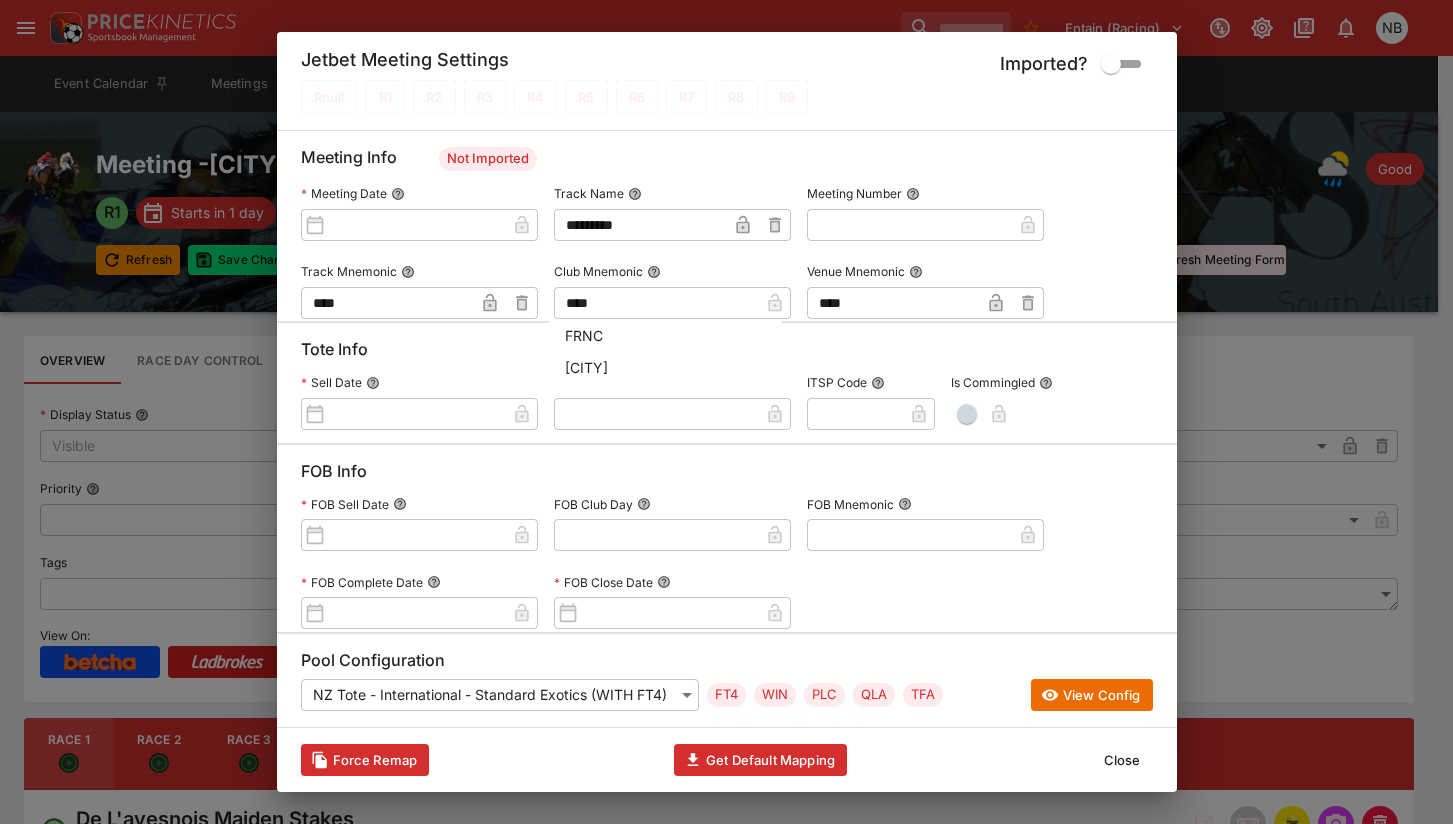 click on "Tote Info" at bounding box center [727, 353] 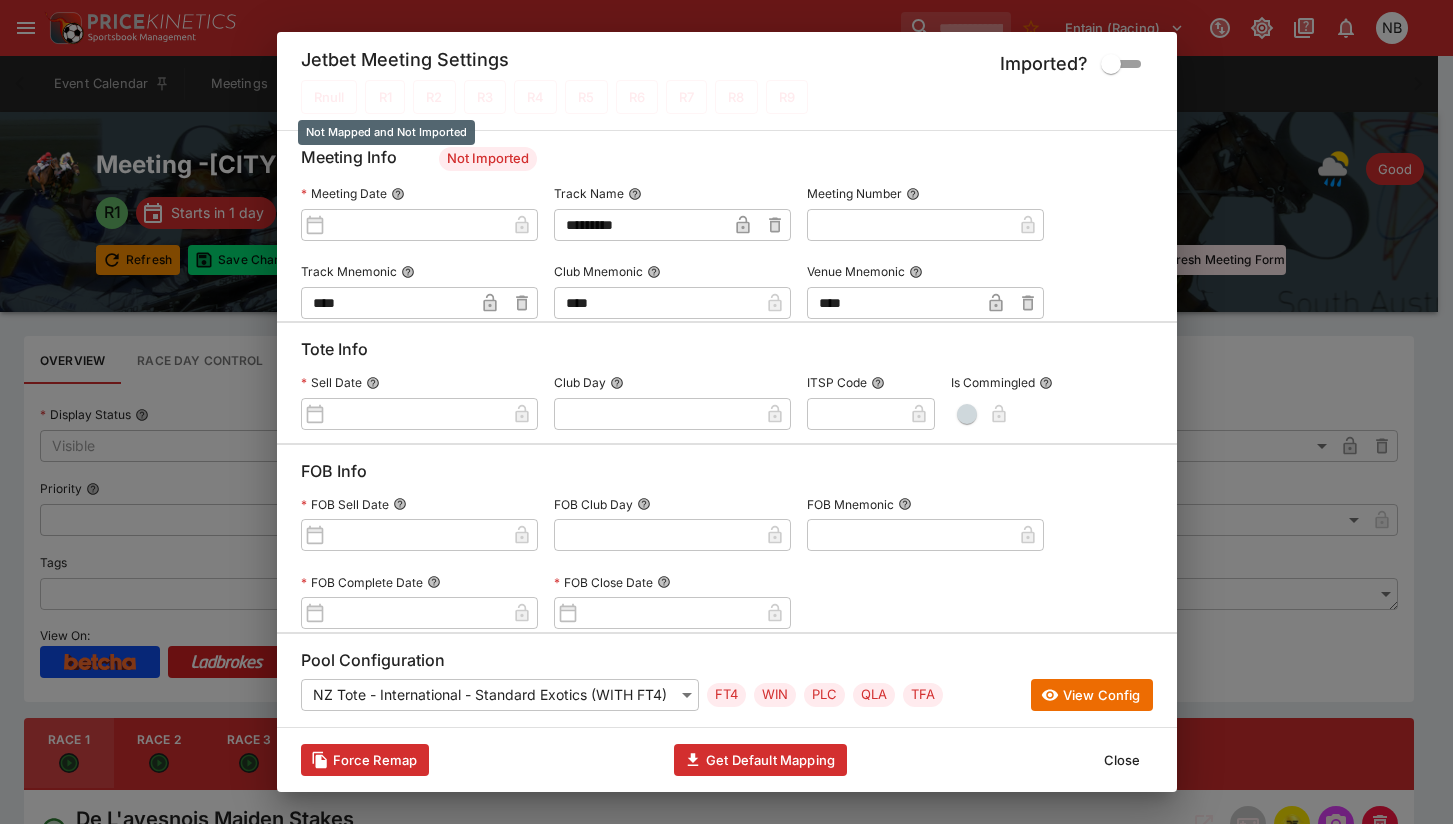 click on "R1" at bounding box center [385, 97] 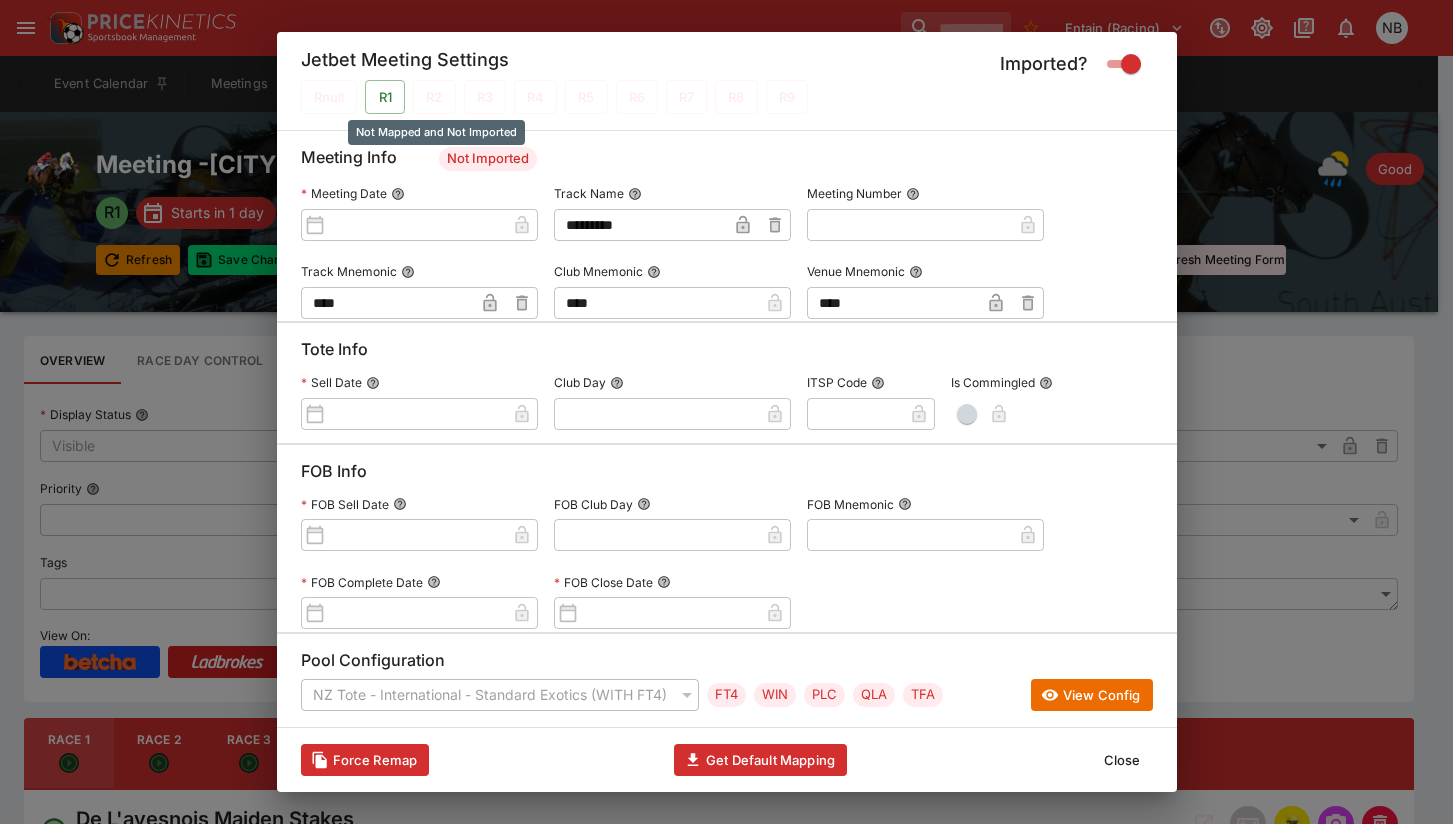 click on "R2" at bounding box center [434, 97] 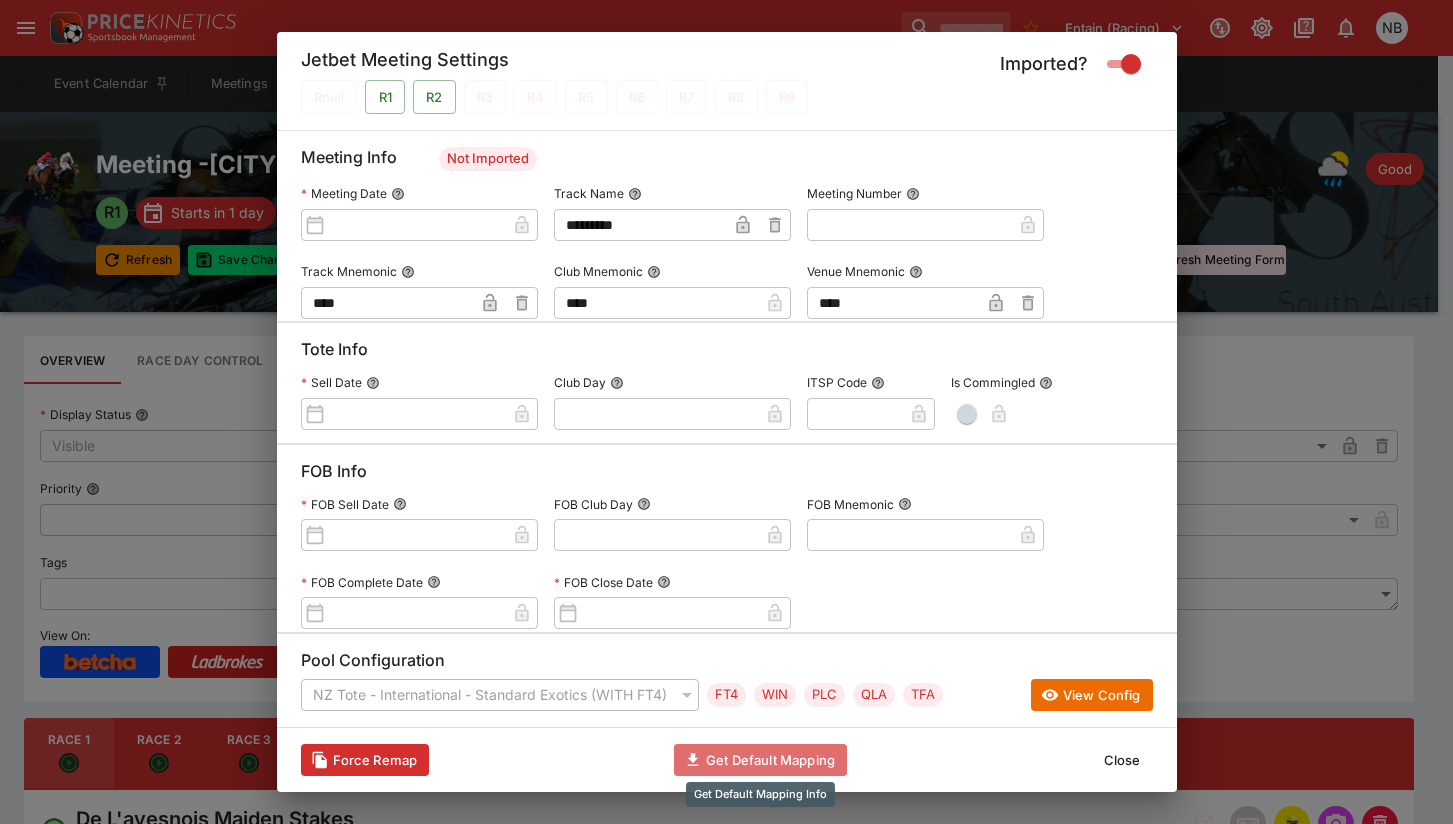 click on "Get Default Mapping" at bounding box center [760, 760] 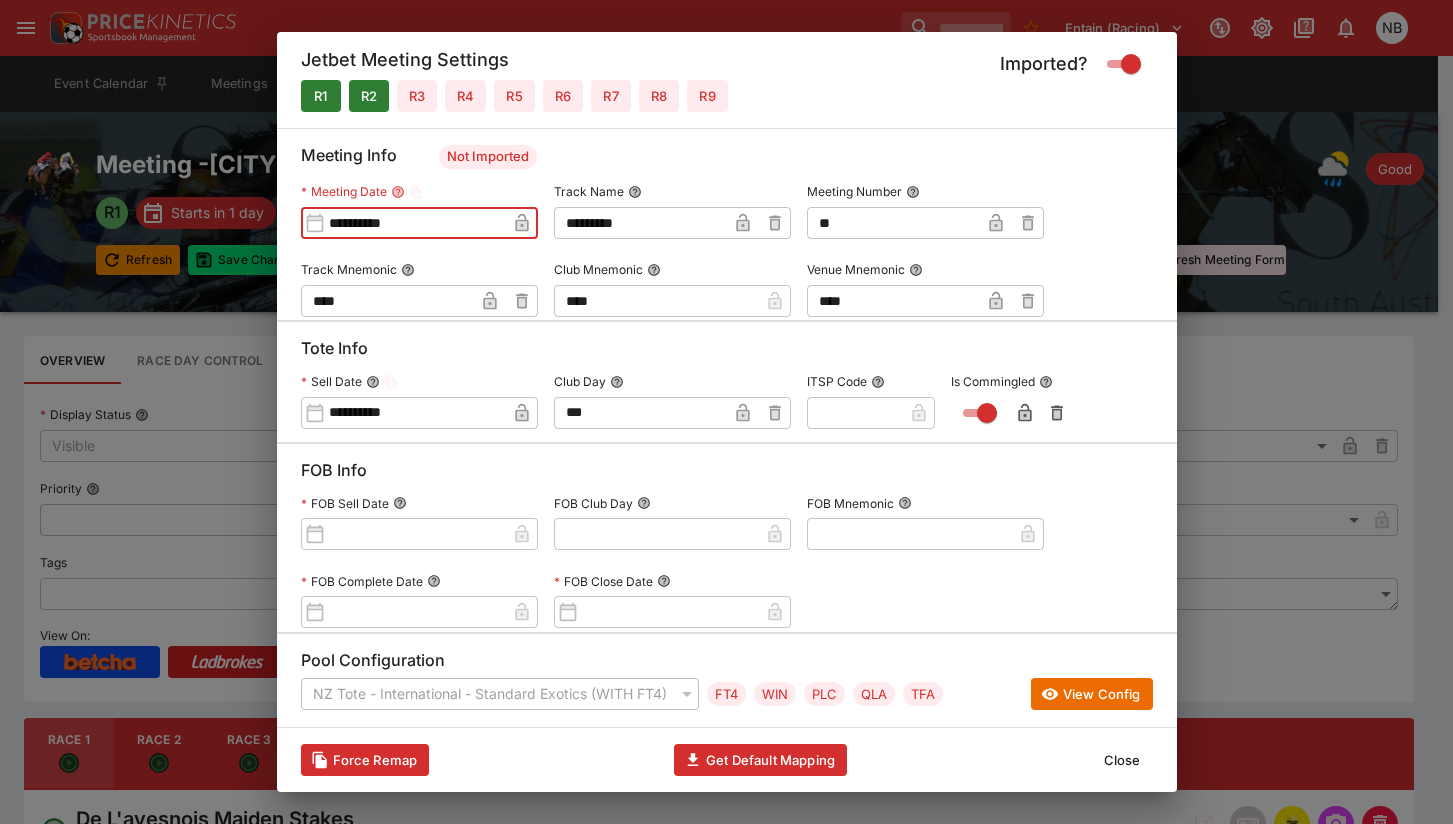 click on "**********" at bounding box center [415, 223] 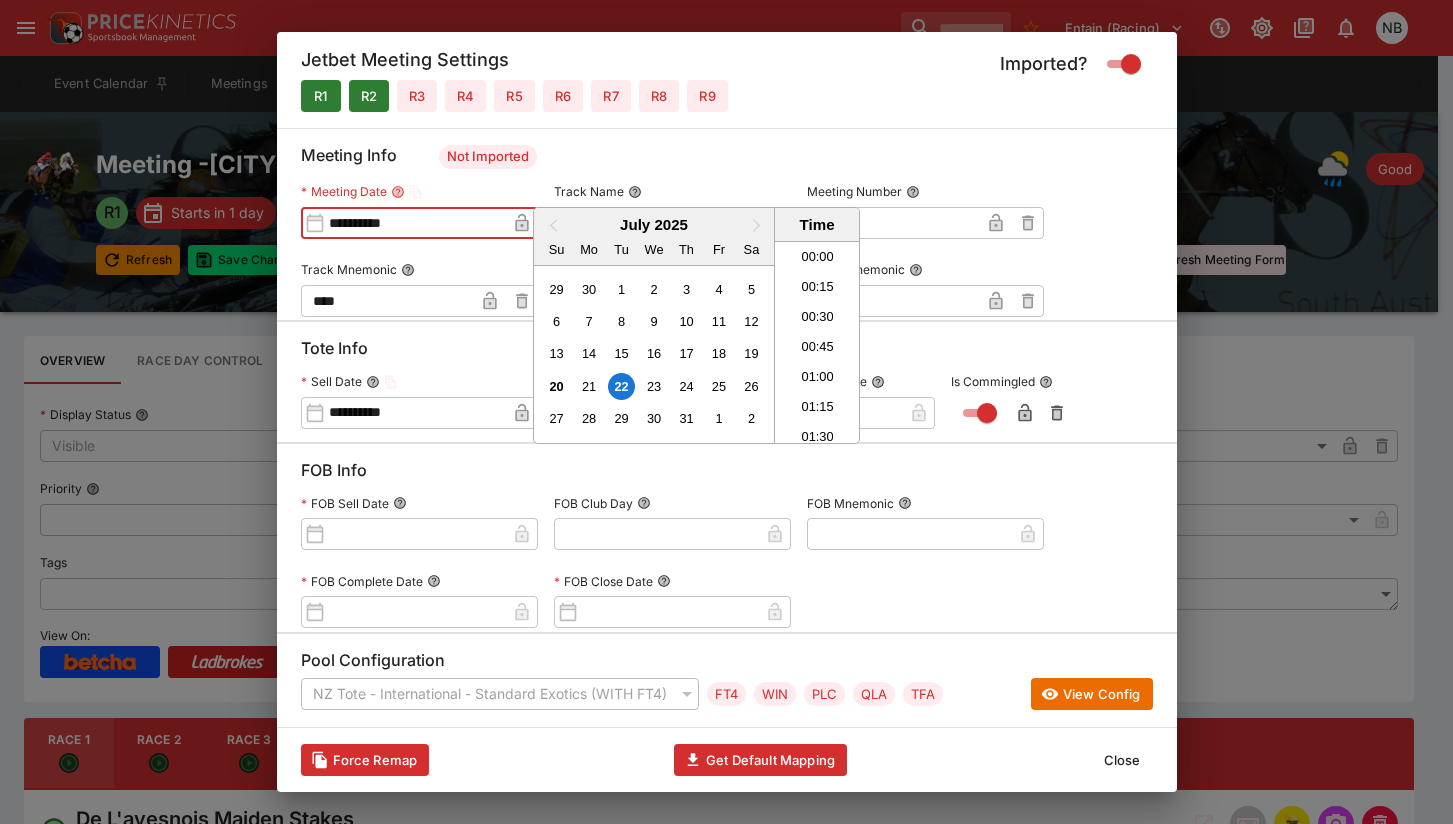 scroll, scrollTop: 1355, scrollLeft: 0, axis: vertical 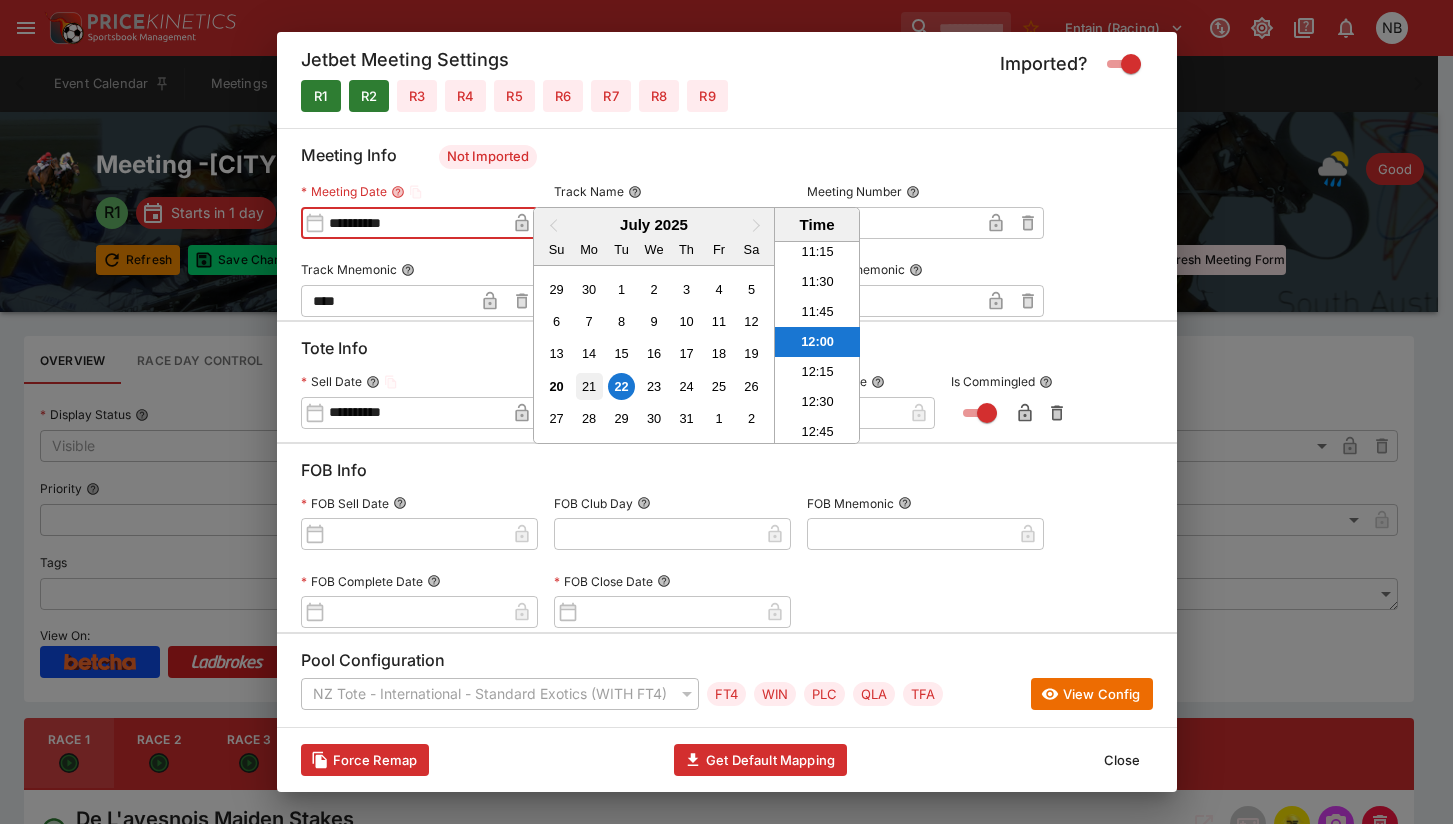 click on "21" at bounding box center [589, 386] 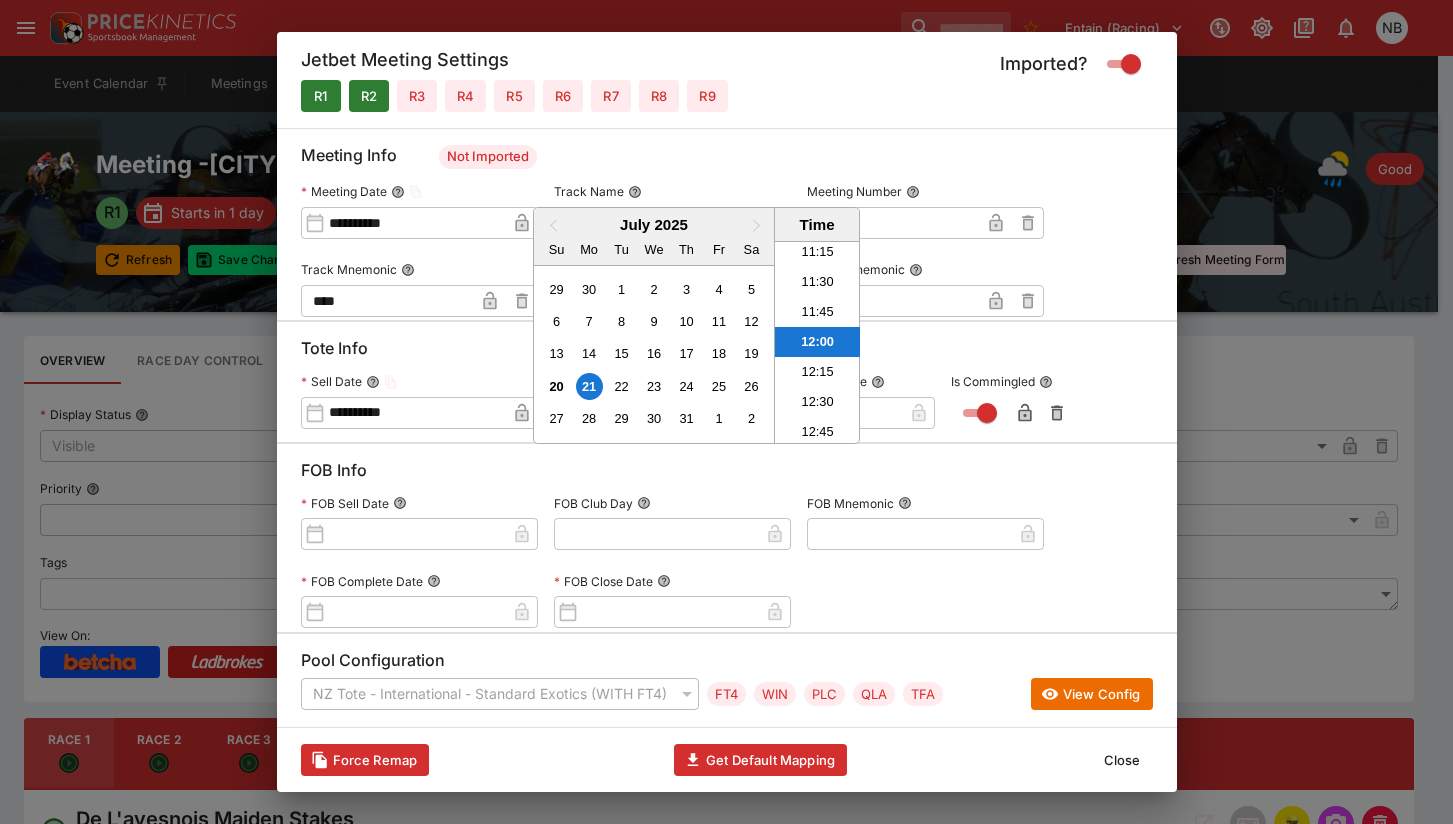 click at bounding box center [726, 412] 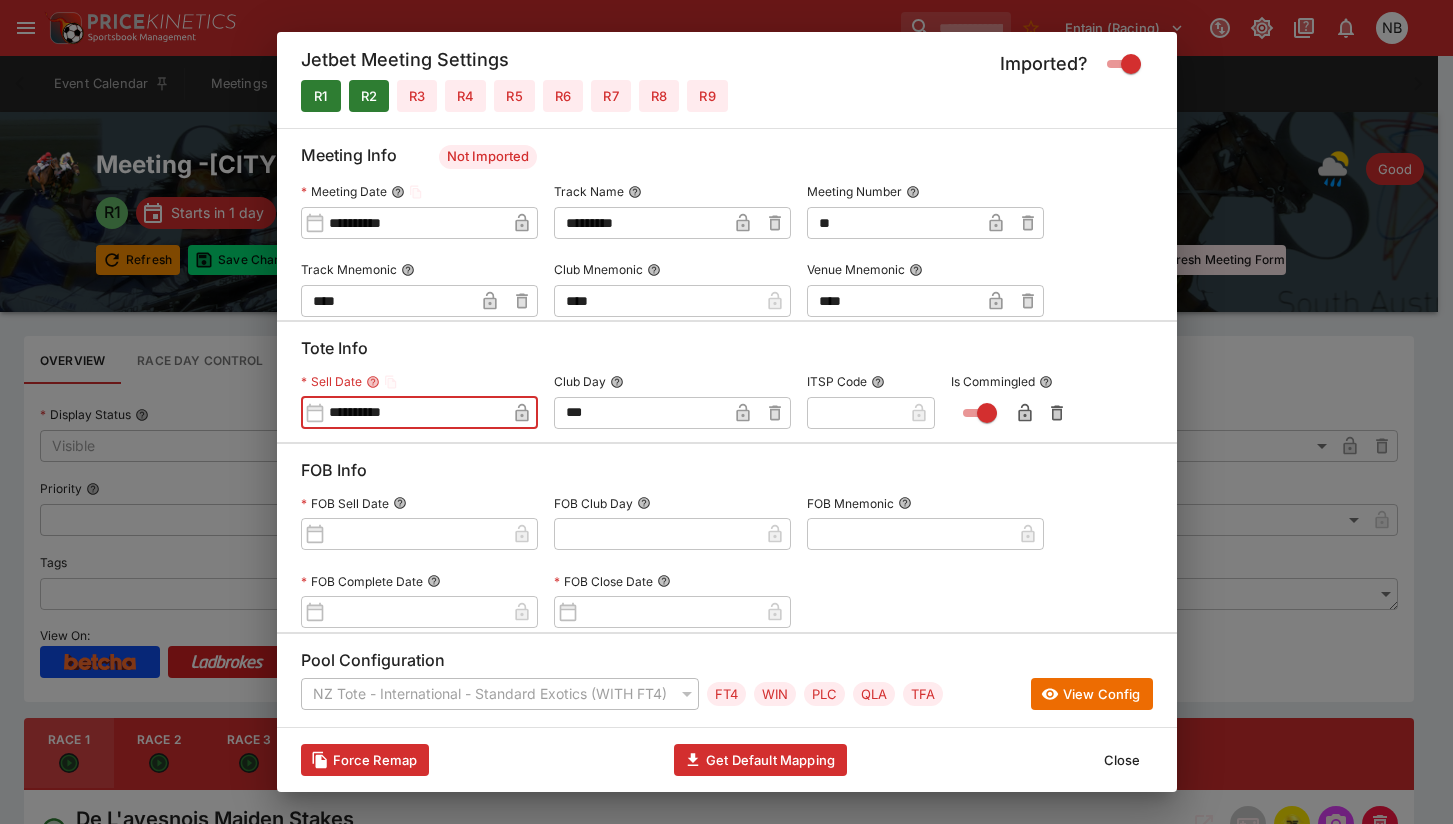 click on "**********" at bounding box center [415, 413] 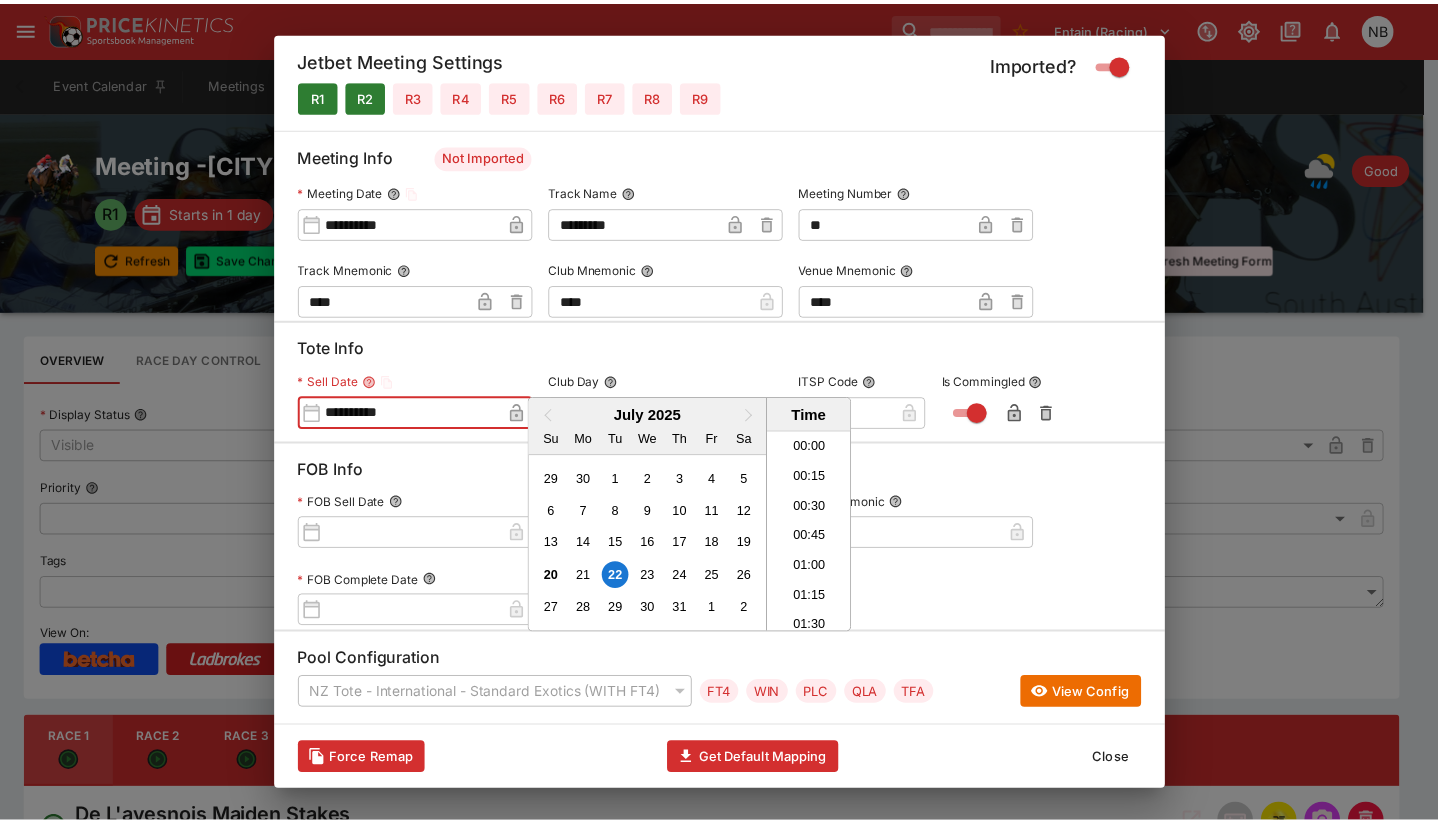 scroll, scrollTop: 1355, scrollLeft: 0, axis: vertical 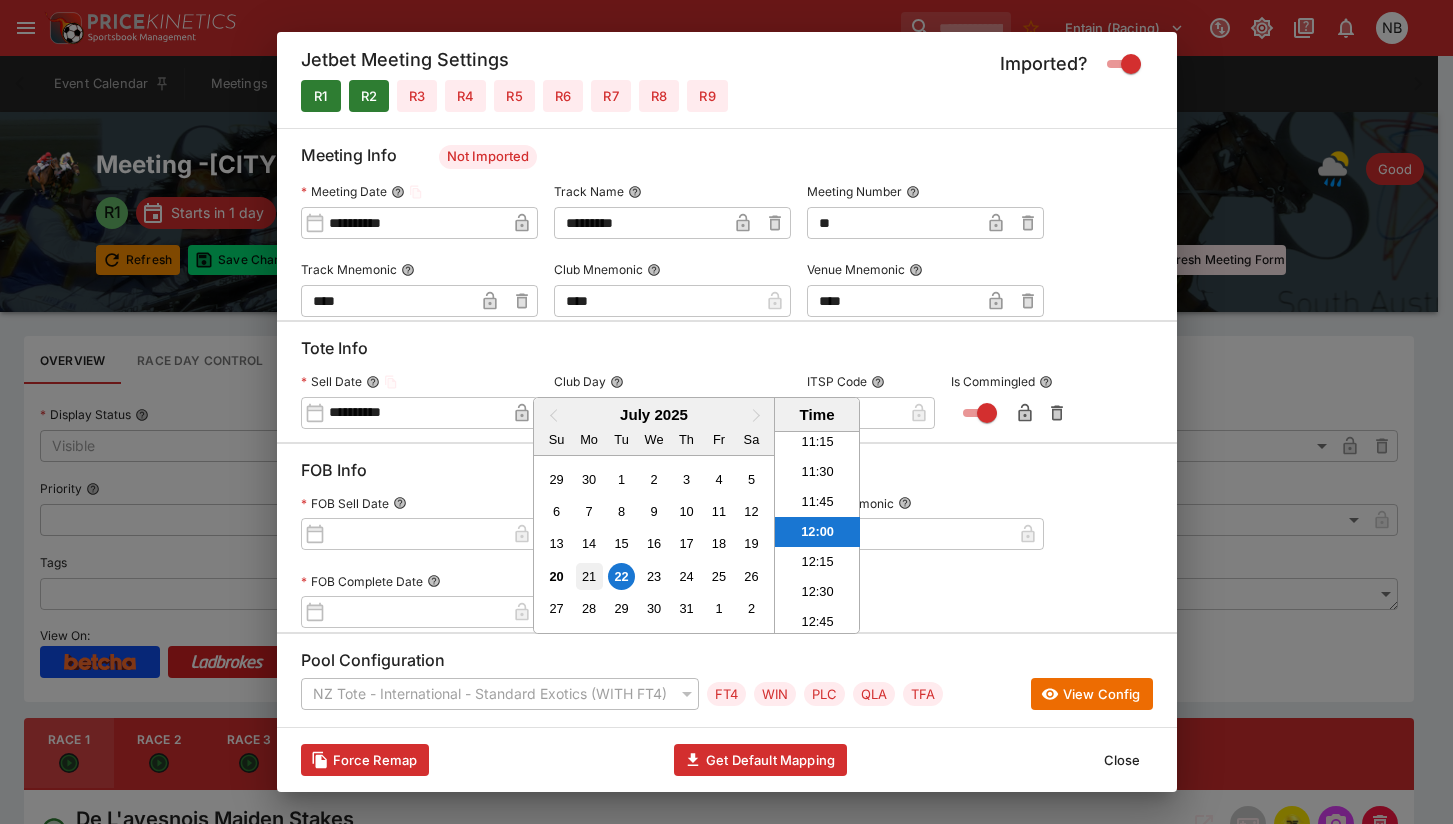 click on "21" at bounding box center (589, 576) 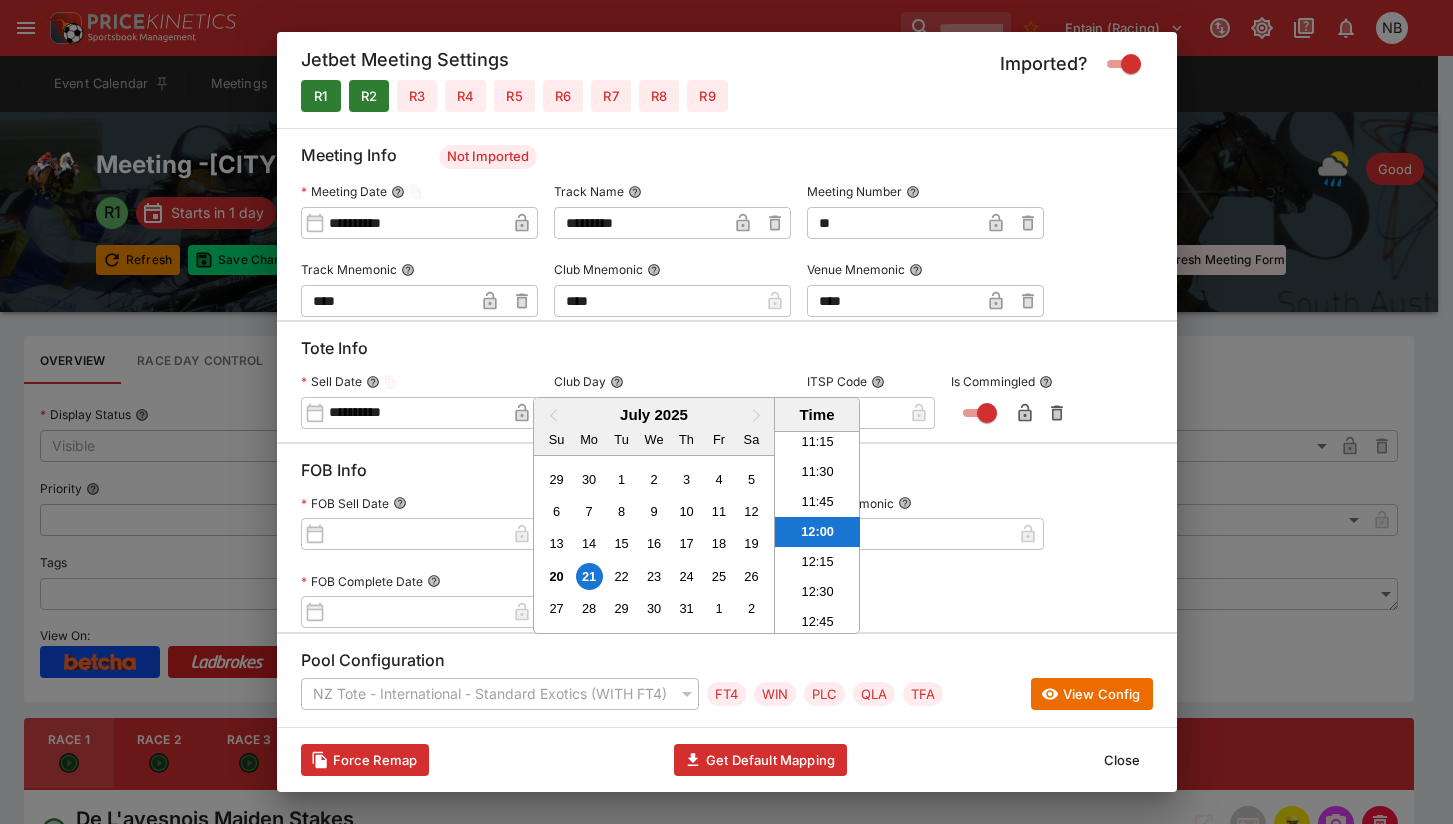 click at bounding box center (726, 412) 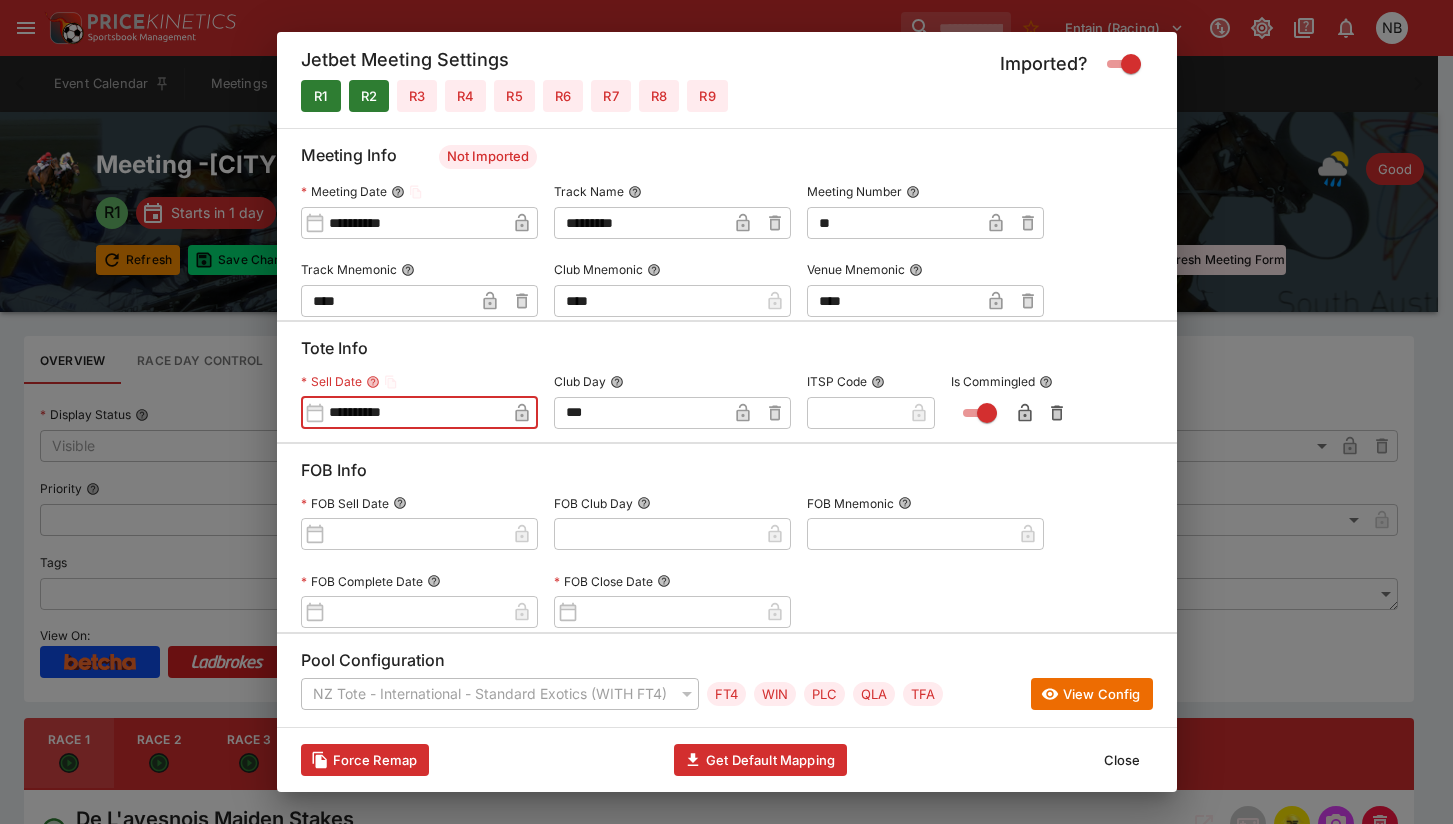 click on "**" at bounding box center [893, 223] 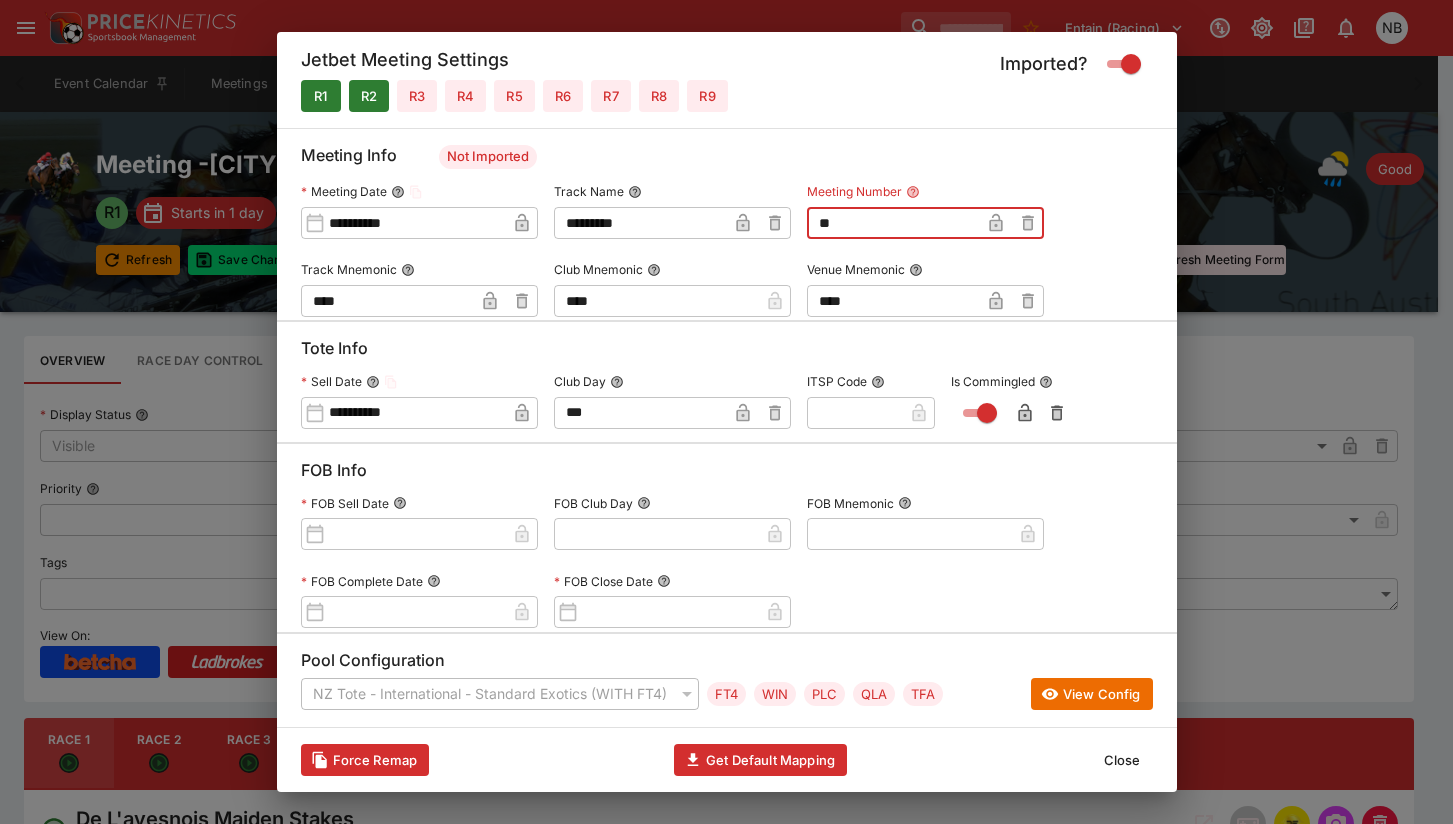 click on "Close" at bounding box center (1122, 760) 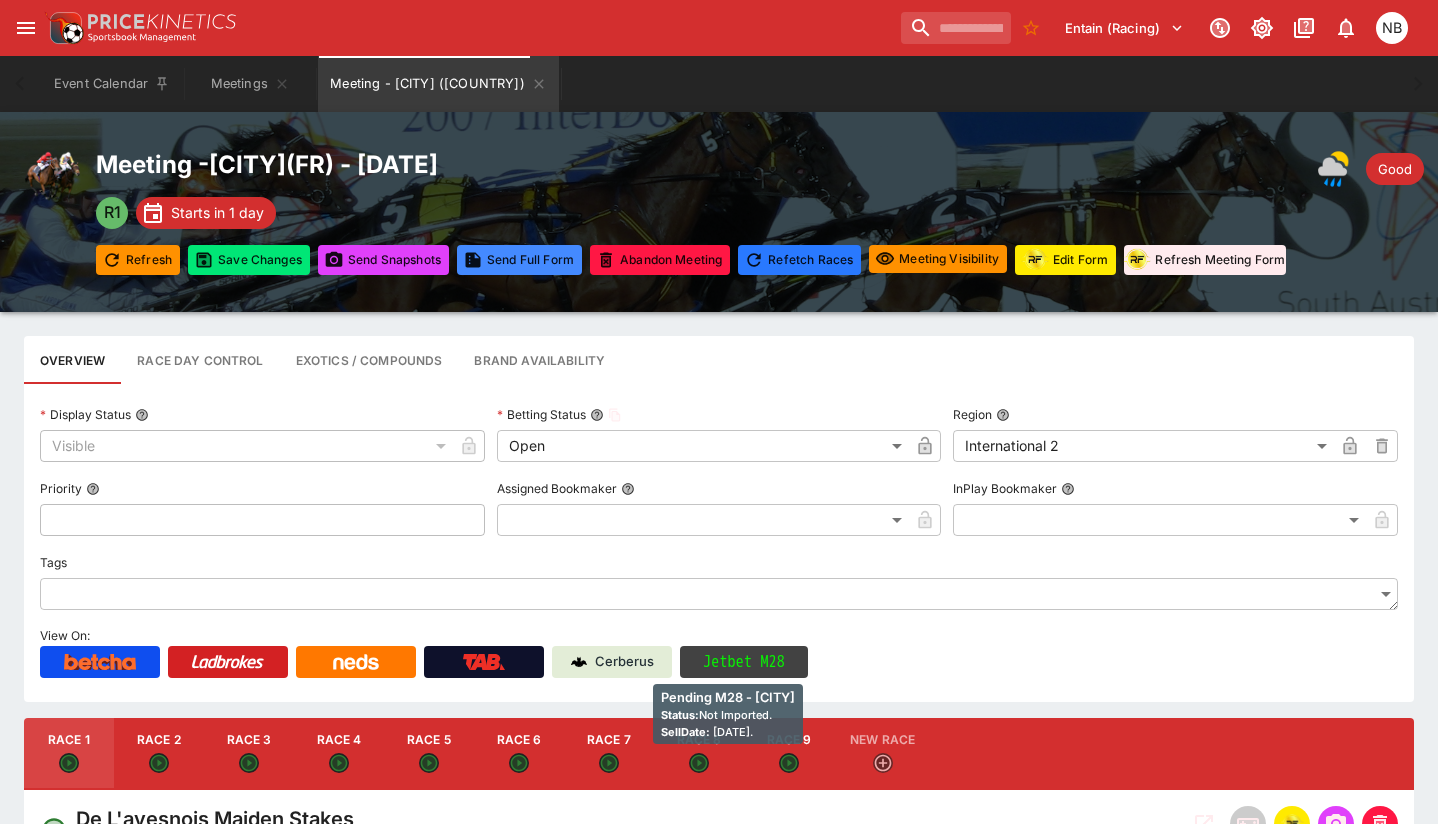 click on "Jetbet M28" at bounding box center [744, 662] 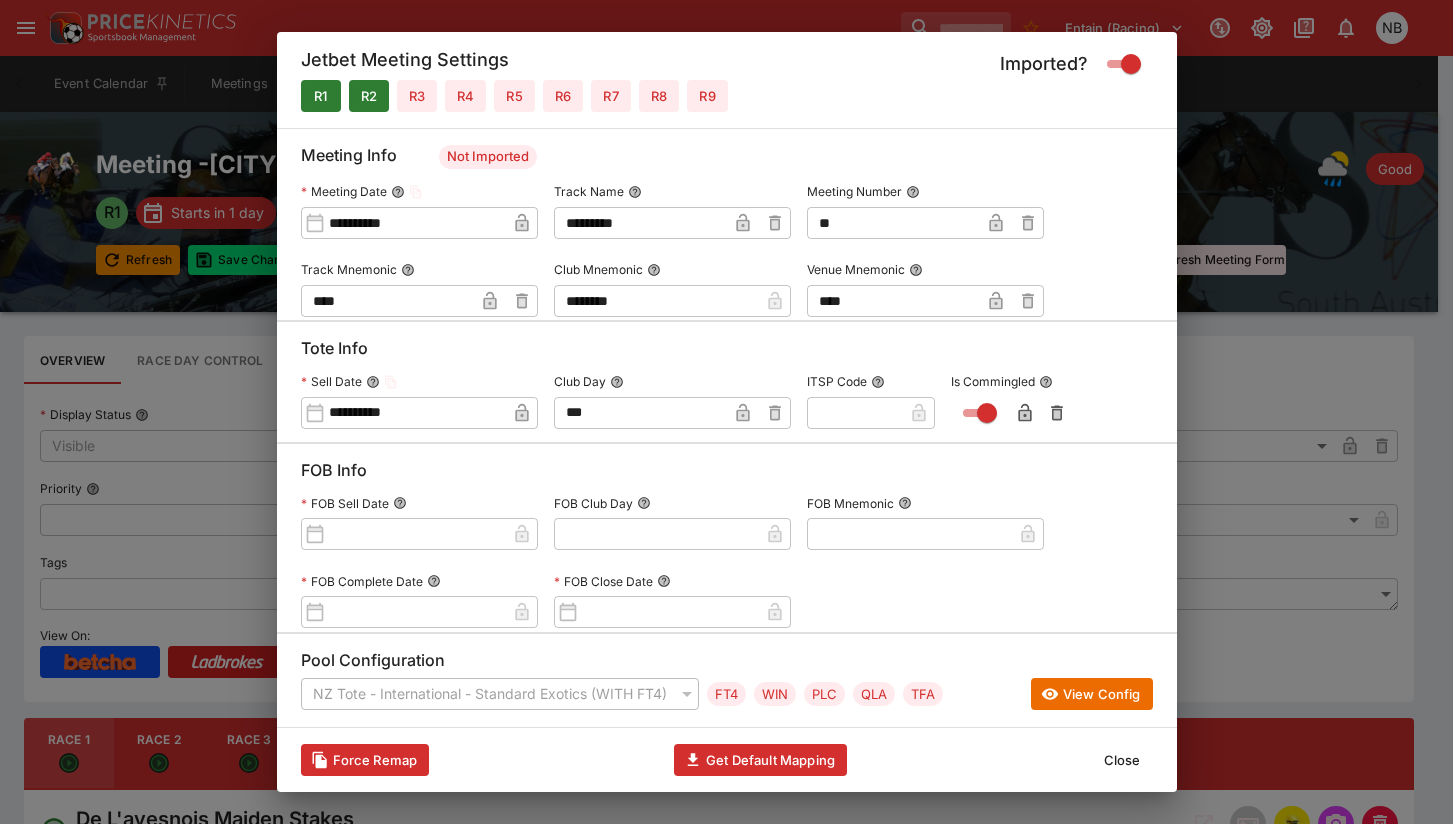 click on "Close" at bounding box center [1122, 760] 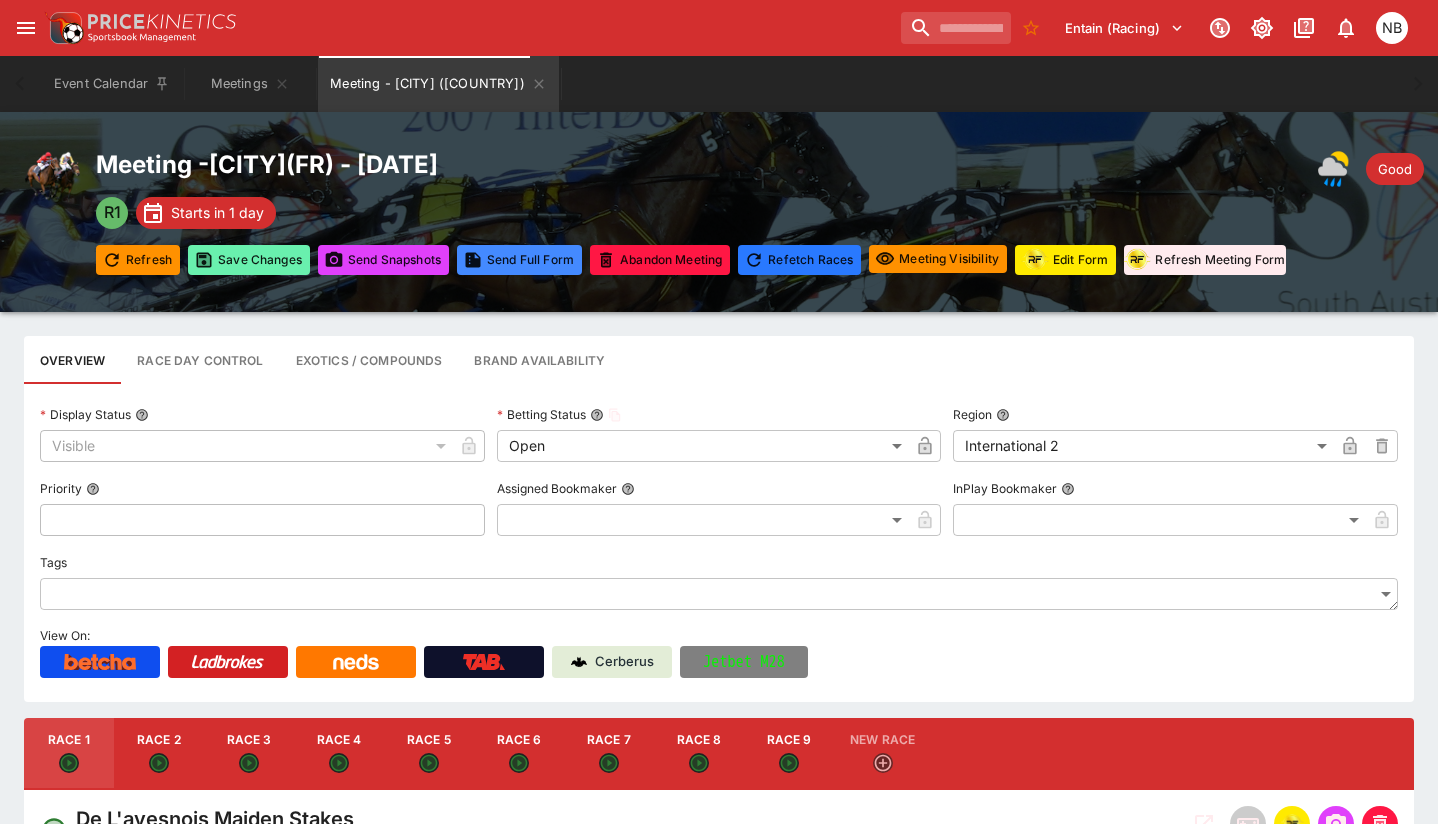 click on "Save Changes" at bounding box center (249, 260) 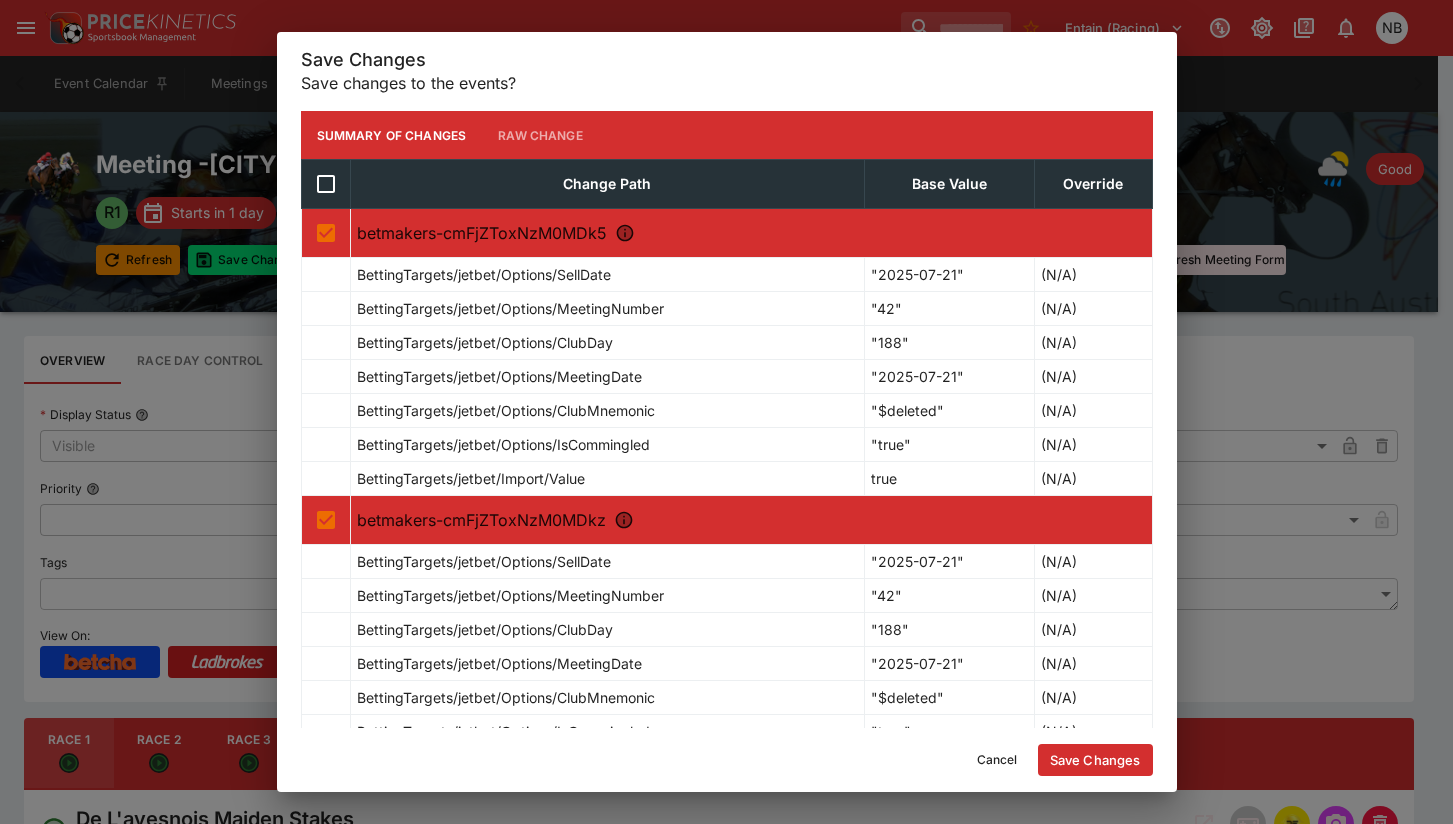 click on "Save Changes" at bounding box center (1095, 760) 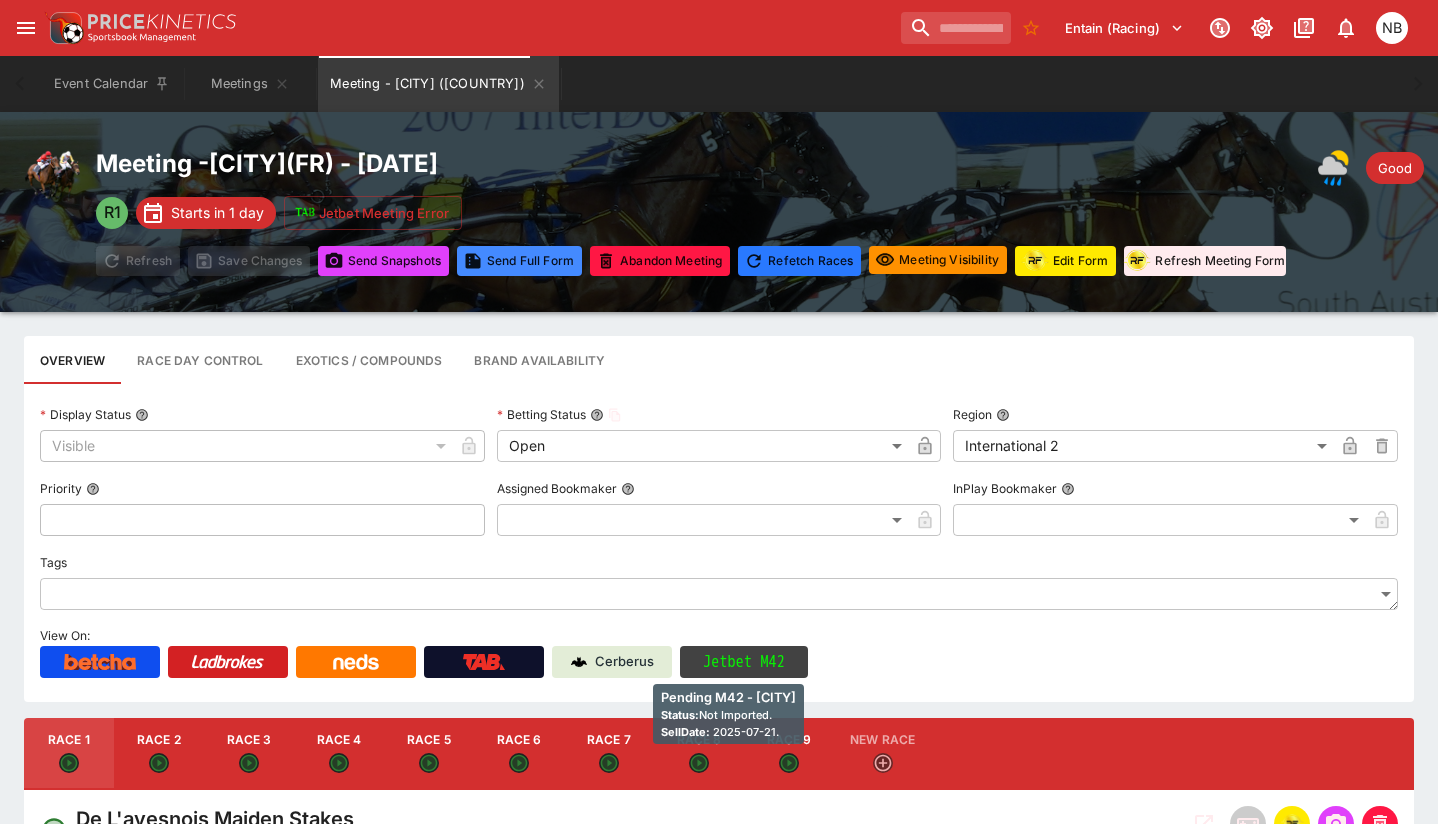 click on "Jetbet M42" at bounding box center [744, 662] 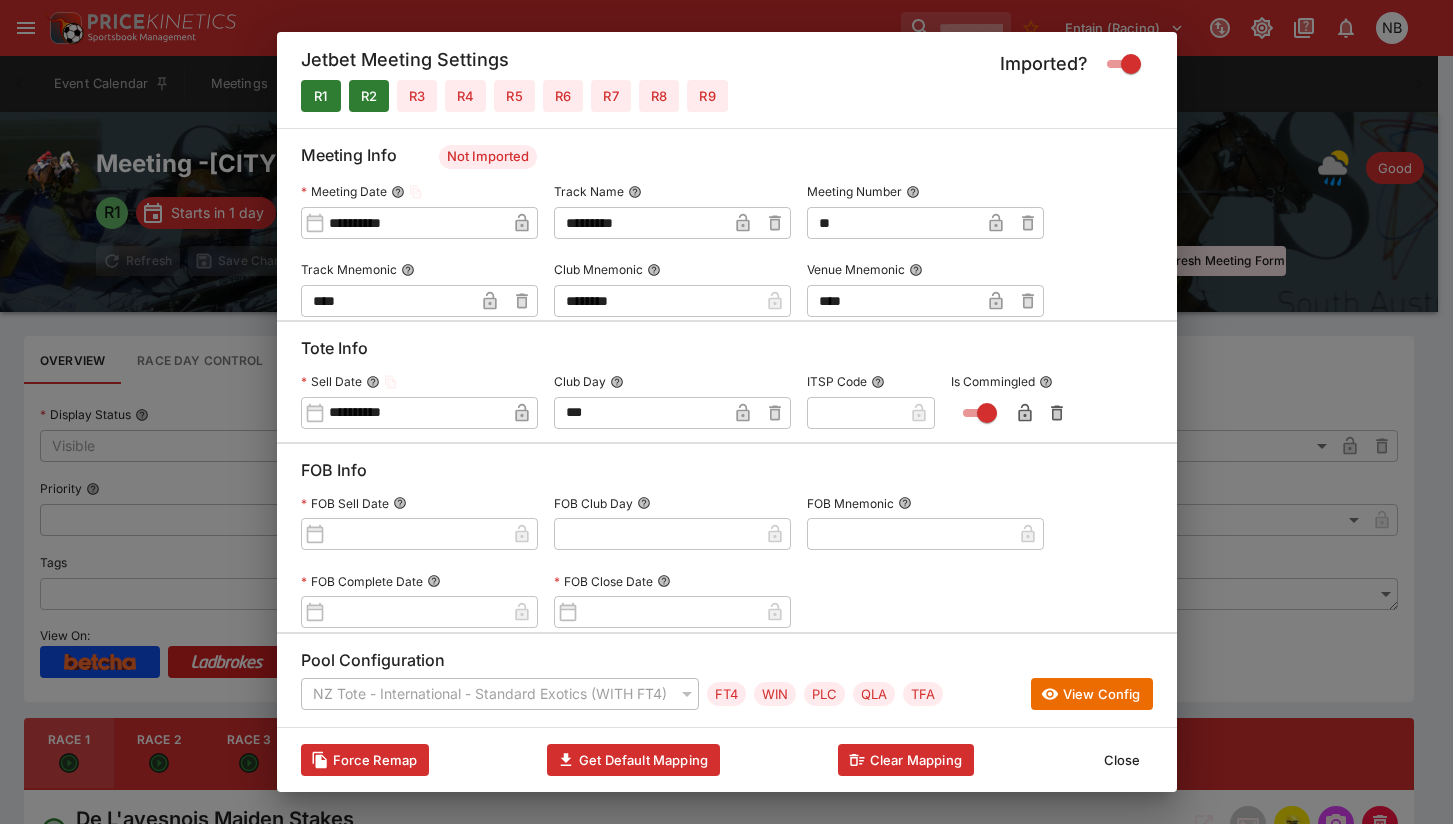 click on "********" at bounding box center [656, 301] 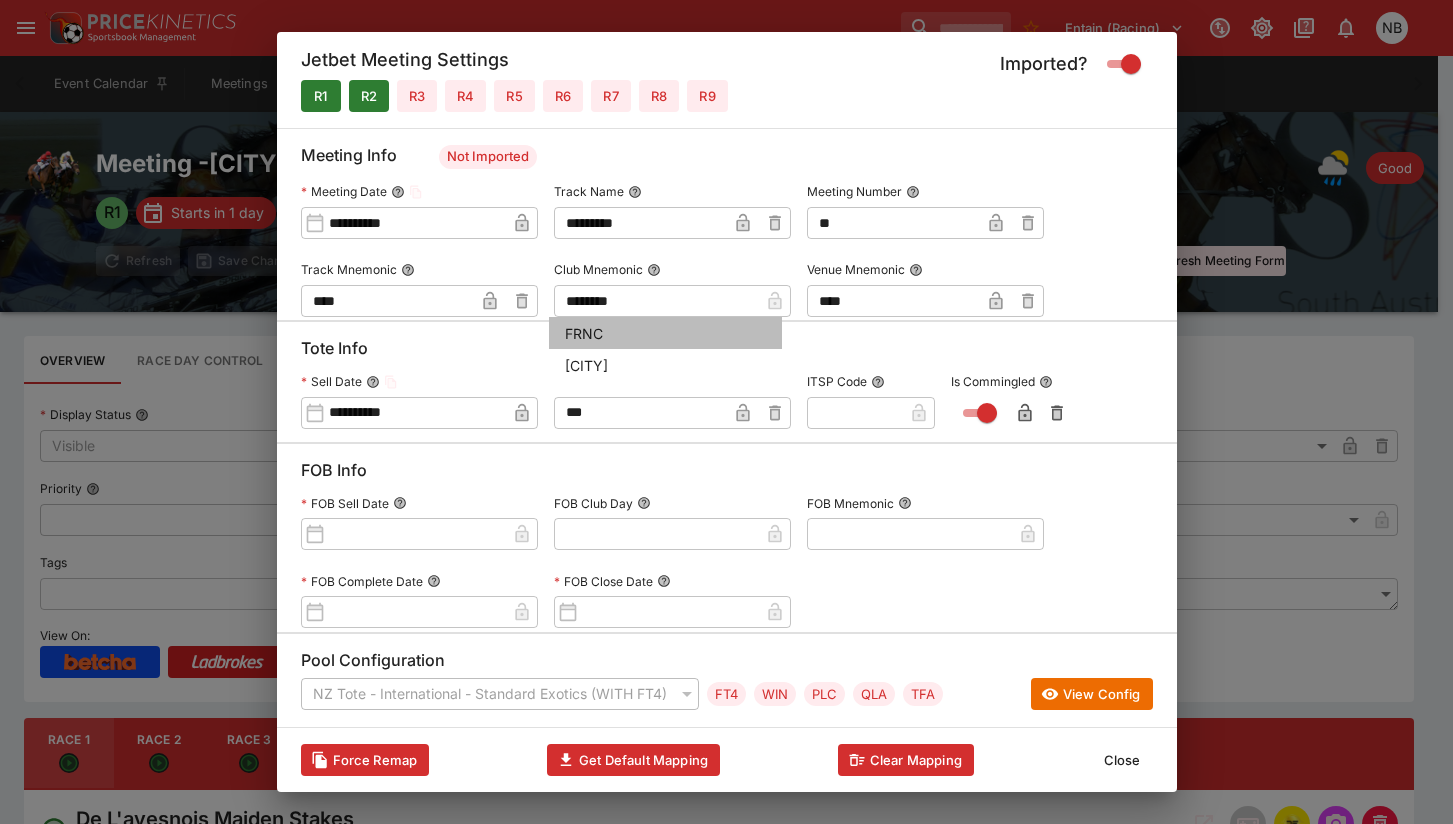 click on "FRNC" at bounding box center [665, 333] 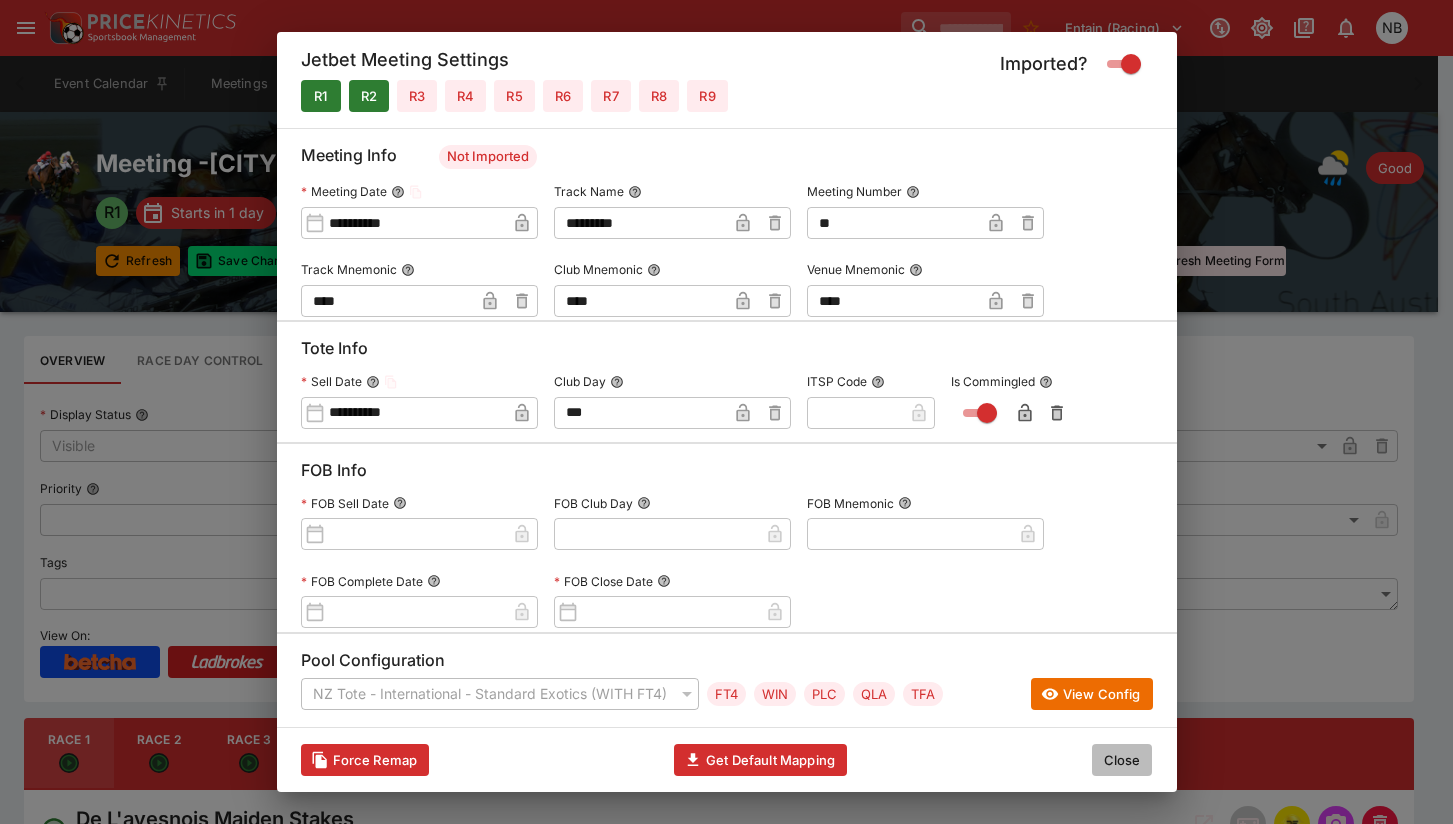 click on "Close" at bounding box center (1122, 760) 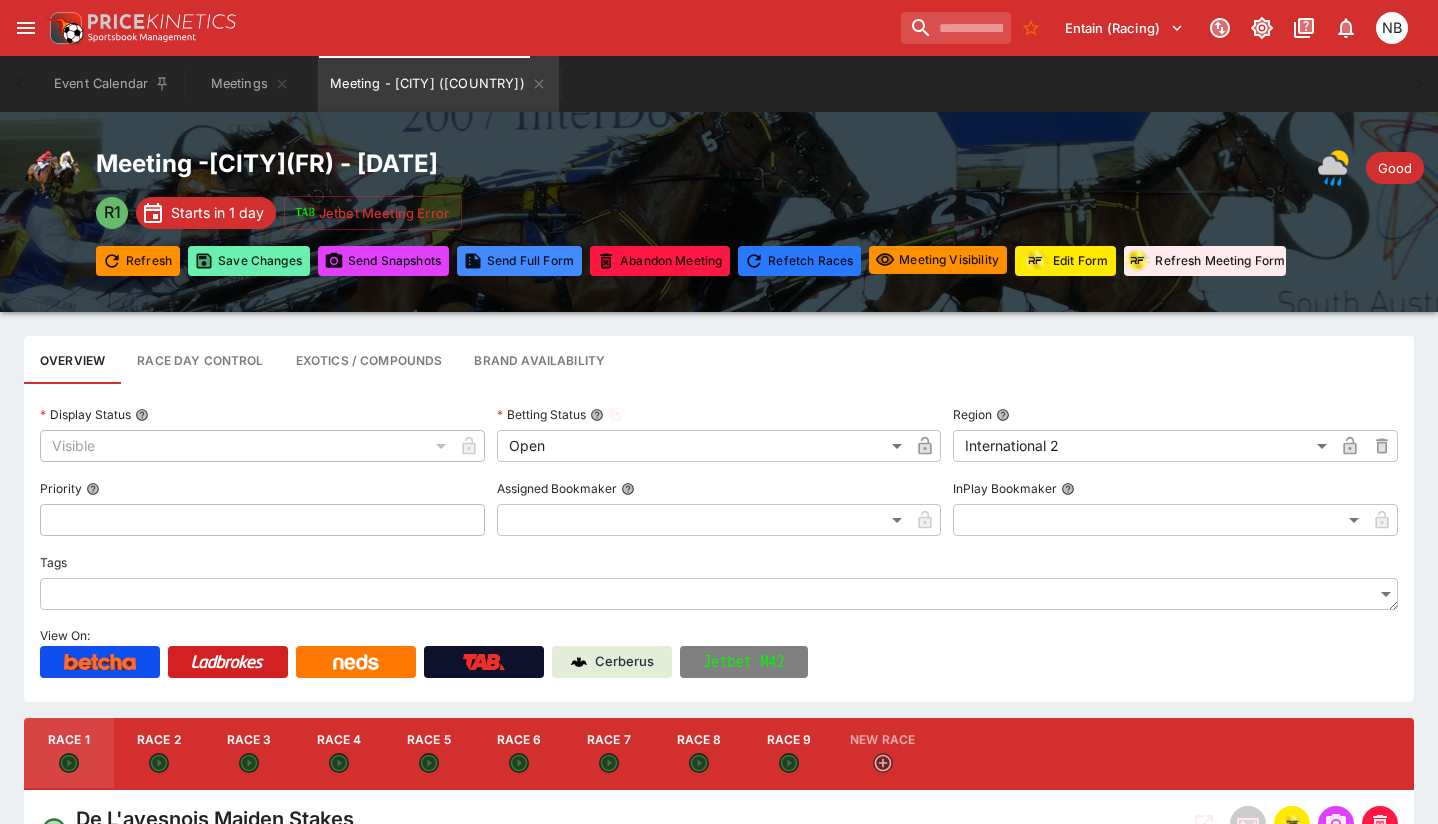 click on "Save Changes" at bounding box center [249, 261] 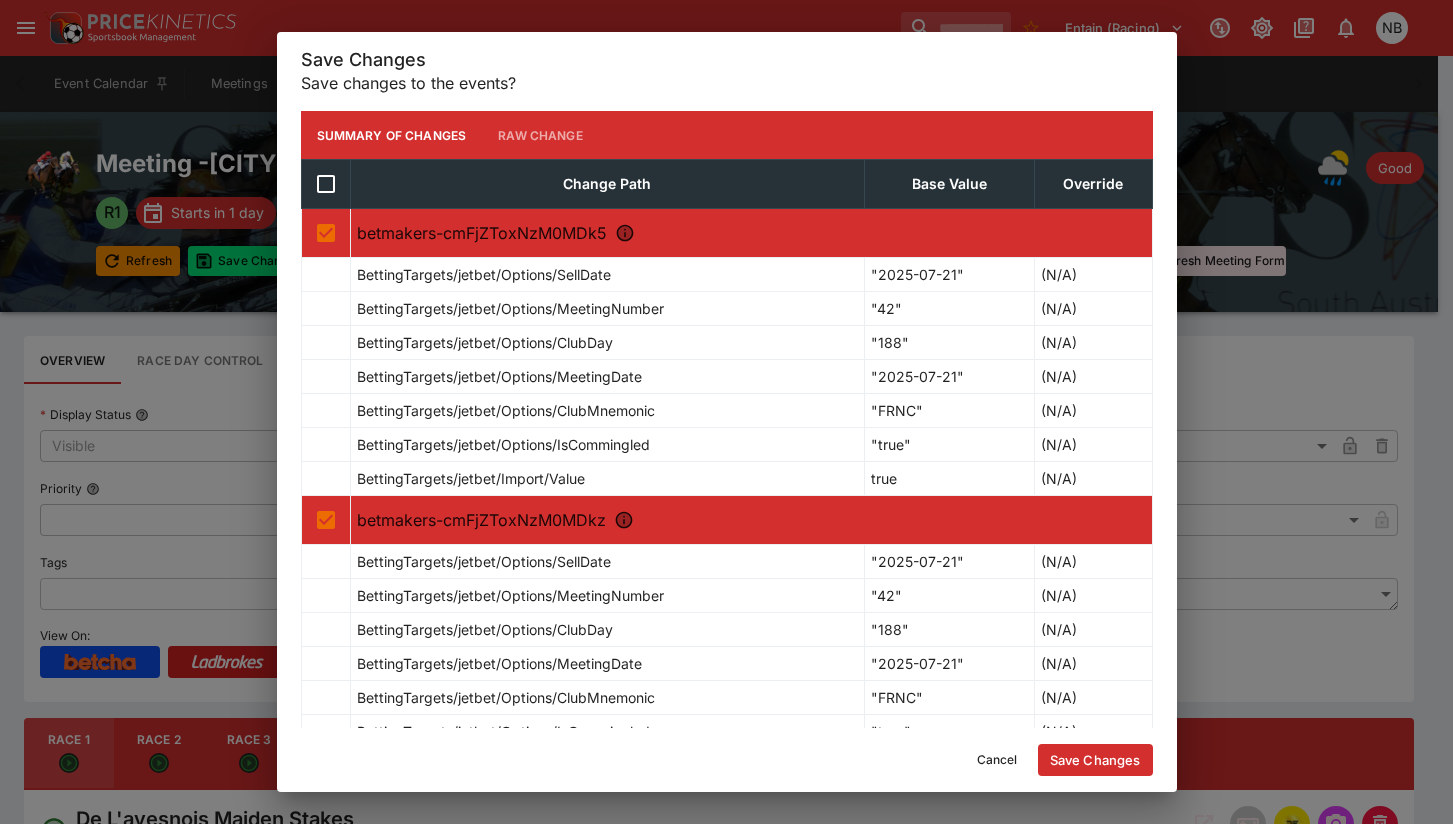 click on "Save Changes" at bounding box center [1095, 760] 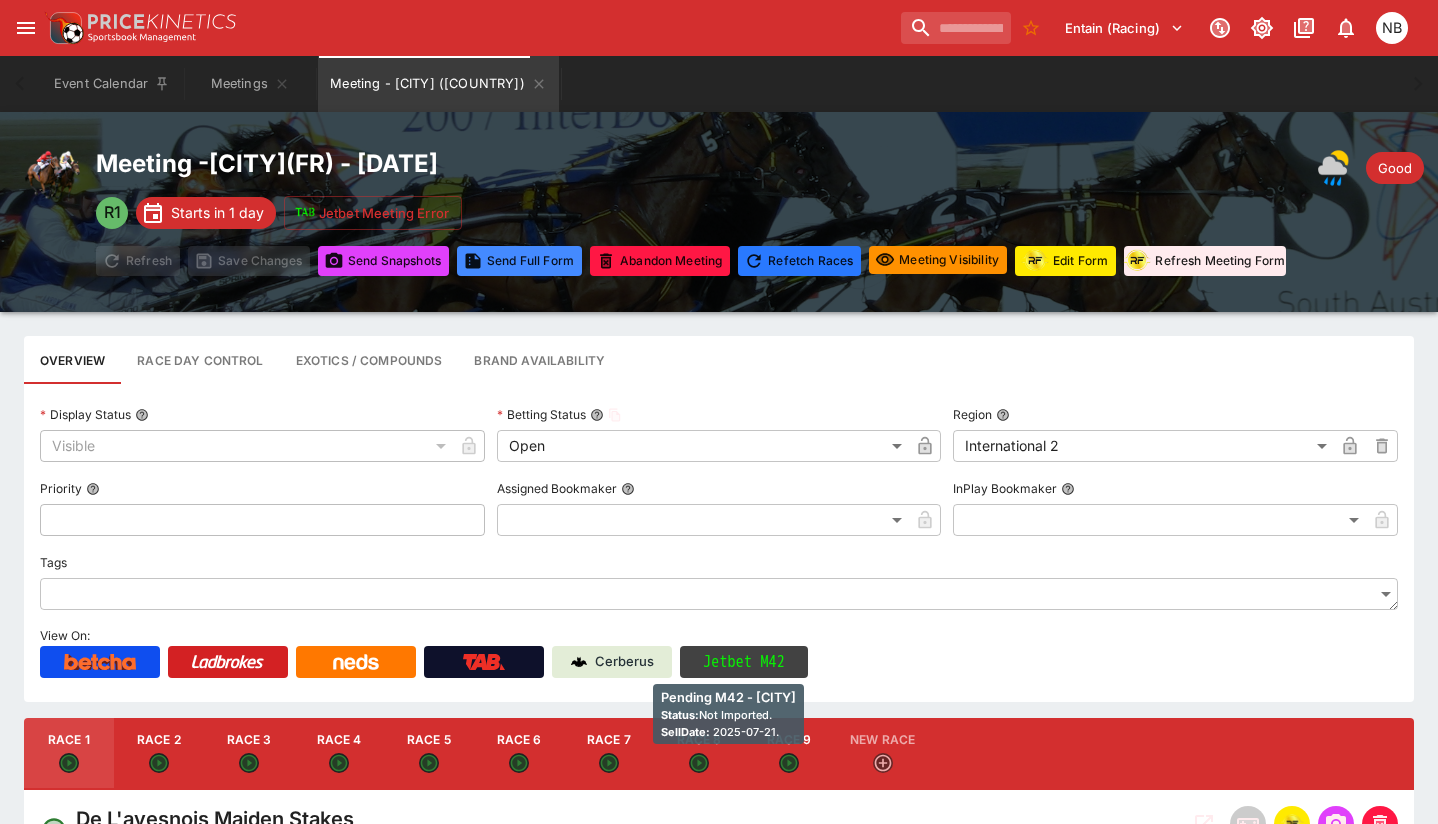 click on "Jetbet M42" at bounding box center (744, 662) 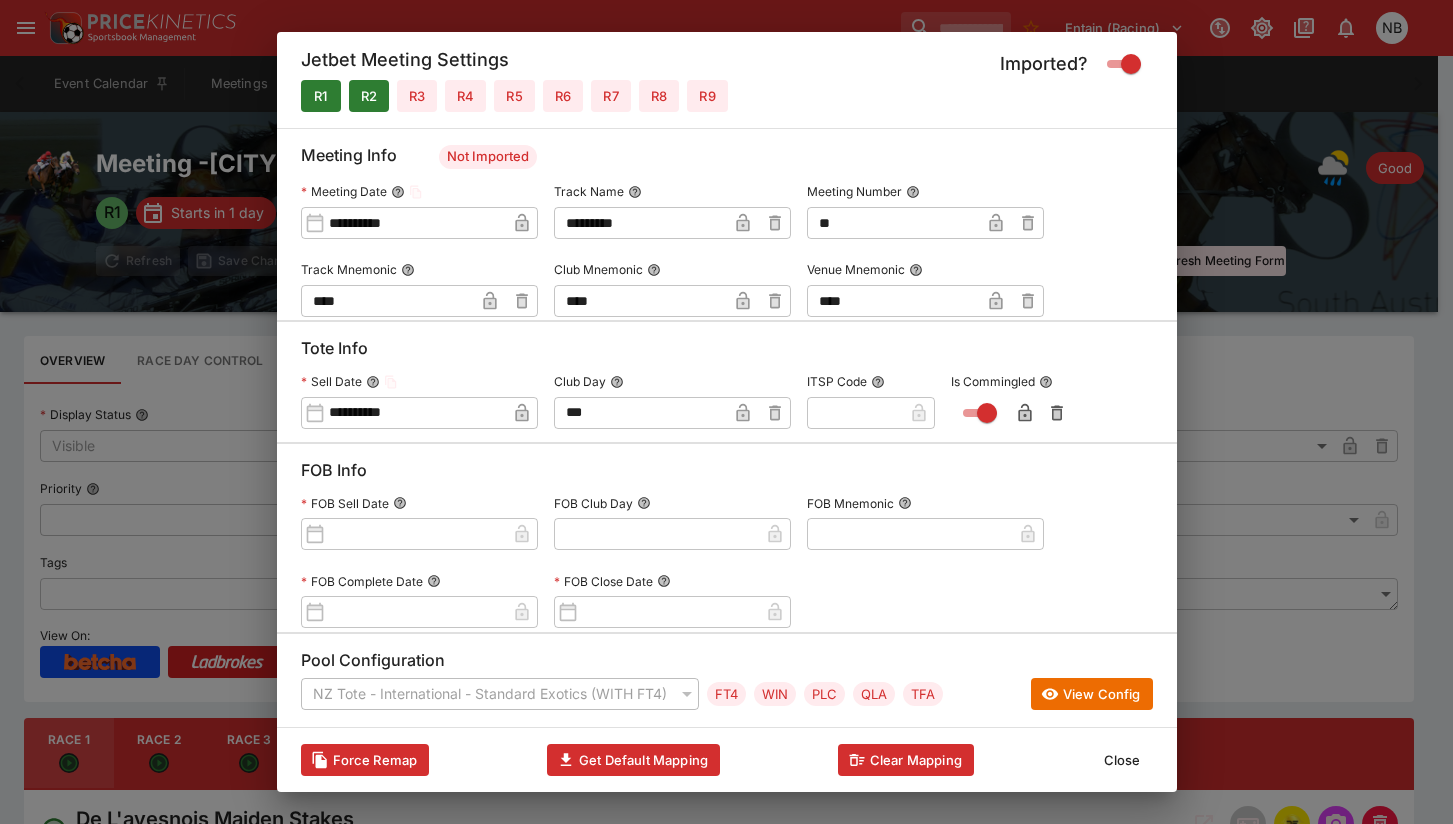 click on "Close" at bounding box center (1122, 760) 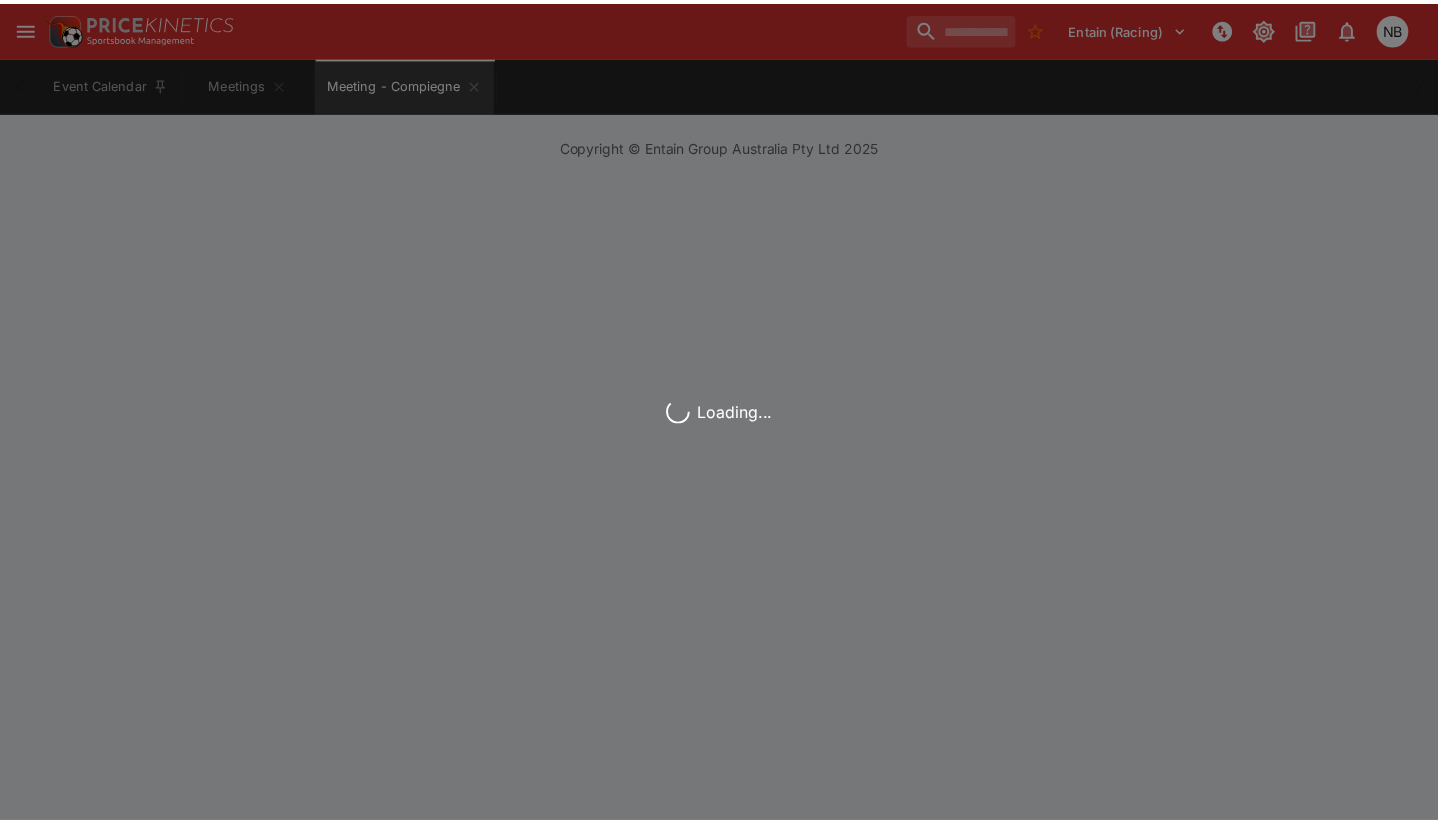 scroll, scrollTop: 0, scrollLeft: 0, axis: both 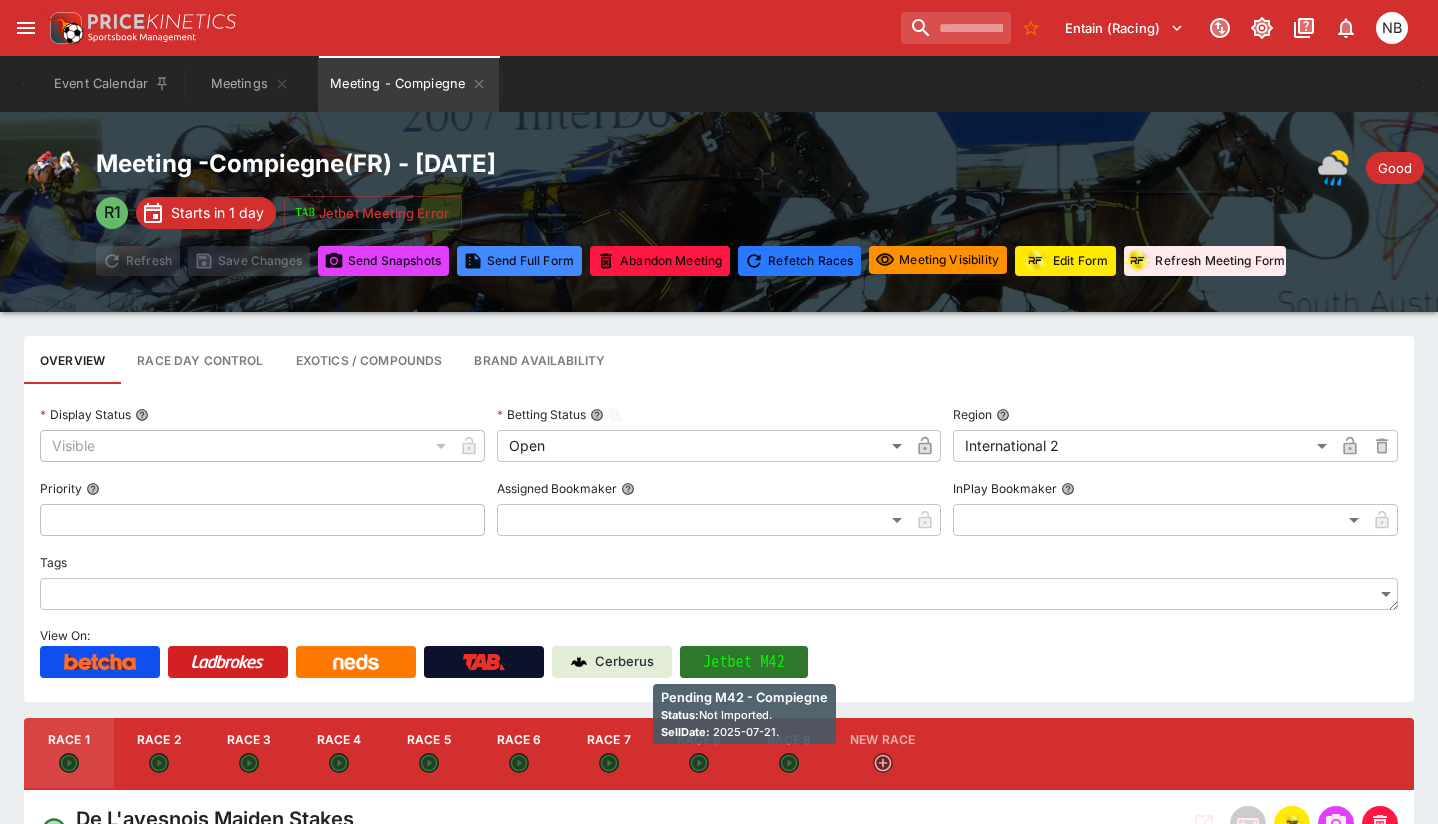 click on "Jetbet M42" at bounding box center (744, 662) 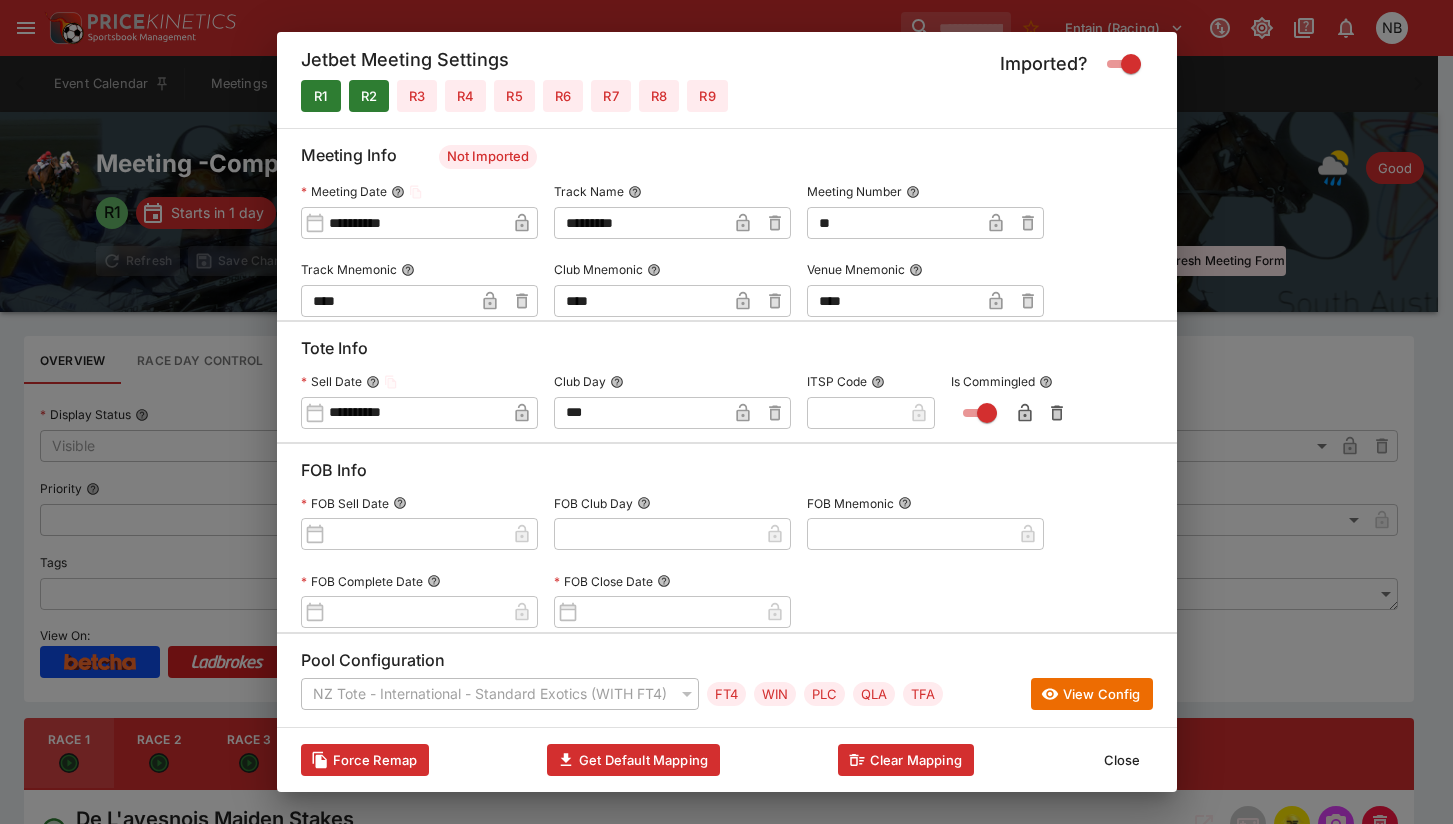 click on "Close" at bounding box center [1122, 760] 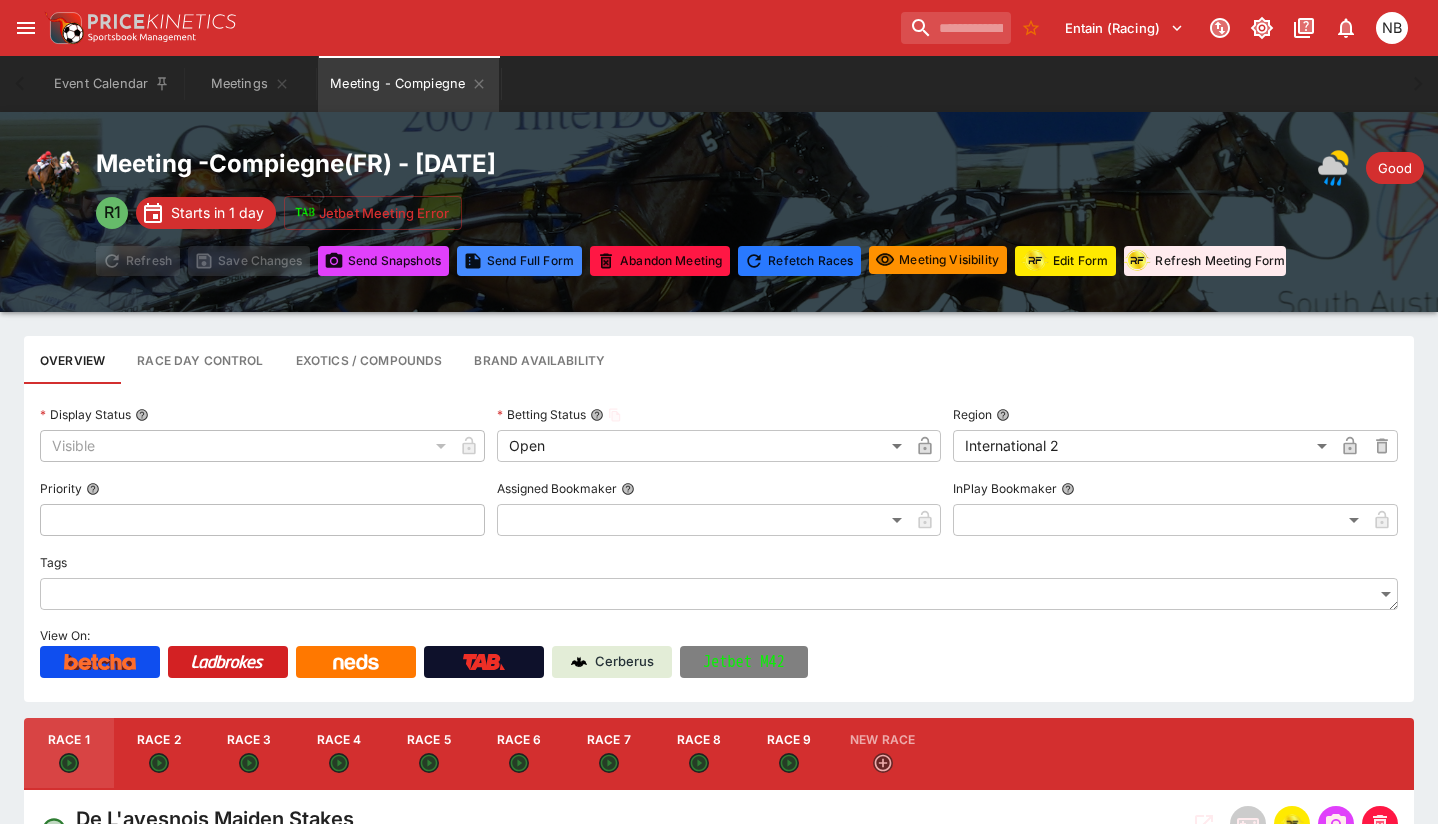 click on "Display Status" at bounding box center (262, 415) 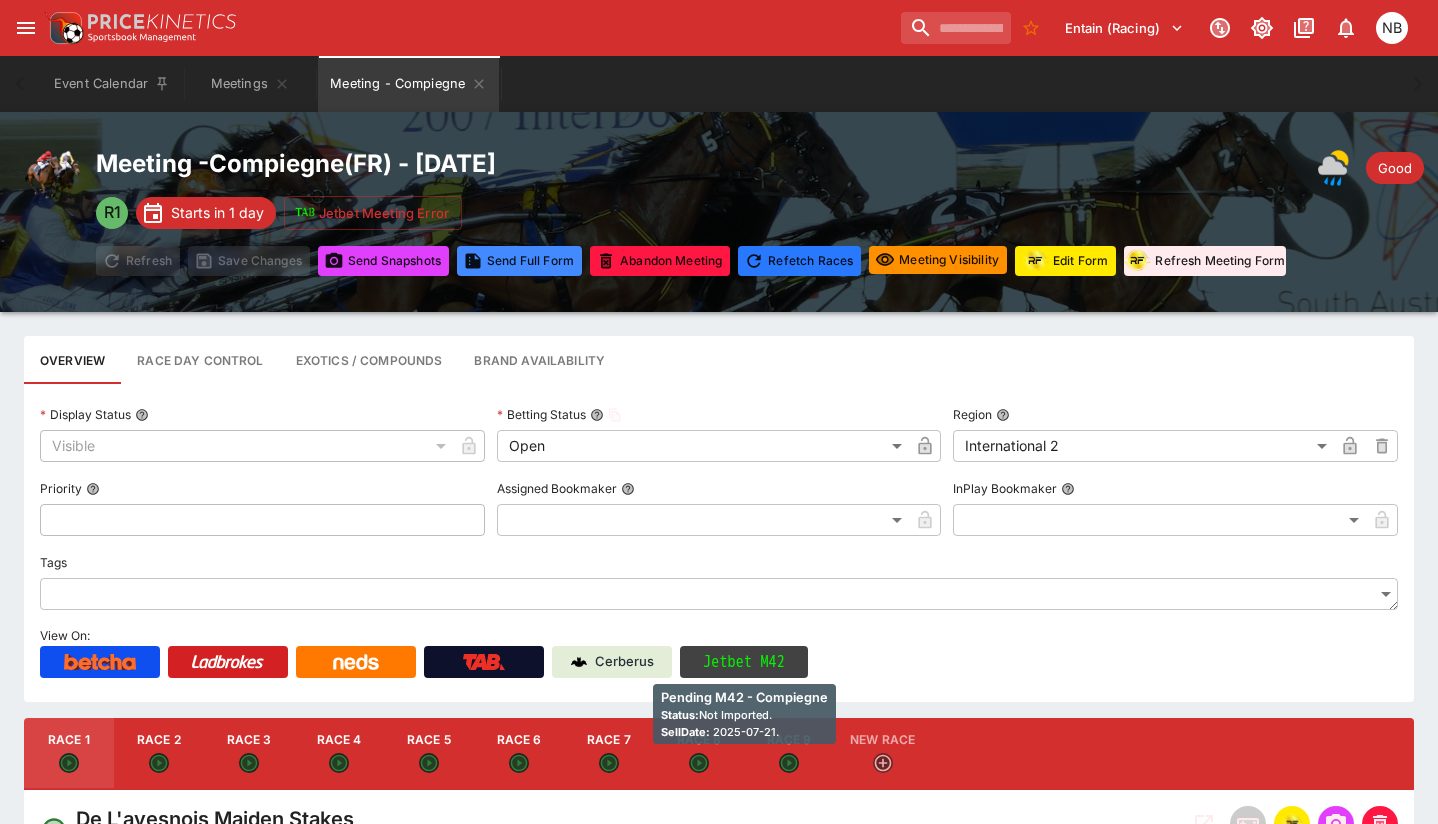 click on "Jetbet M42" at bounding box center (744, 662) 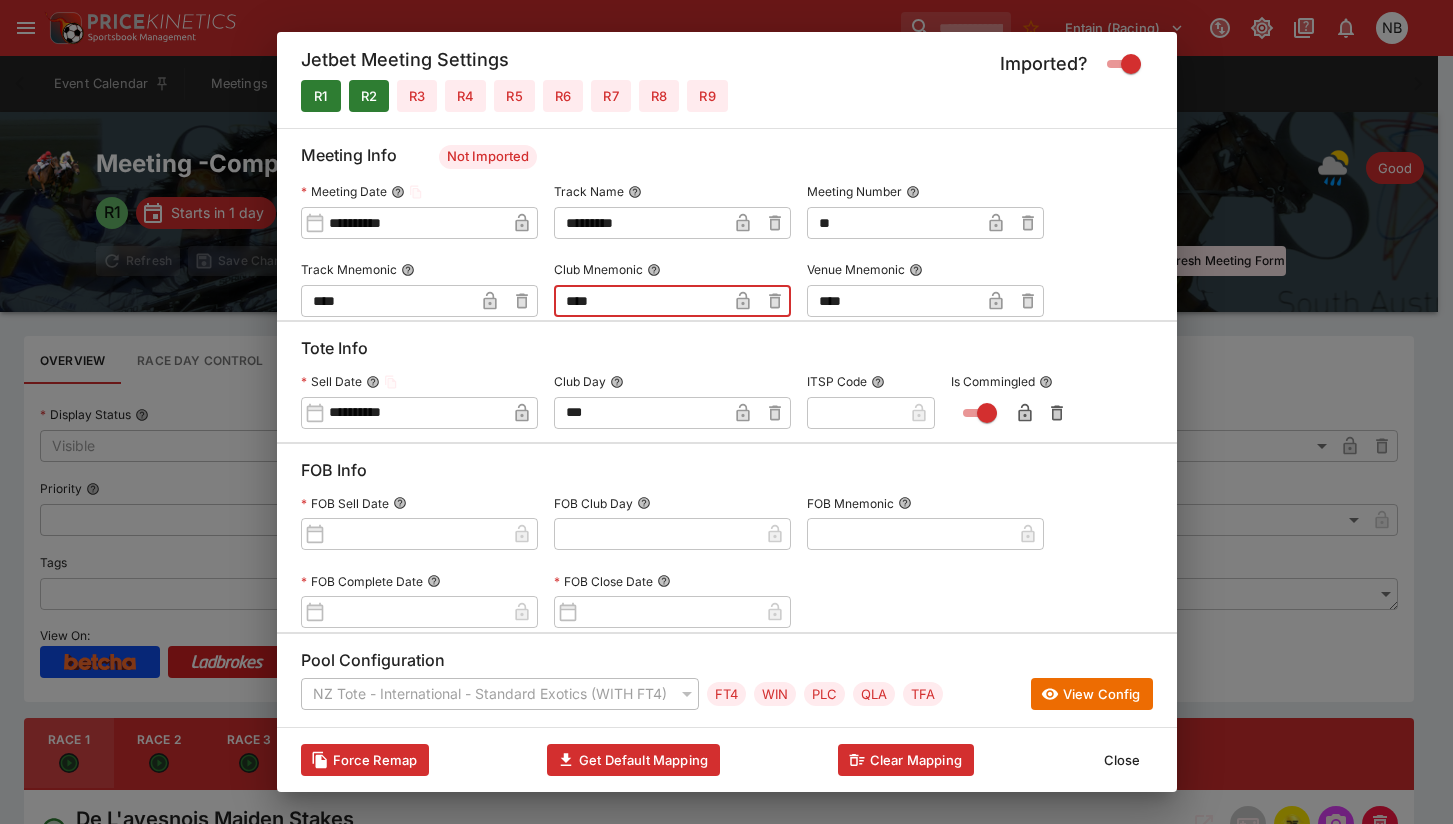click on "****" at bounding box center (640, 301) 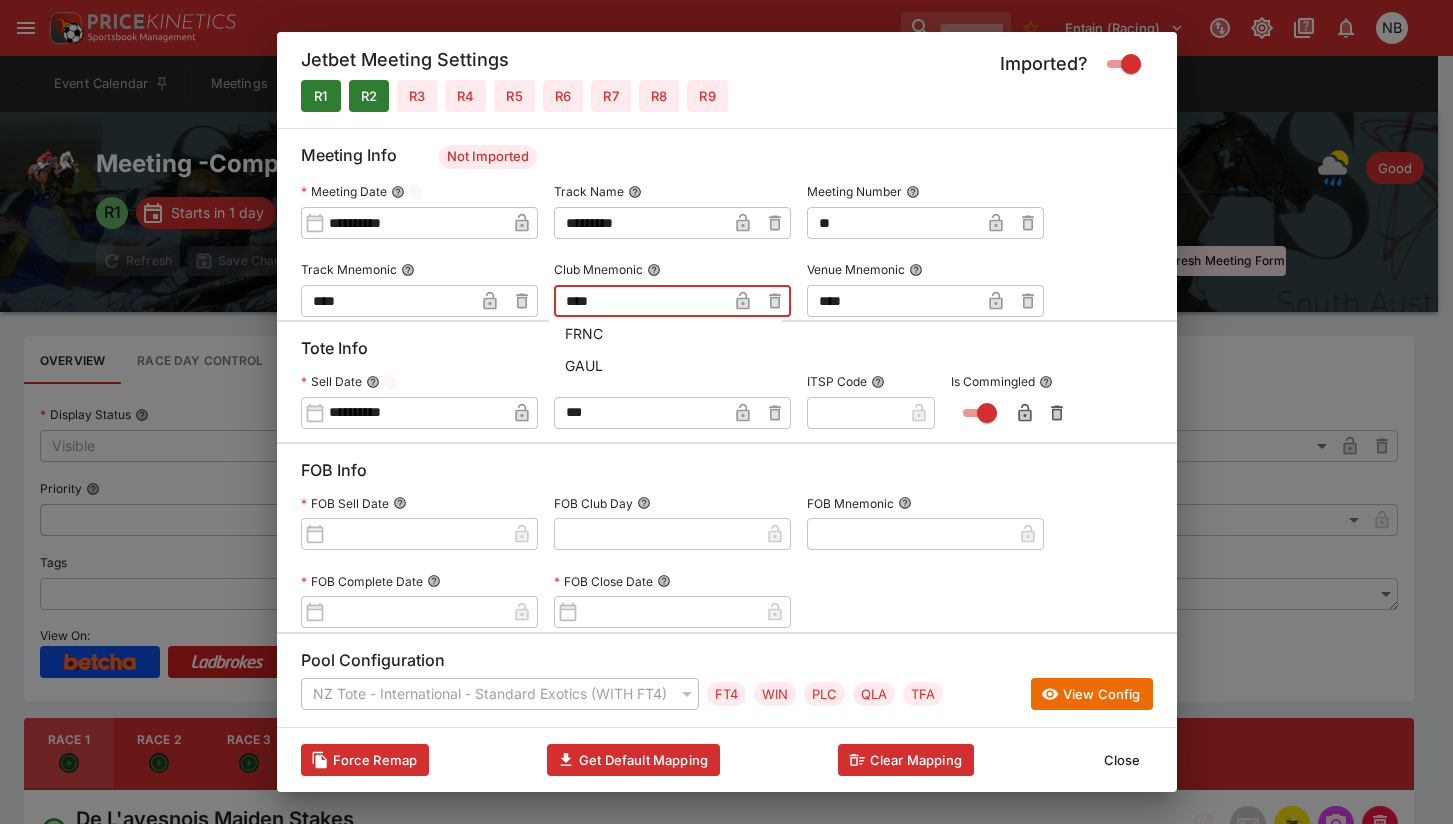 click on "GAUL" at bounding box center [665, 365] 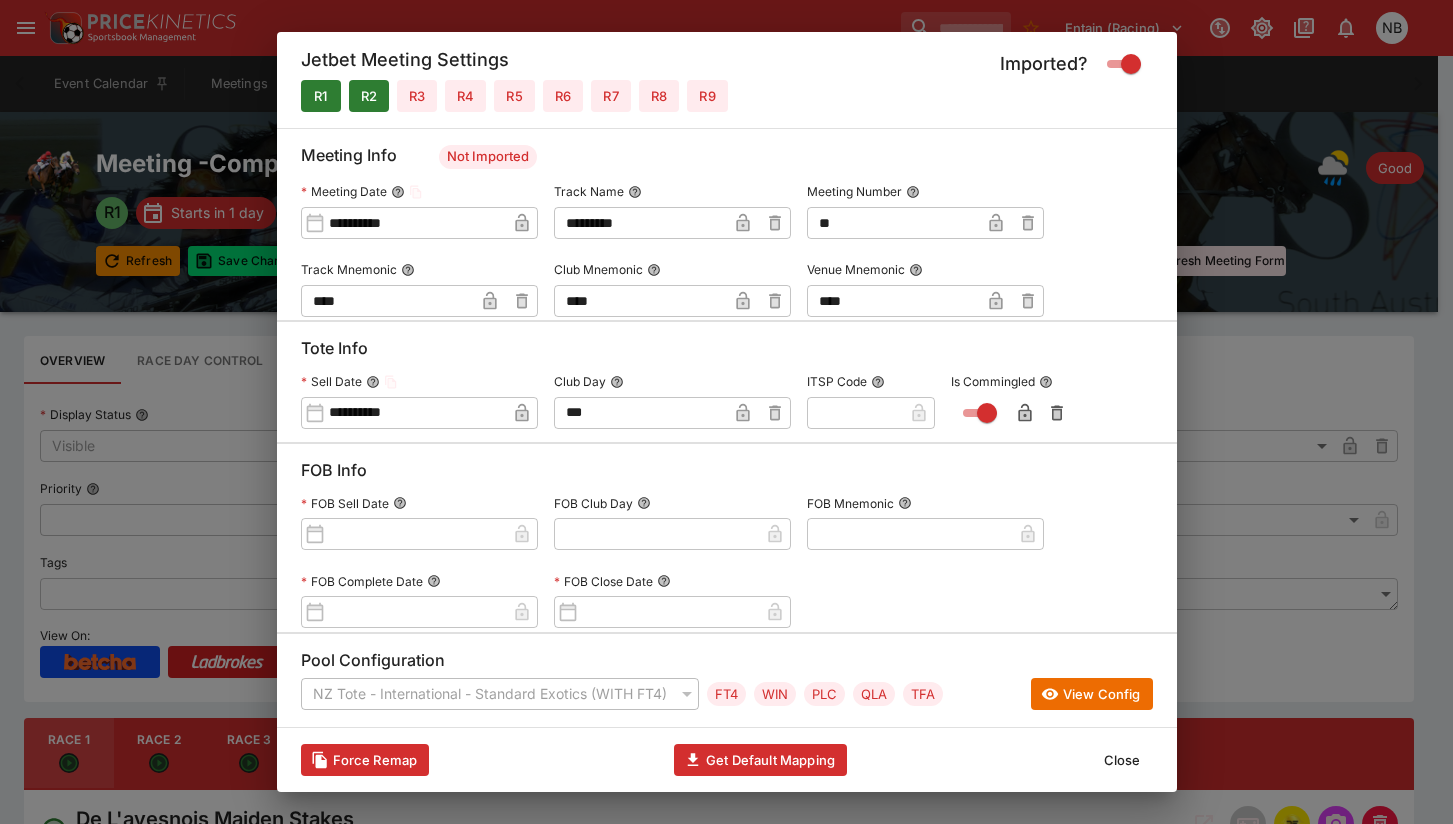 click on "****" at bounding box center [640, 301] 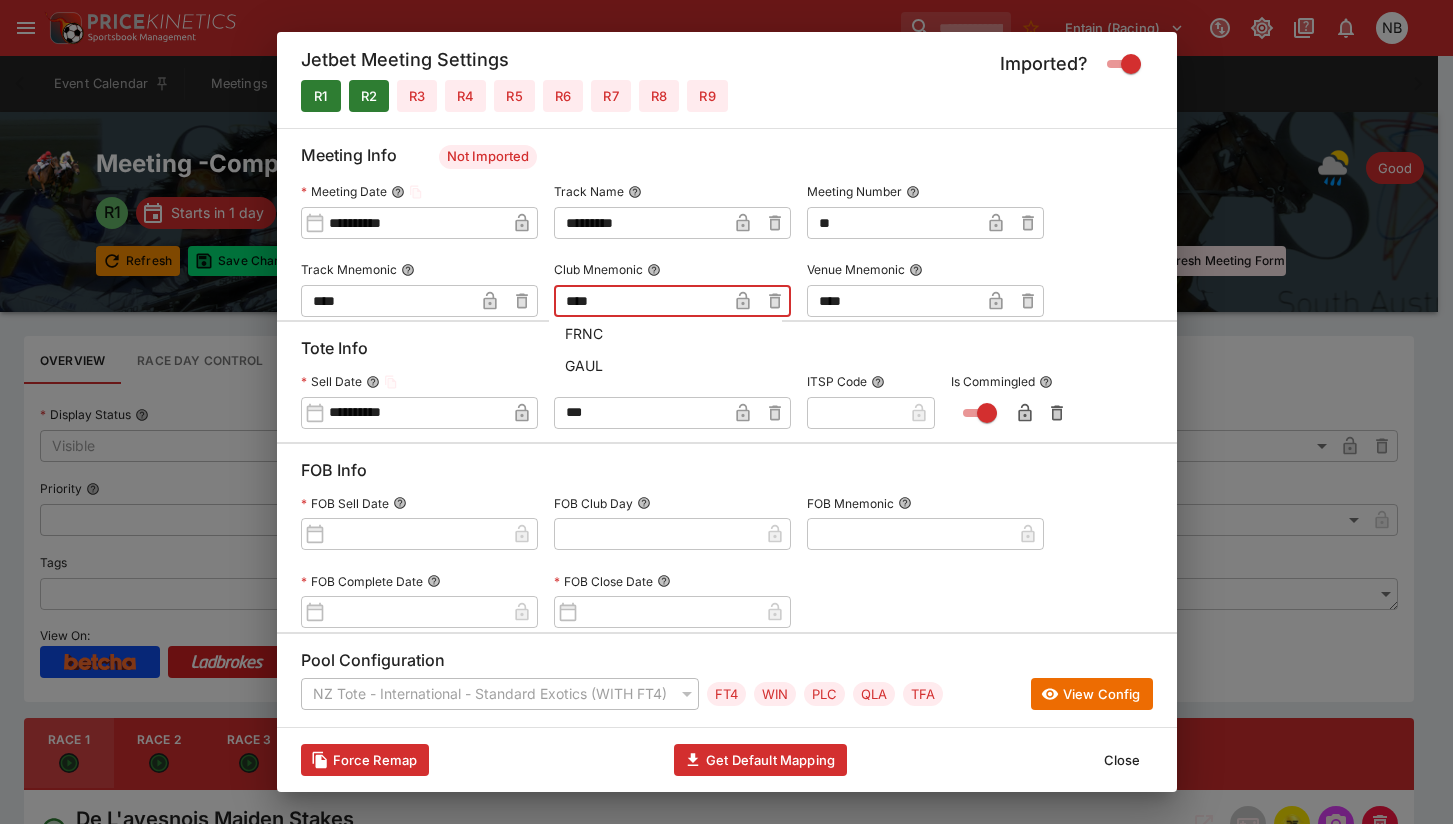click on "FRNC" at bounding box center (665, 333) 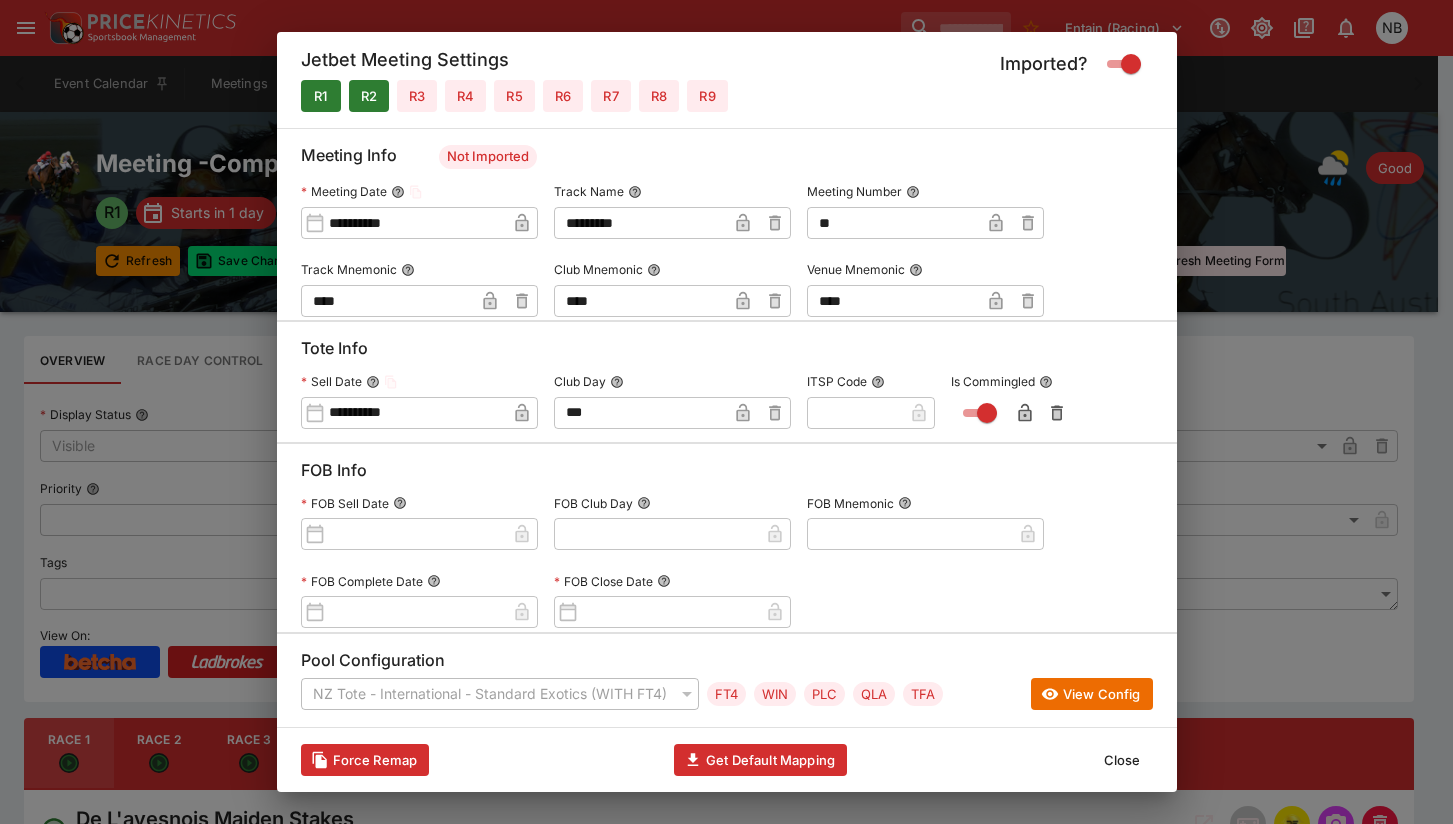 click on "Close" at bounding box center (1122, 760) 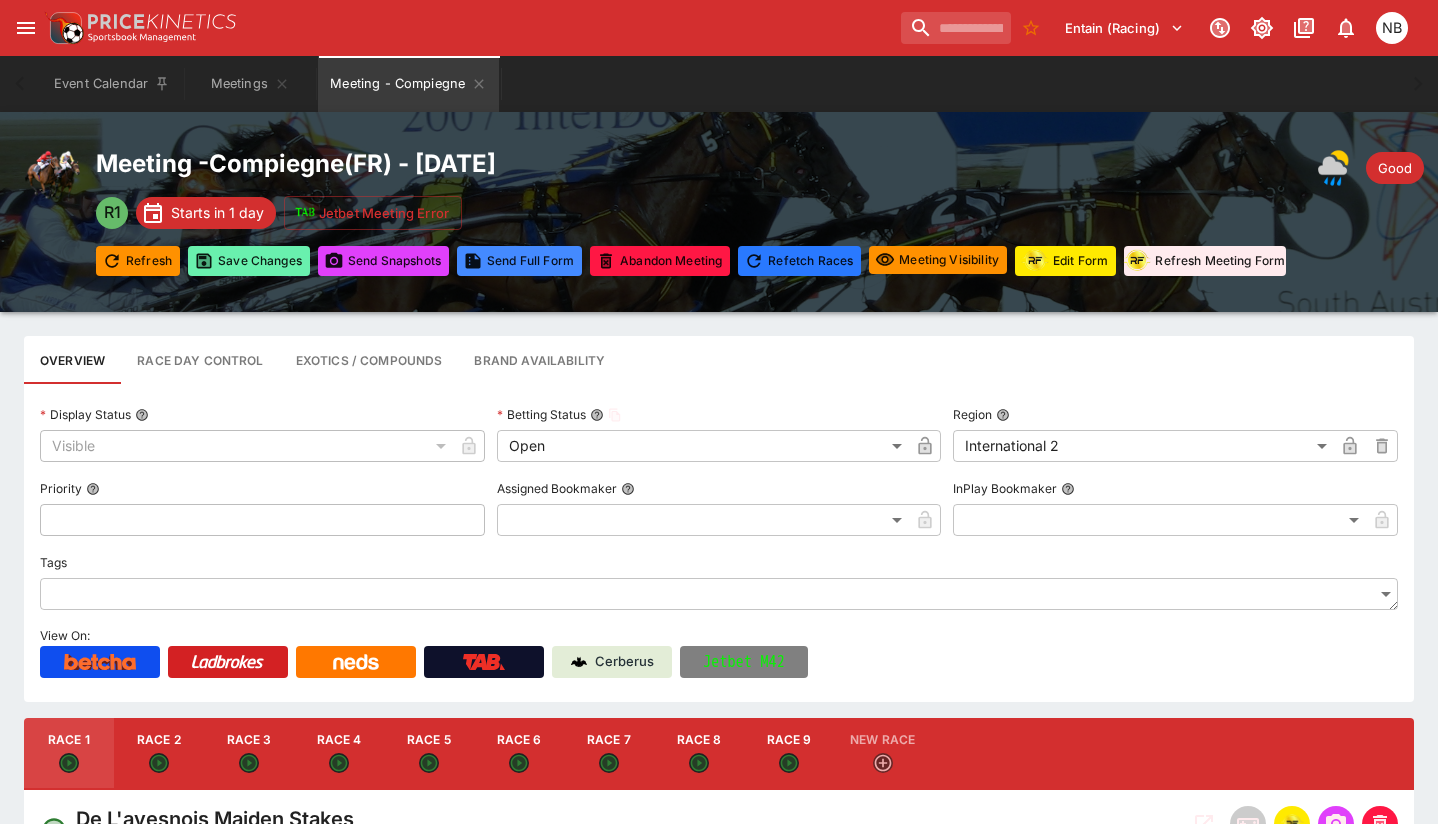 click on "Save Changes" at bounding box center (249, 261) 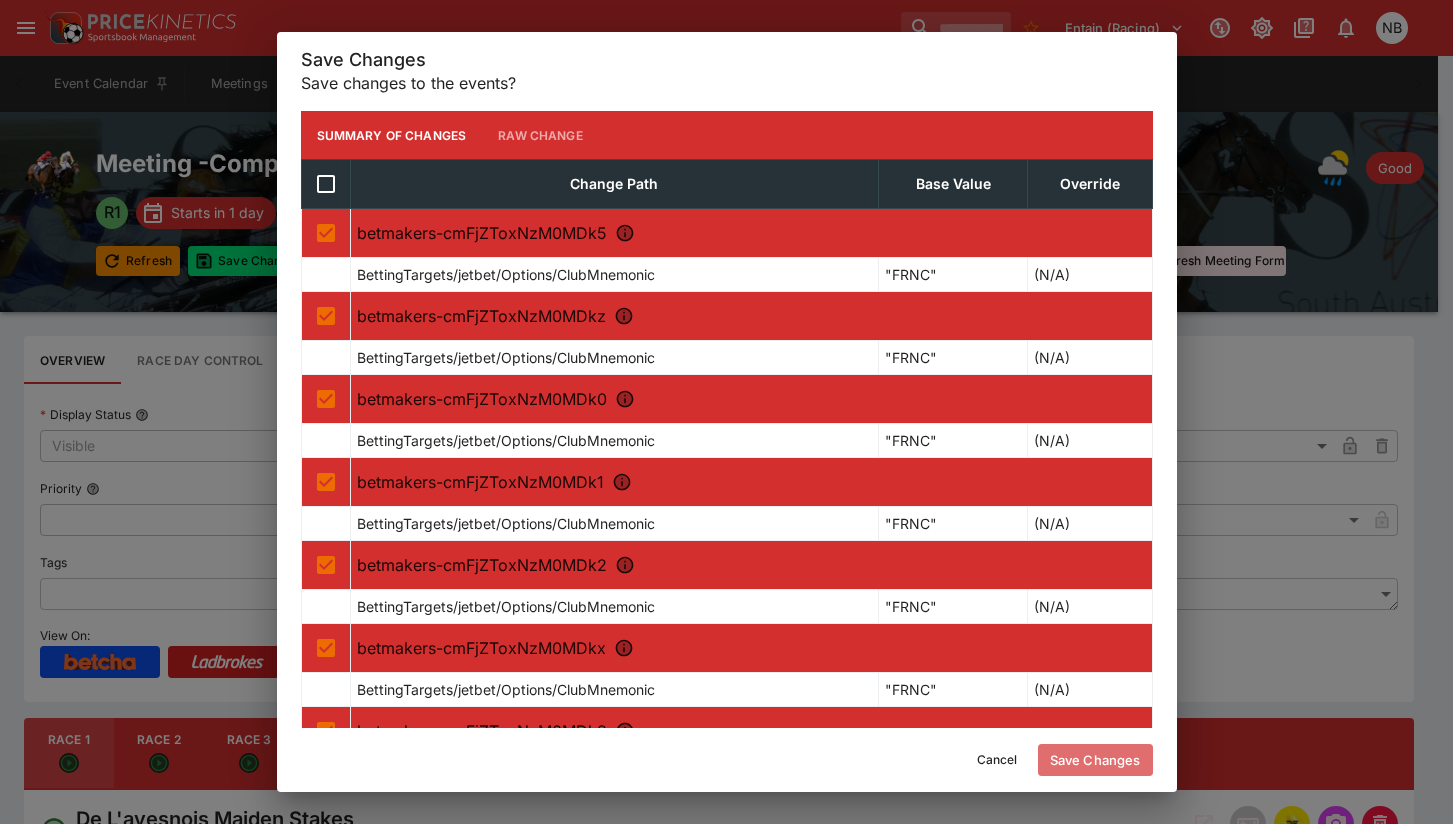 click on "Save Changes" at bounding box center (1095, 760) 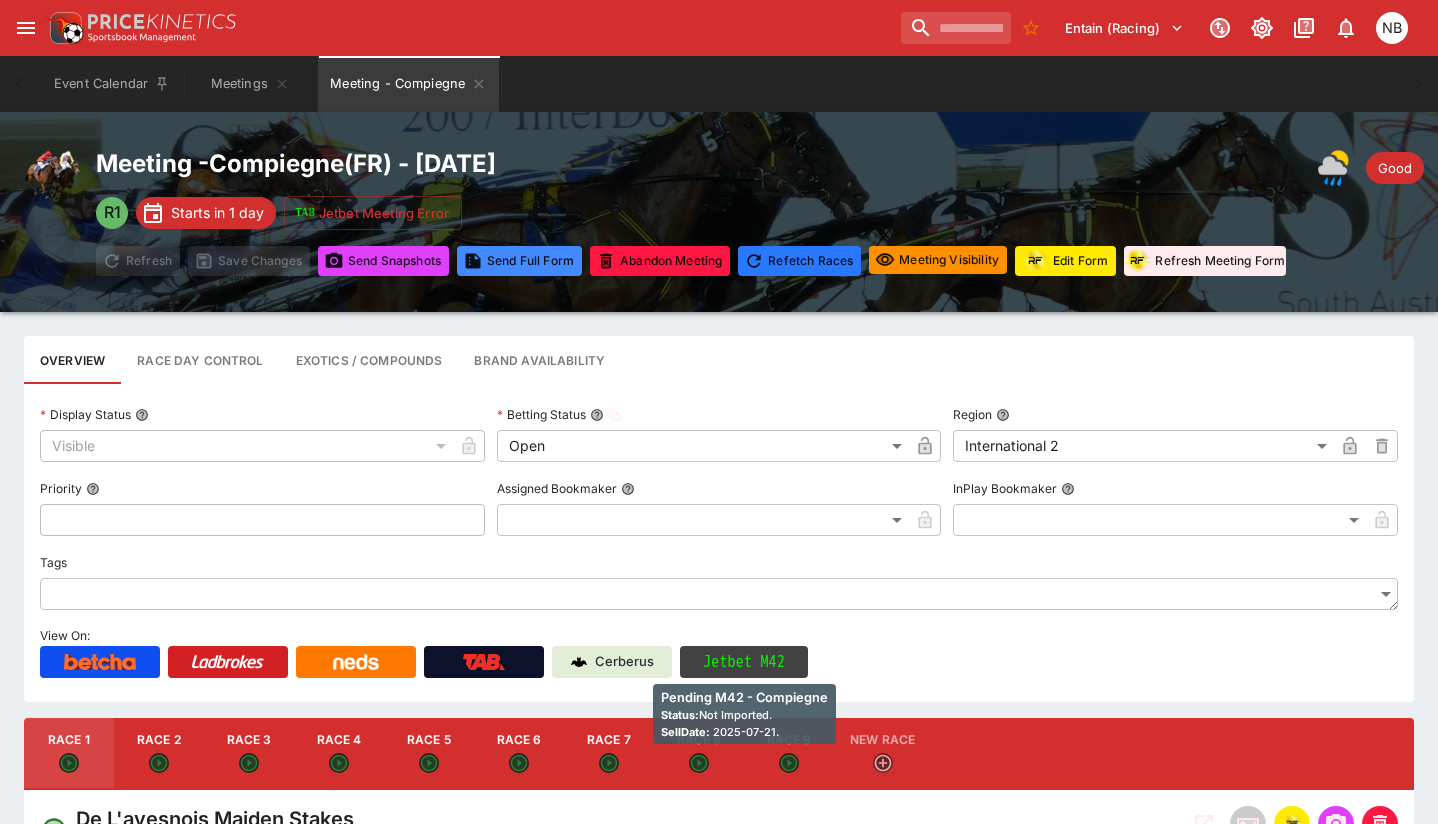 click on "Jetbet M42" at bounding box center (744, 662) 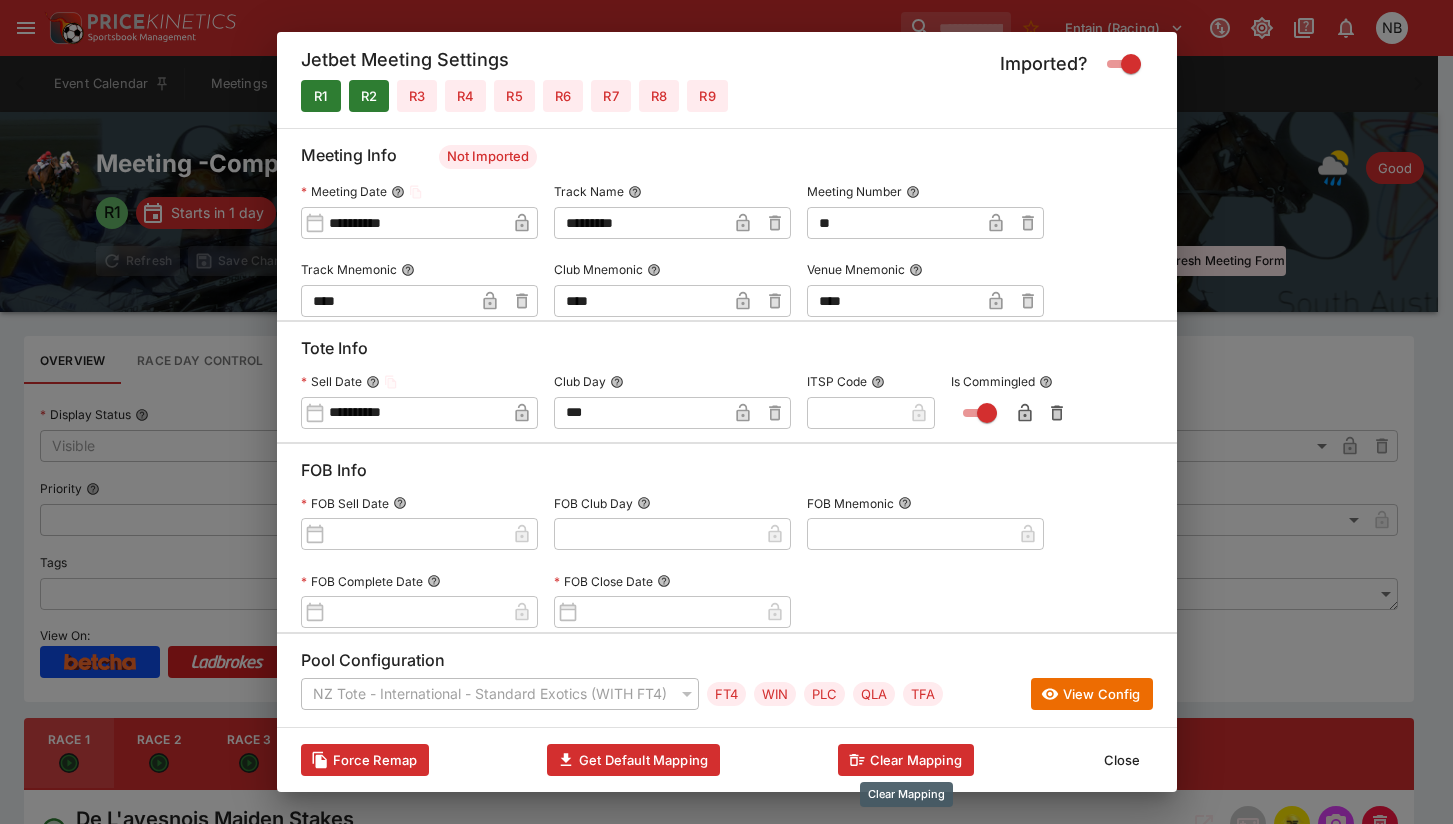 click on "Clear Mapping" at bounding box center (906, 760) 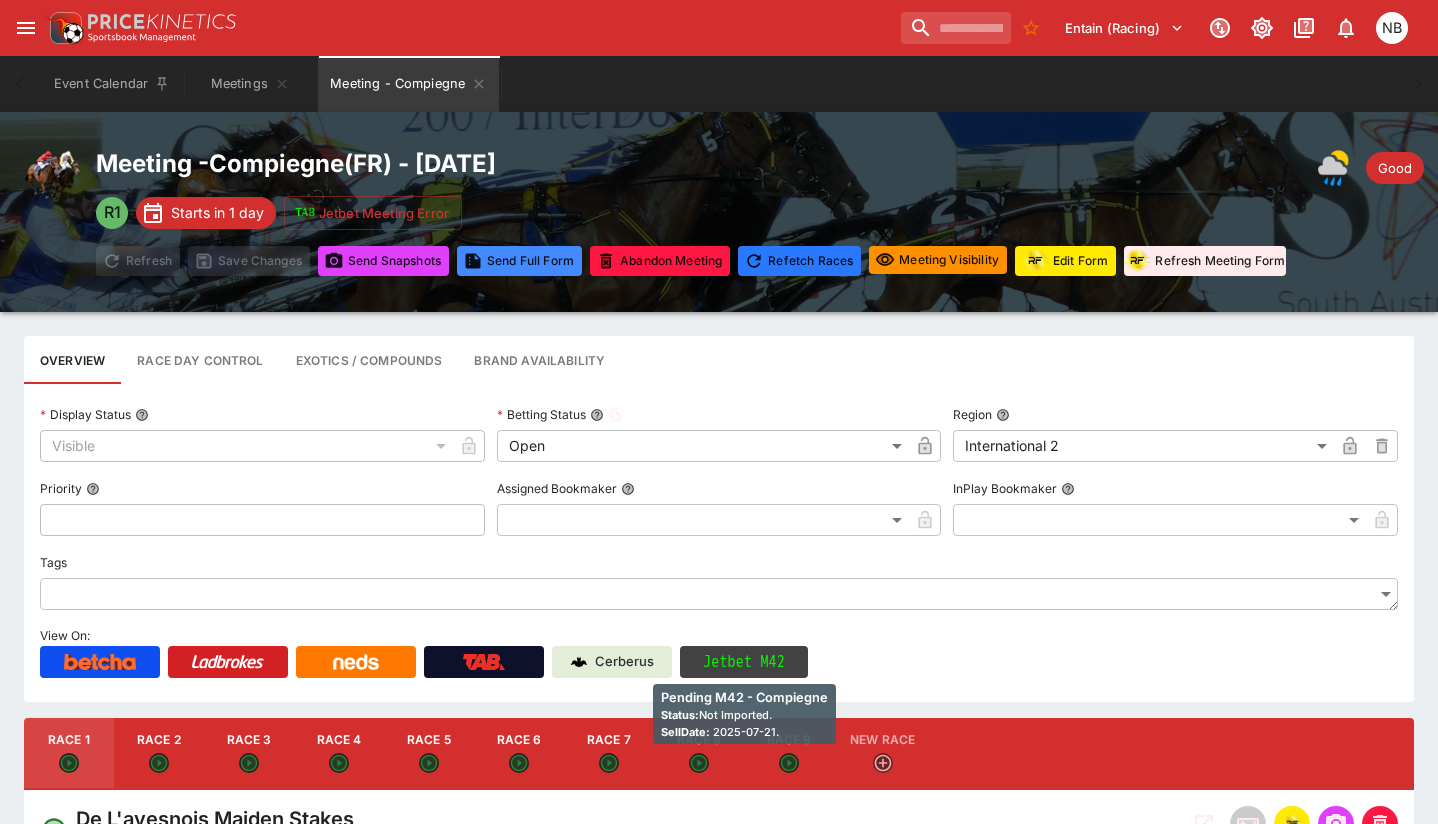 click on "Jetbet M42" at bounding box center [744, 662] 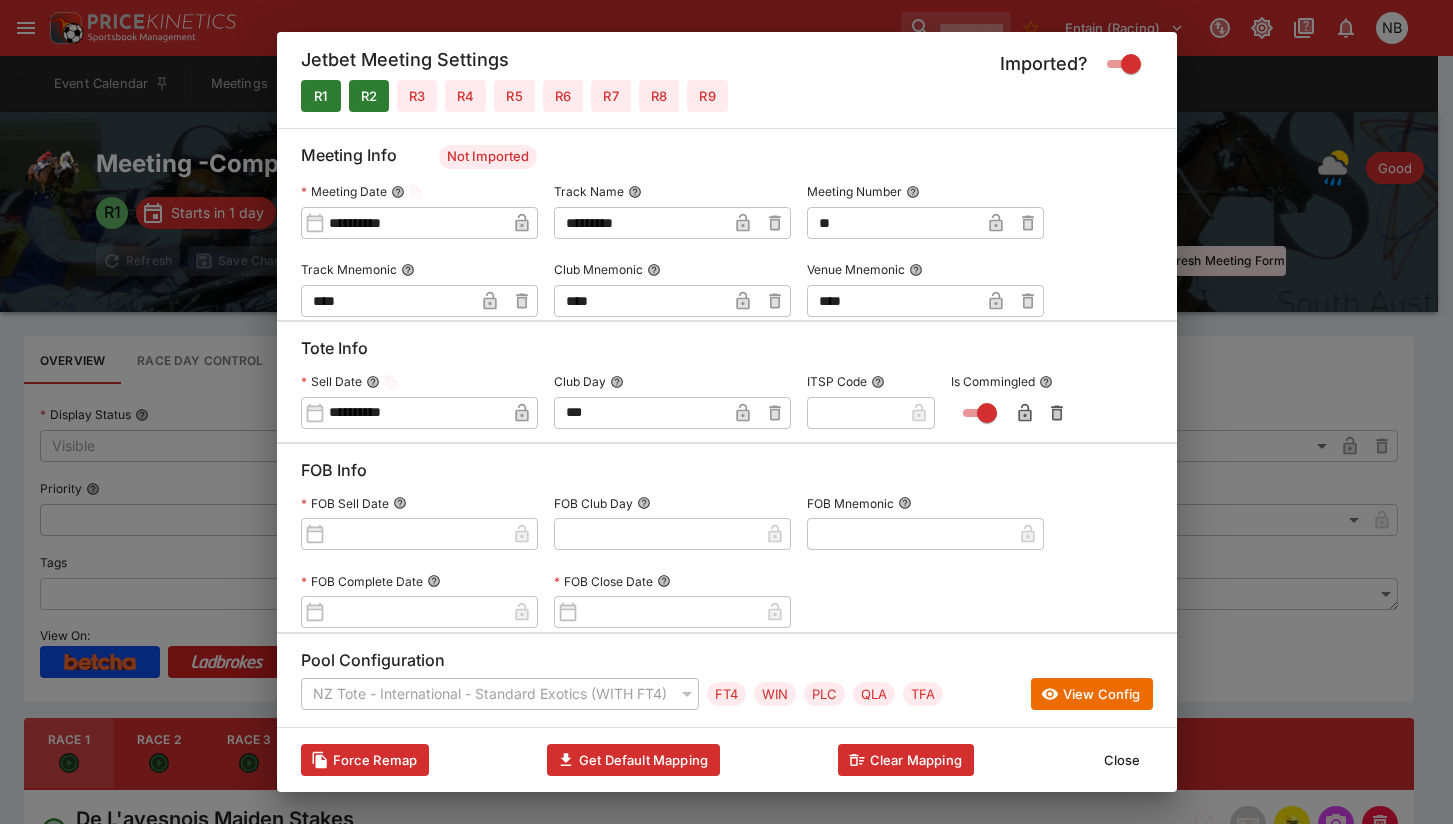 click on "Close" at bounding box center [1122, 760] 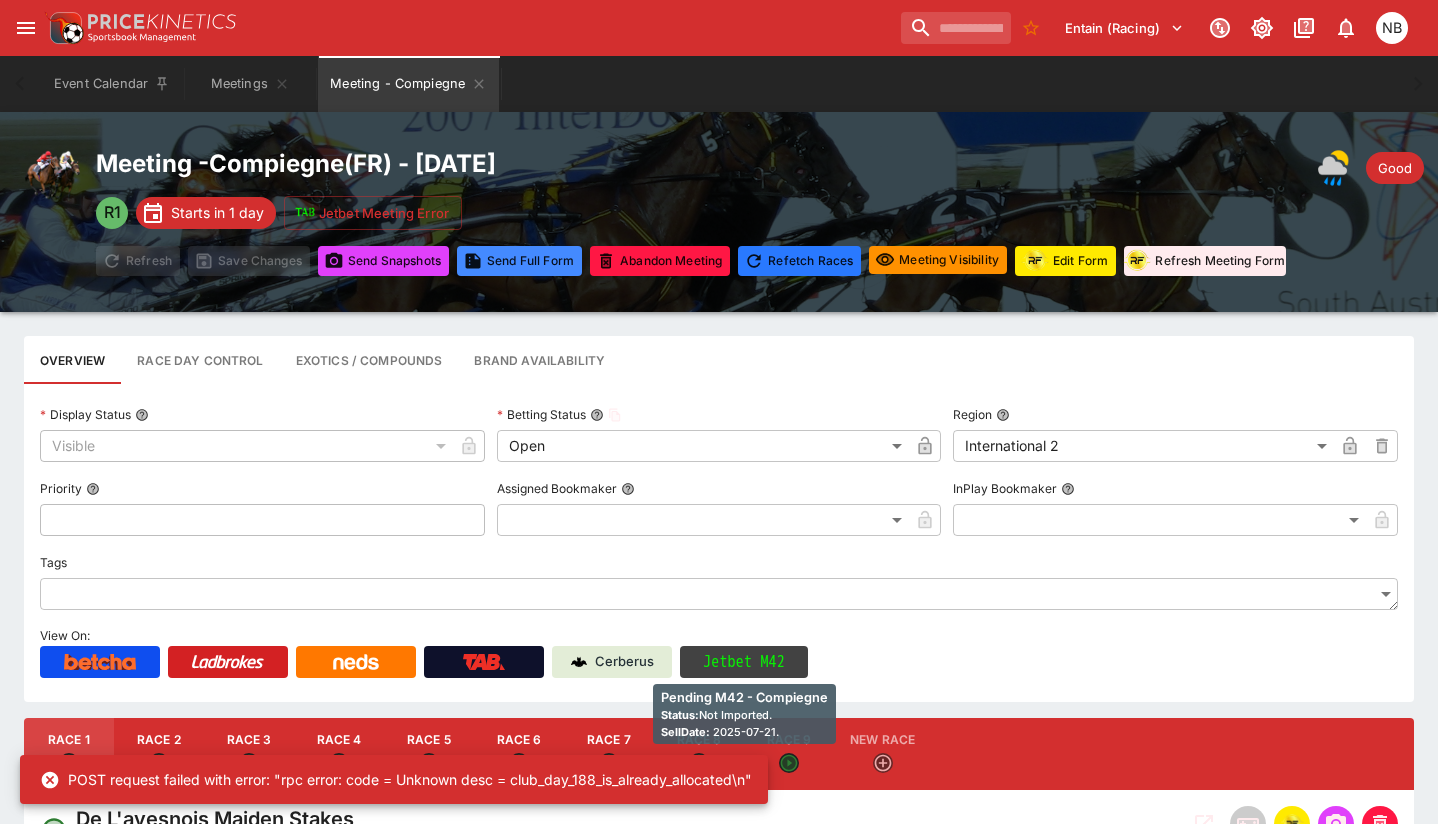 click on "Jetbet M42" at bounding box center (744, 662) 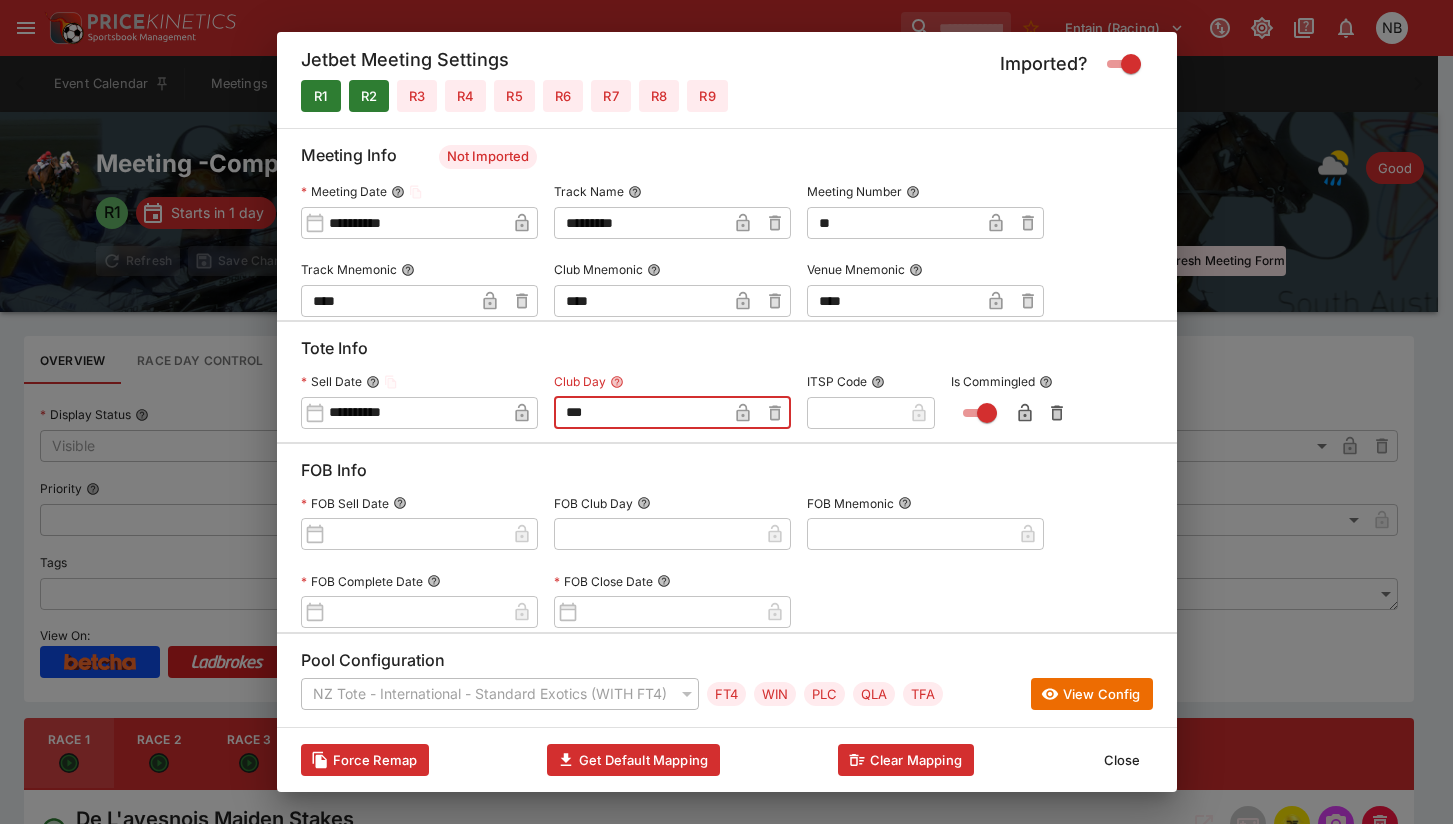 drag, startPoint x: 618, startPoint y: 413, endPoint x: 304, endPoint y: 377, distance: 316.05695 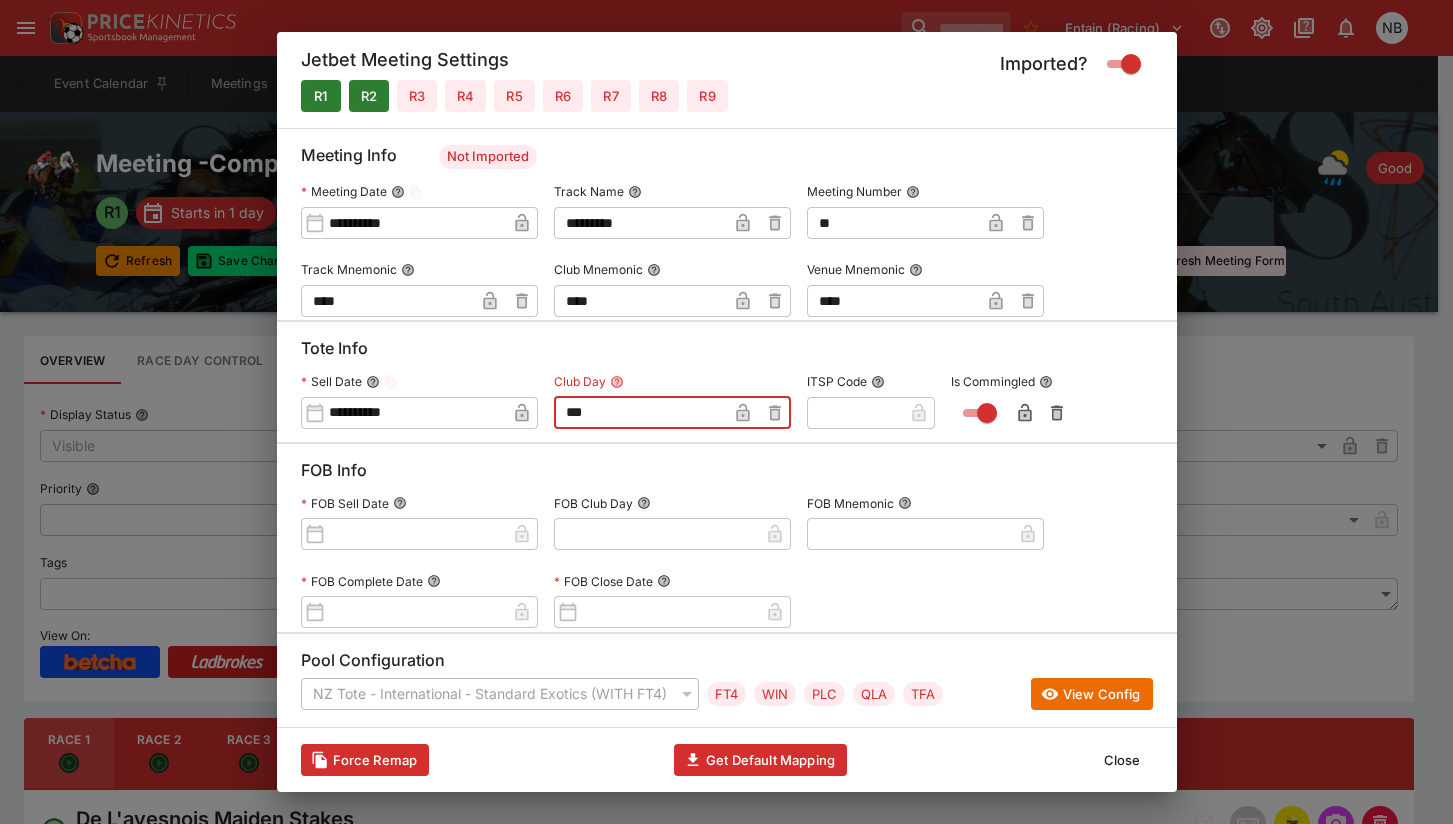 type on "***" 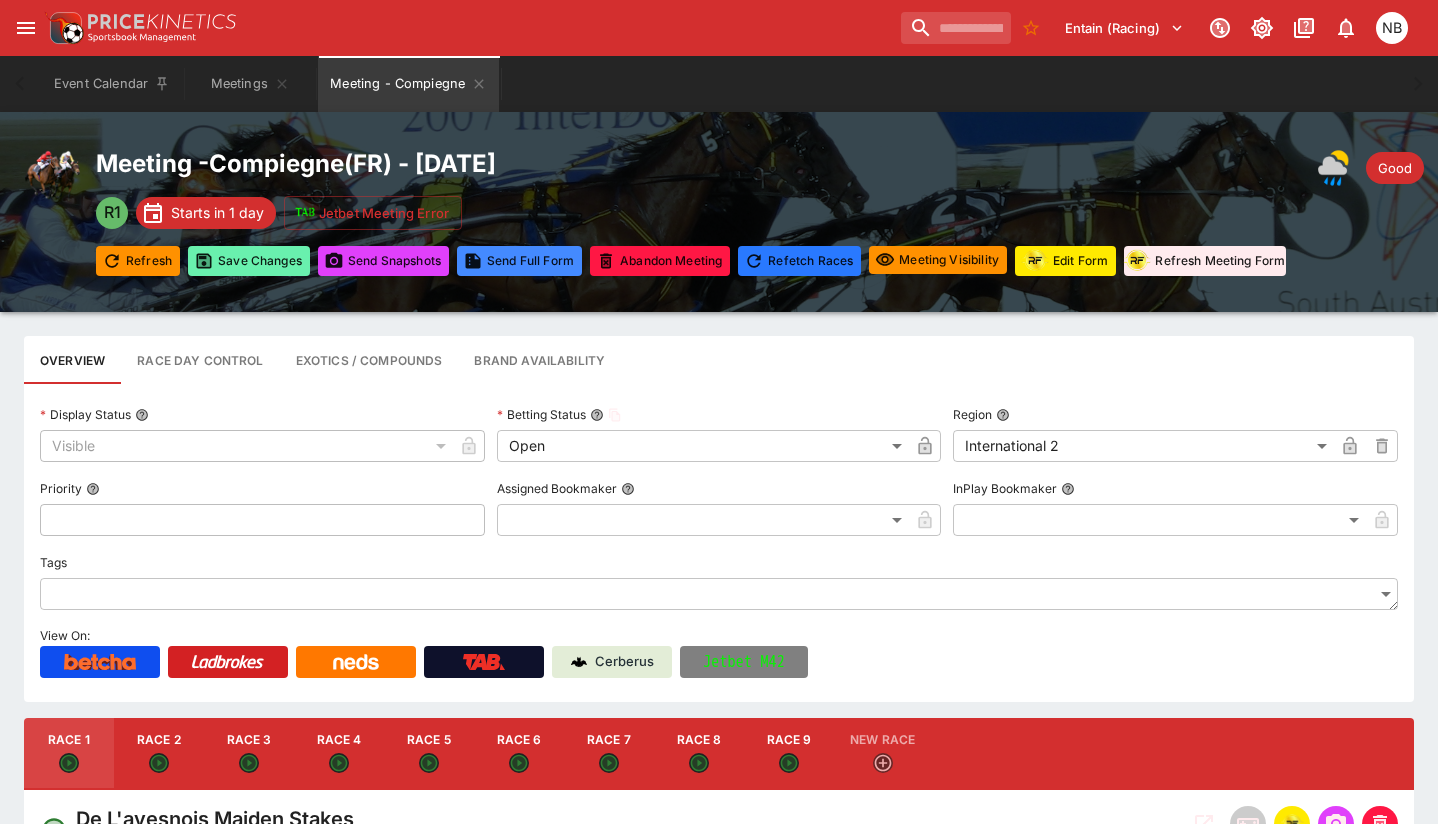 click on "Save Changes" at bounding box center (249, 261) 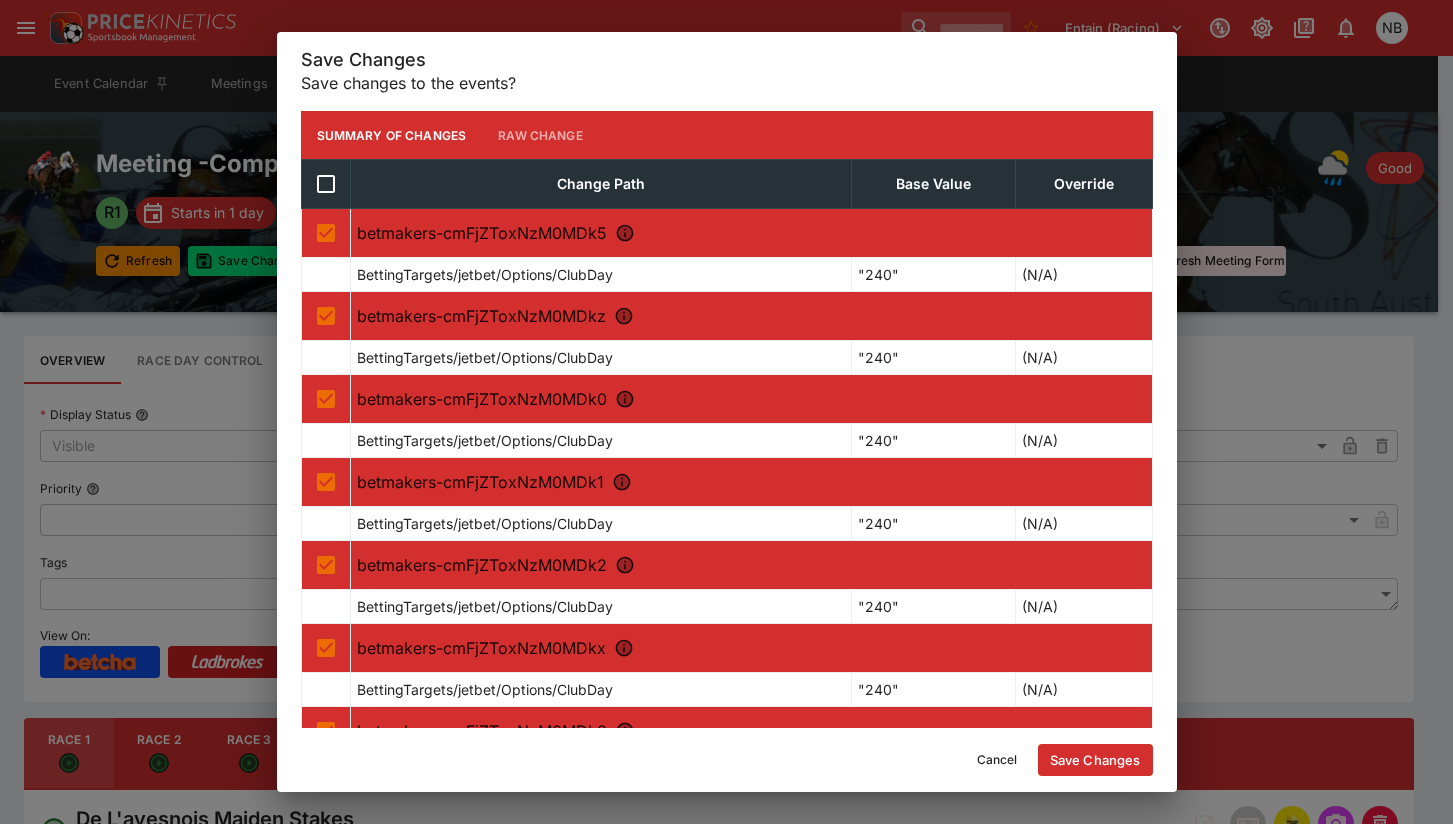 click on "Save Changes" at bounding box center (1095, 760) 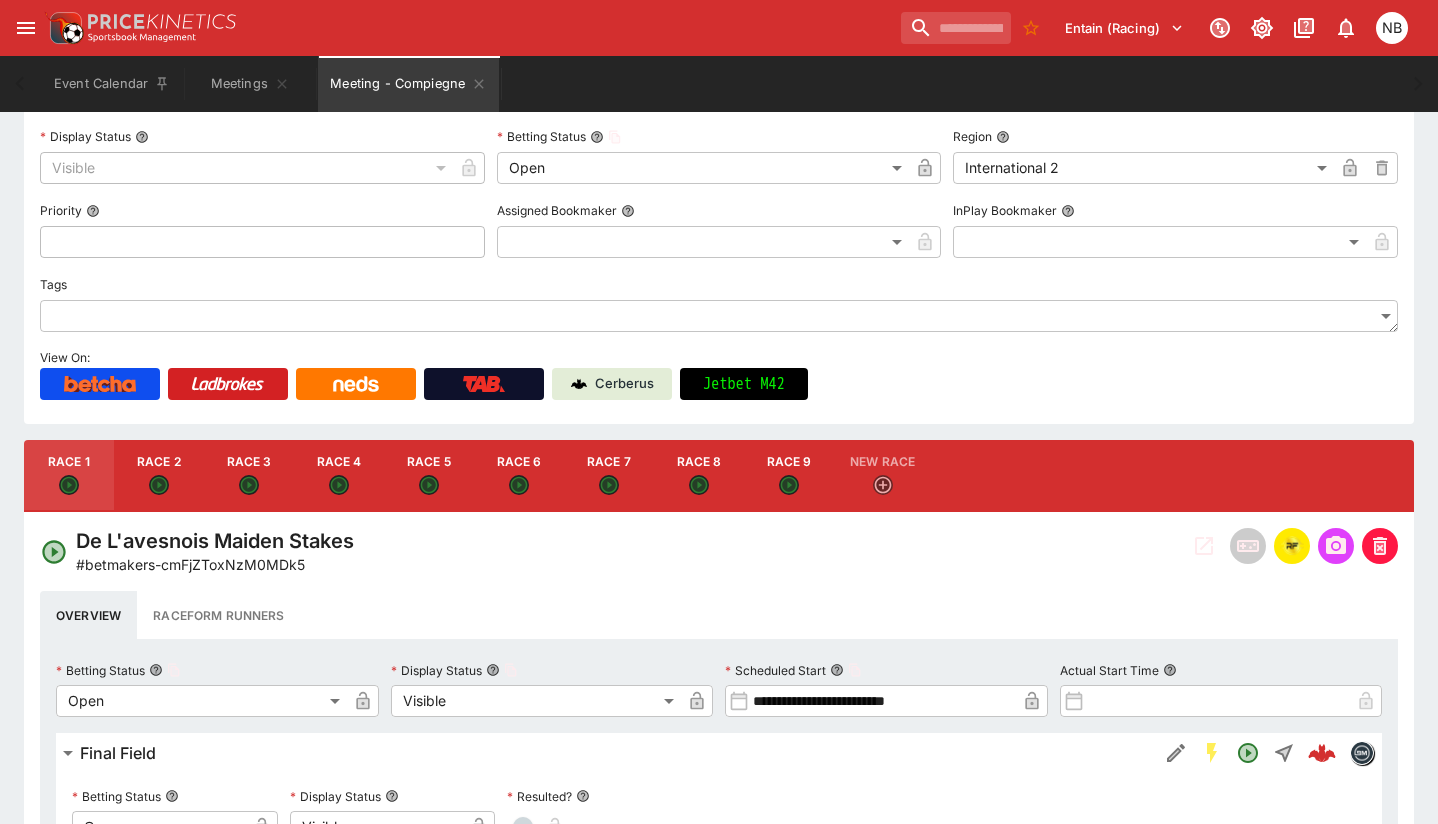 scroll, scrollTop: 300, scrollLeft: 0, axis: vertical 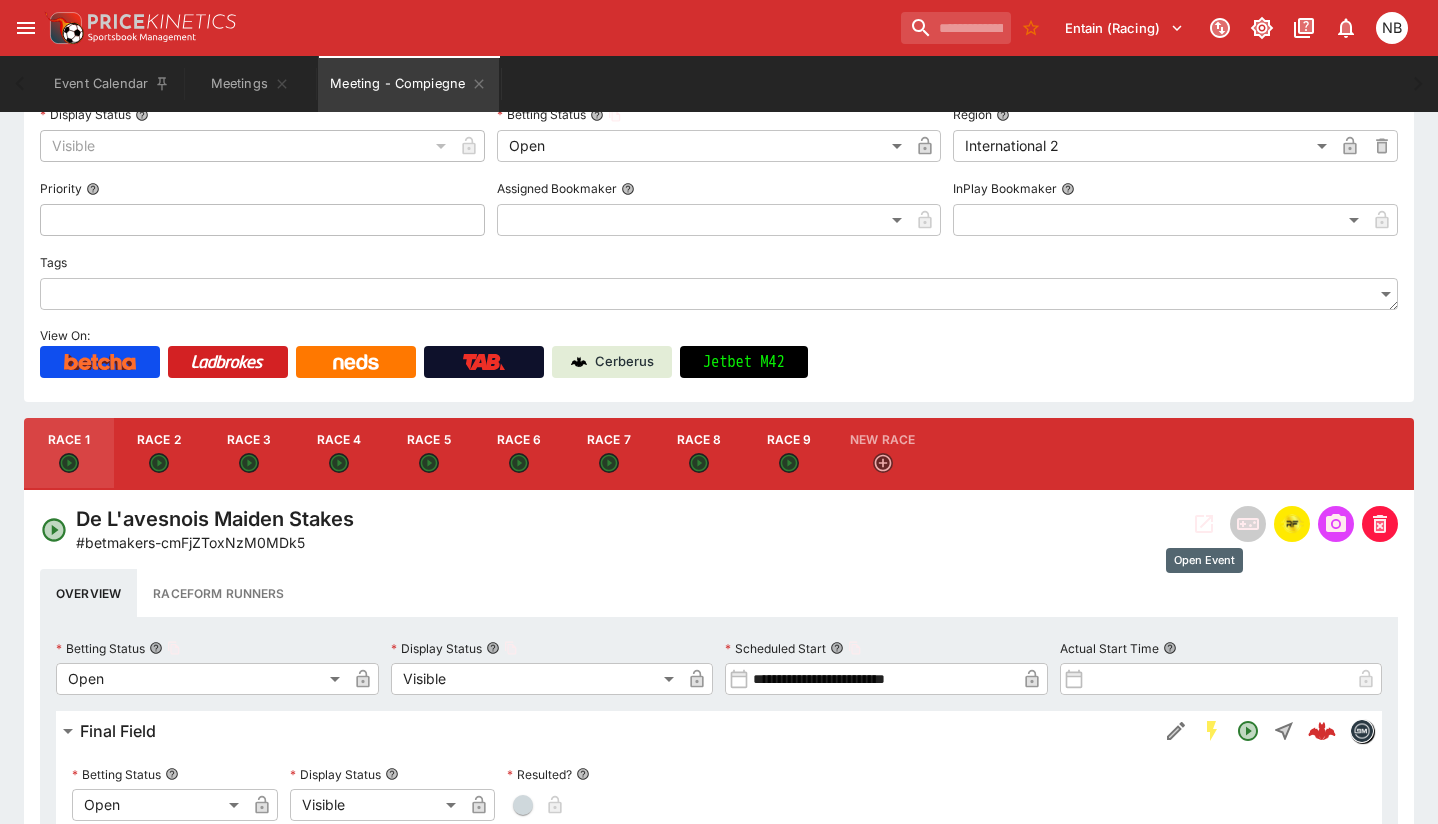 click 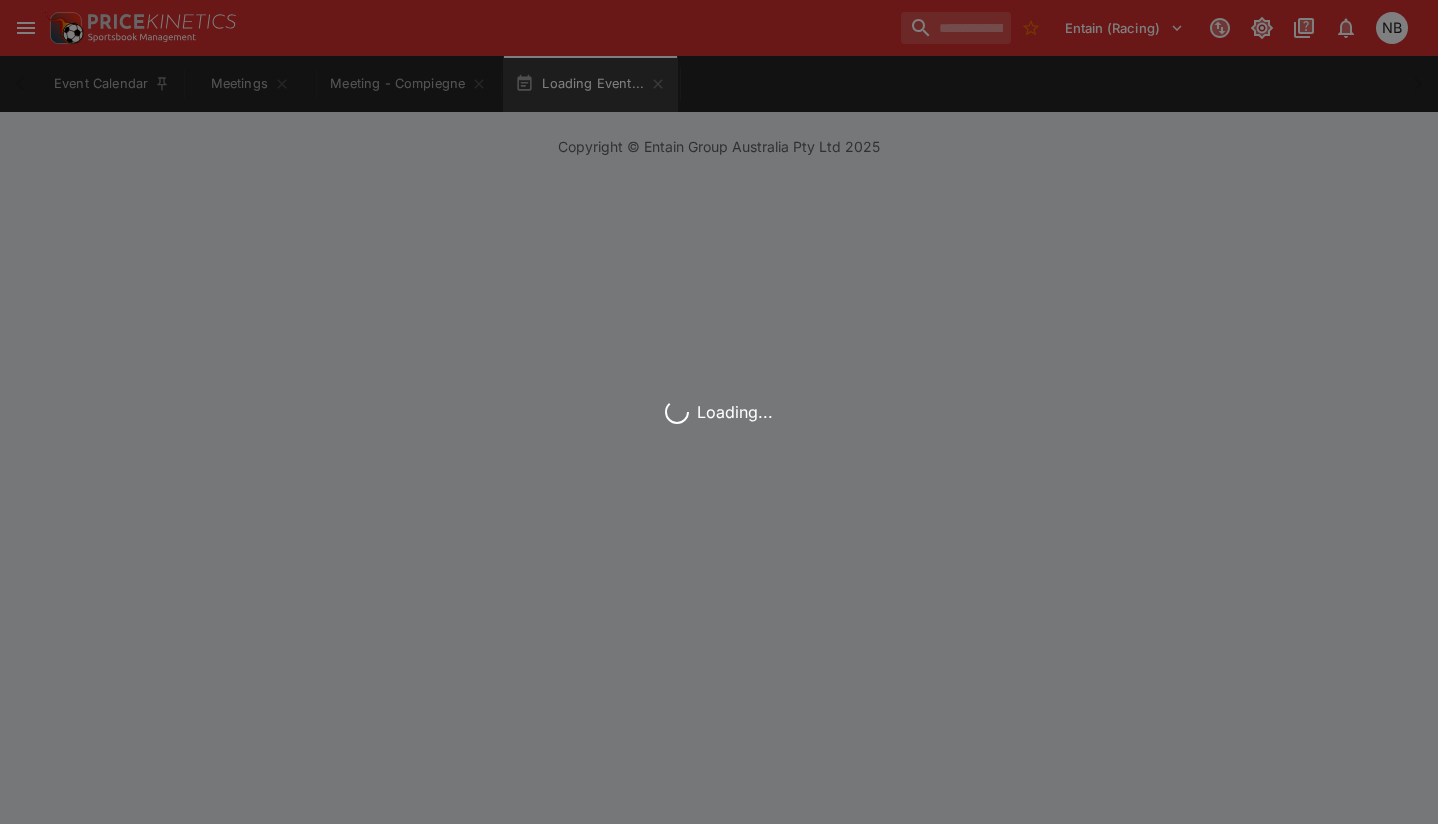 scroll, scrollTop: 0, scrollLeft: 0, axis: both 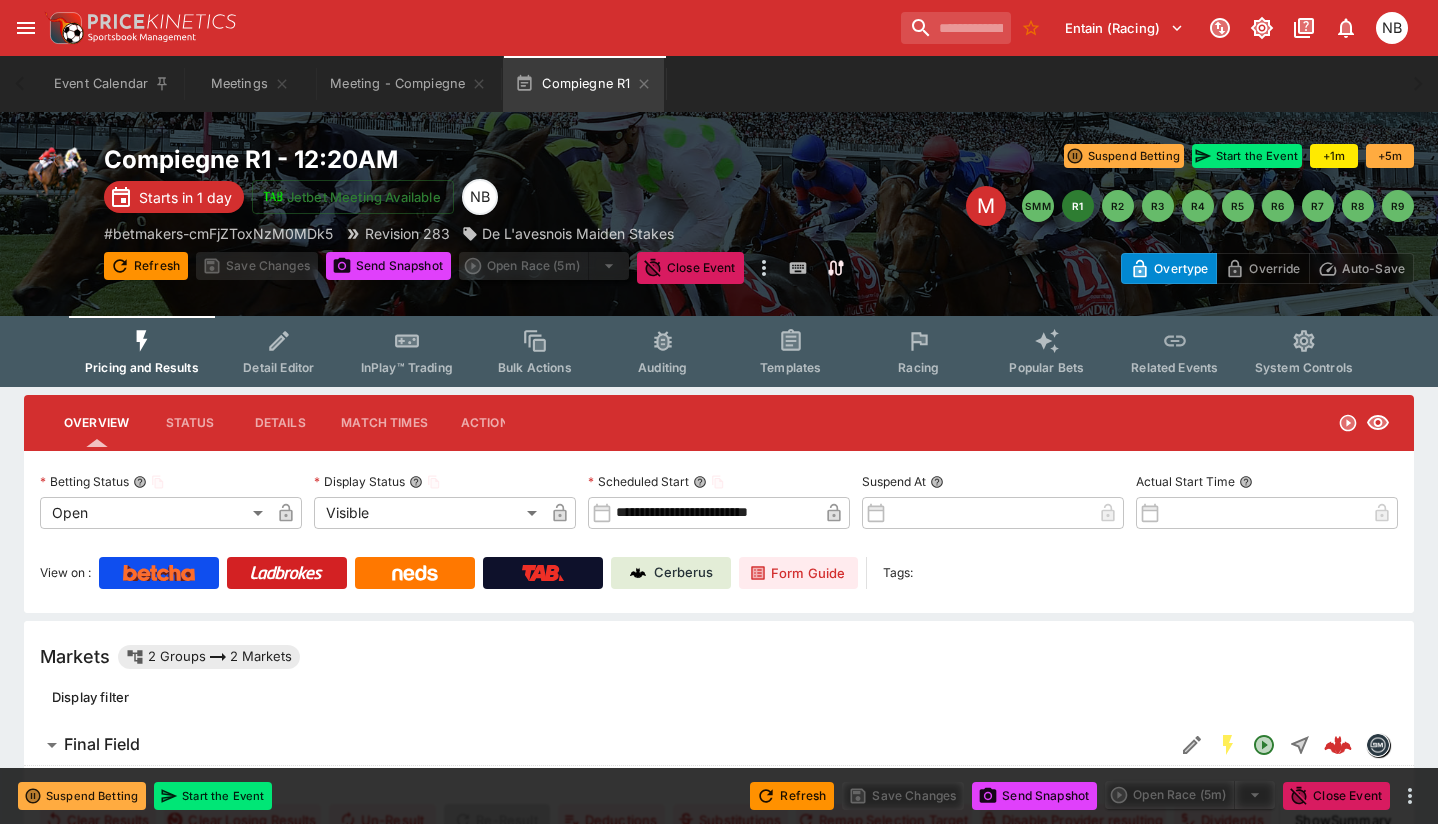 click 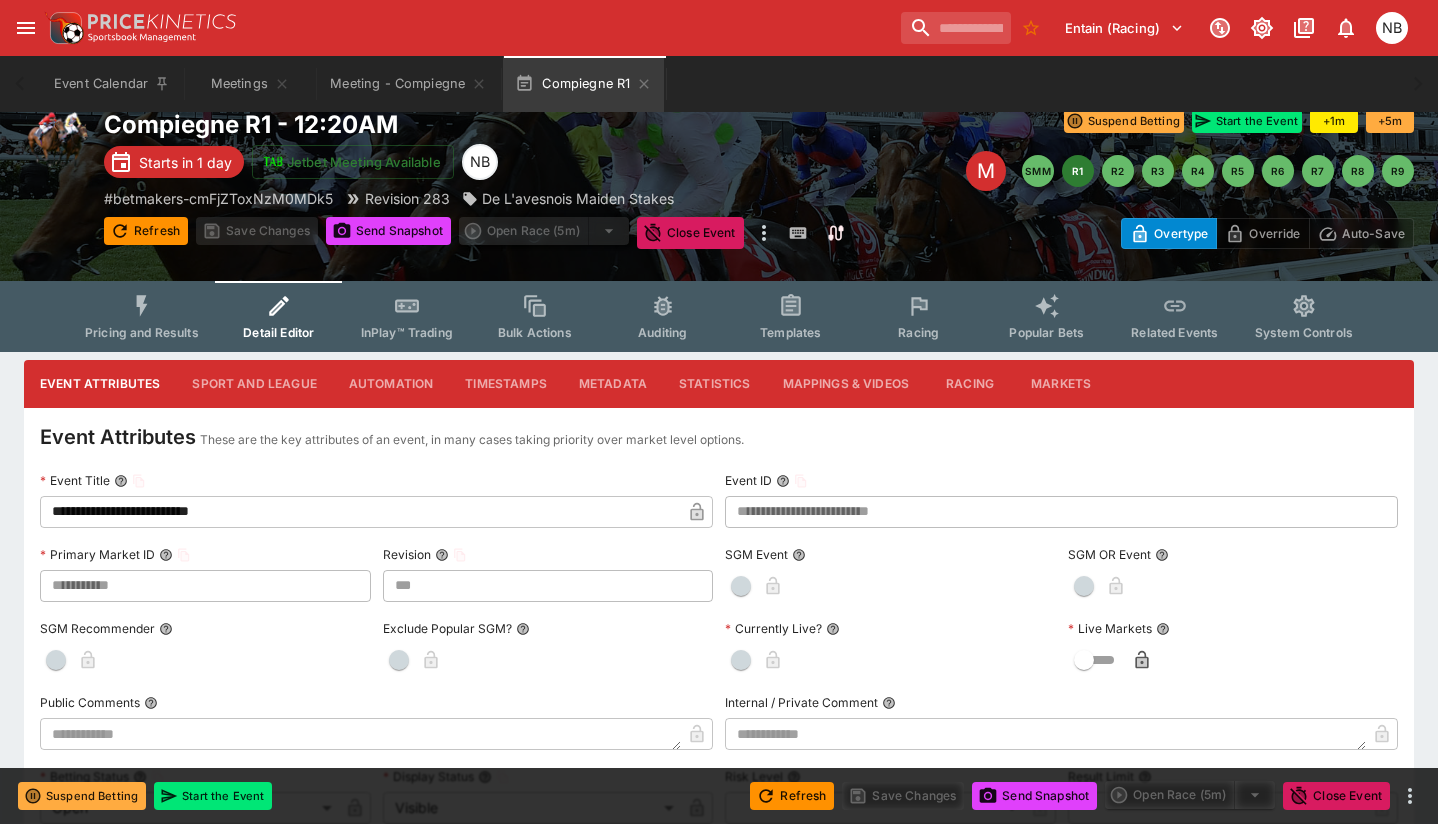scroll, scrollTop: 0, scrollLeft: 0, axis: both 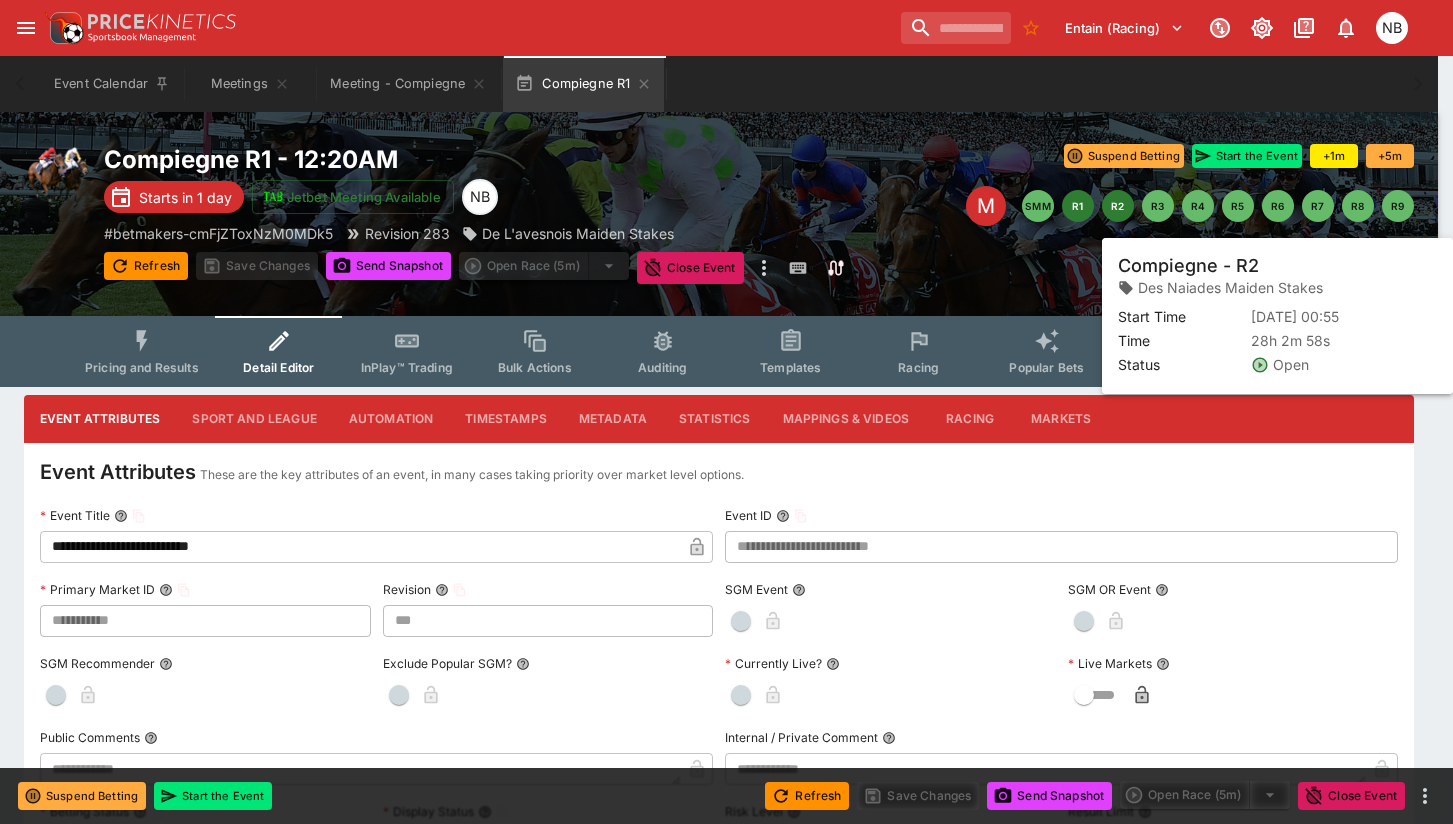click on "R2" at bounding box center [1118, 206] 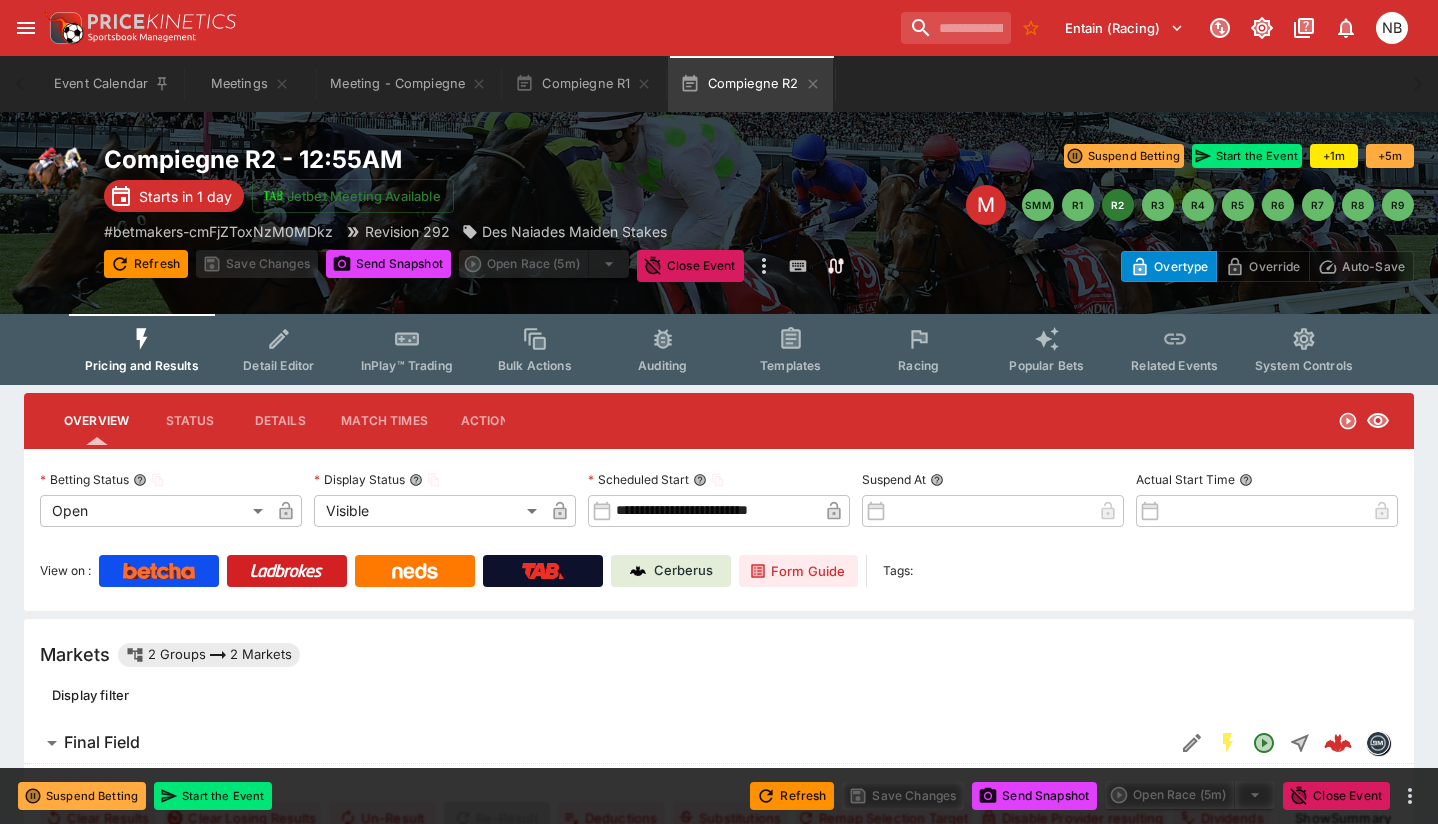 click on "Detail Editor" at bounding box center [278, 365] 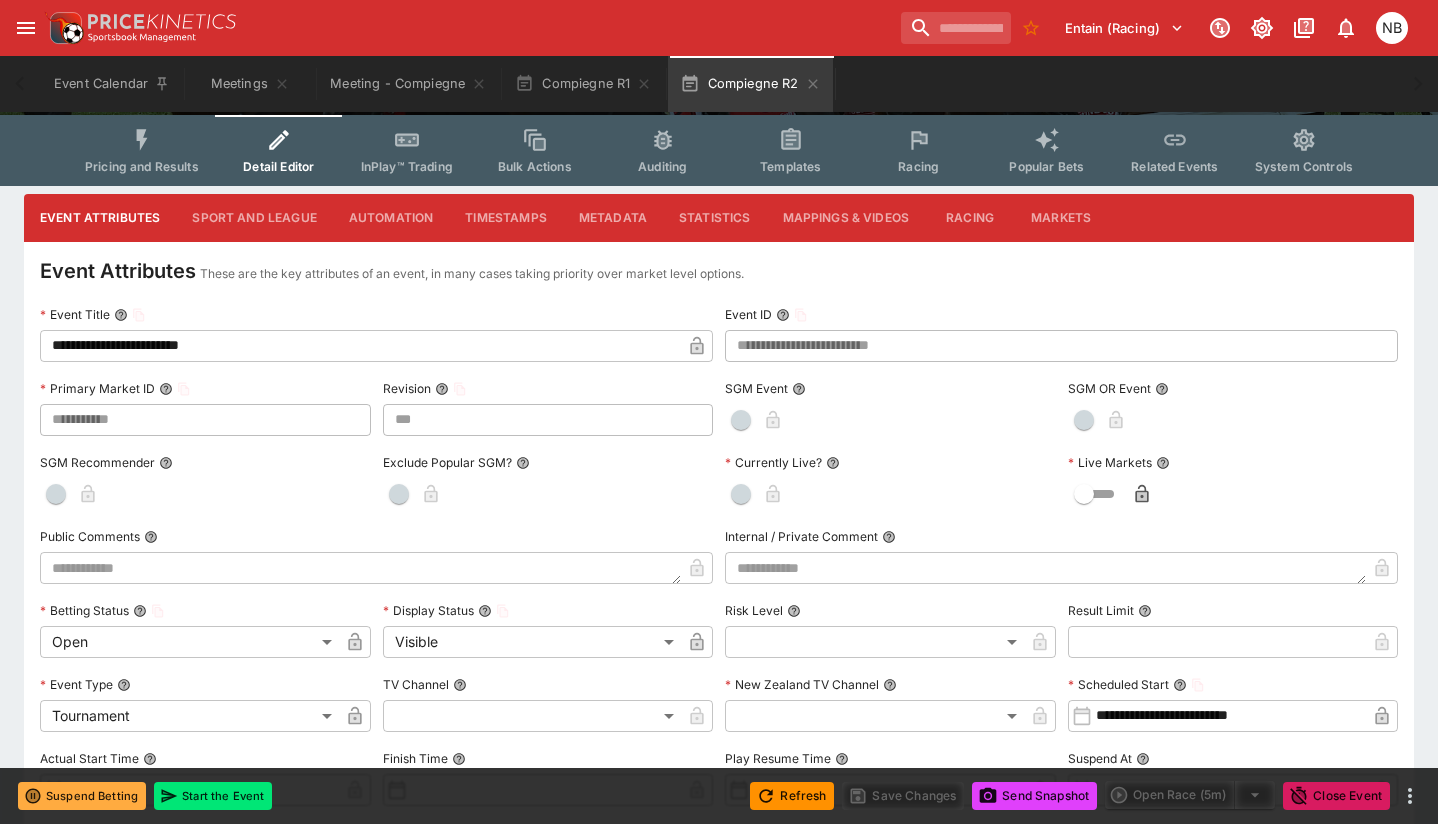 scroll, scrollTop: 0, scrollLeft: 0, axis: both 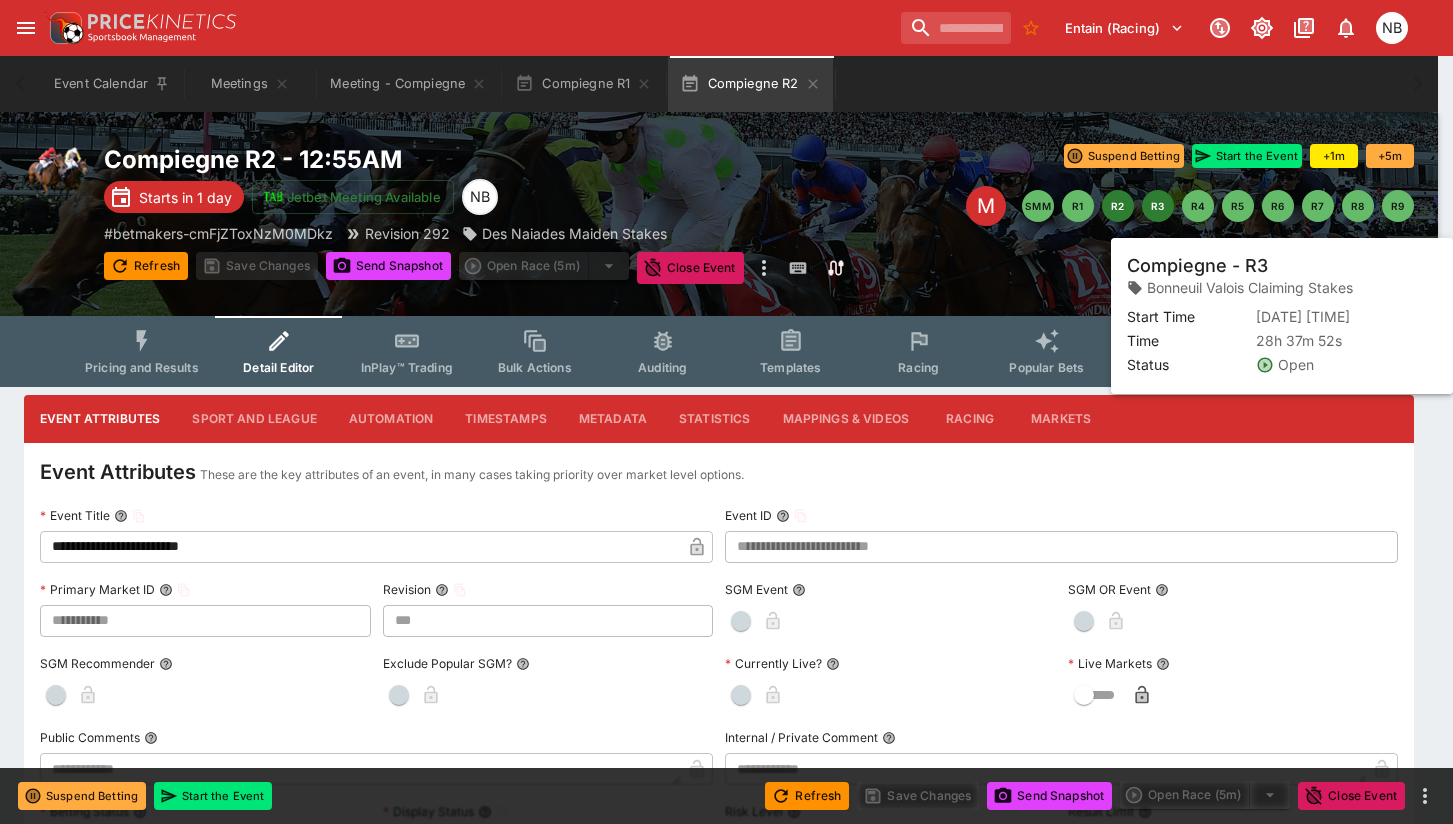 click on "R3" at bounding box center [1158, 206] 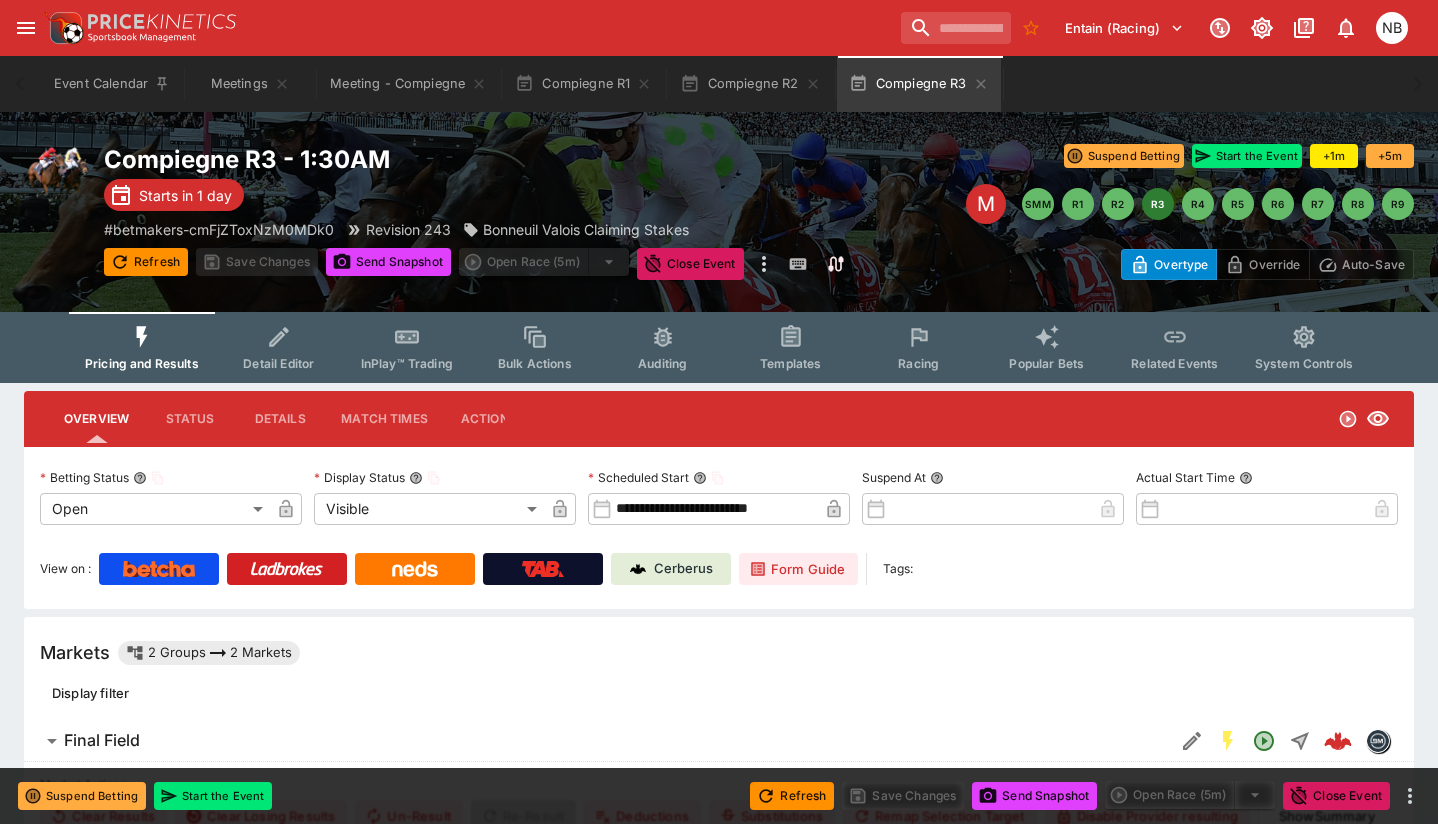 click on "Detail Editor" at bounding box center (279, 347) 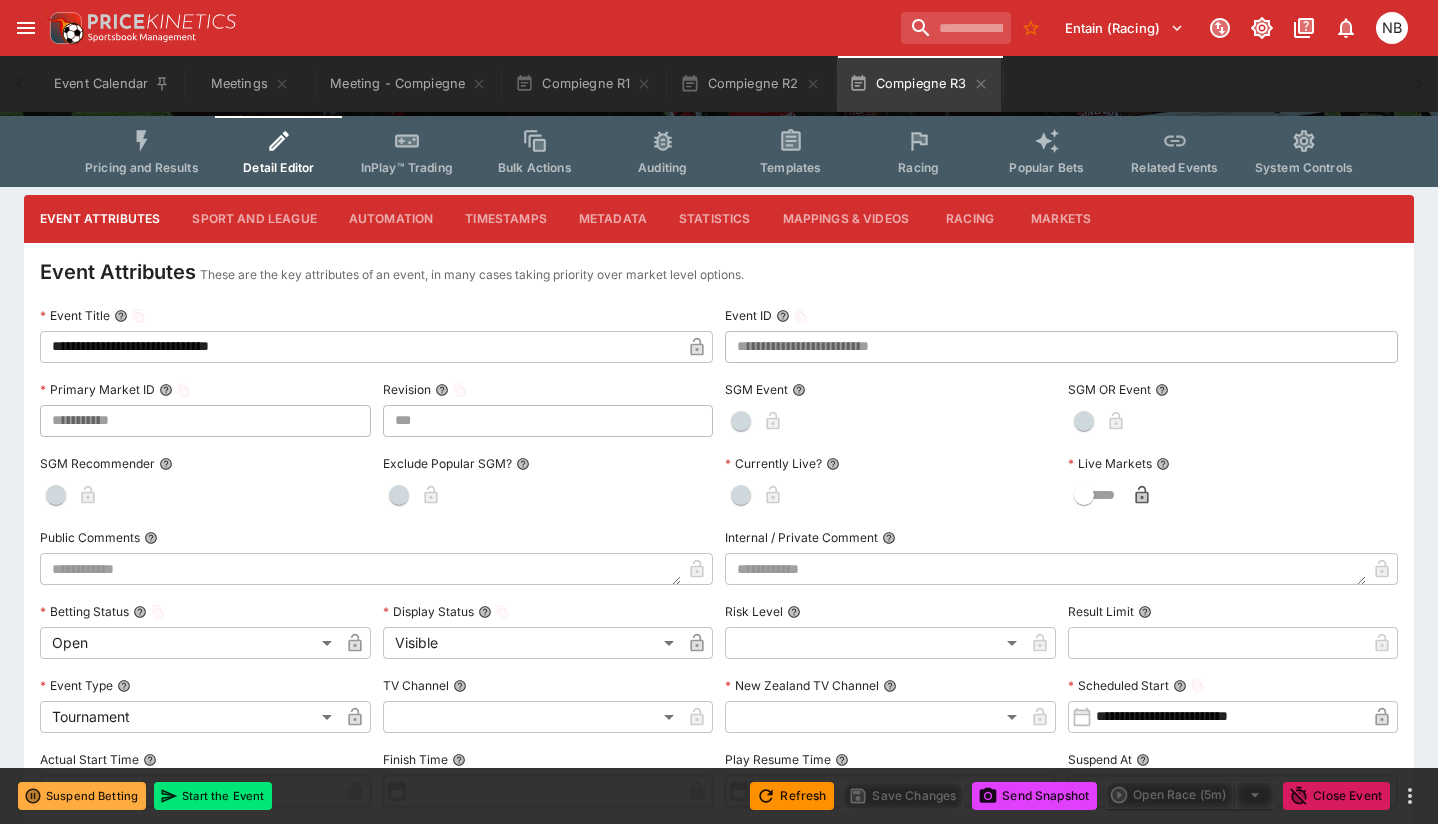scroll, scrollTop: 0, scrollLeft: 0, axis: both 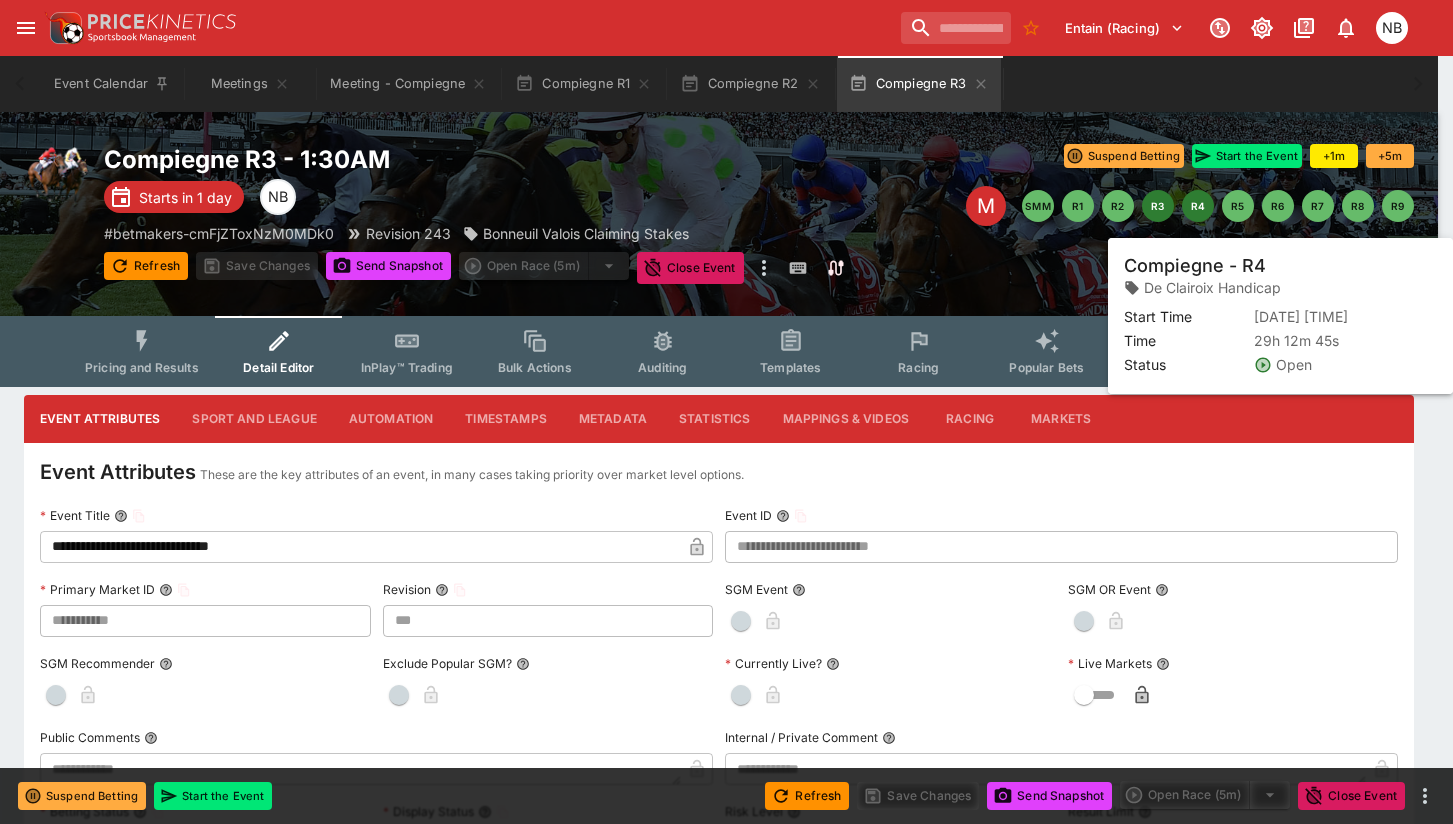 click on "R4" at bounding box center [1198, 206] 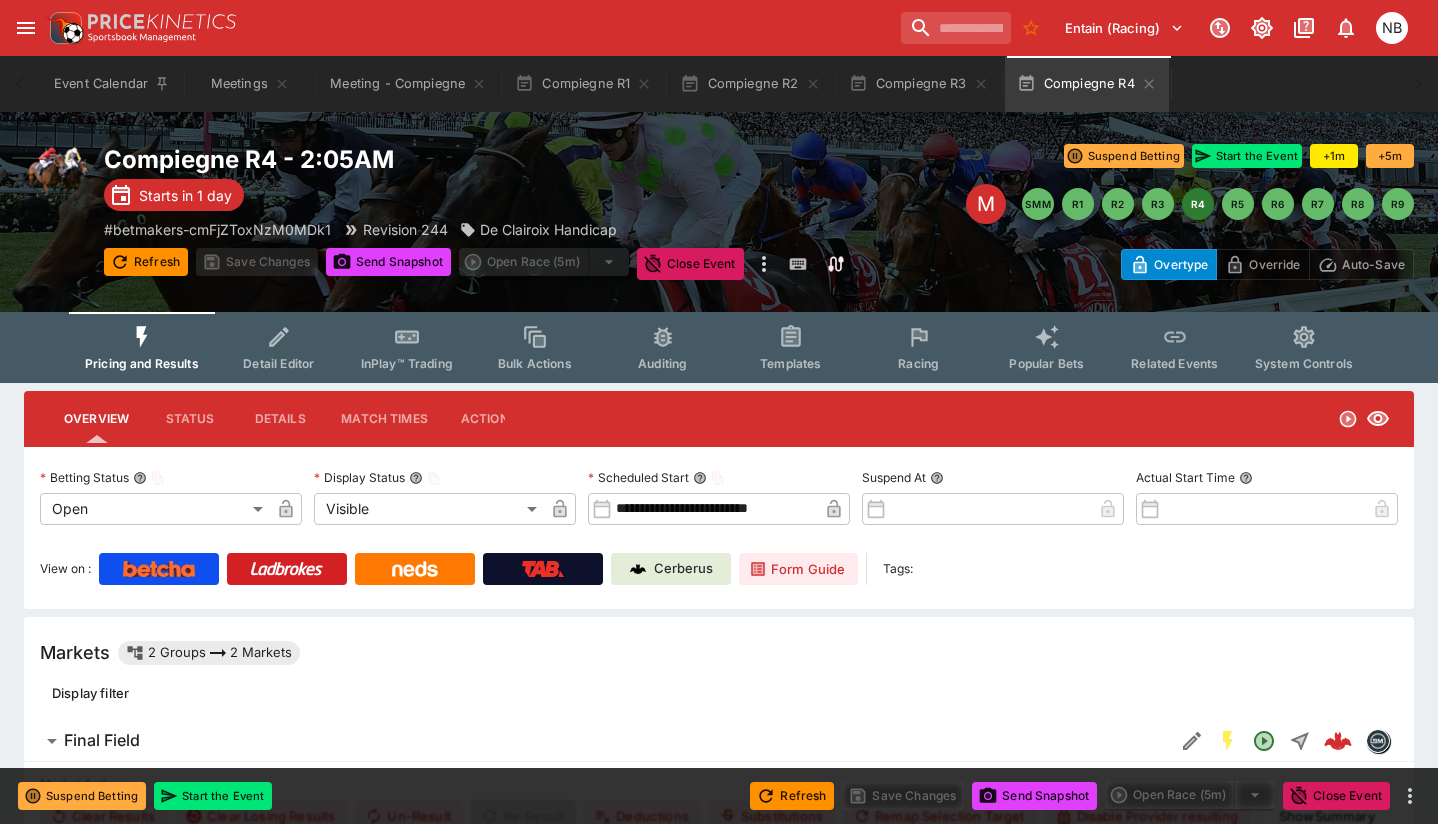 click on "Detail Editor" at bounding box center [278, 363] 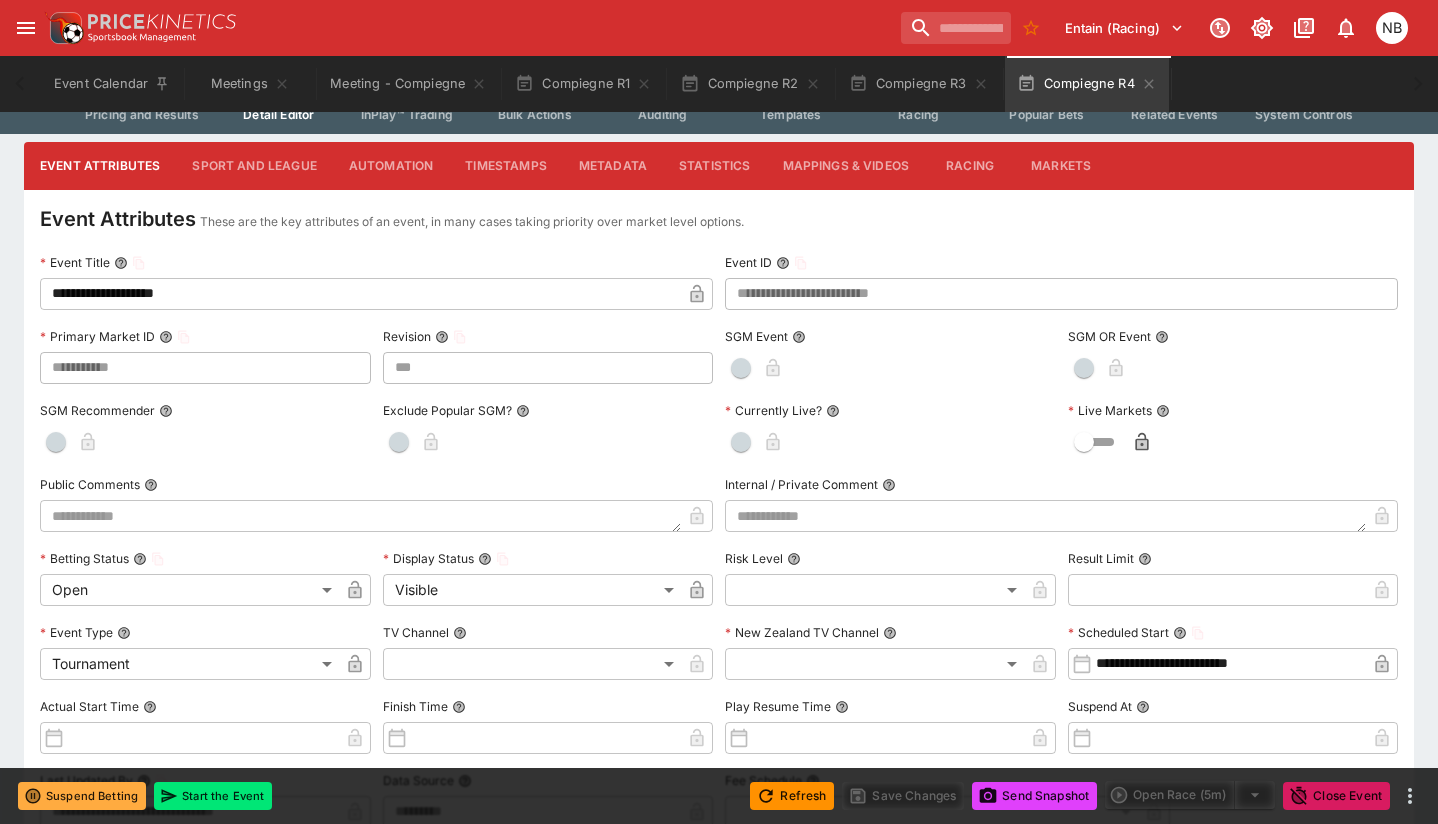 scroll, scrollTop: 0, scrollLeft: 0, axis: both 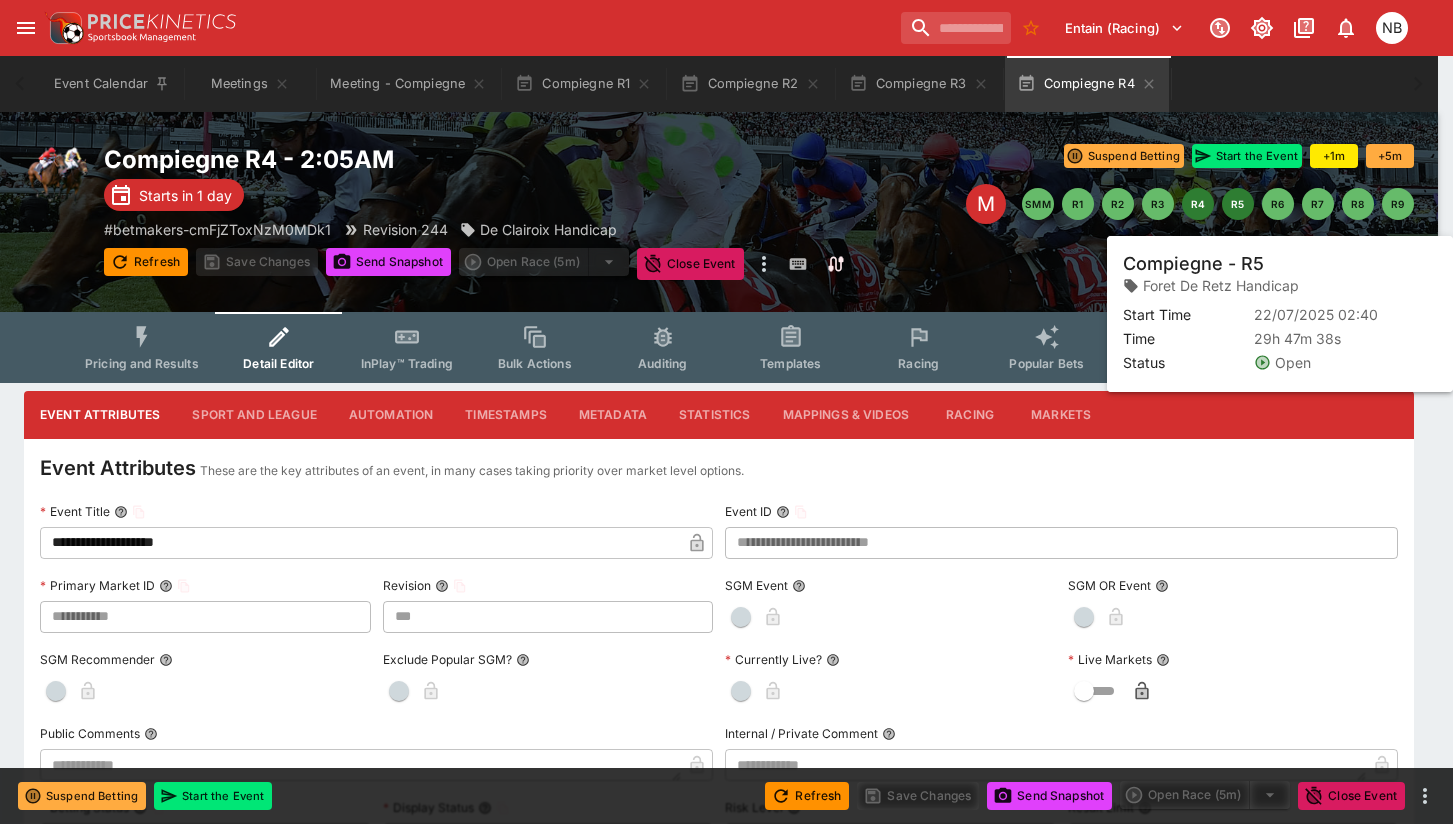 click on "R5" at bounding box center (1238, 204) 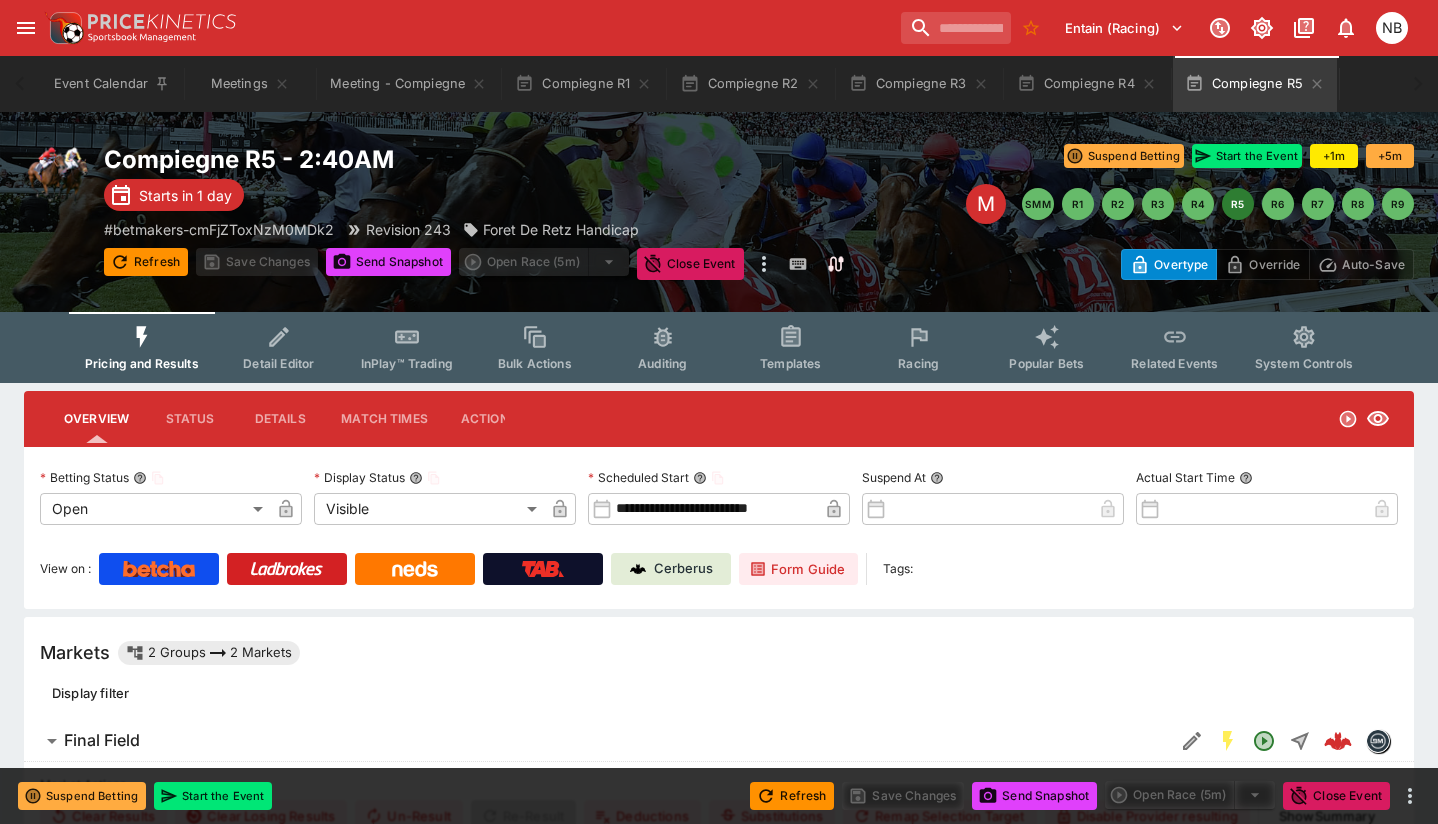 click 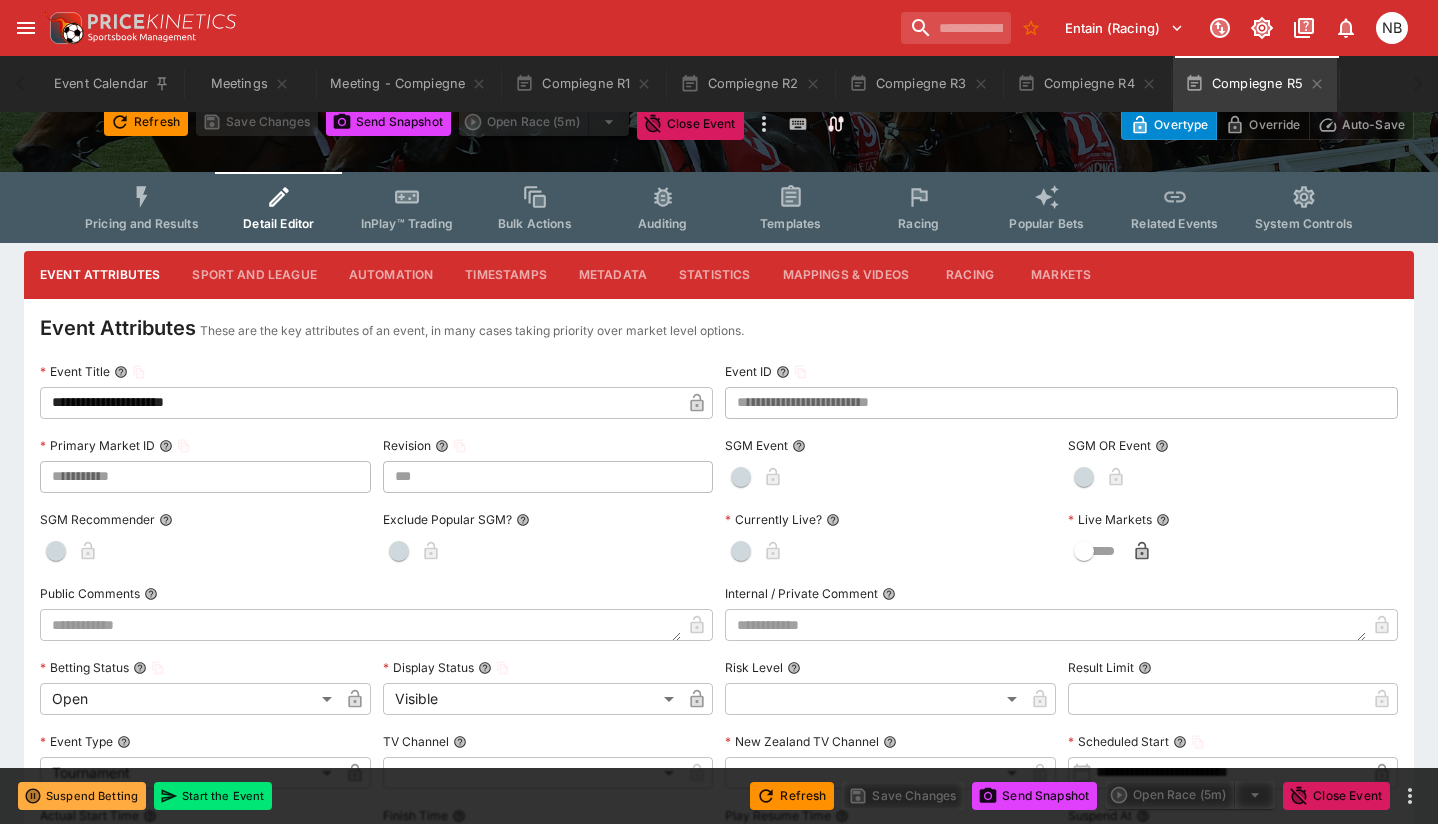 scroll, scrollTop: 0, scrollLeft: 0, axis: both 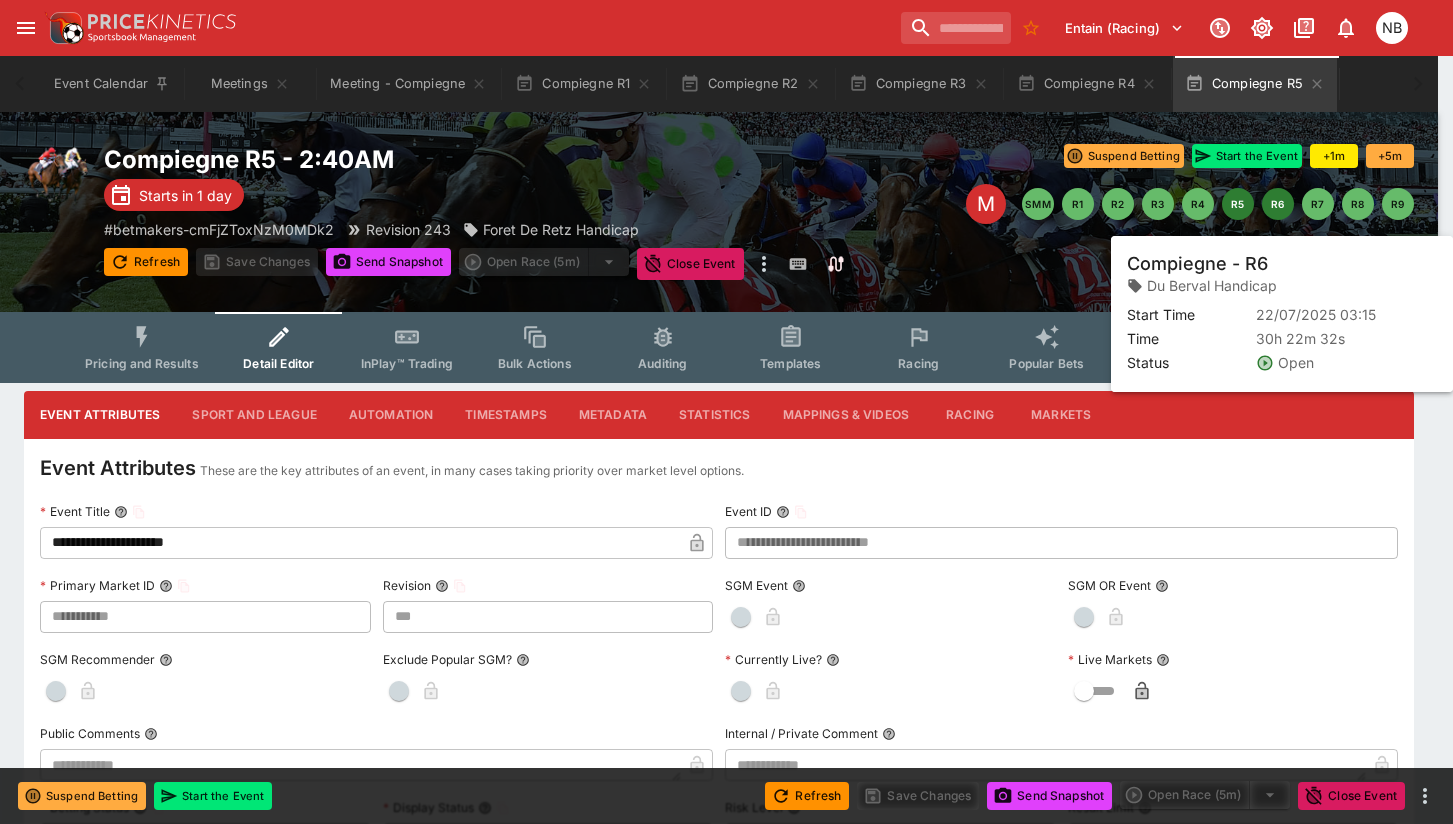 click on "R6" at bounding box center [1278, 204] 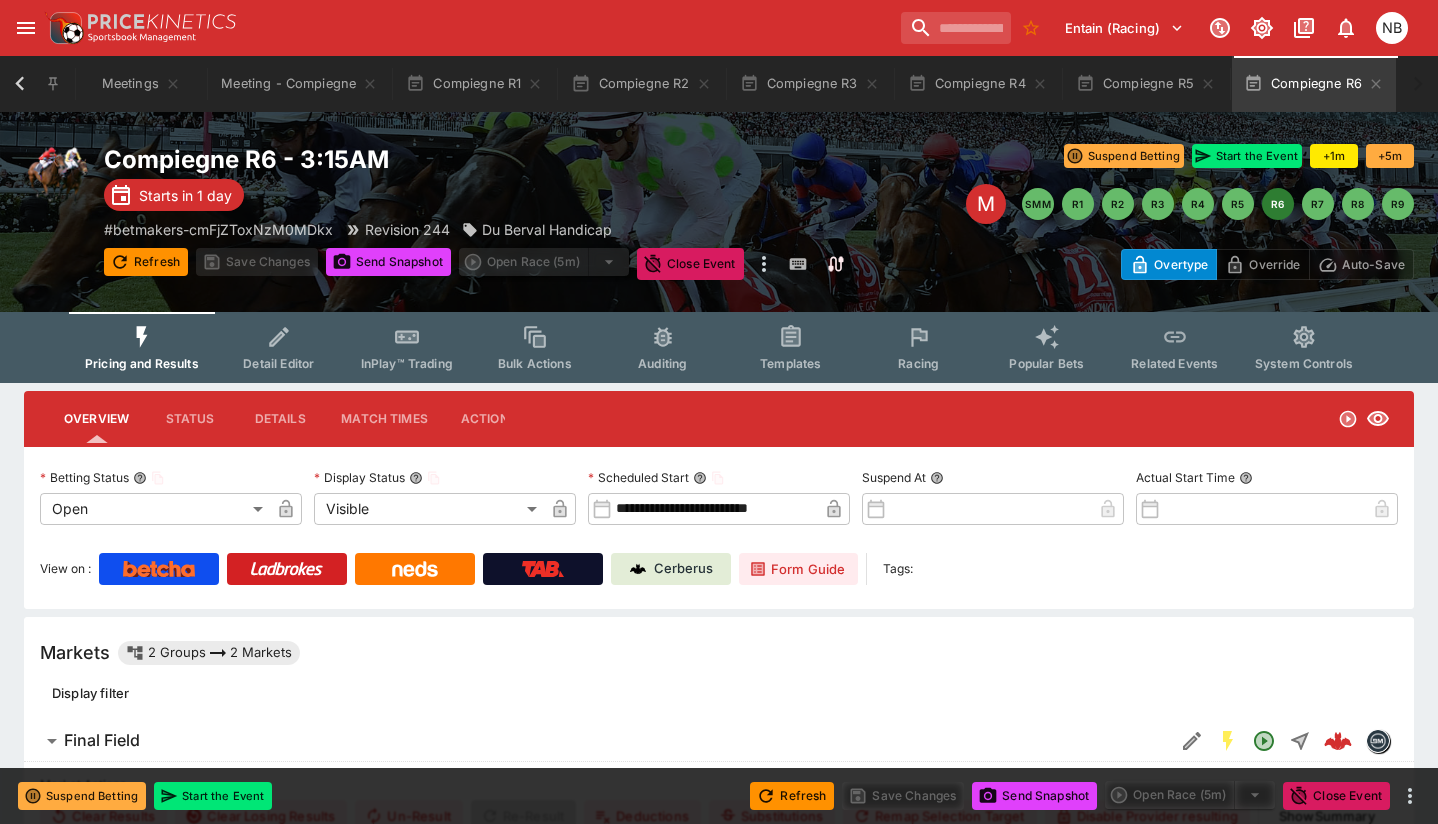 scroll, scrollTop: 0, scrollLeft: 110, axis: horizontal 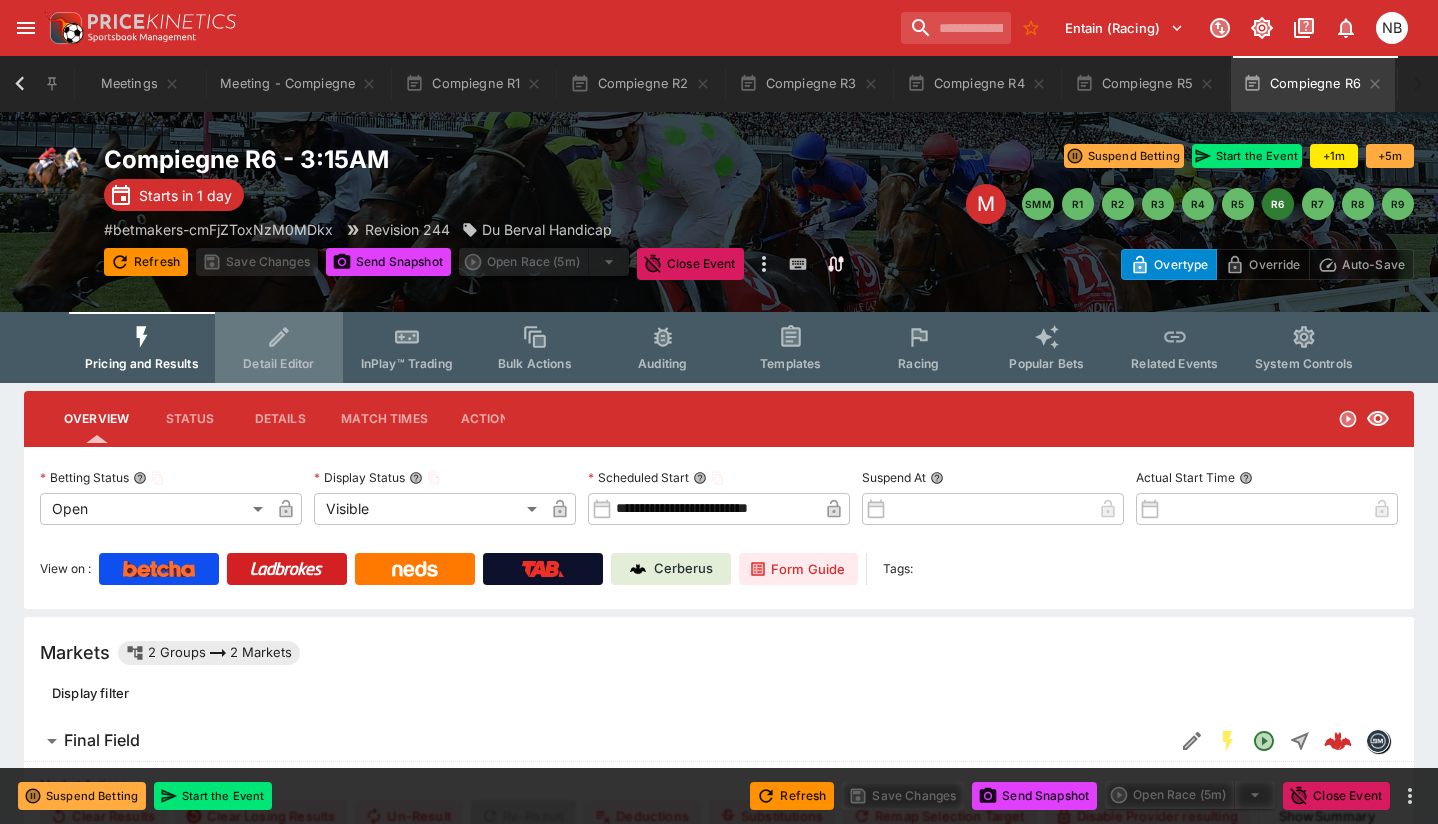 click on "Detail Editor" at bounding box center [279, 347] 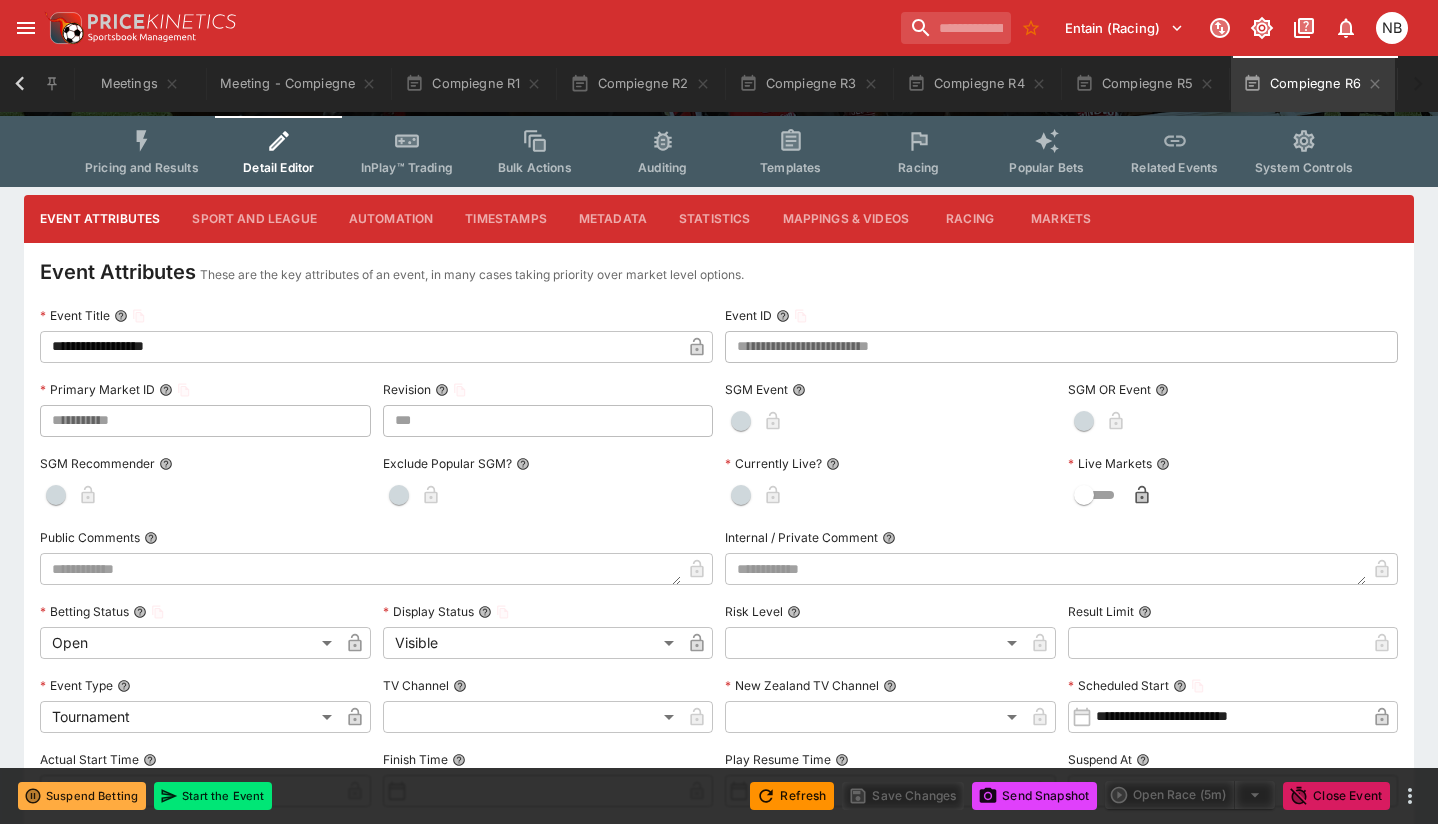 scroll, scrollTop: 0, scrollLeft: 0, axis: both 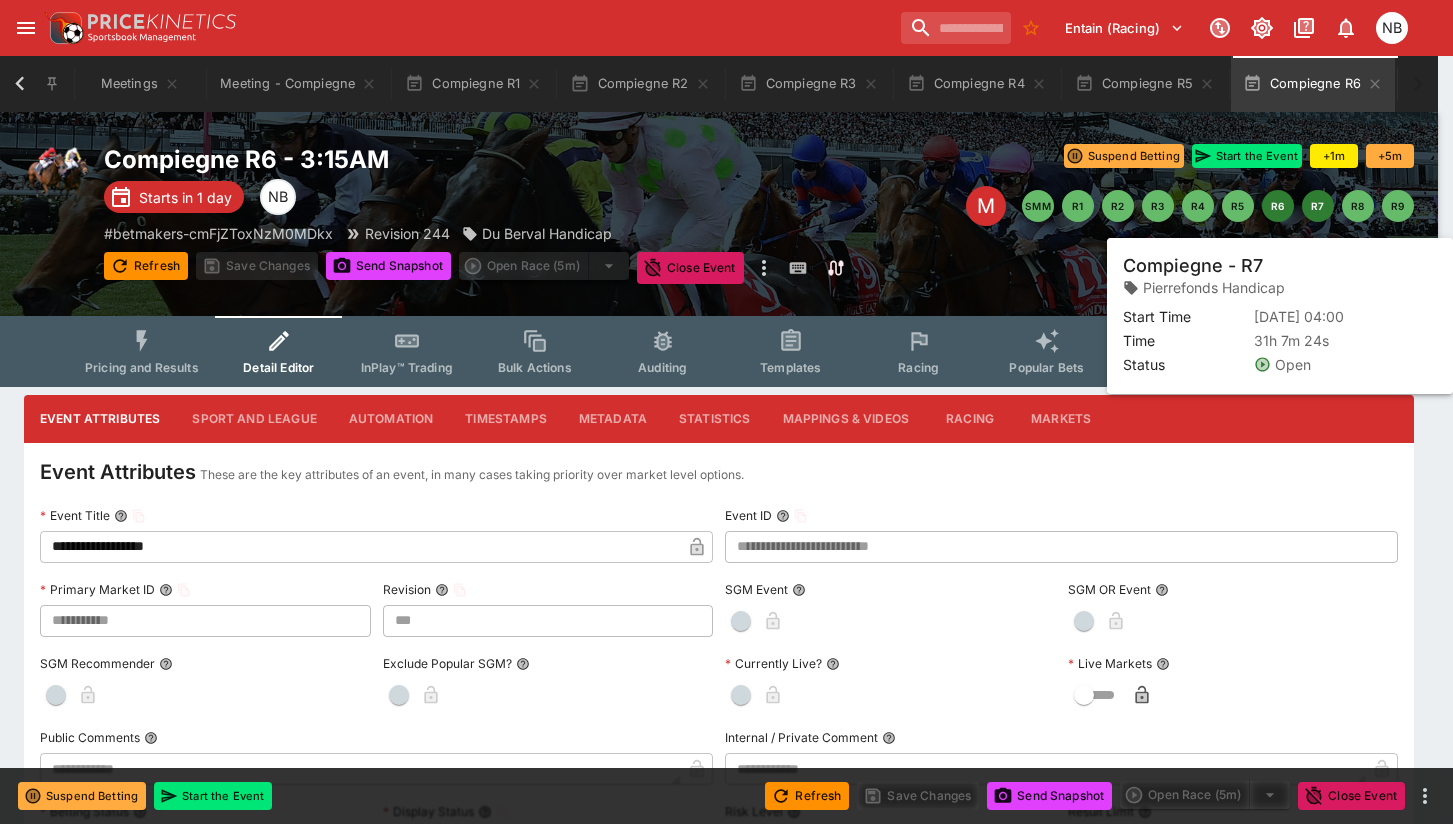 click on "R7" at bounding box center (1318, 206) 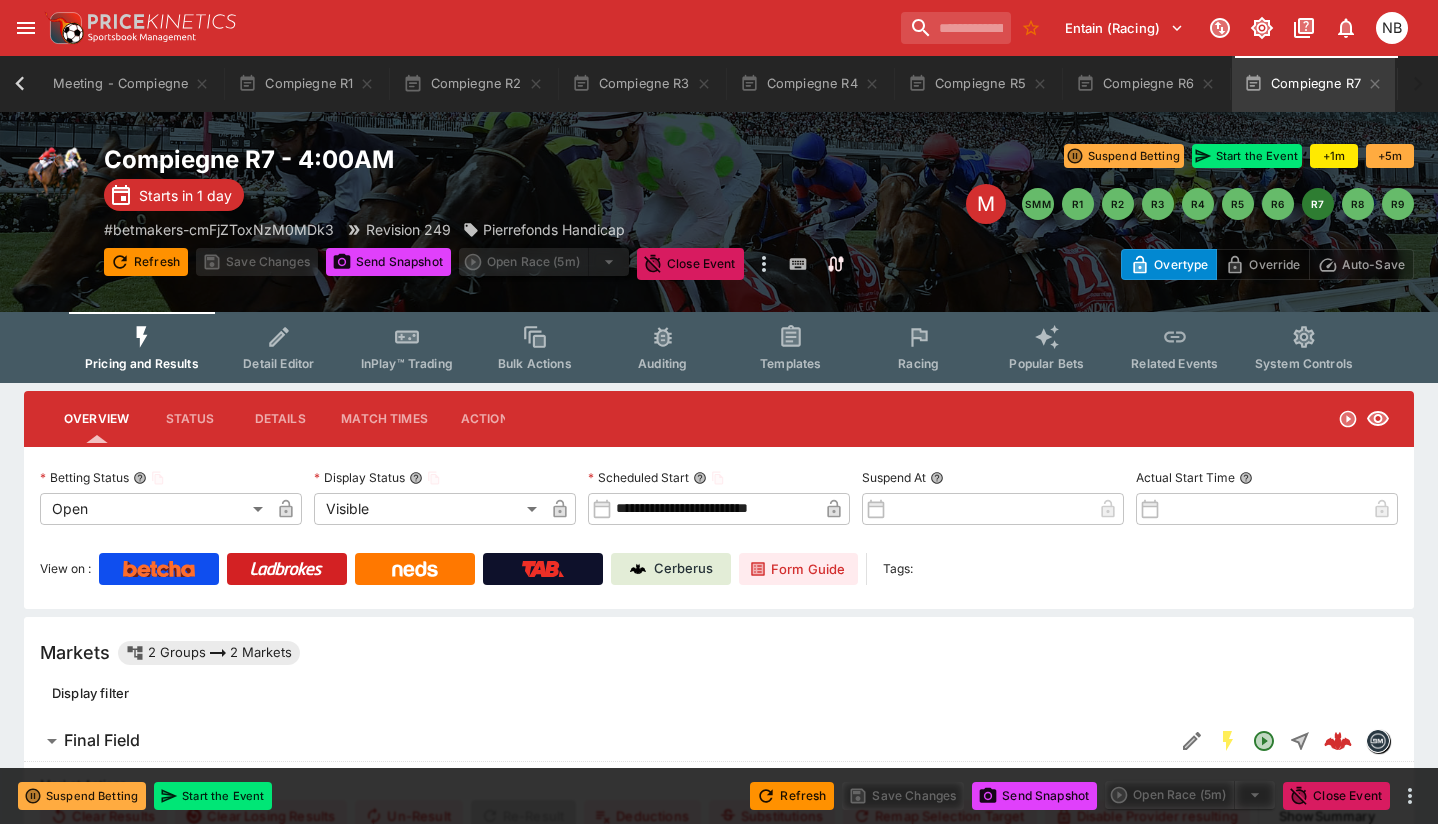 scroll, scrollTop: 0, scrollLeft: 280, axis: horizontal 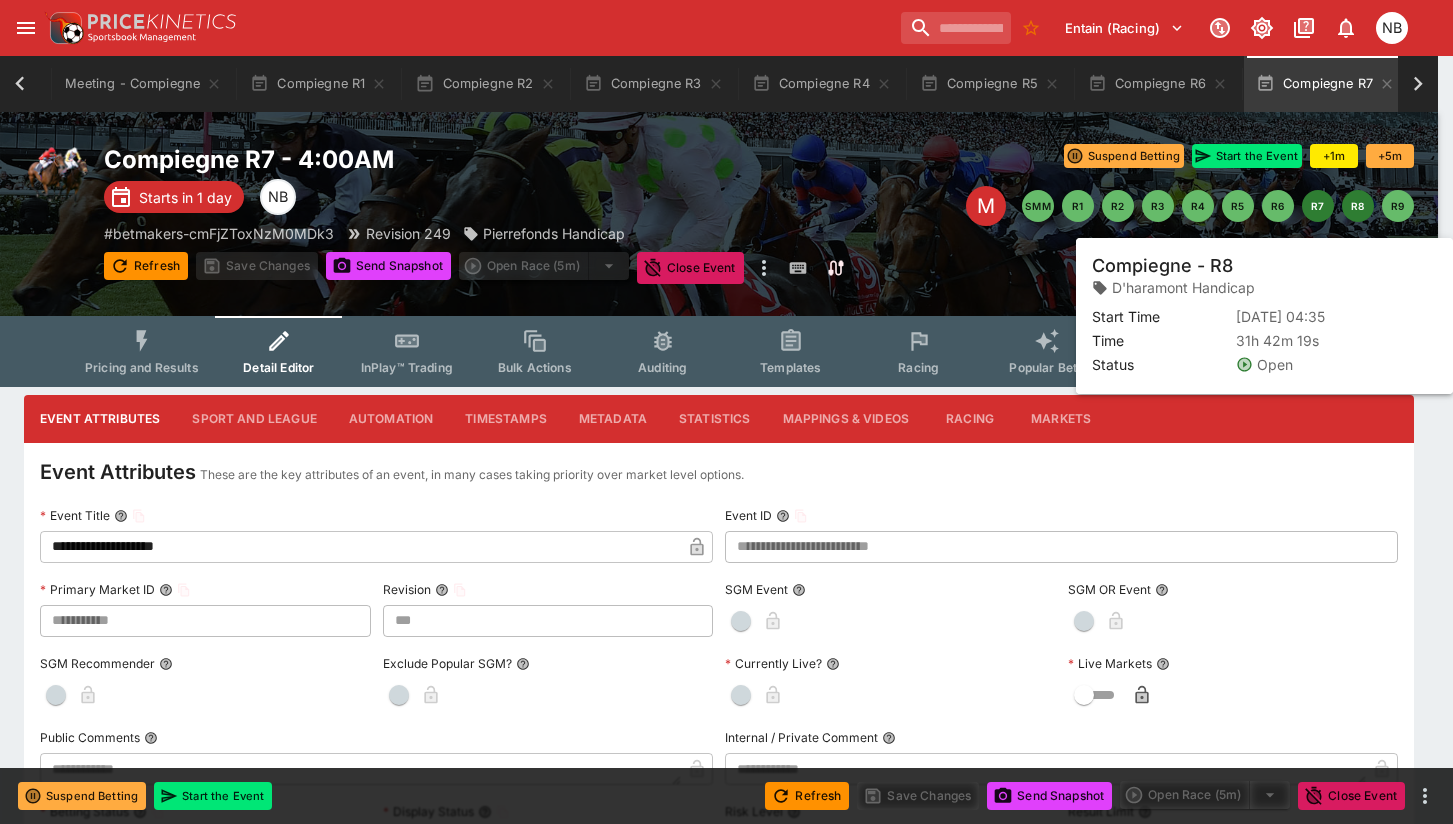 click on "R8" at bounding box center (1358, 206) 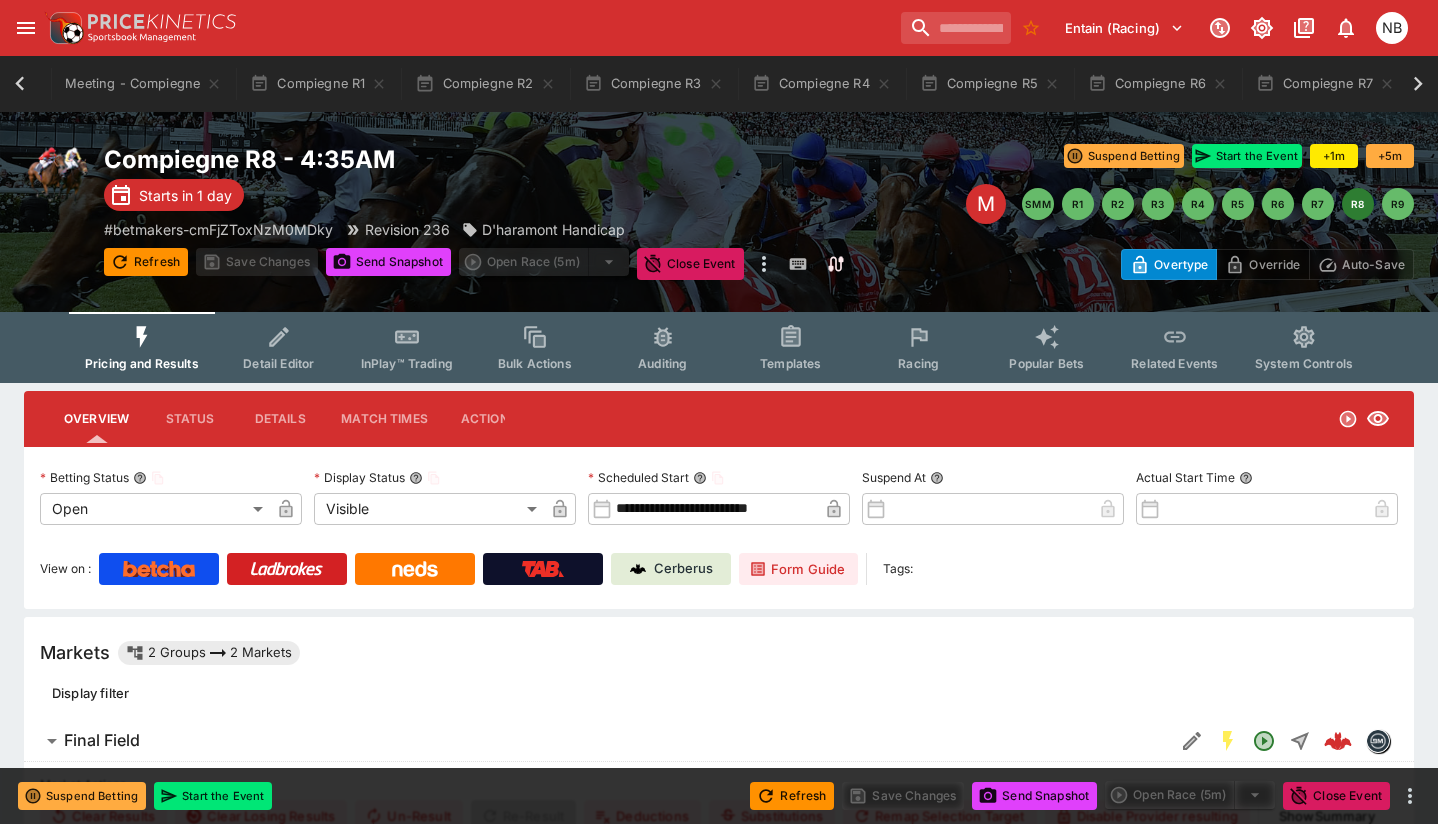 scroll, scrollTop: 0, scrollLeft: 449, axis: horizontal 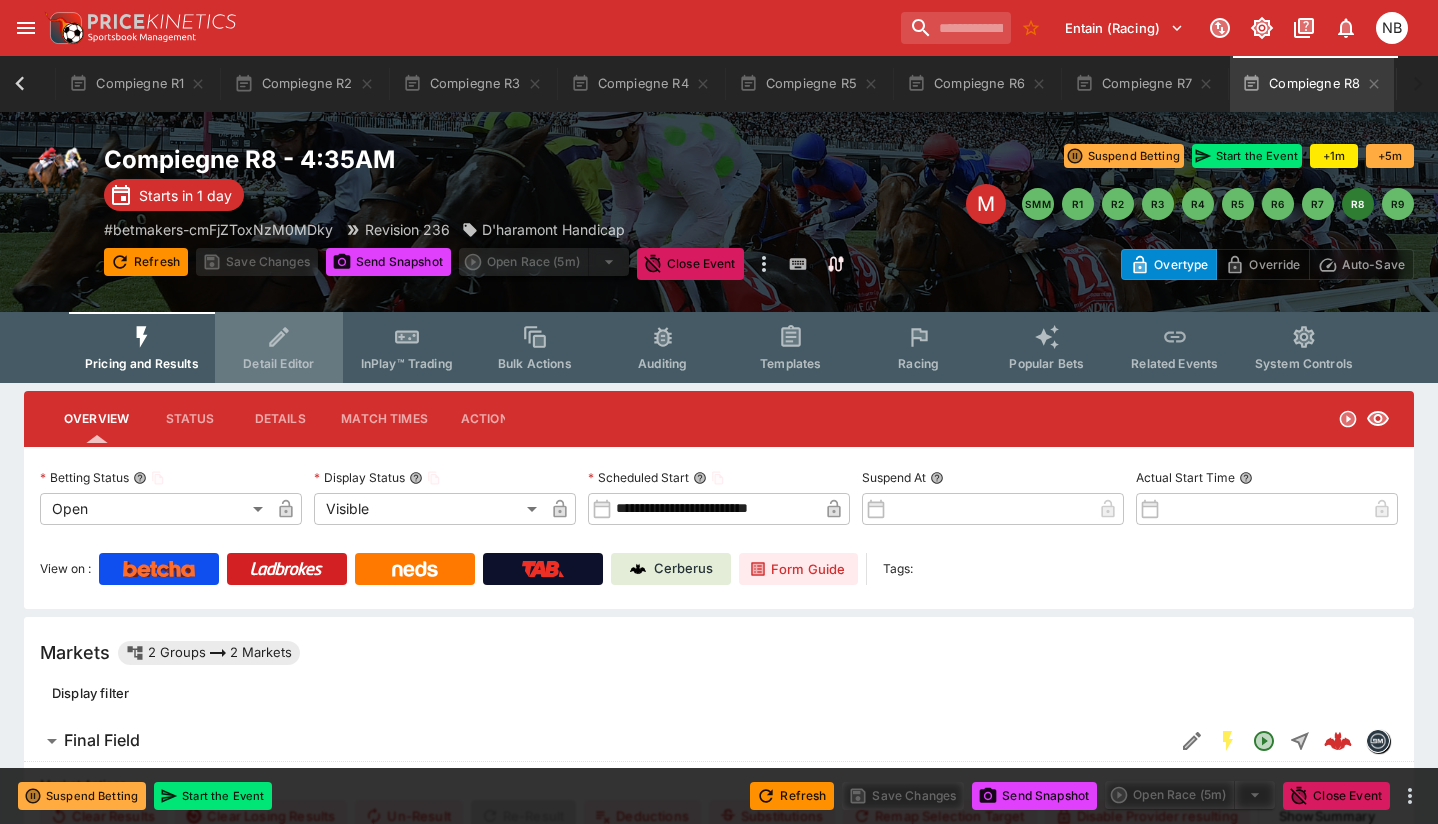 click 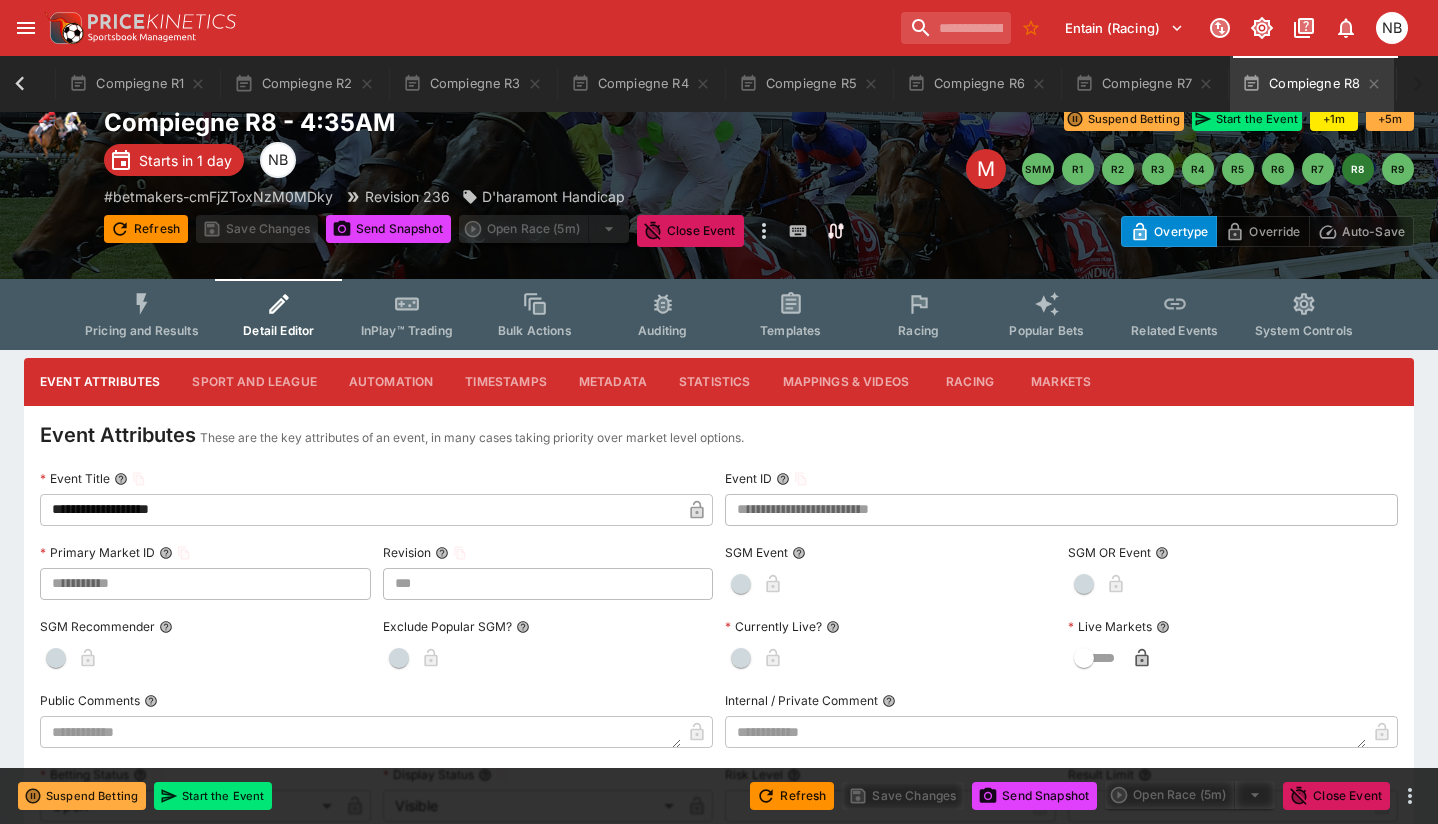 scroll, scrollTop: 0, scrollLeft: 0, axis: both 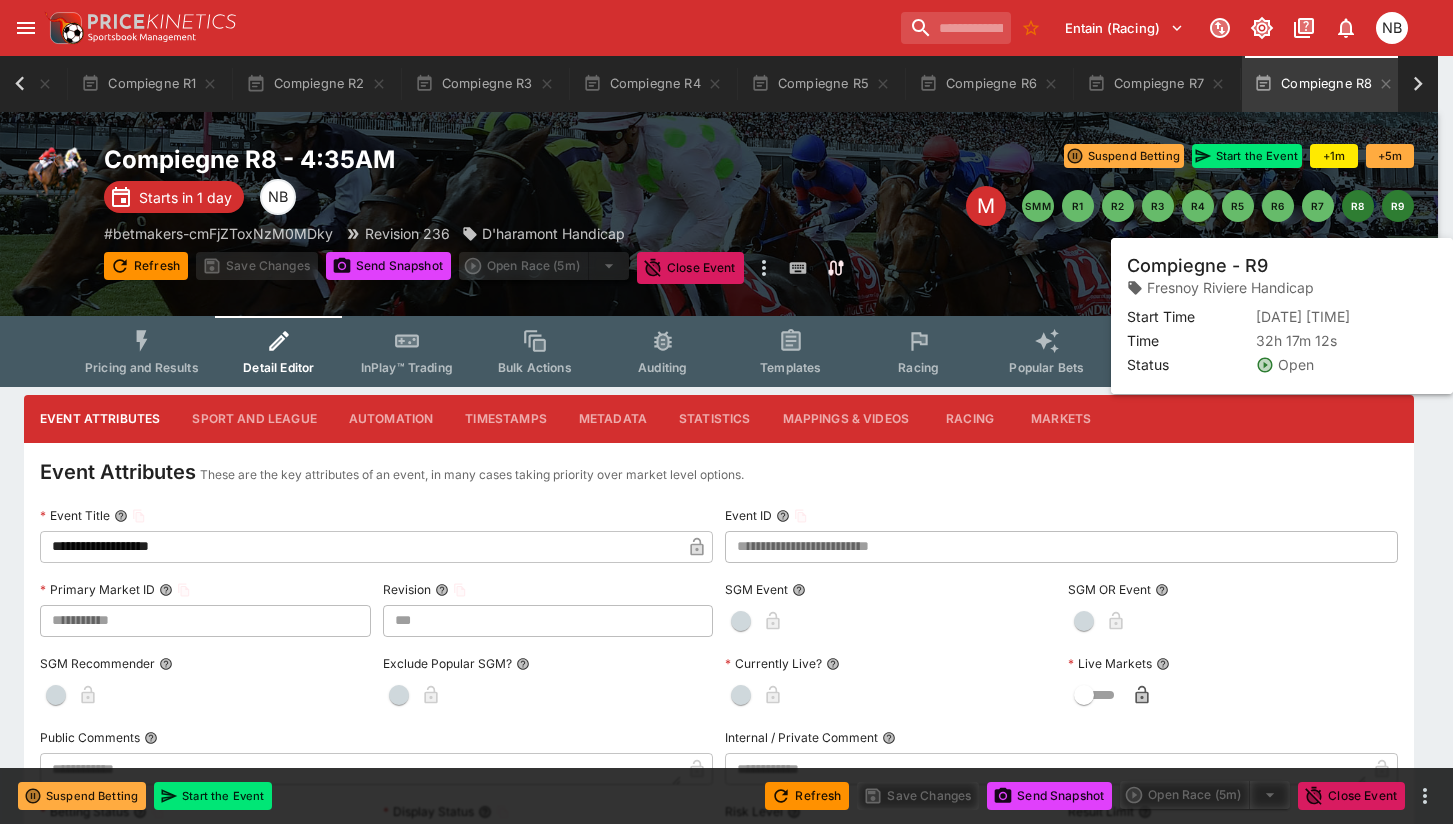 click on "R9" at bounding box center (1398, 206) 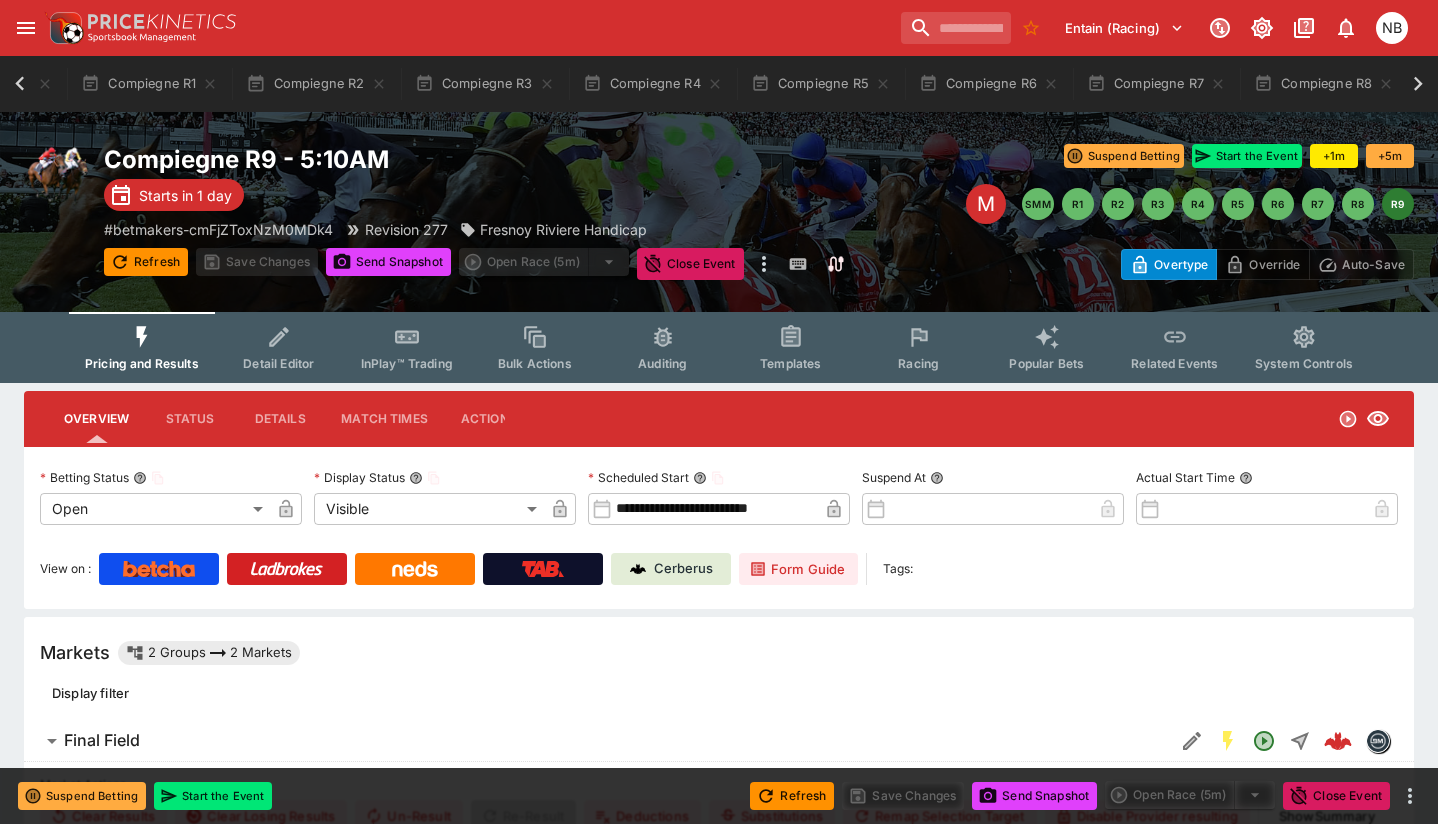 scroll, scrollTop: 0, scrollLeft: 617, axis: horizontal 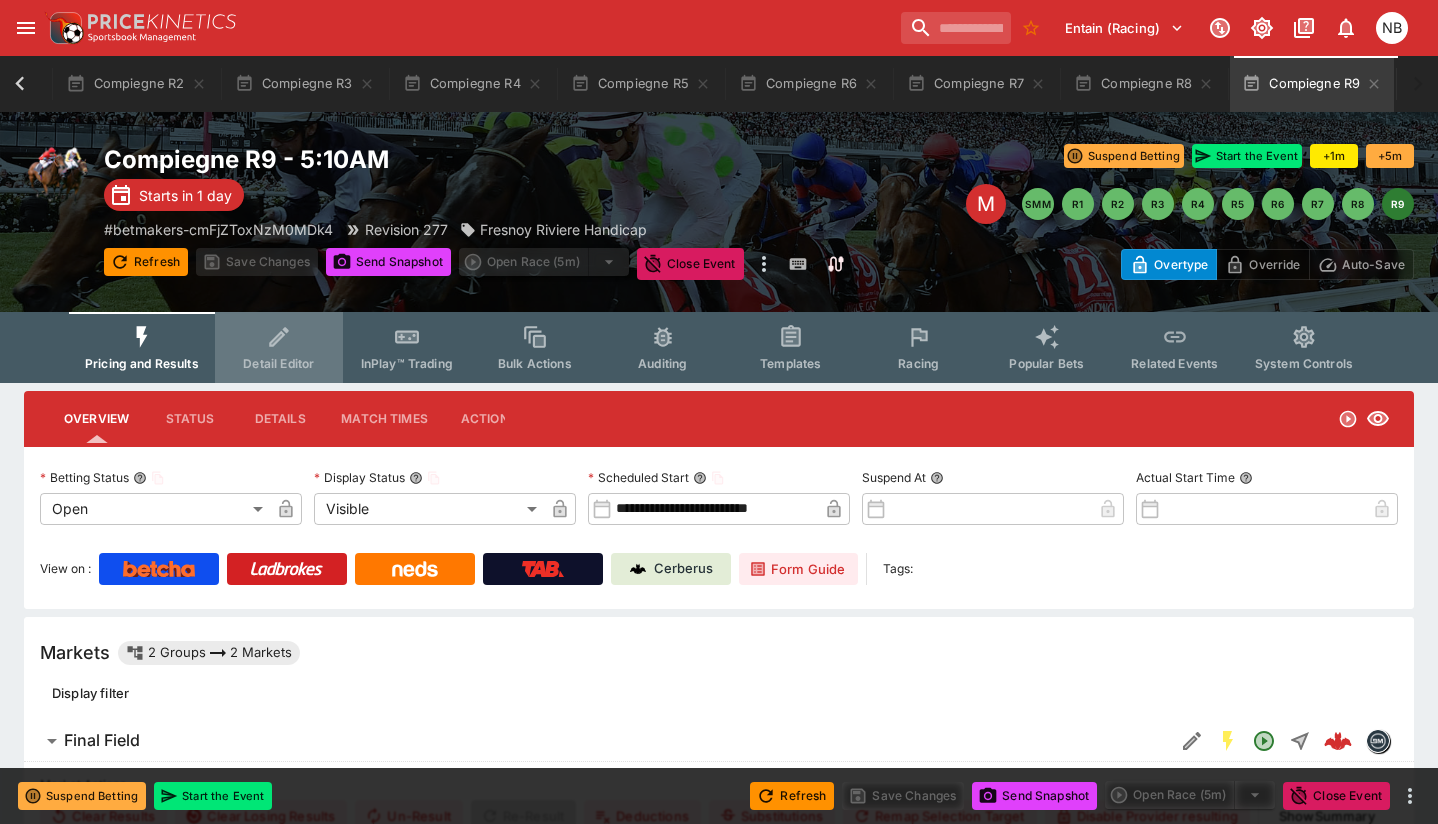 click on "Detail Editor" at bounding box center [279, 347] 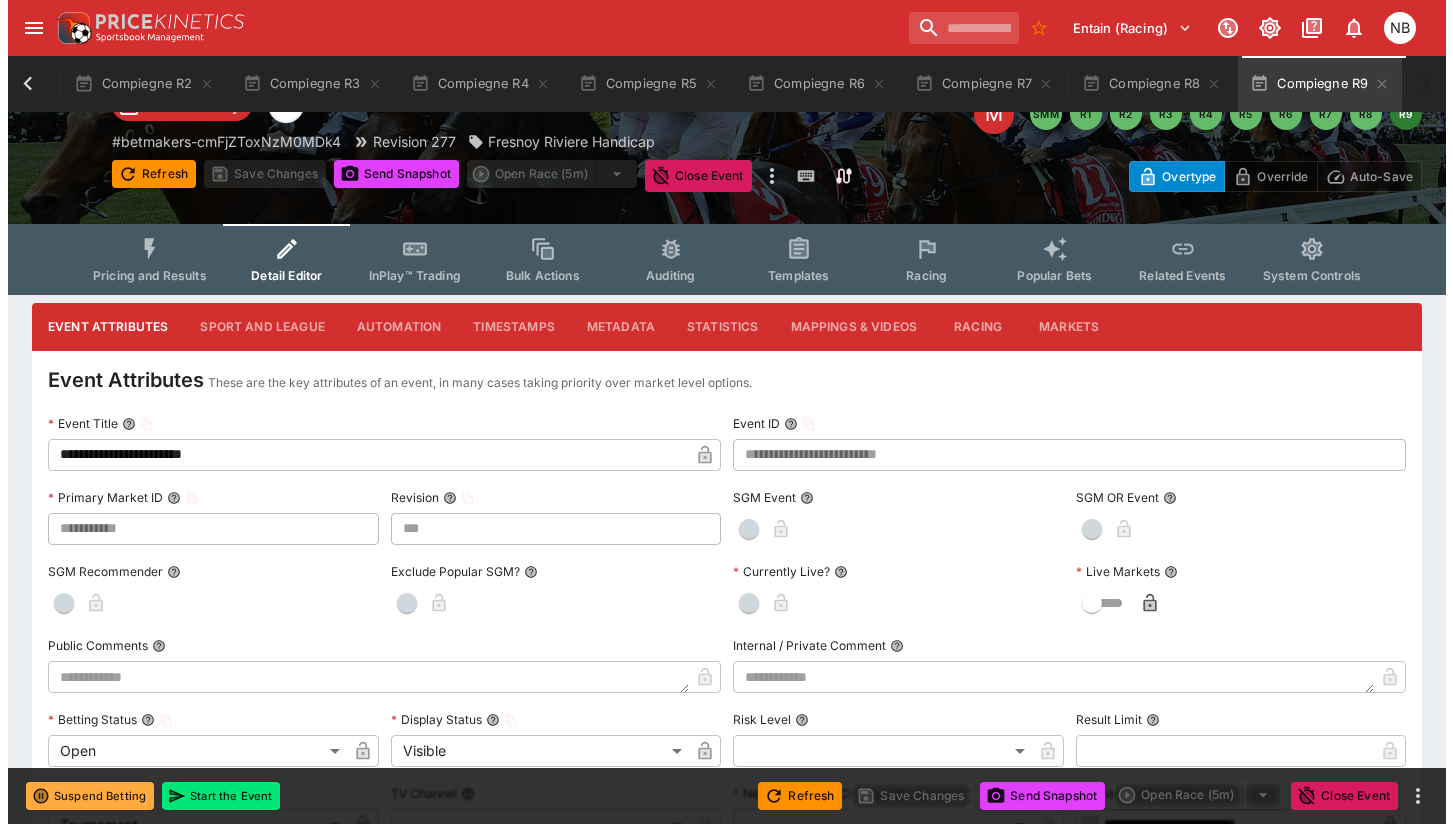 scroll, scrollTop: 0, scrollLeft: 0, axis: both 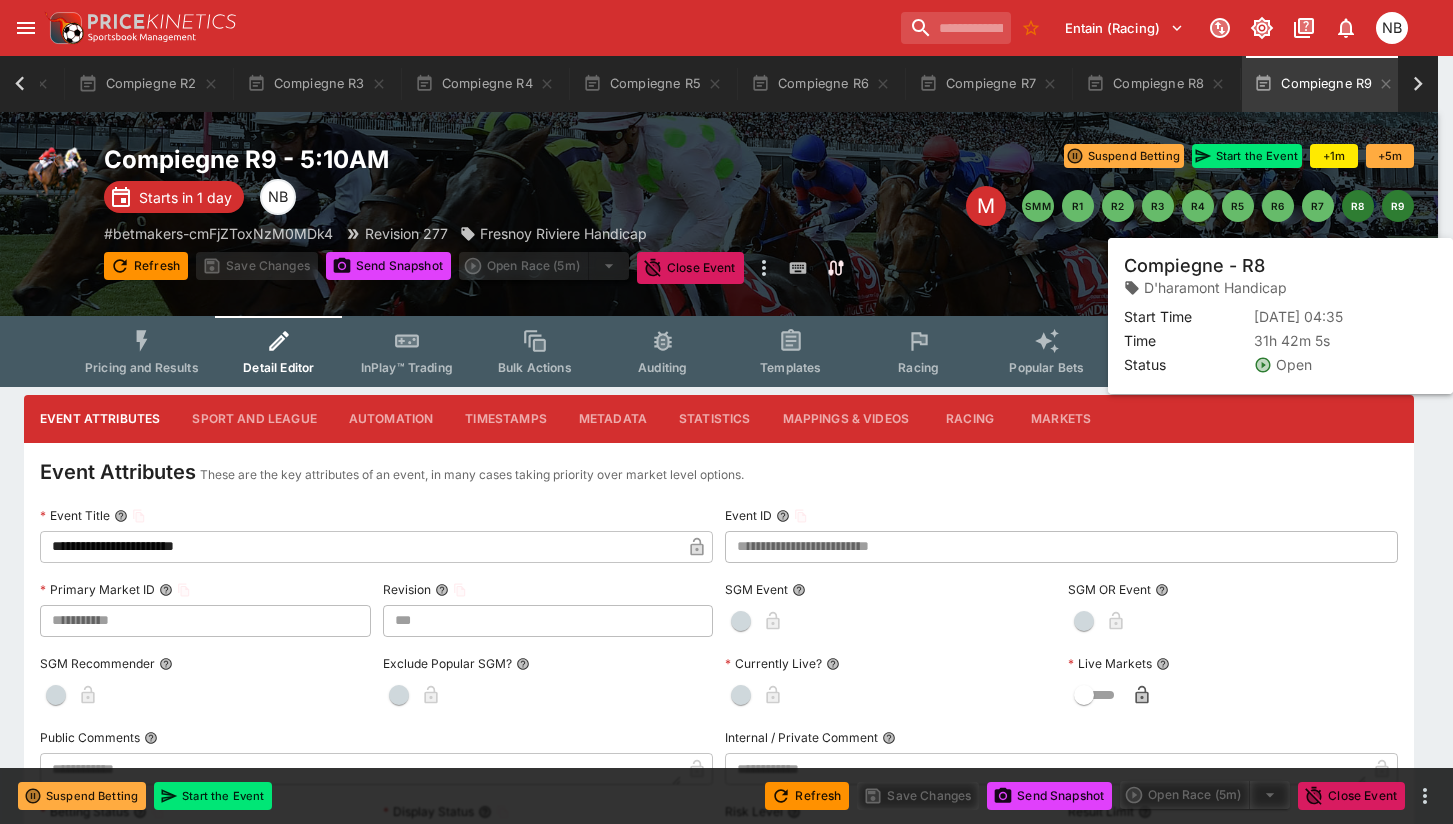 click on "R8" at bounding box center [1358, 206] 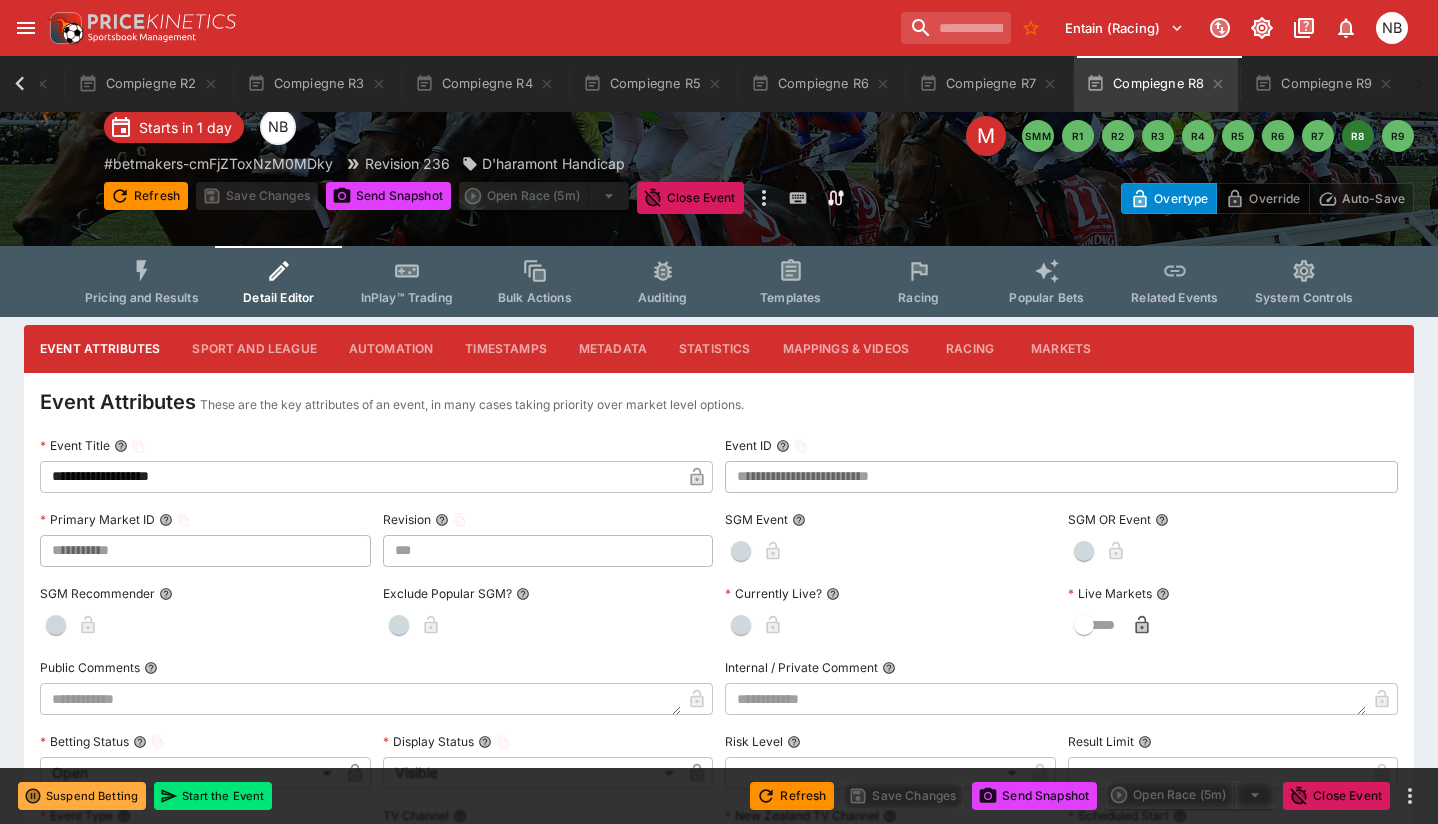 scroll, scrollTop: 0, scrollLeft: 0, axis: both 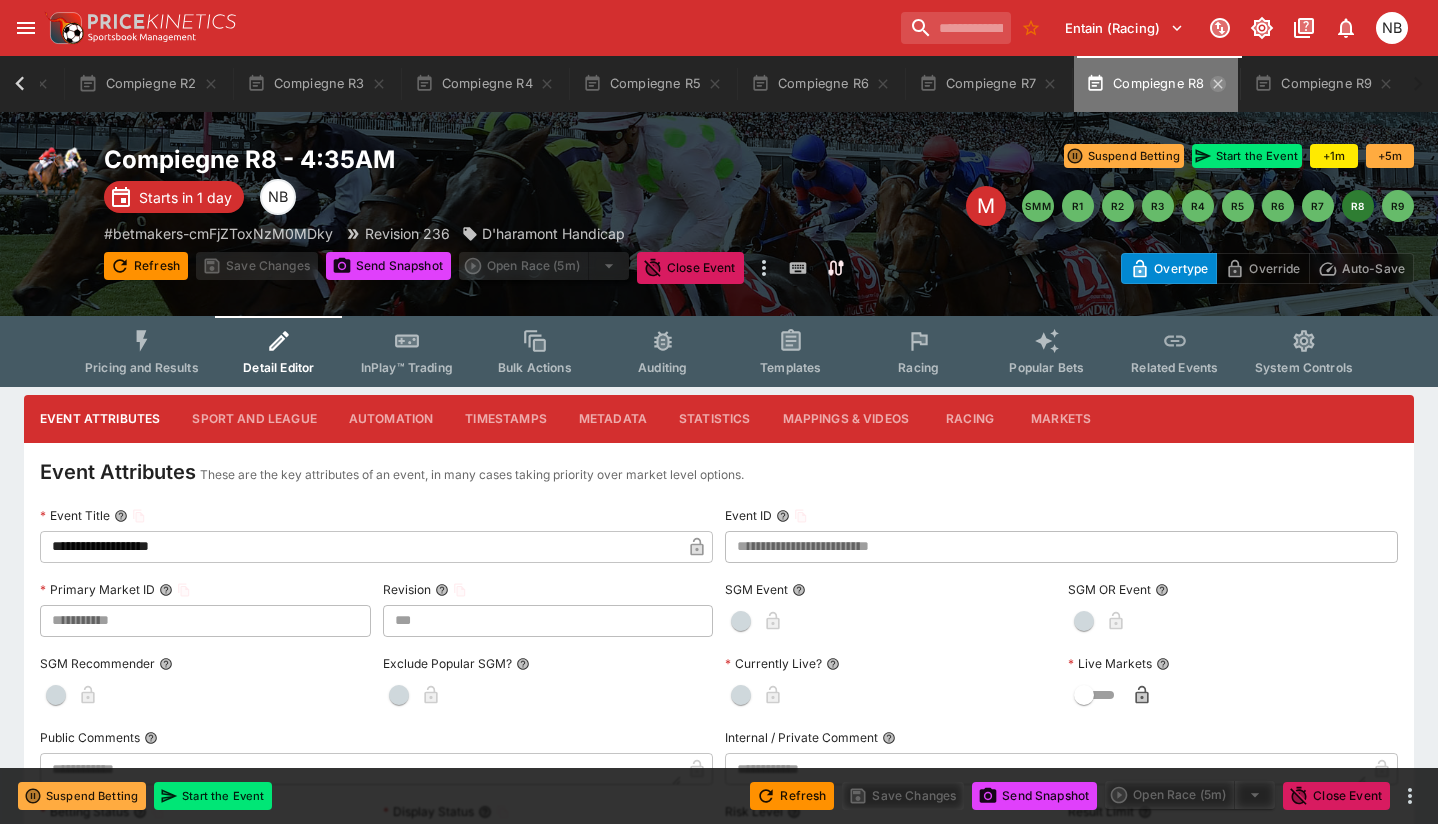 click 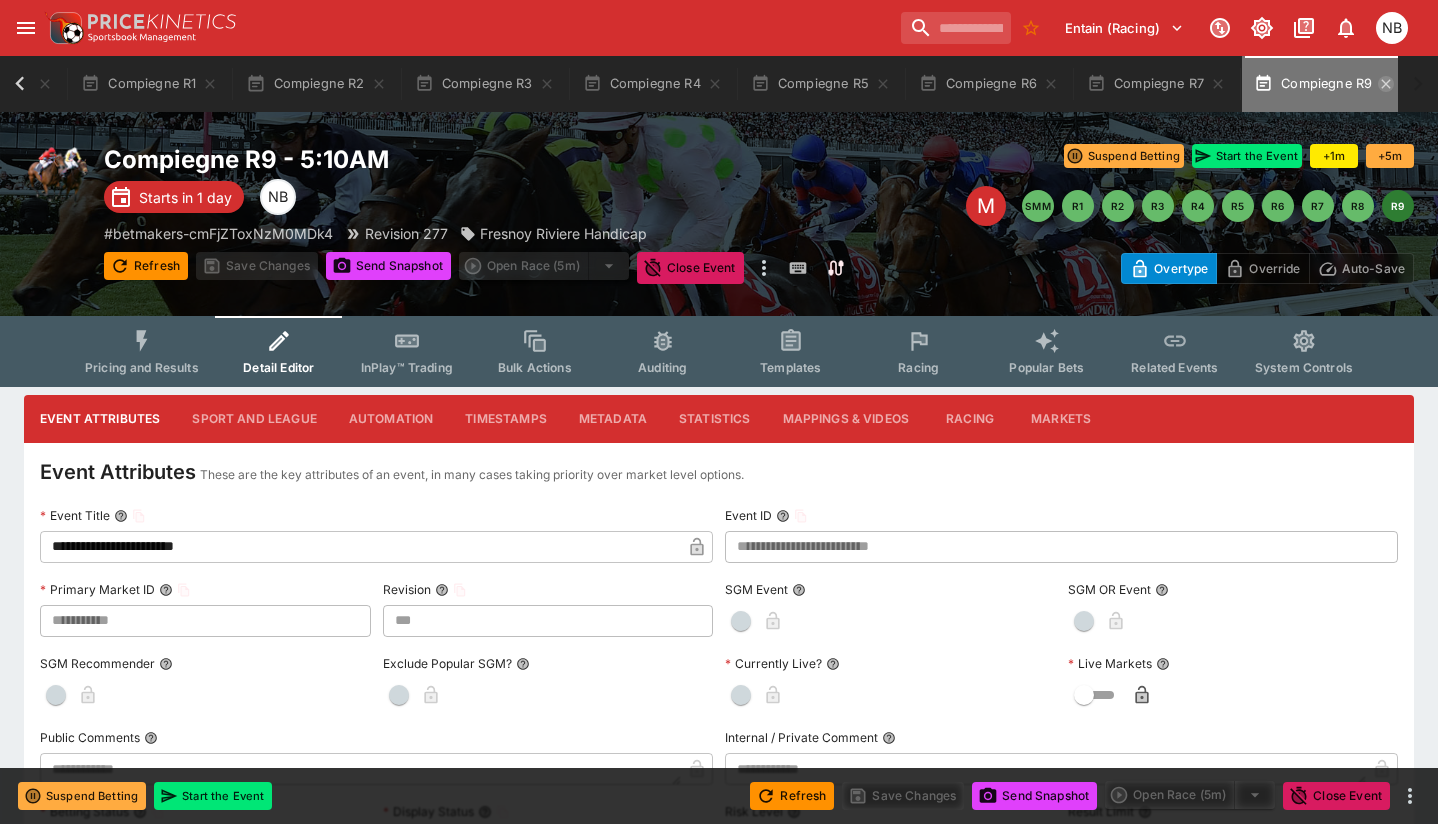 click 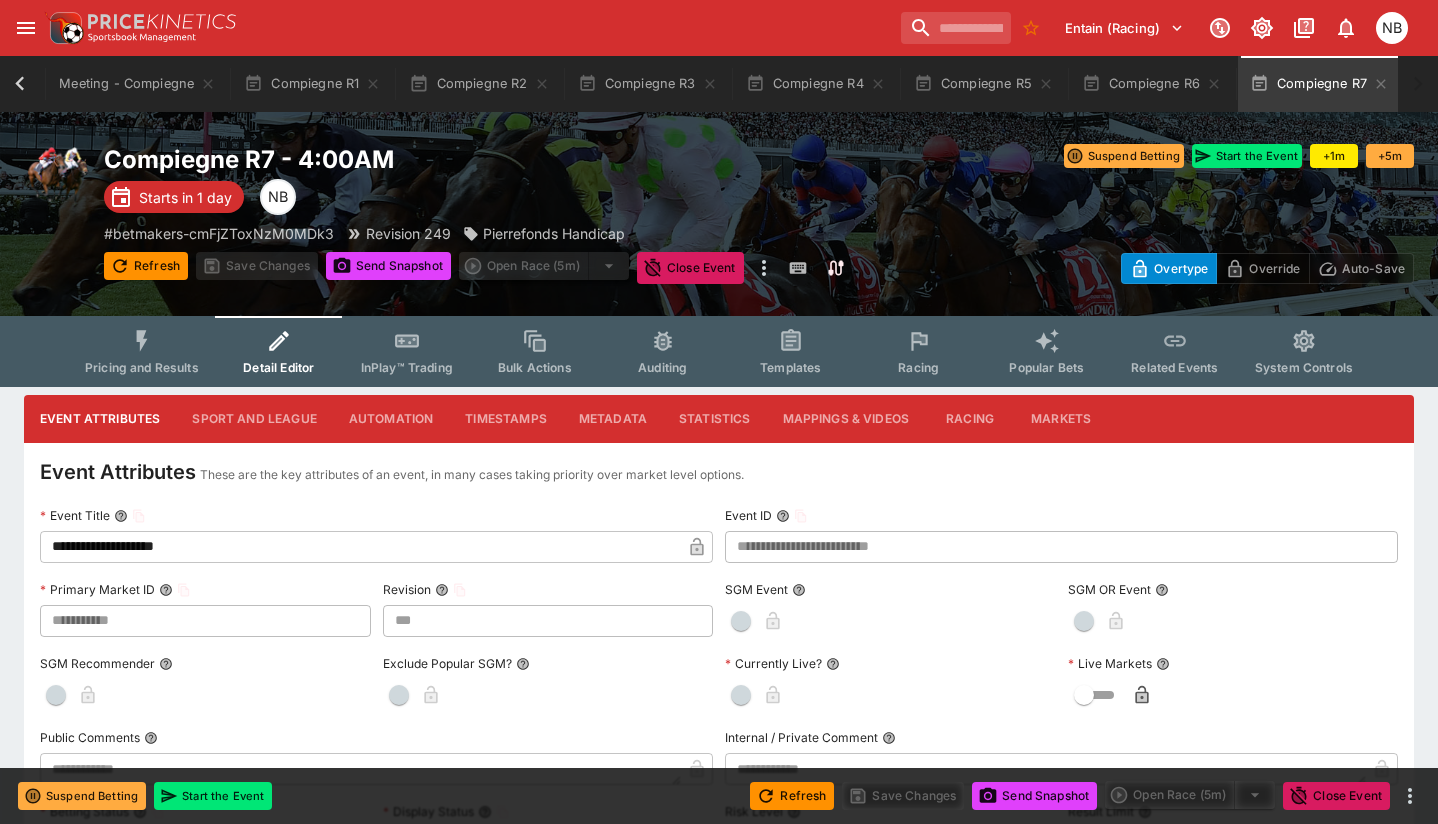 scroll 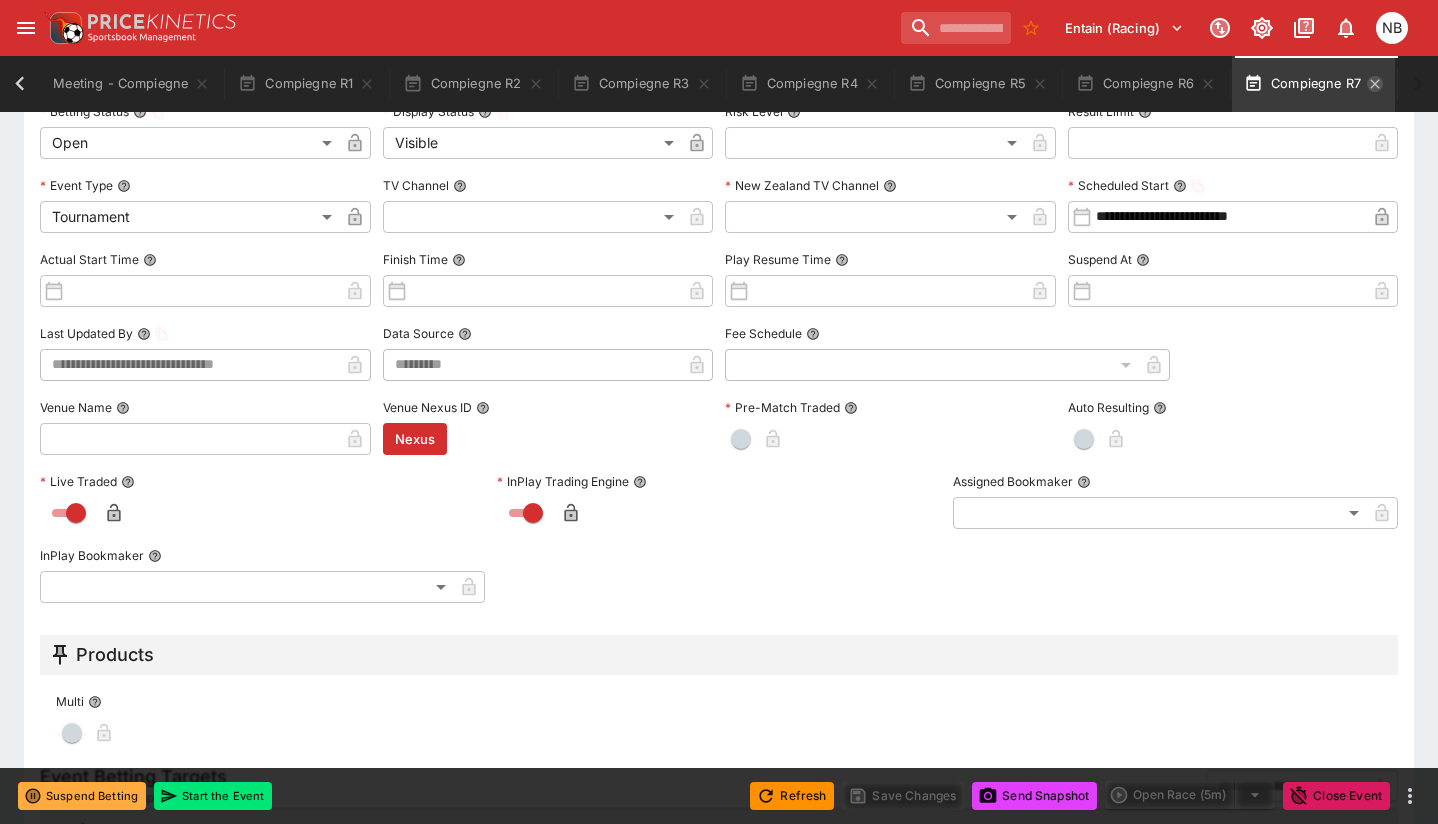 click 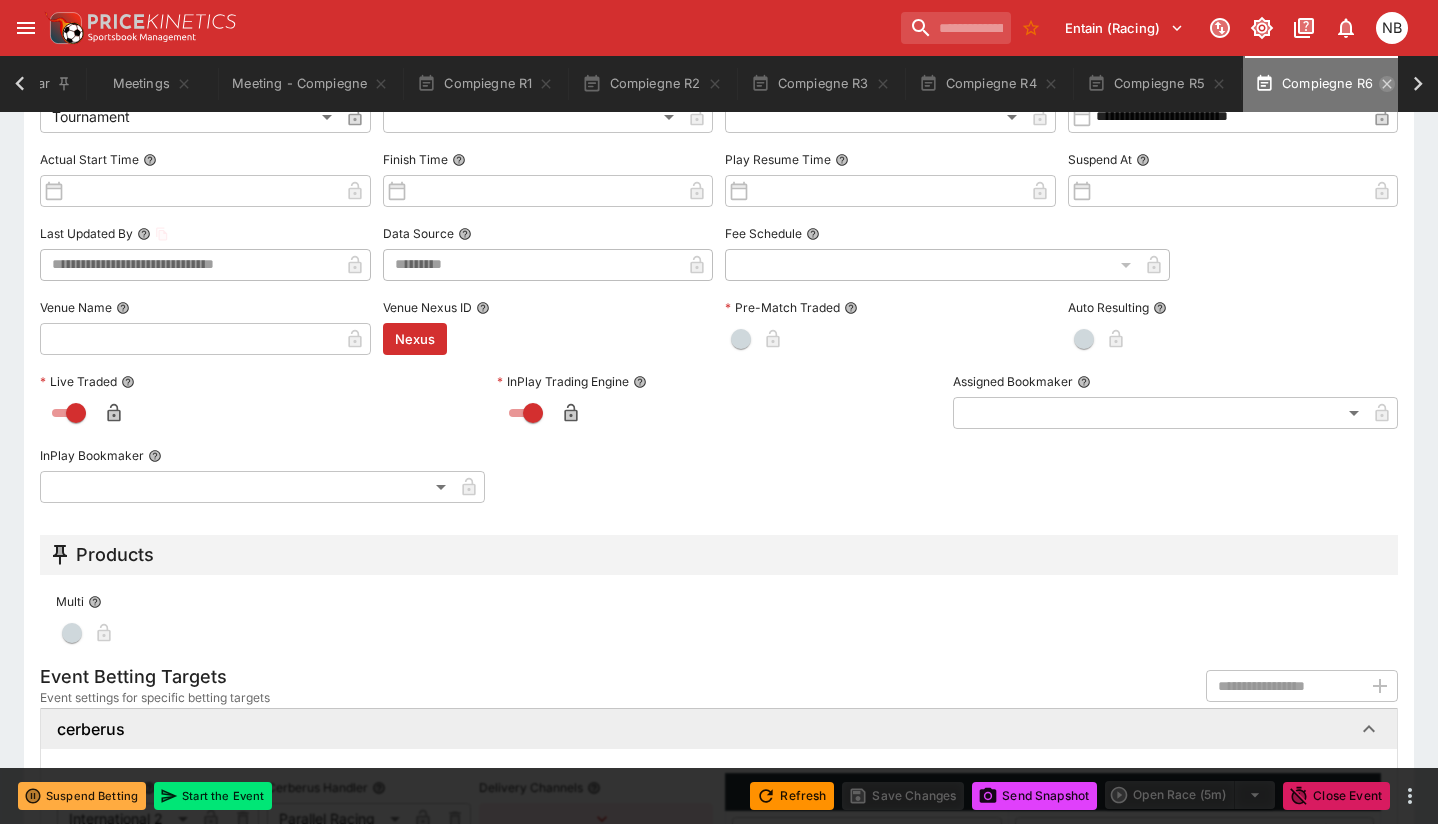 click 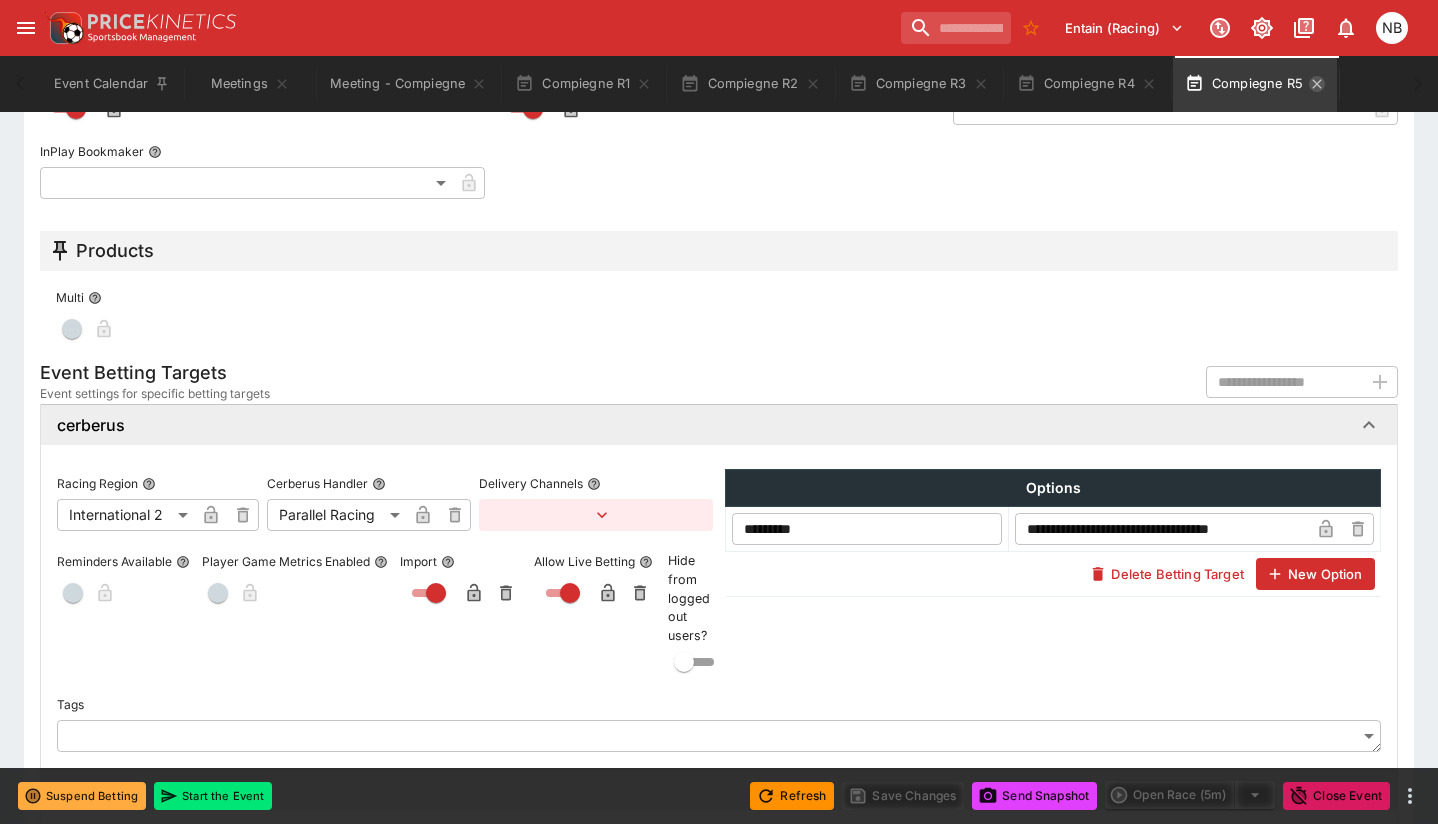 click 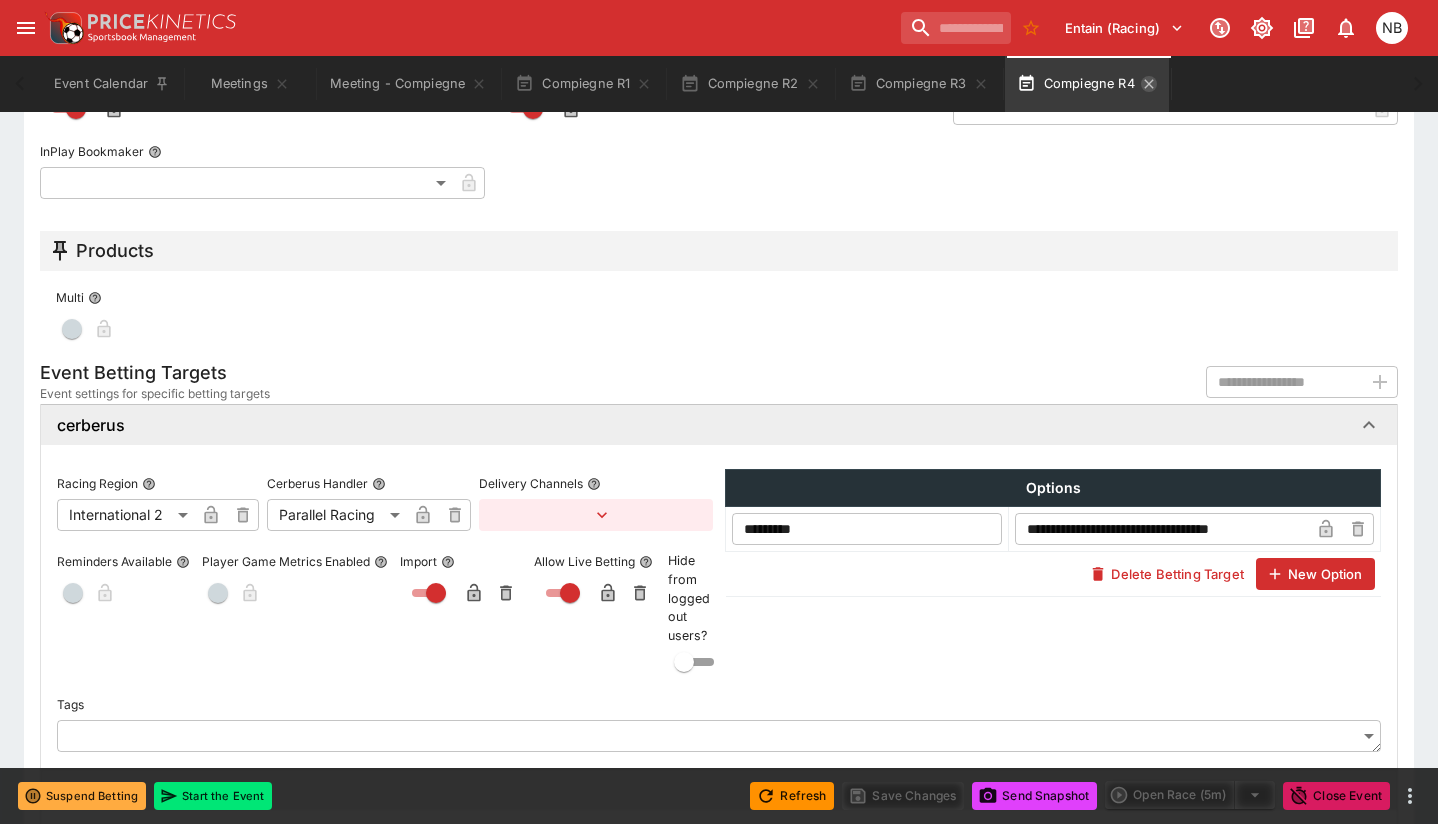 click 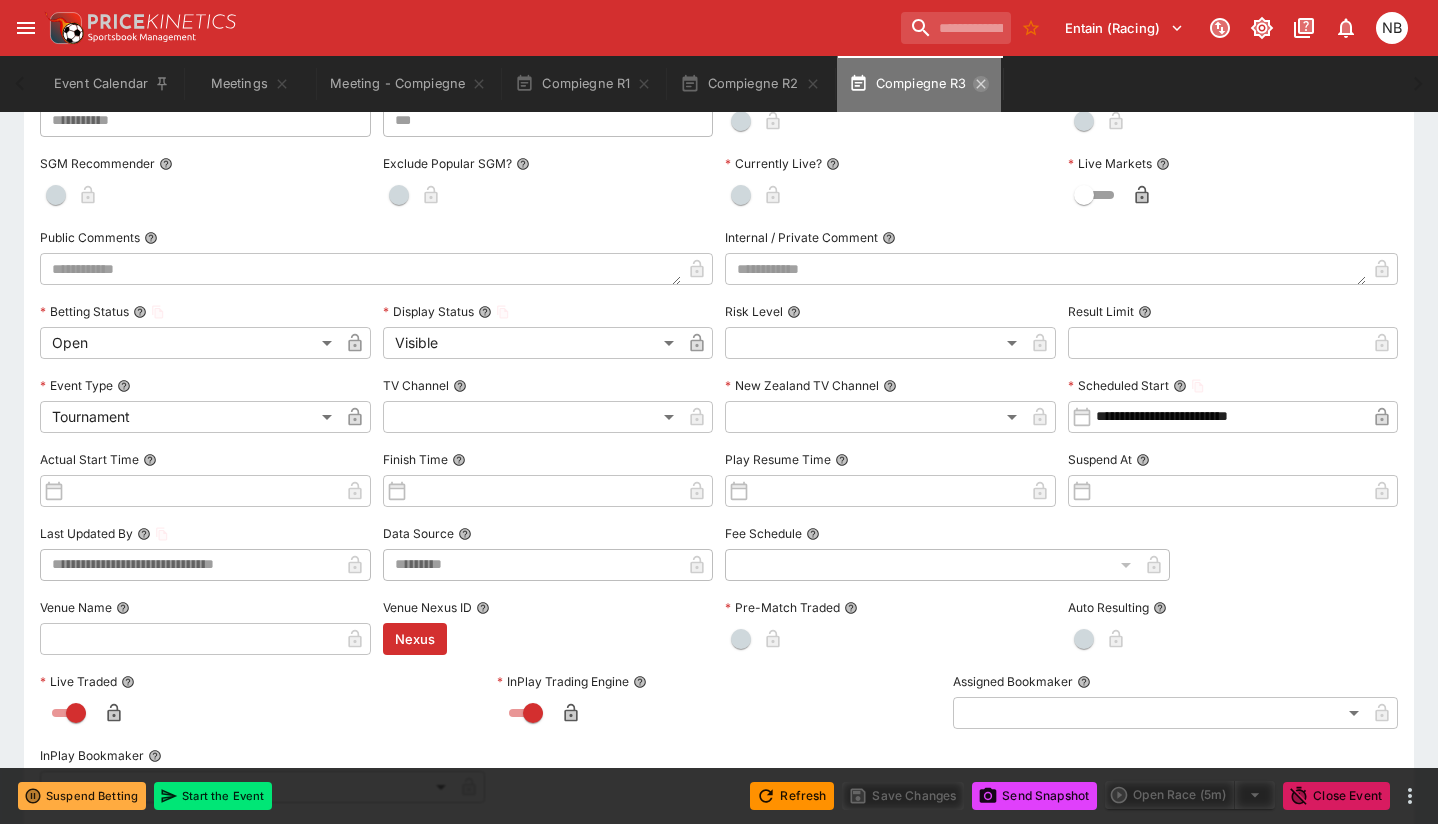 click 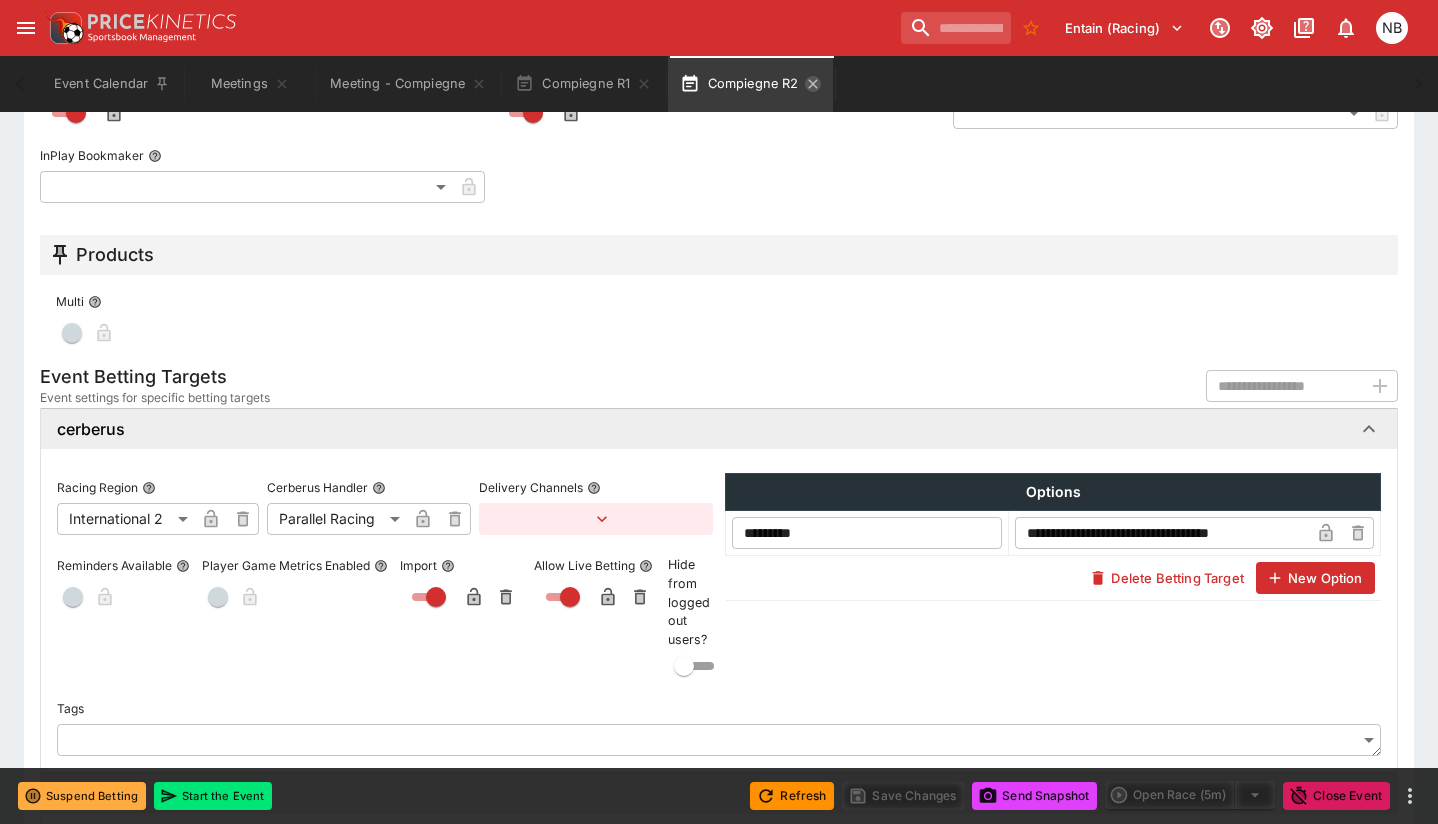 click 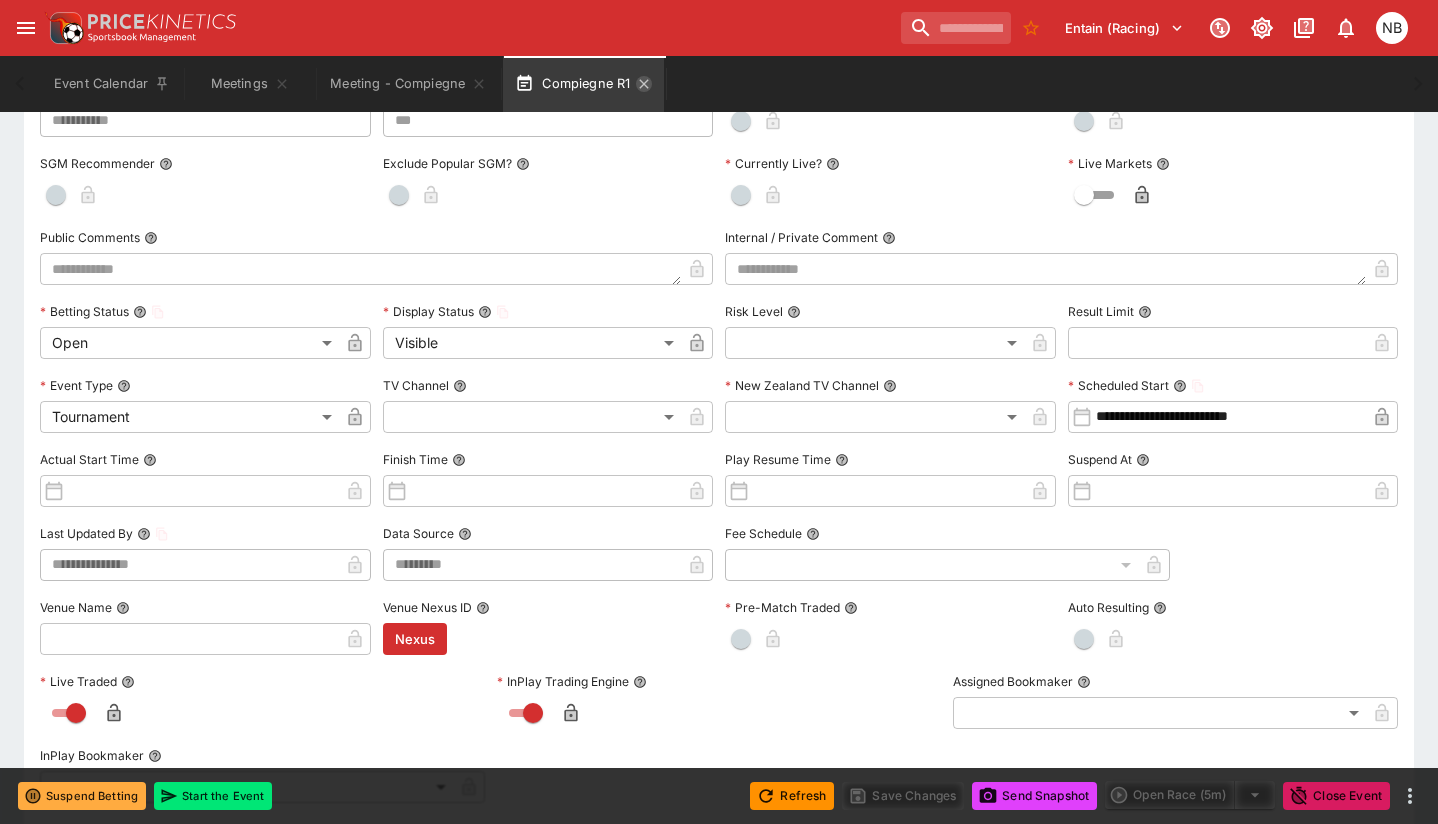 click 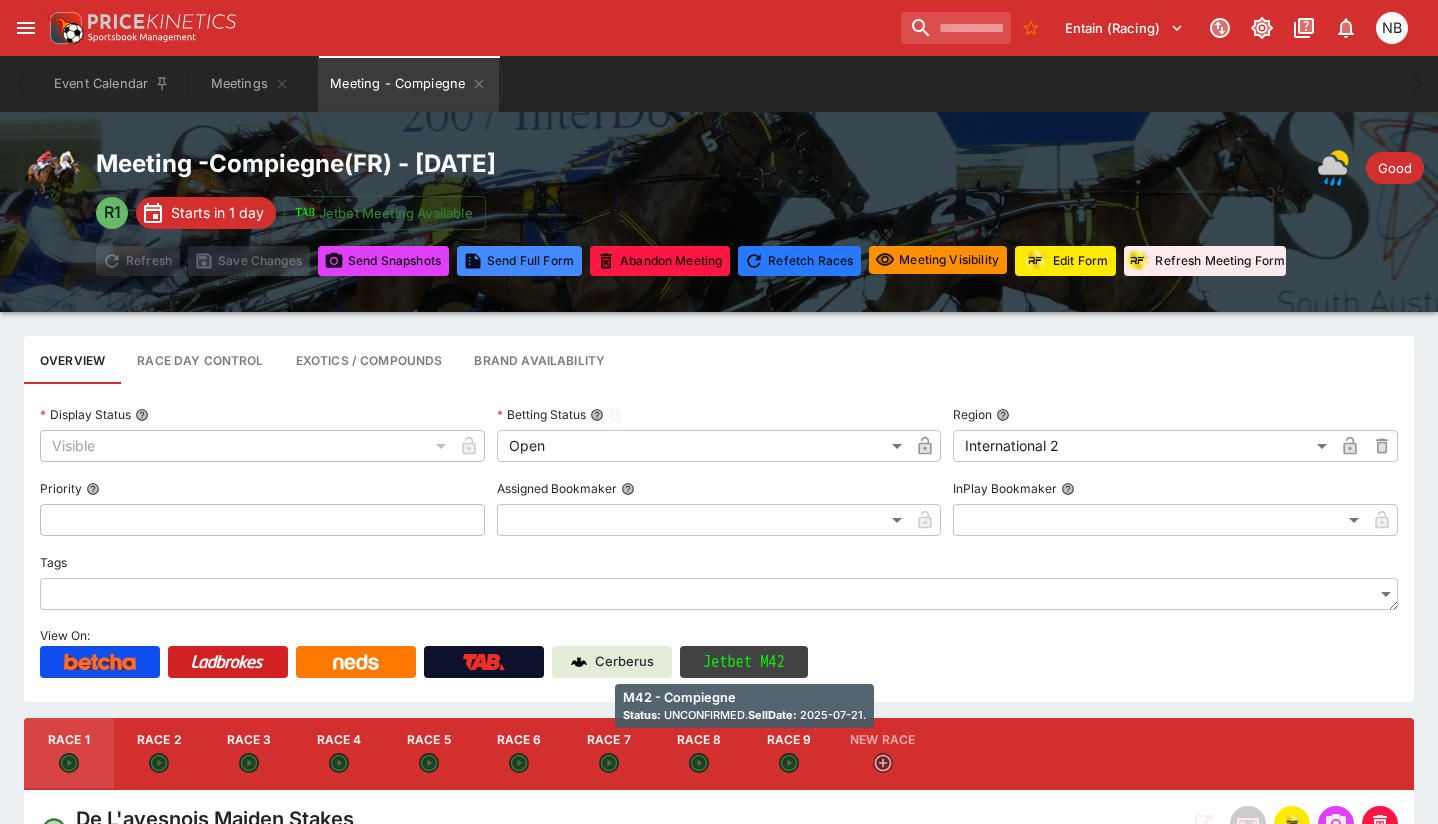 click on "Jetbet M42" at bounding box center (744, 662) 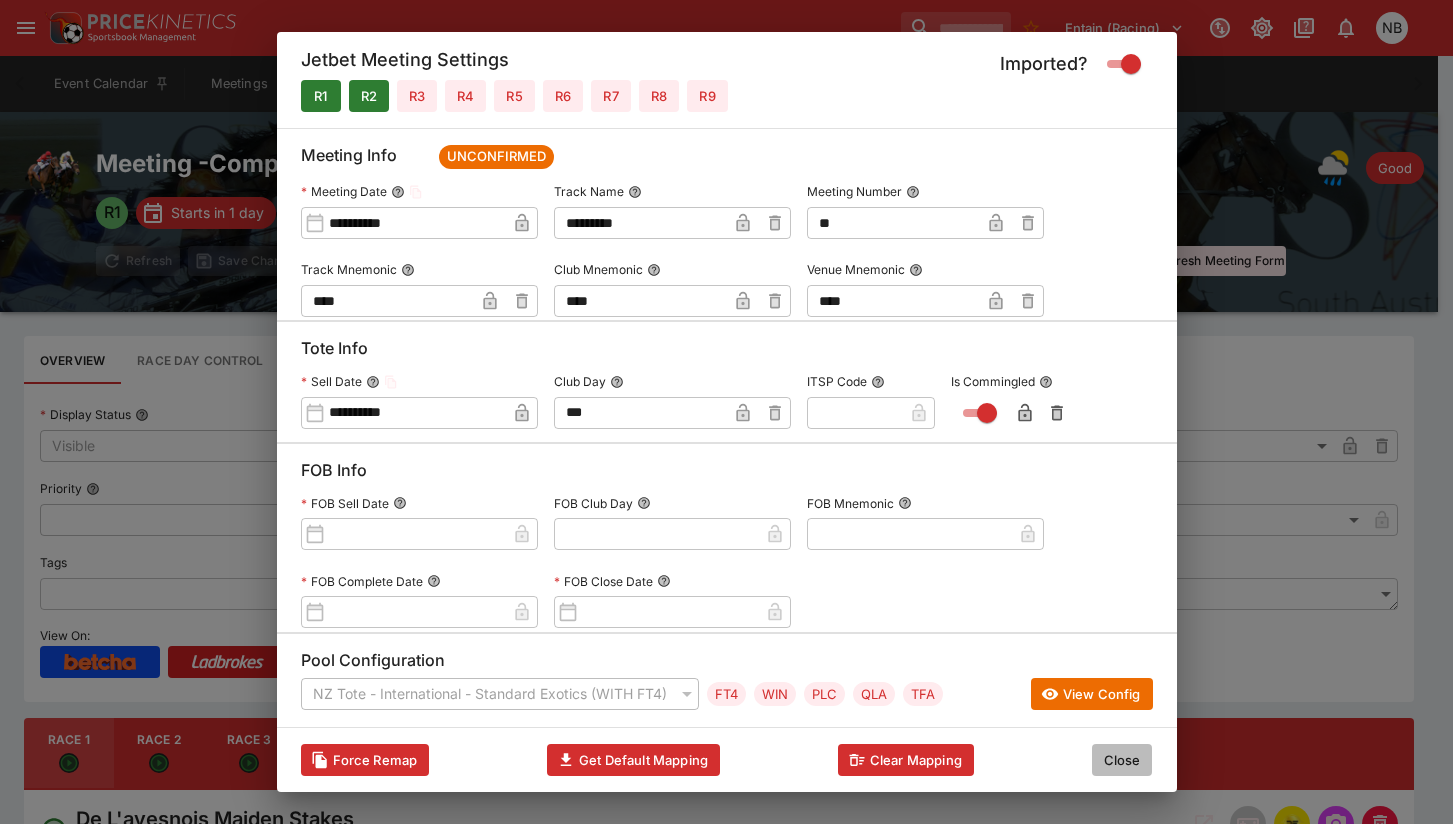click on "Close" at bounding box center [1122, 760] 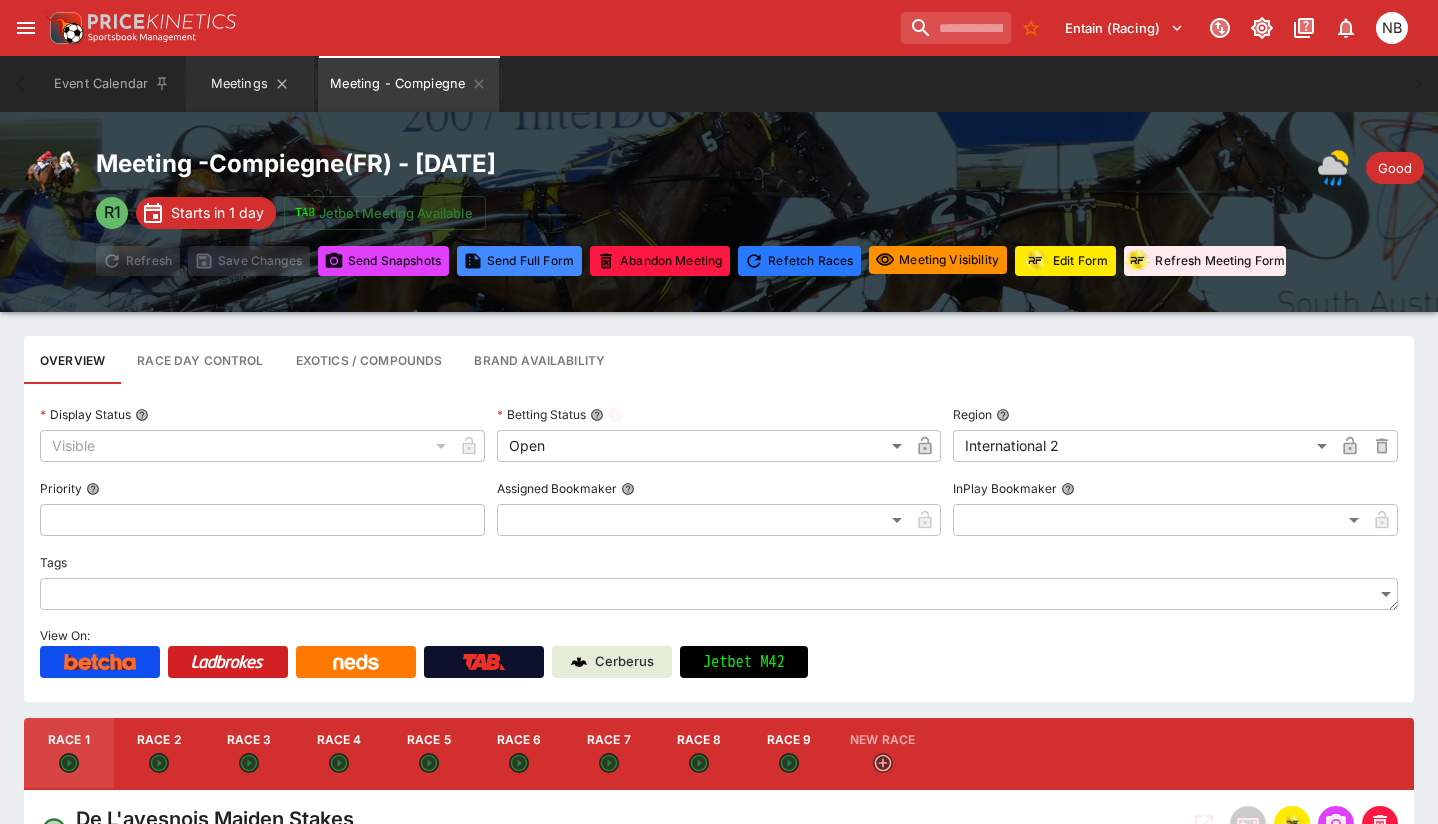 click on "Meetings" at bounding box center (250, 84) 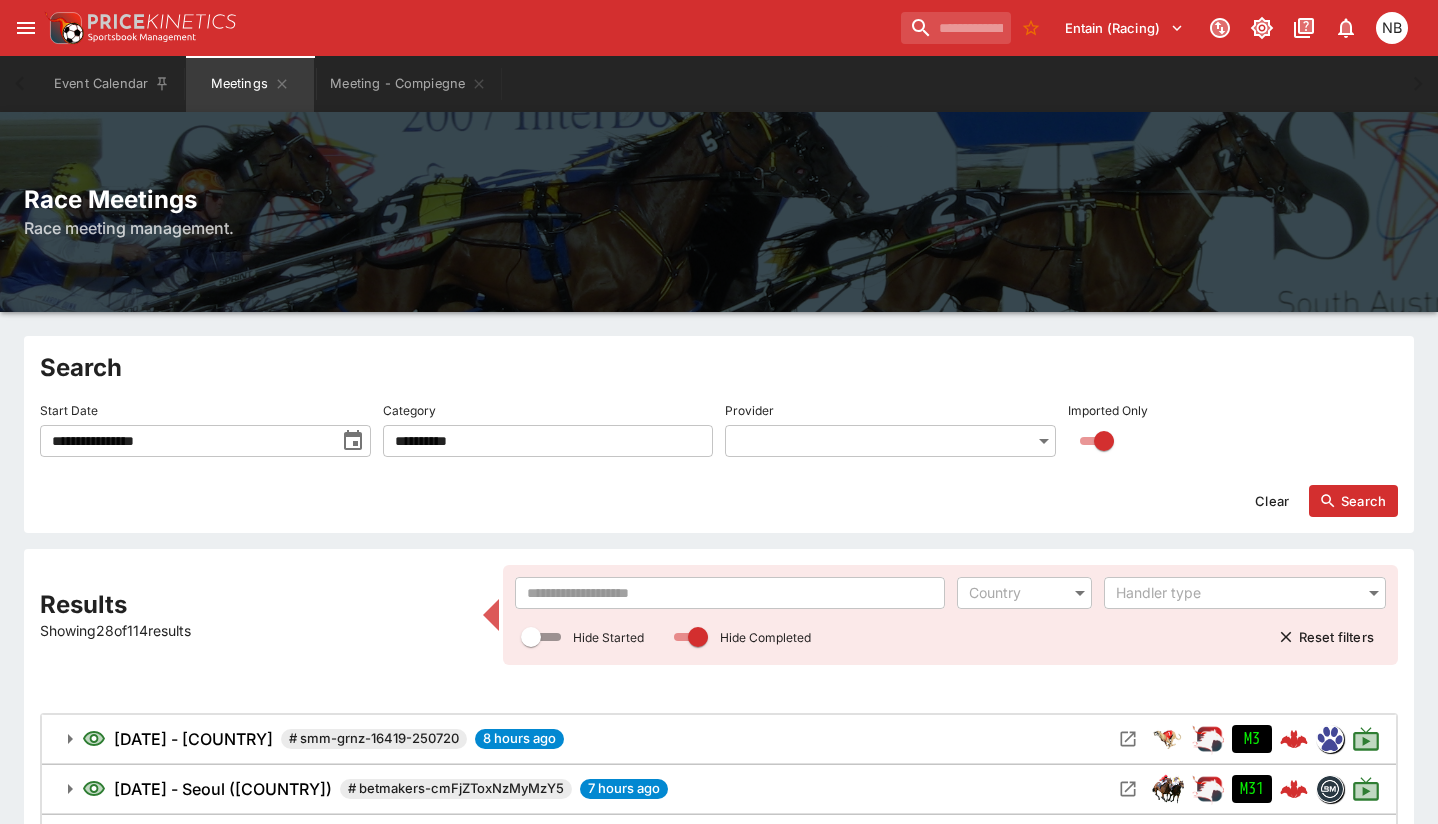 click at bounding box center [729, 593] 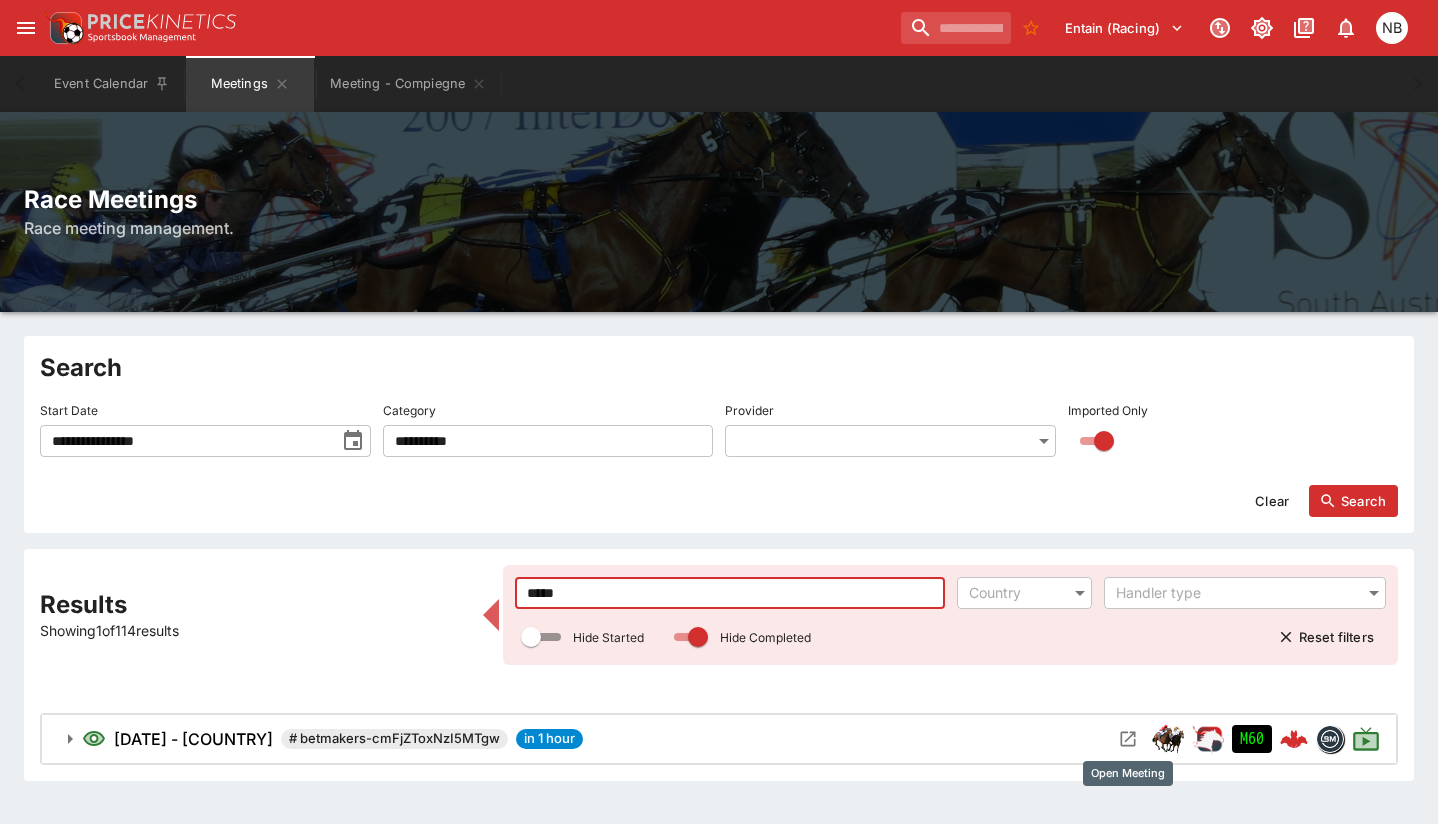 type on "*****" 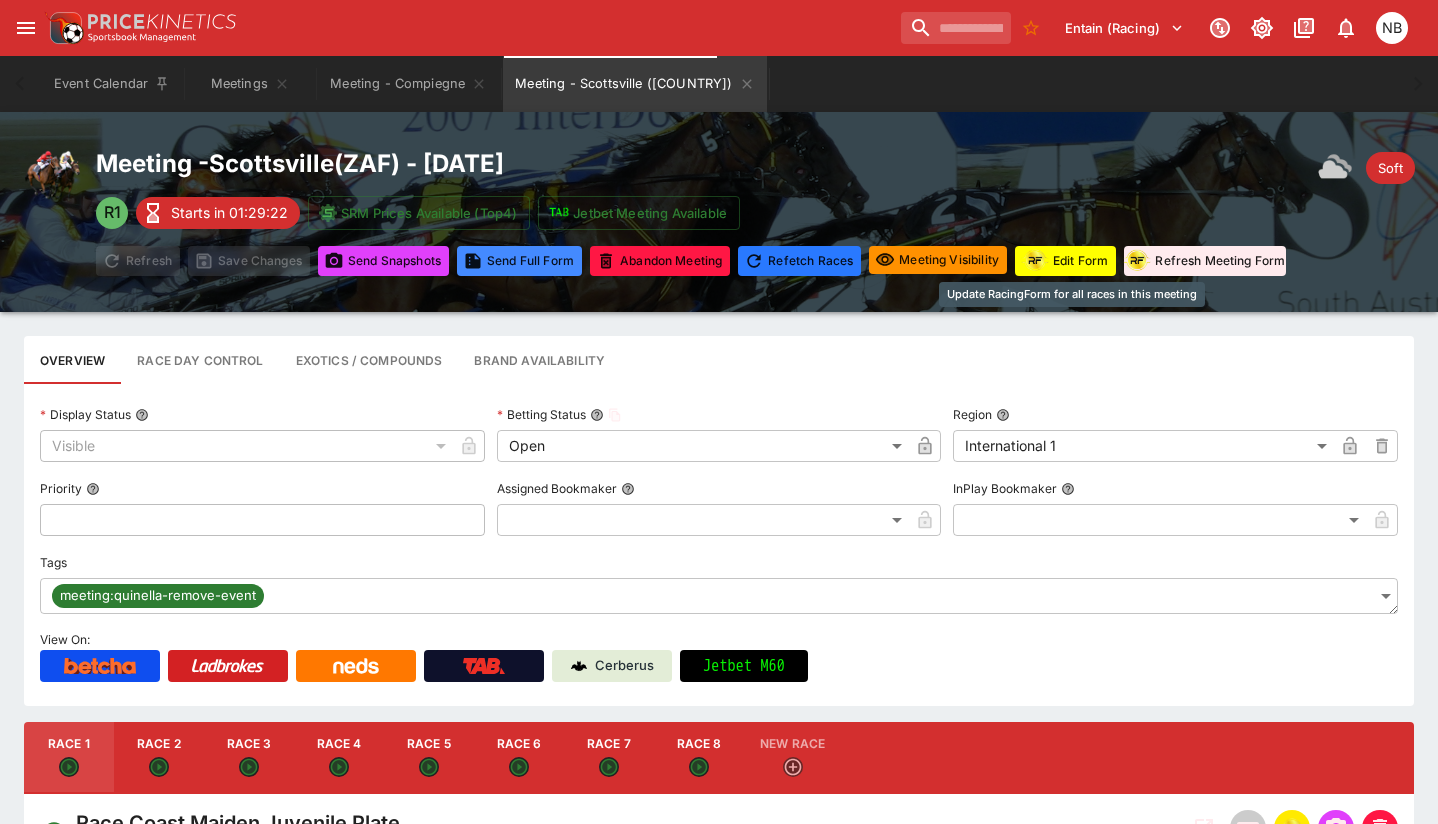click on "Edit Form" at bounding box center (1065, 261) 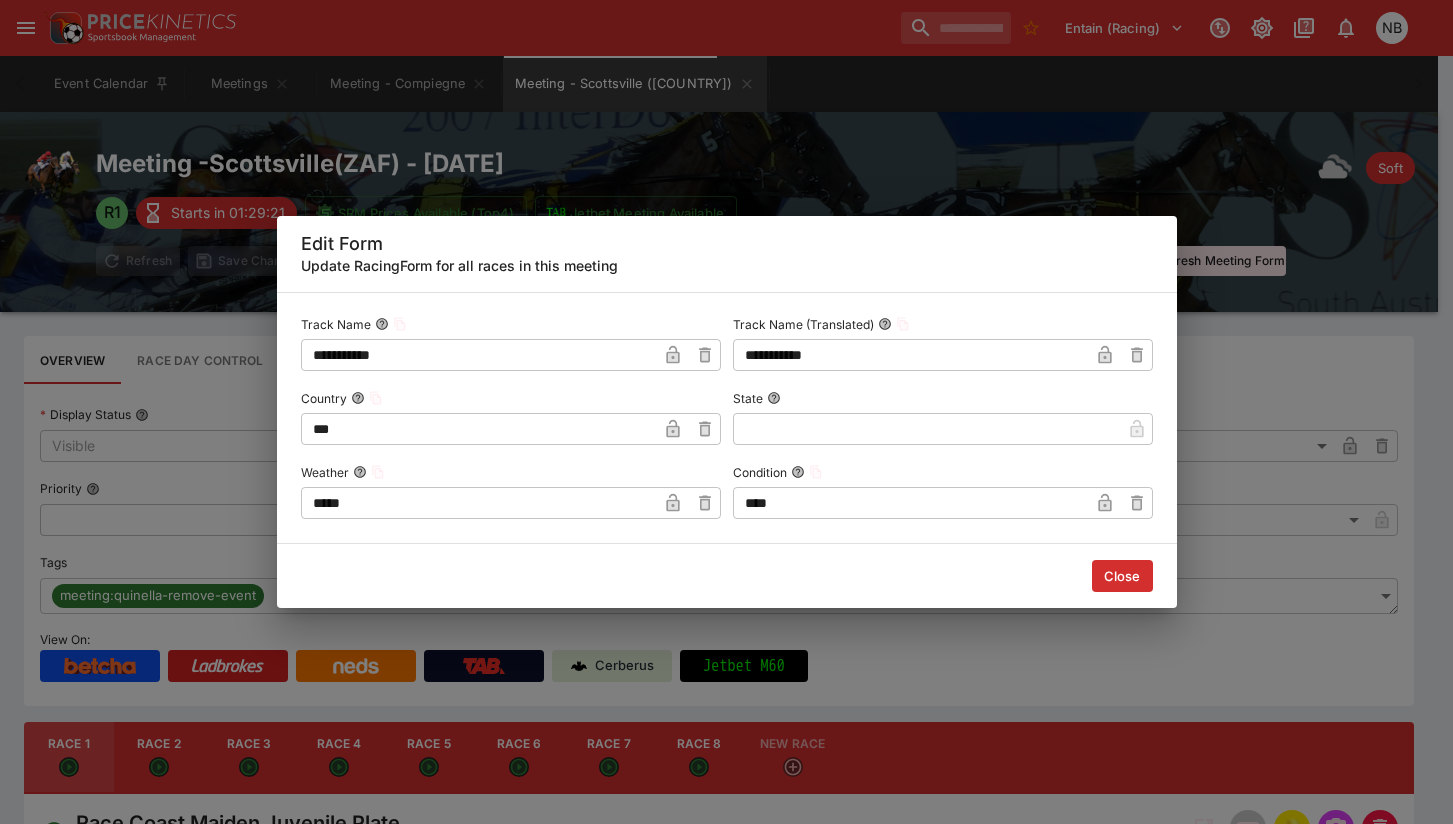 drag, startPoint x: 660, startPoint y: 511, endPoint x: 677, endPoint y: 513, distance: 17.117243 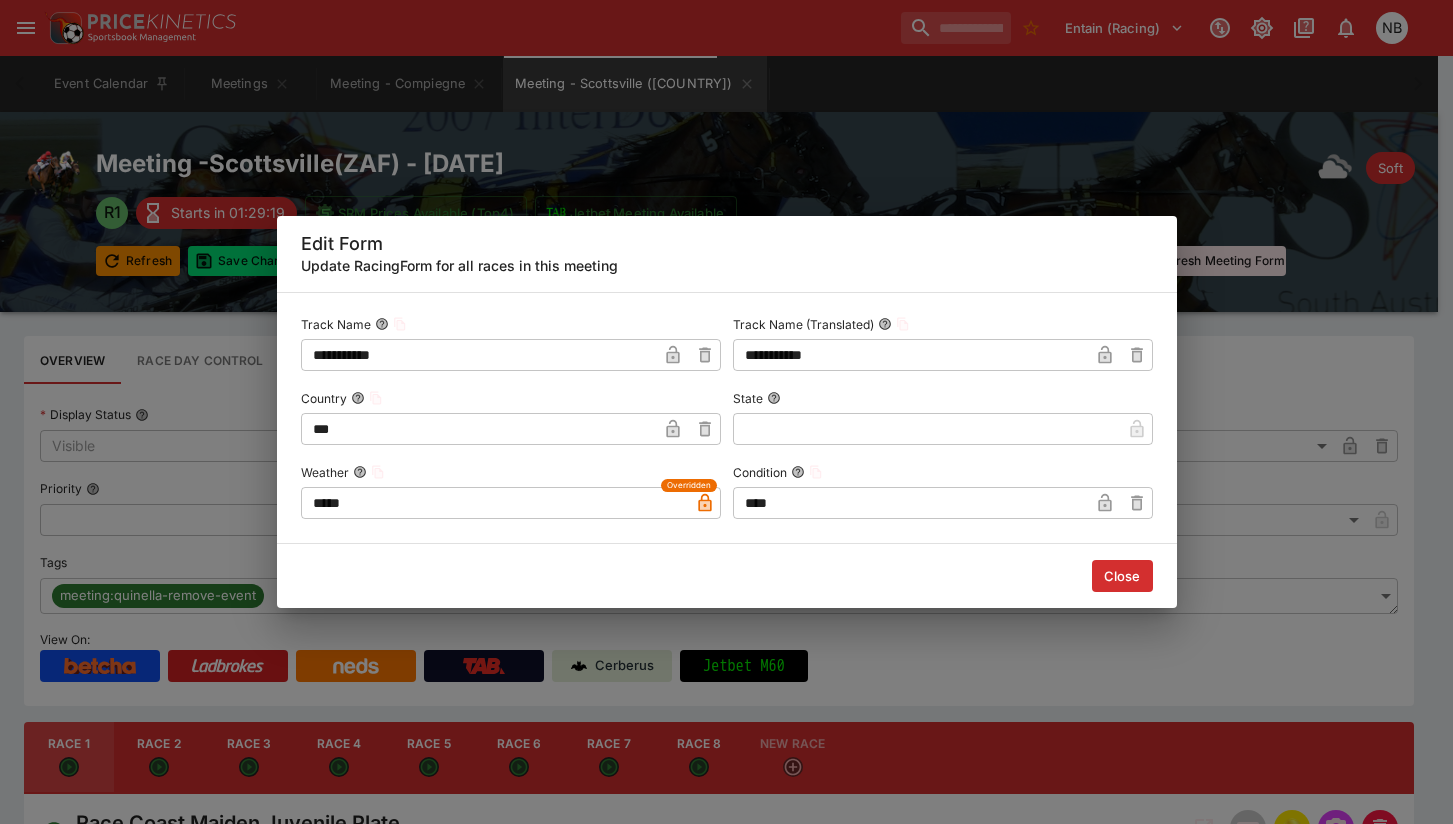click at bounding box center (1105, 503) 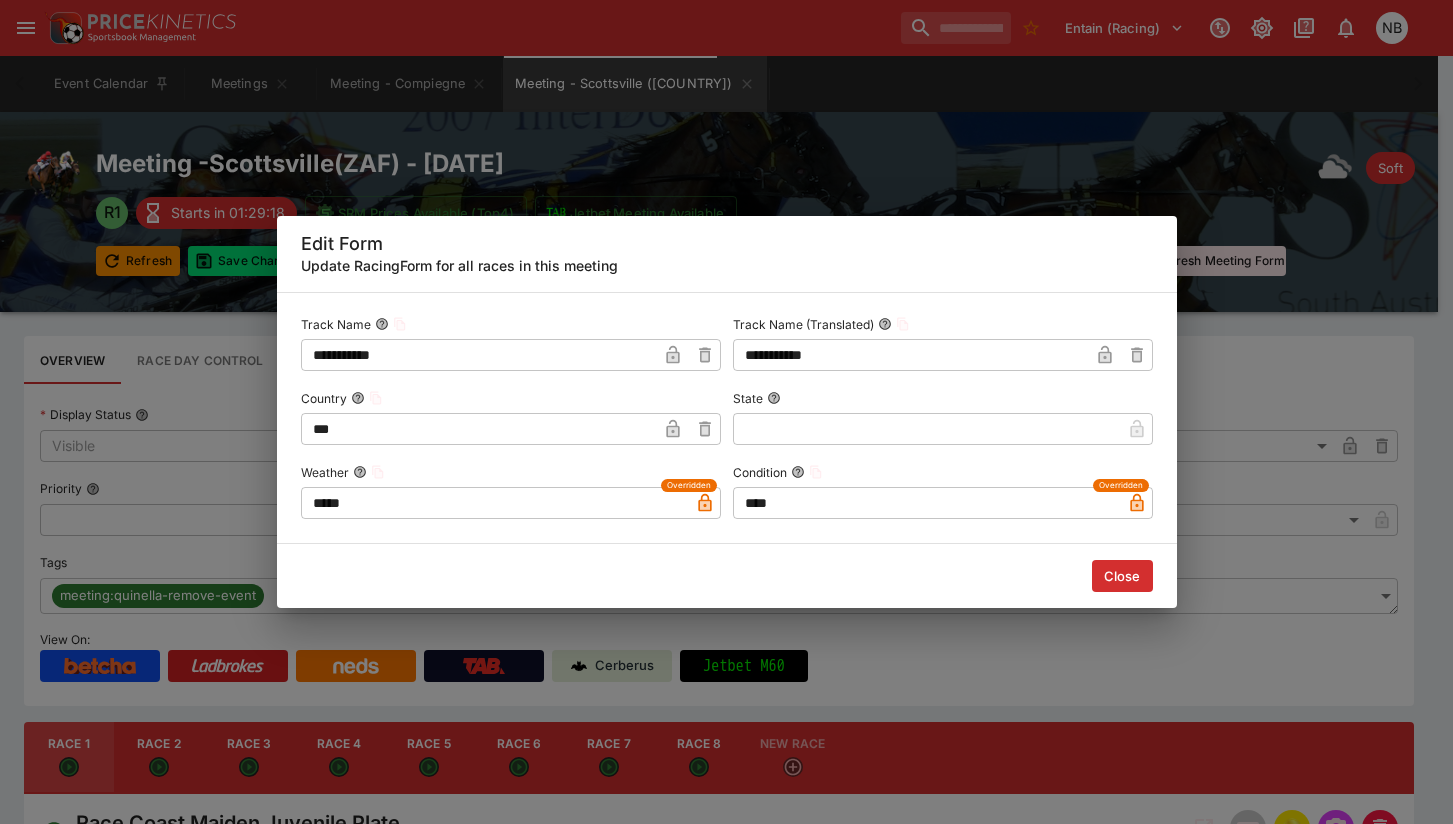 click on "Close" at bounding box center (1122, 576) 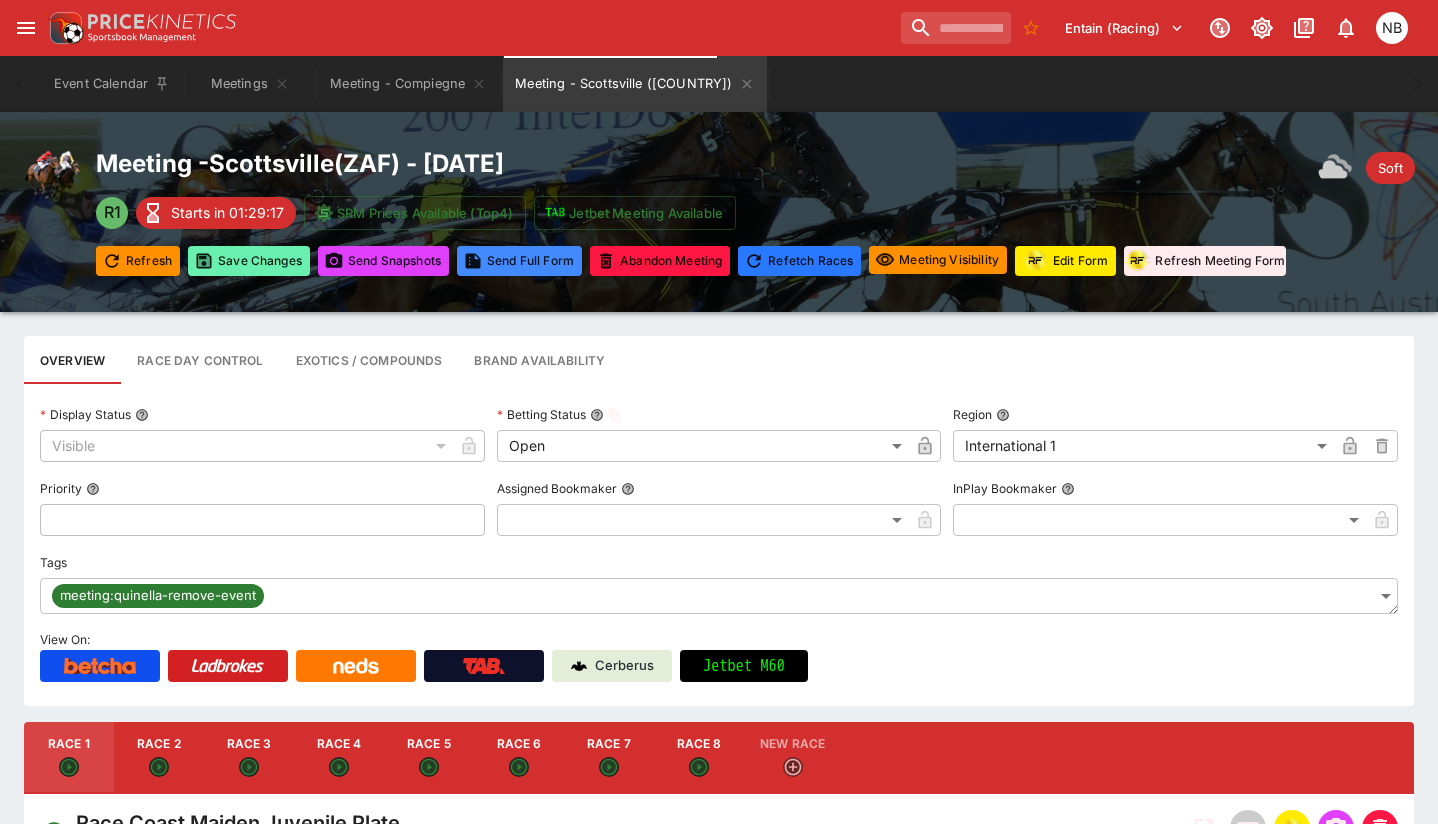 click on "Save Changes" at bounding box center (249, 261) 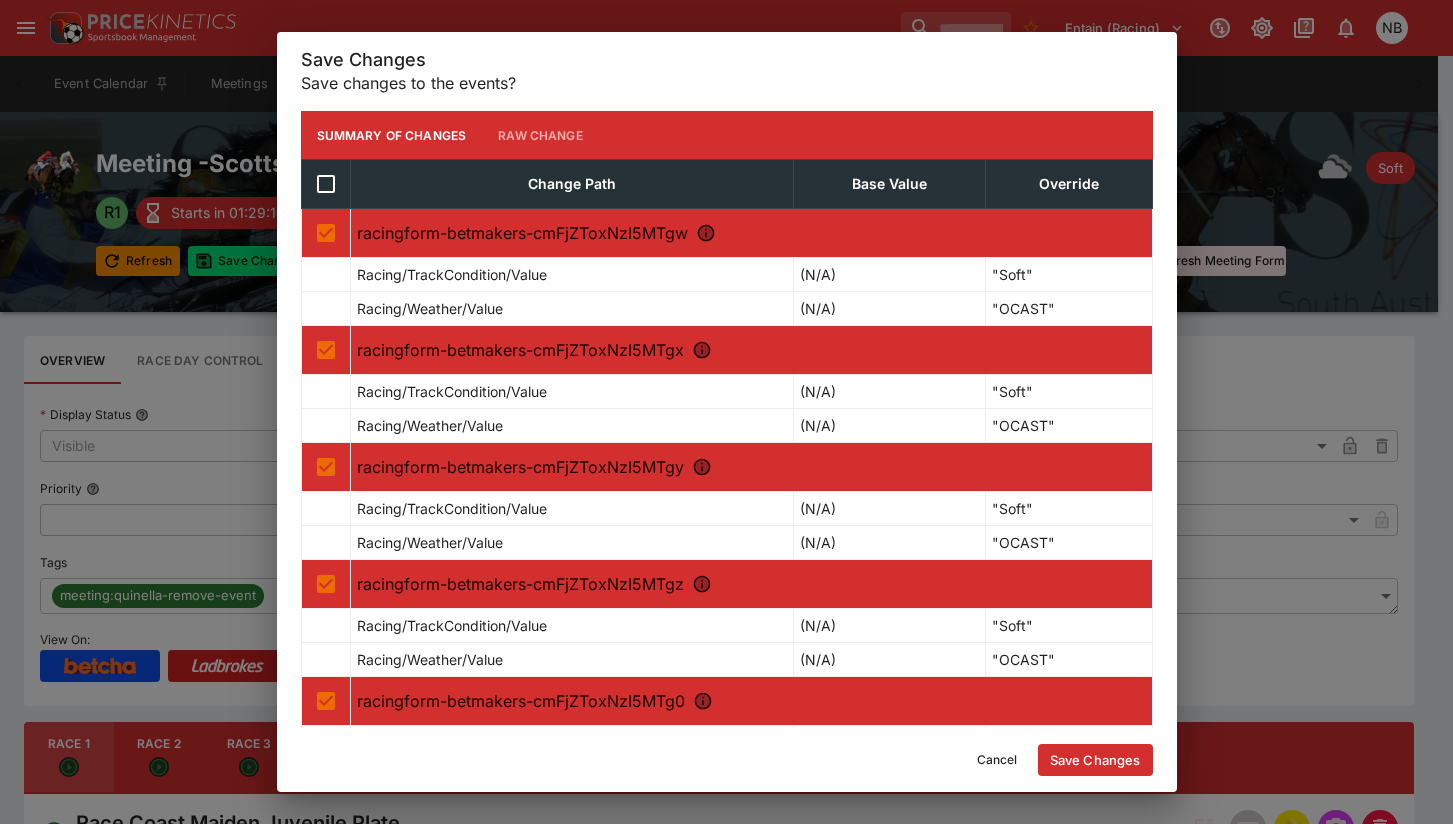click on "Save Changes" at bounding box center (1095, 760) 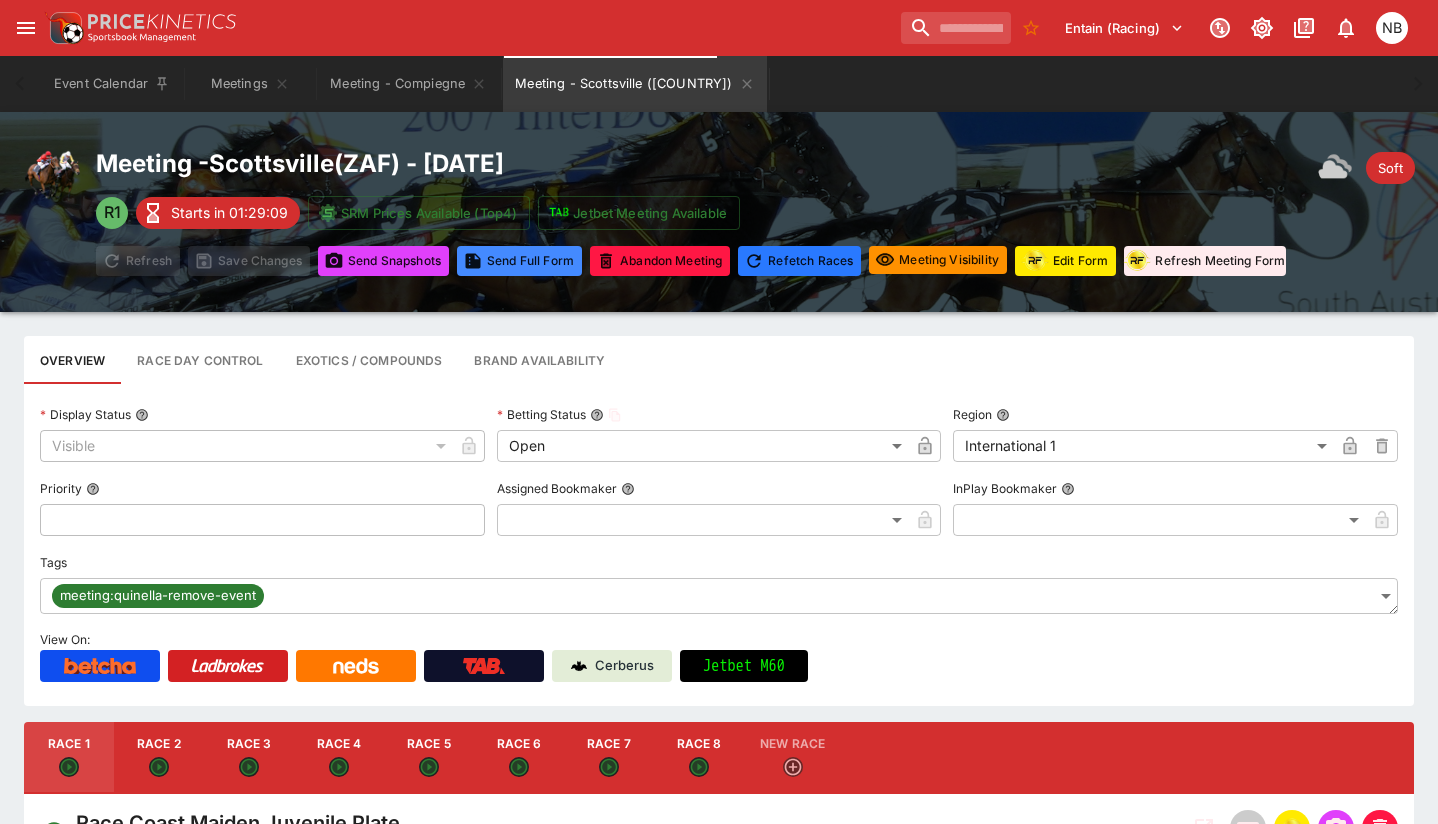 type on "*****" 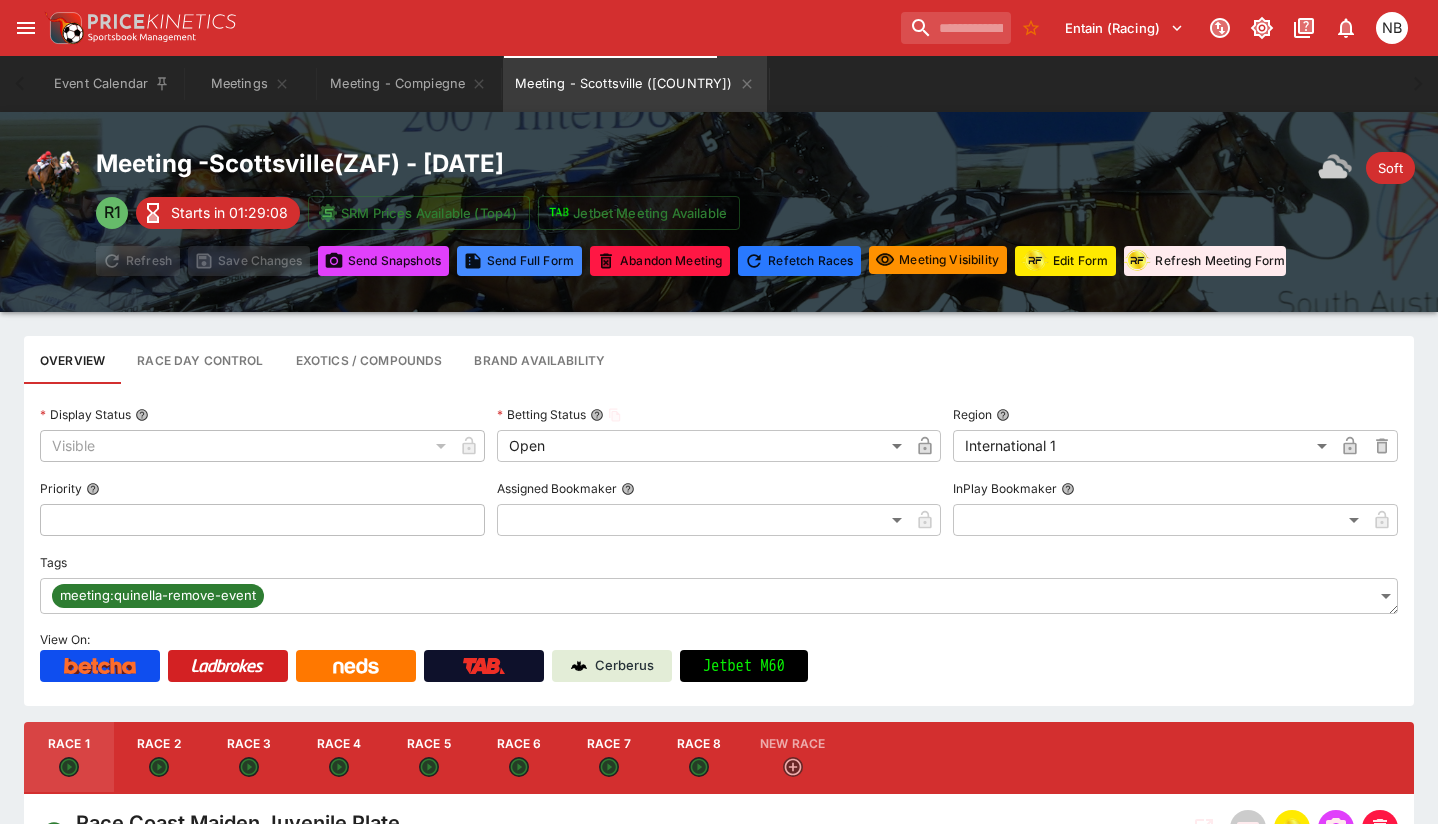 type on "*****" 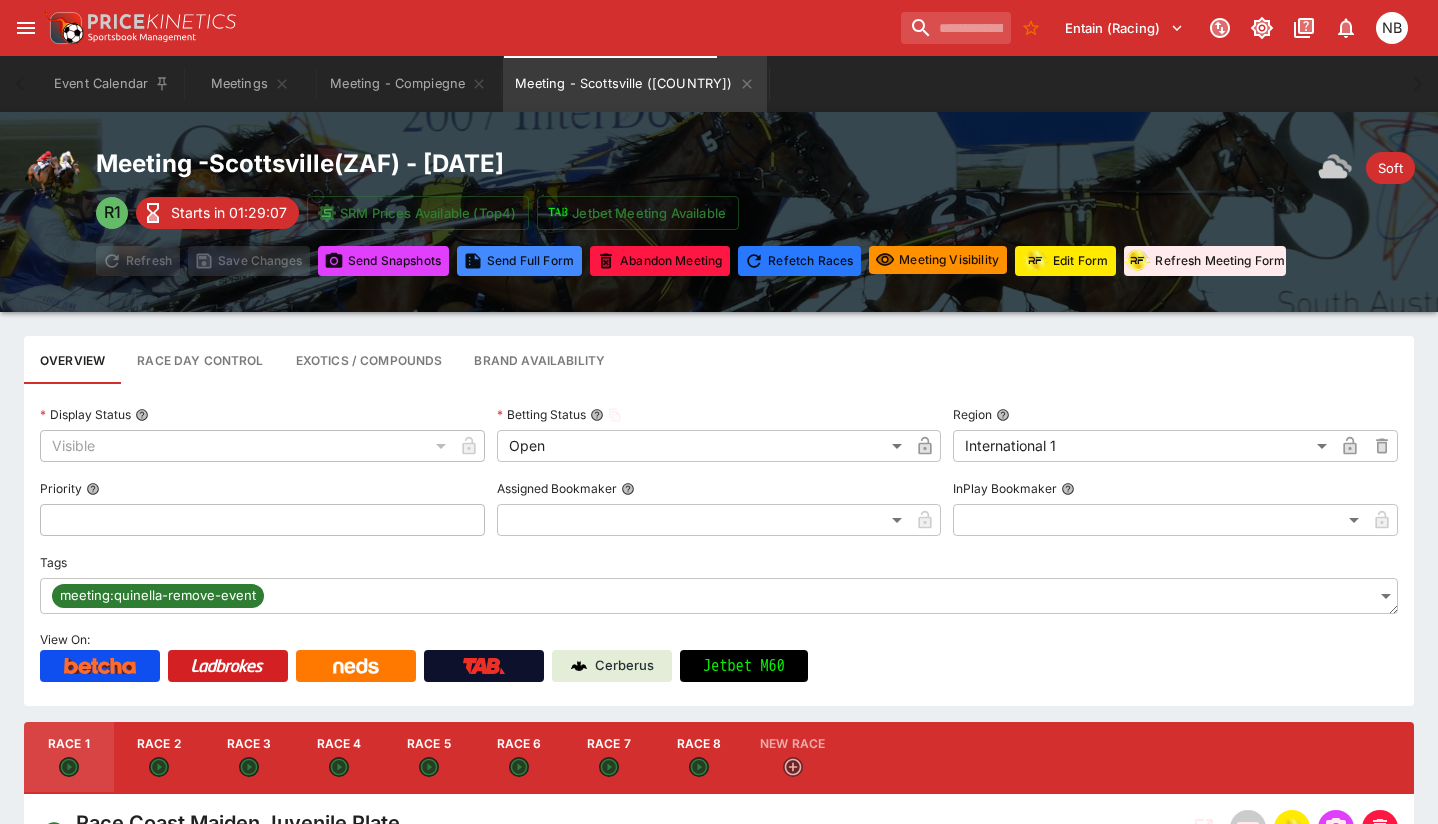 type on "*****" 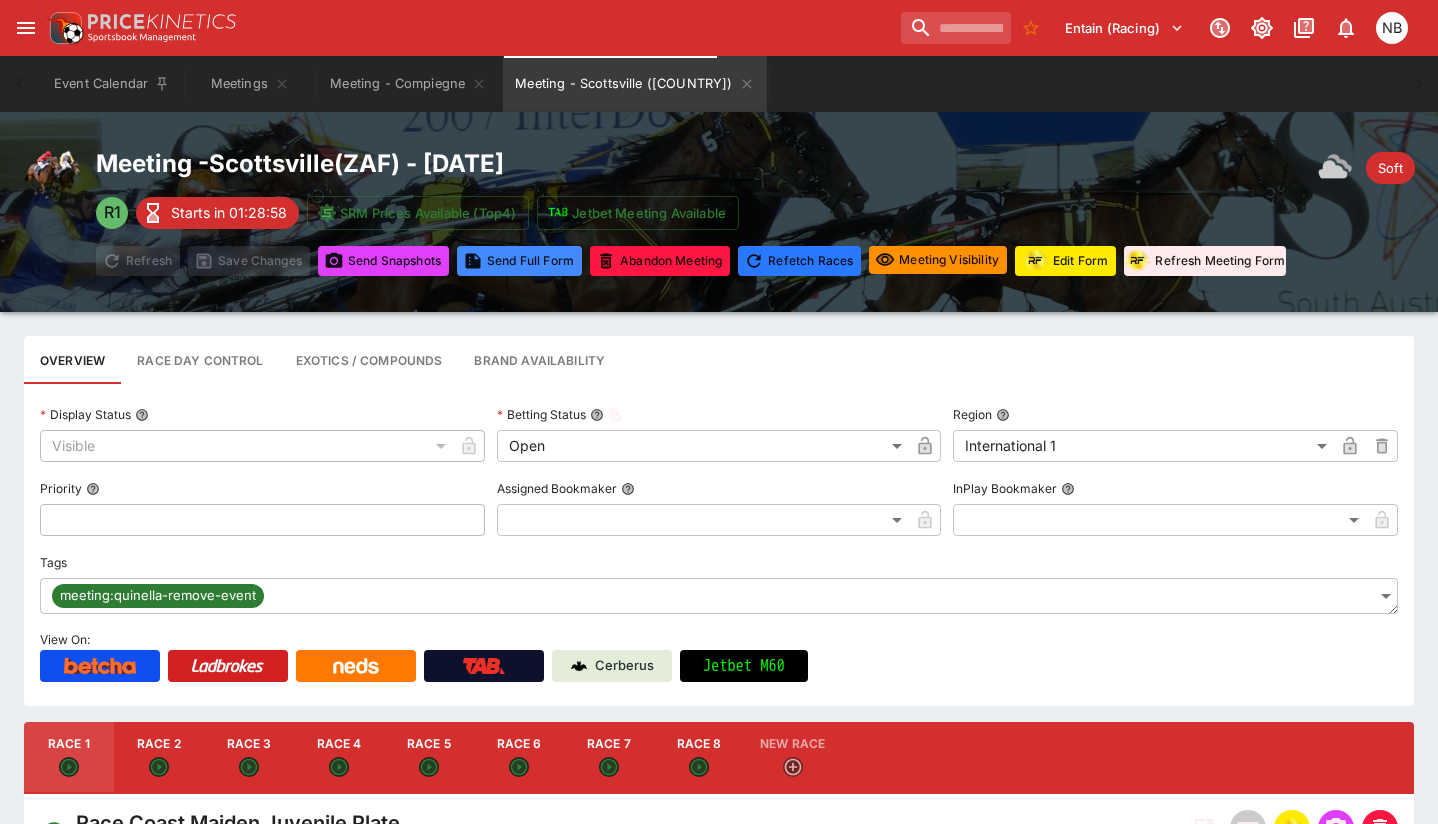 type on "*****" 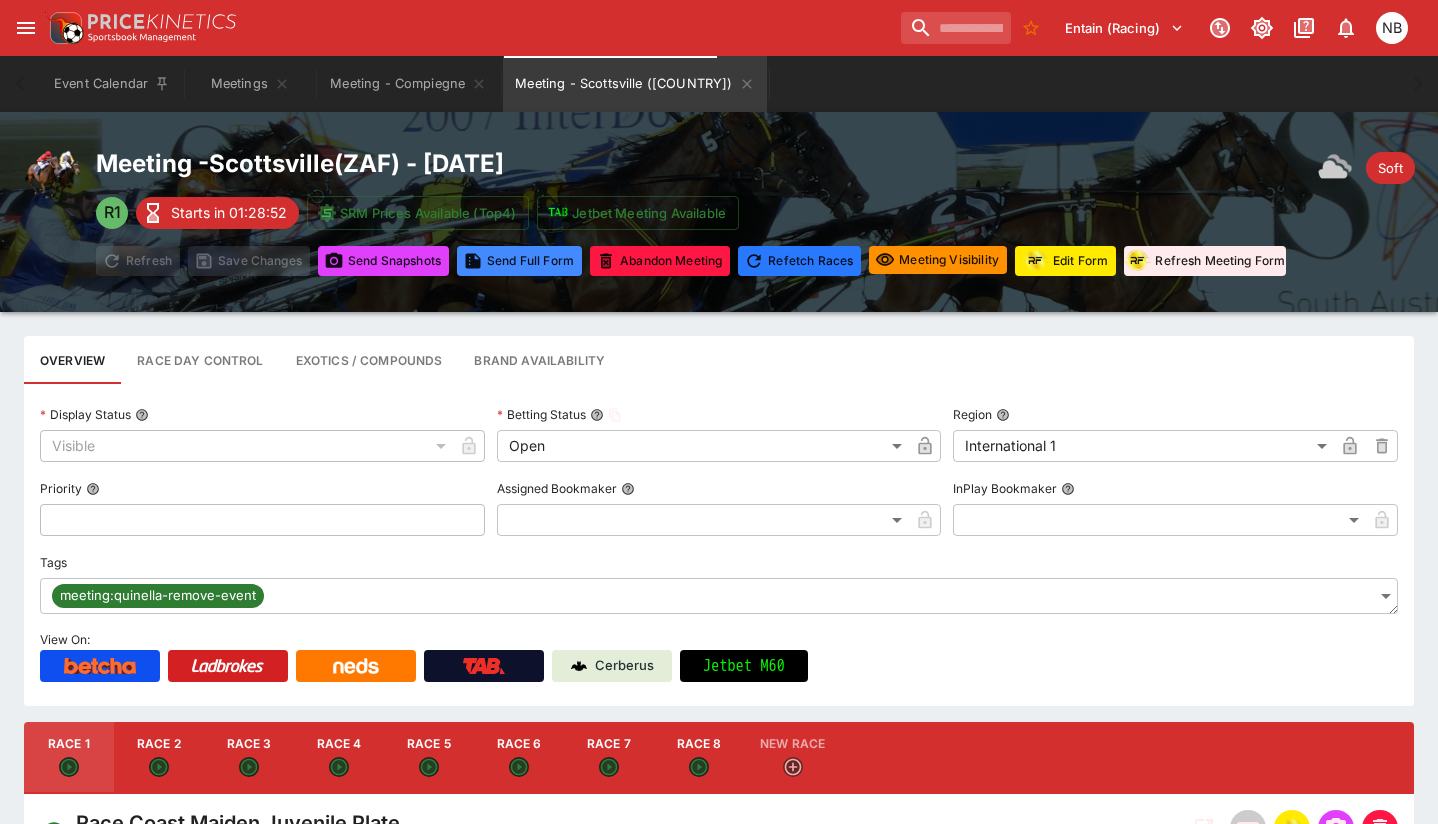 type on "*****" 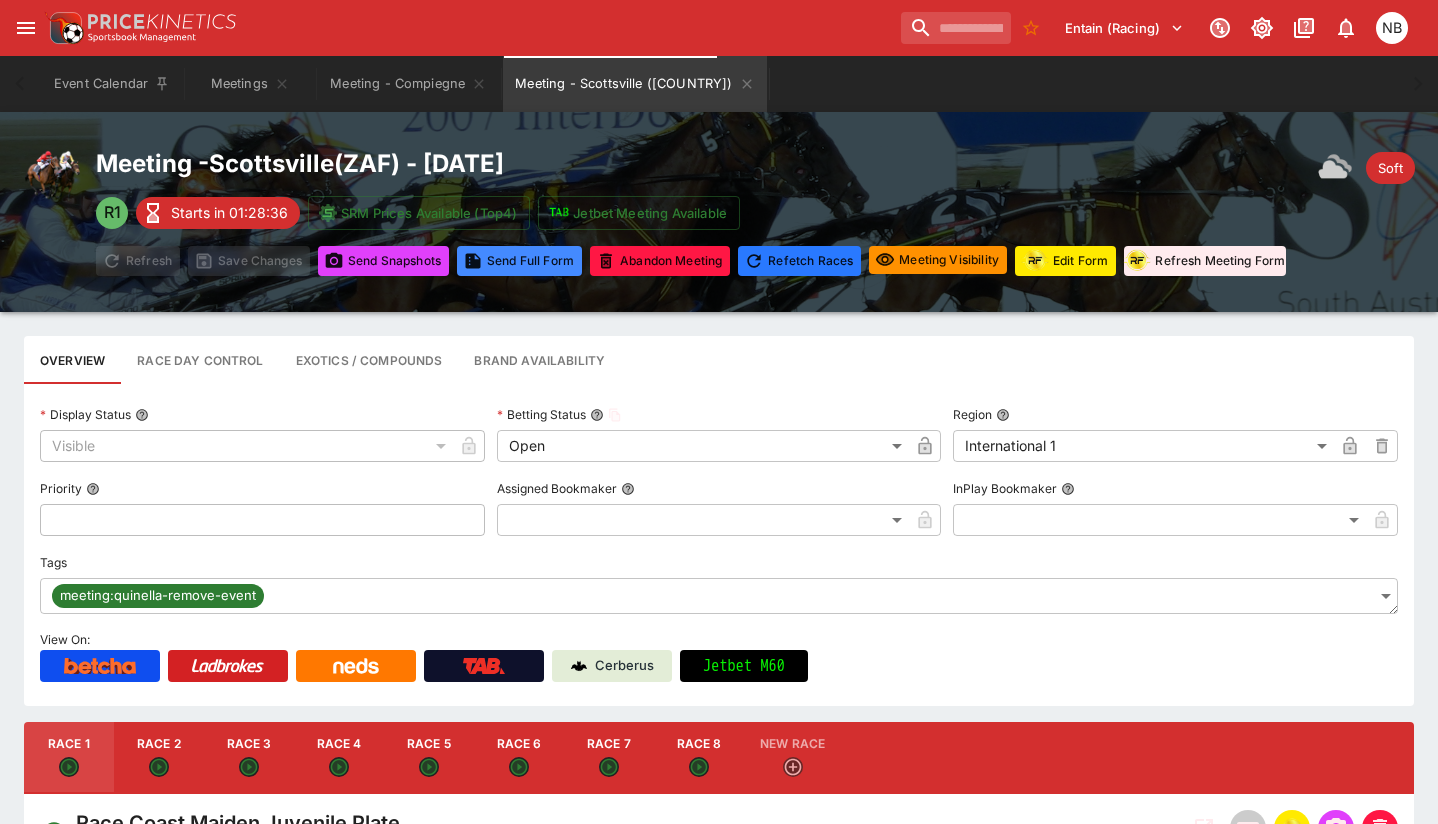 type on "*****" 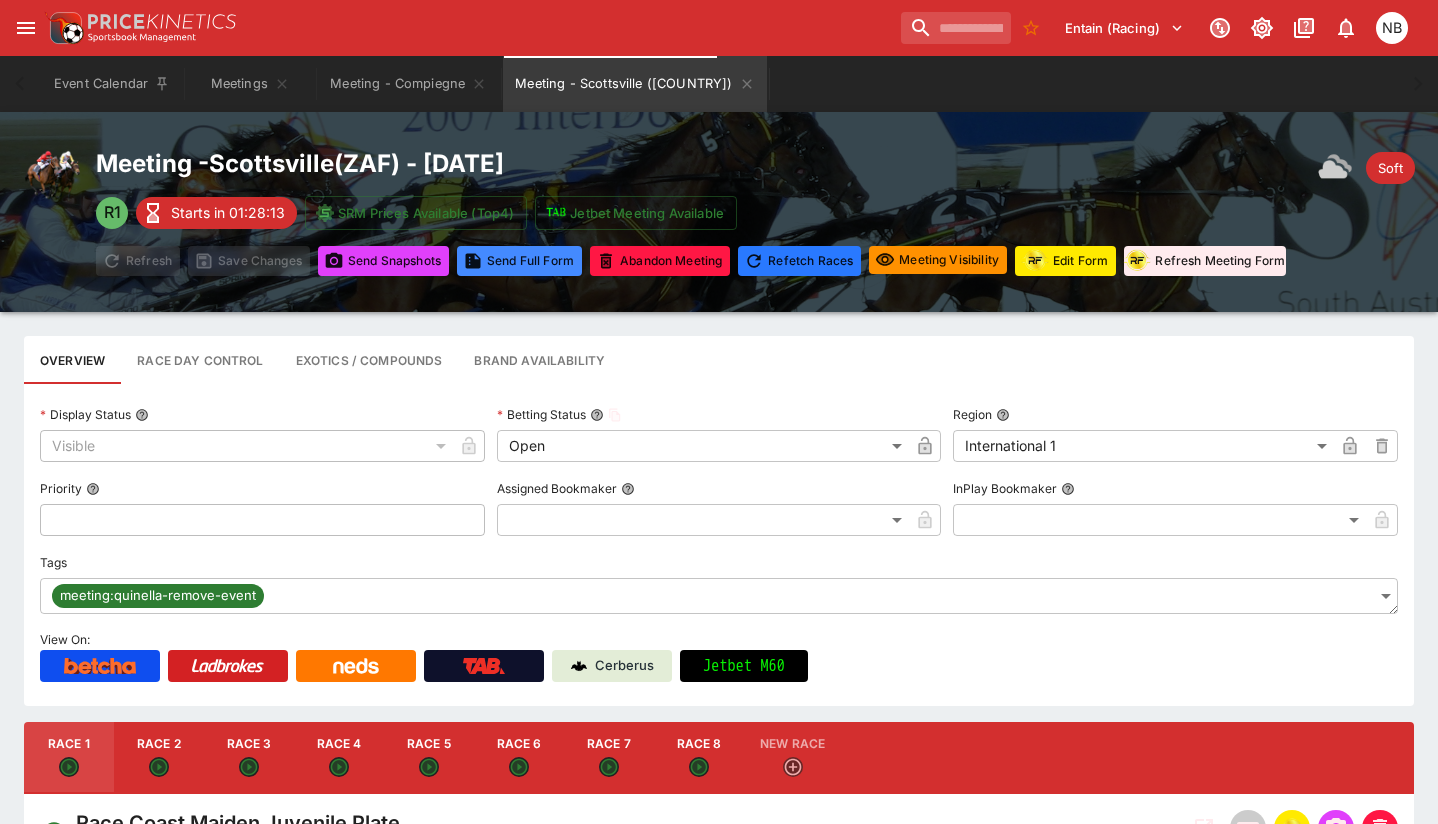 type on "*****" 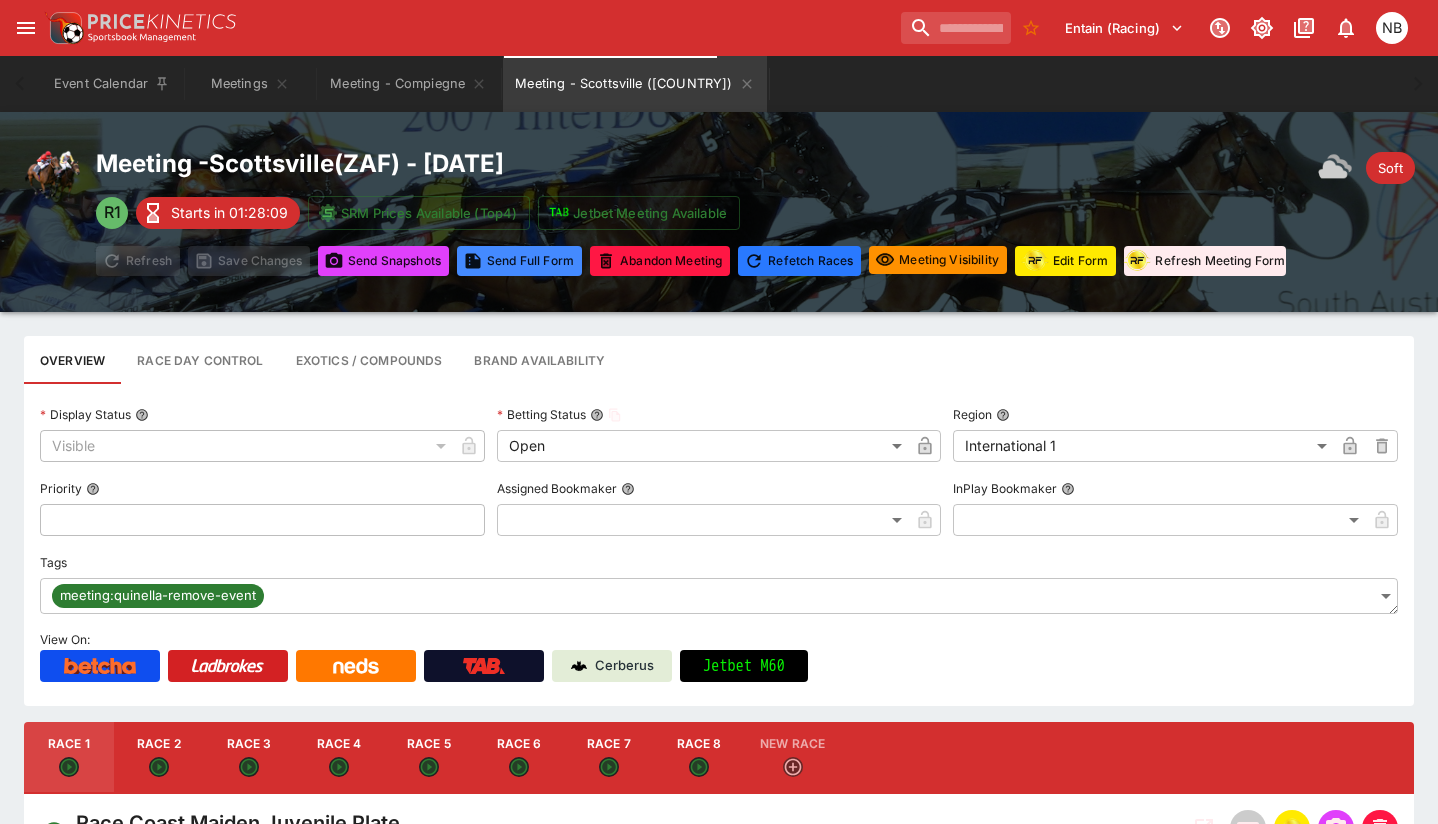 type on "*****" 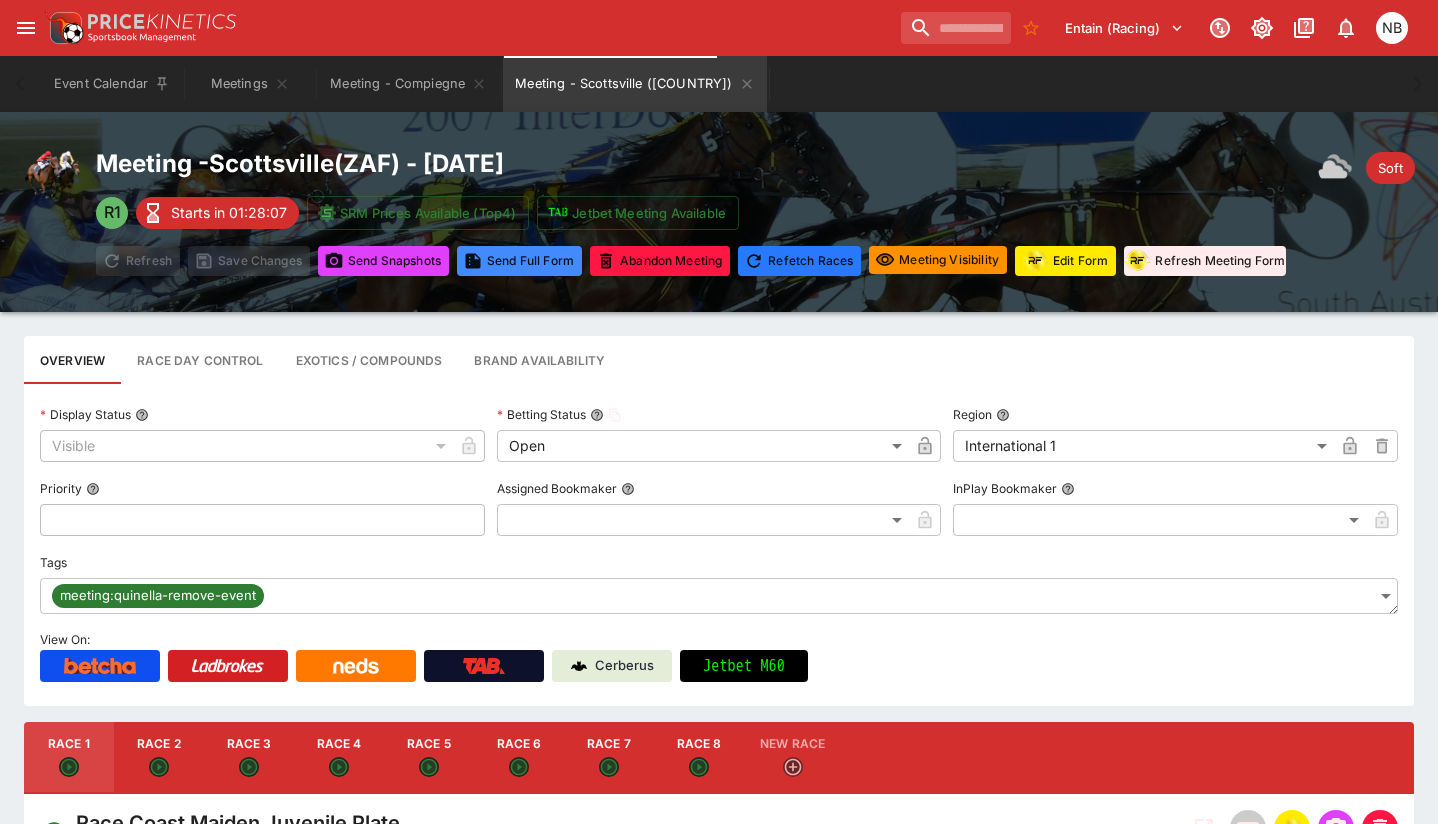 type on "*****" 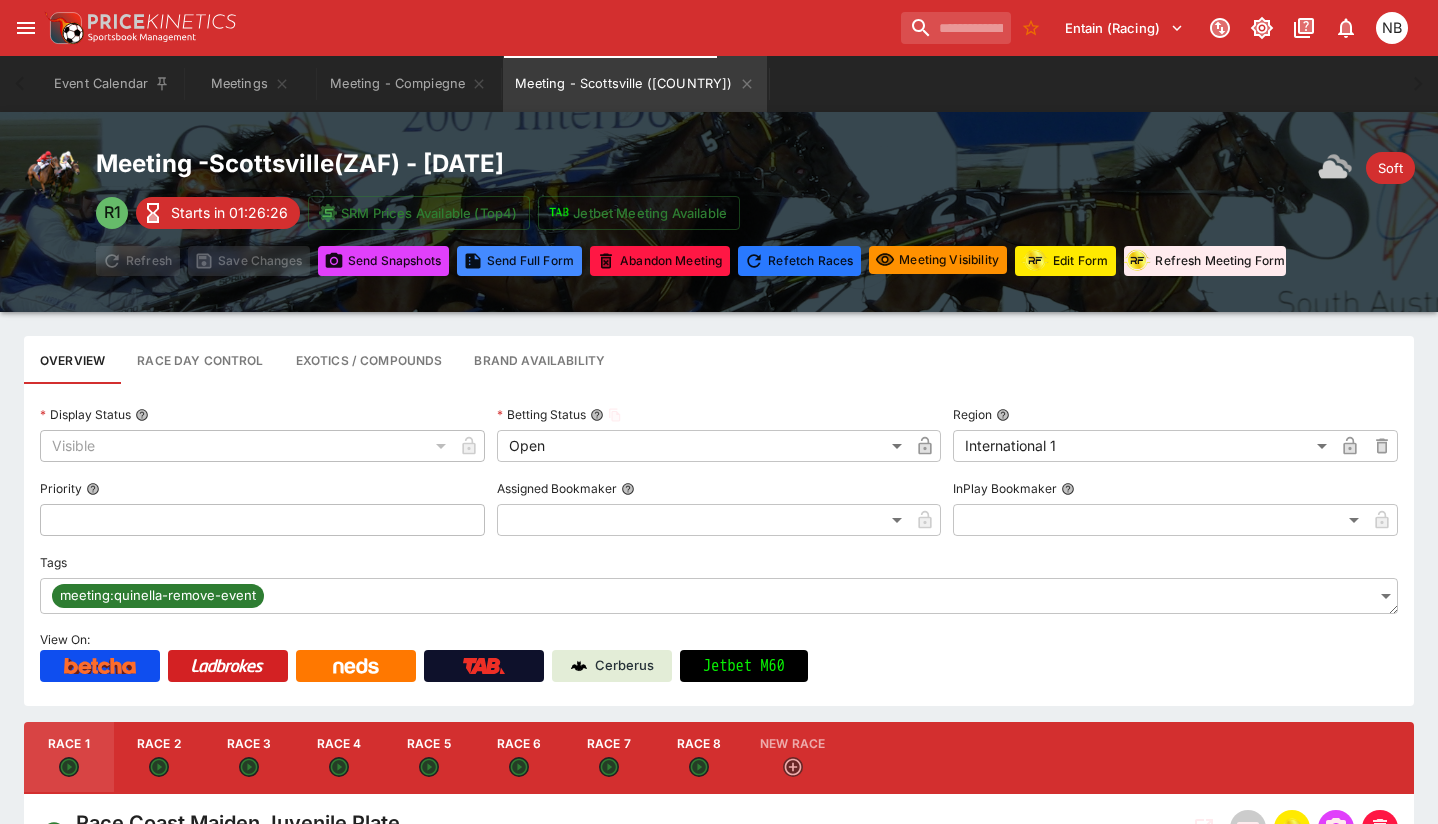 type on "*****" 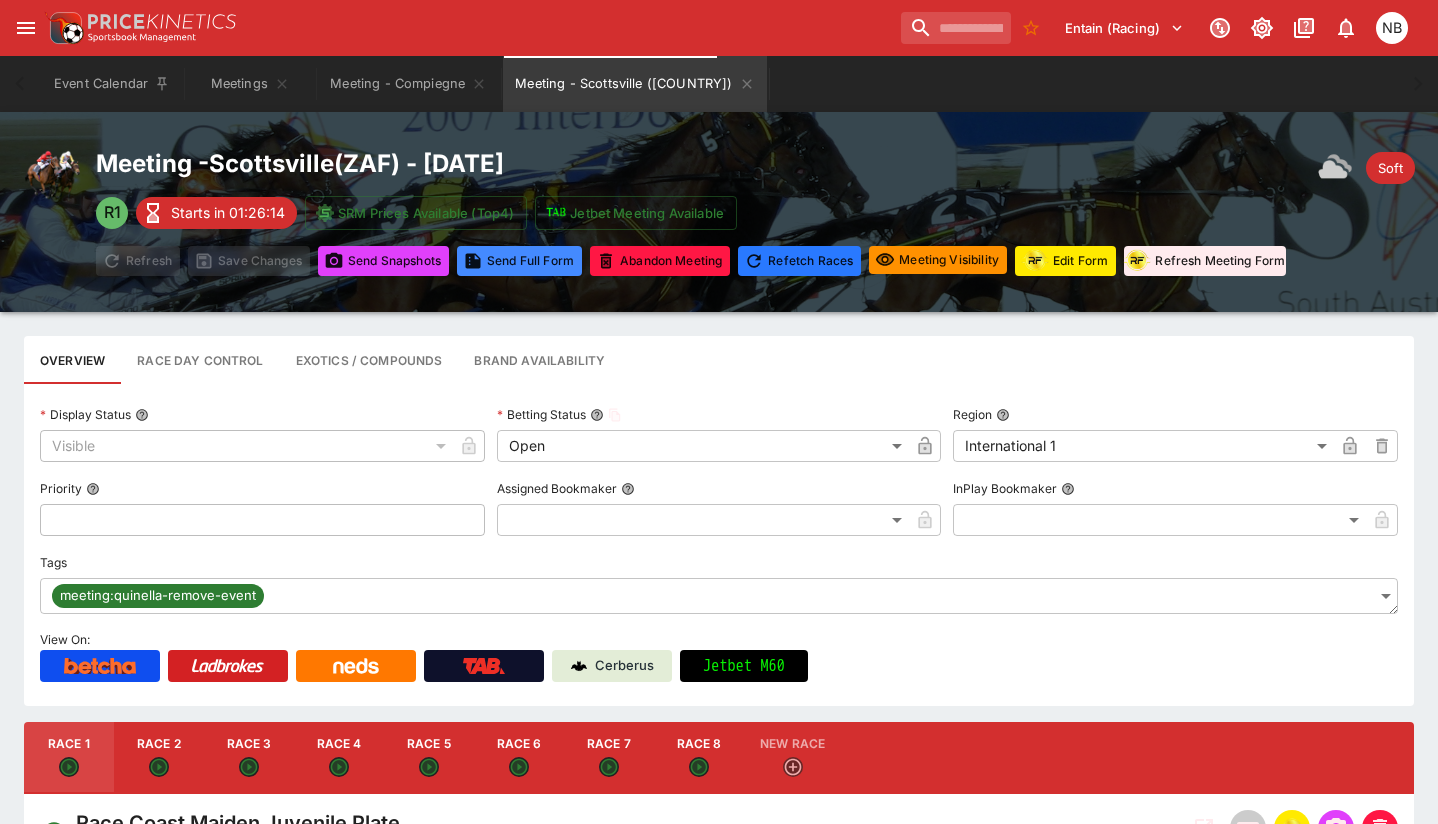 type on "*****" 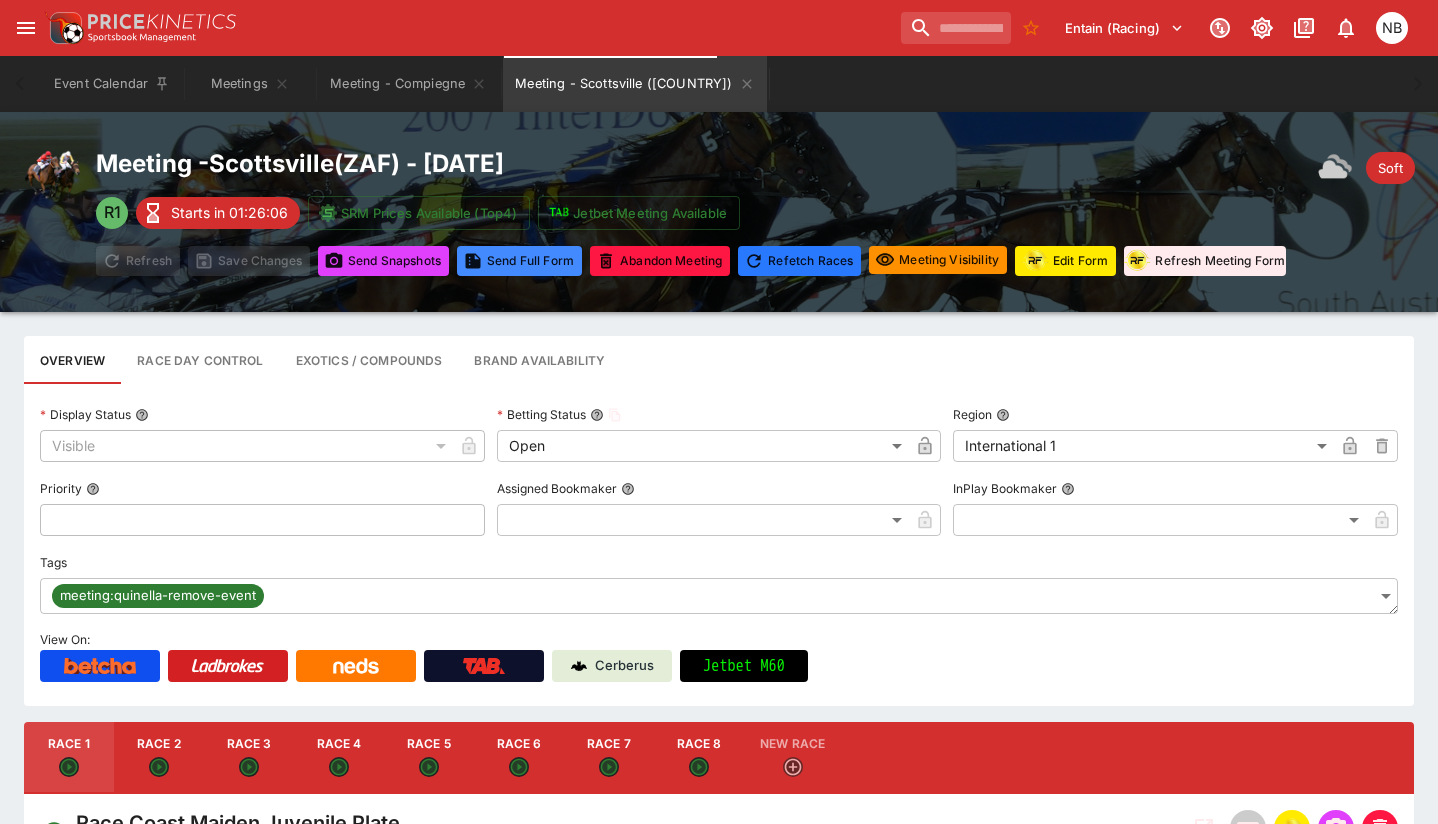 type on "****" 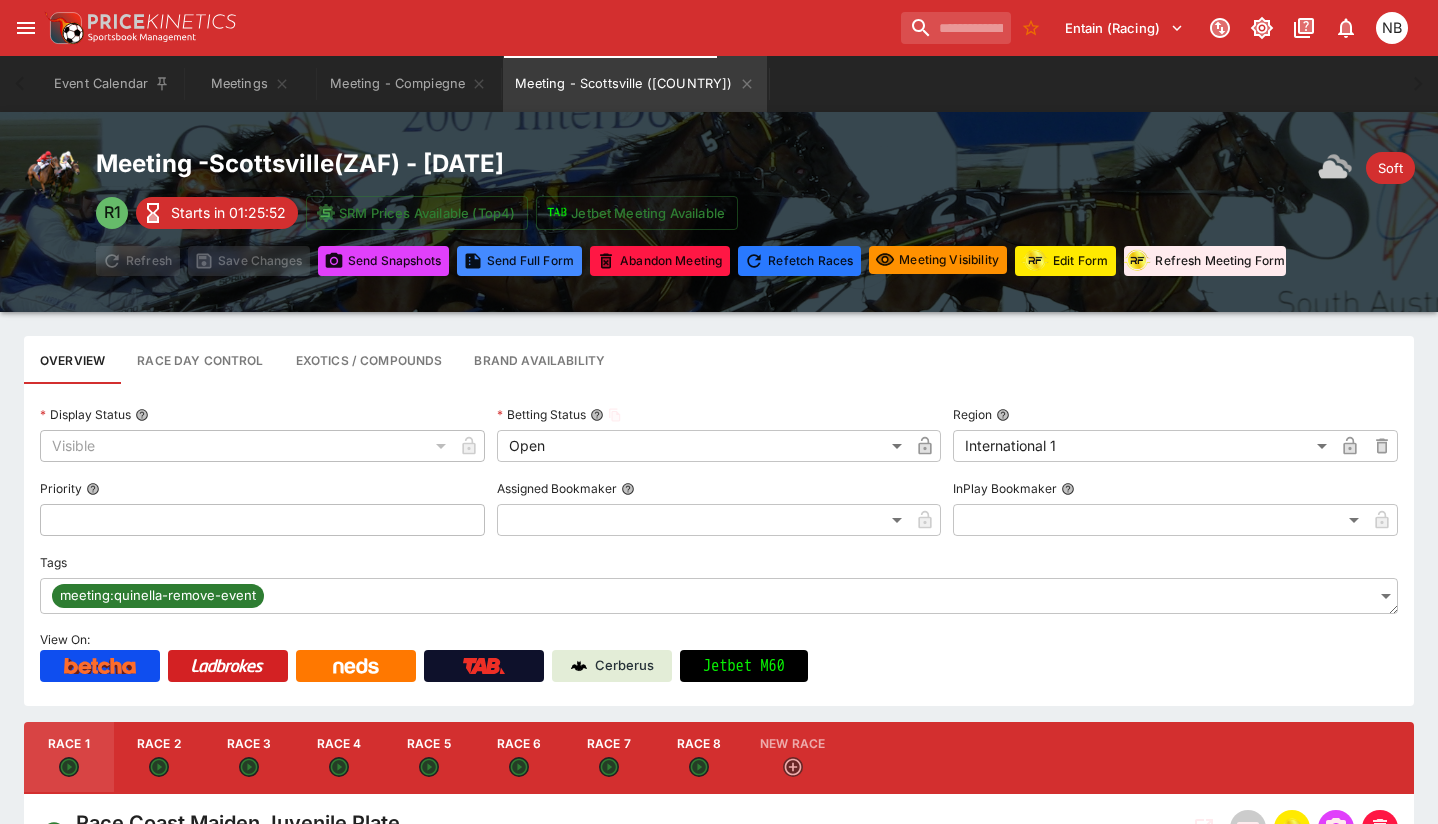 type on "****" 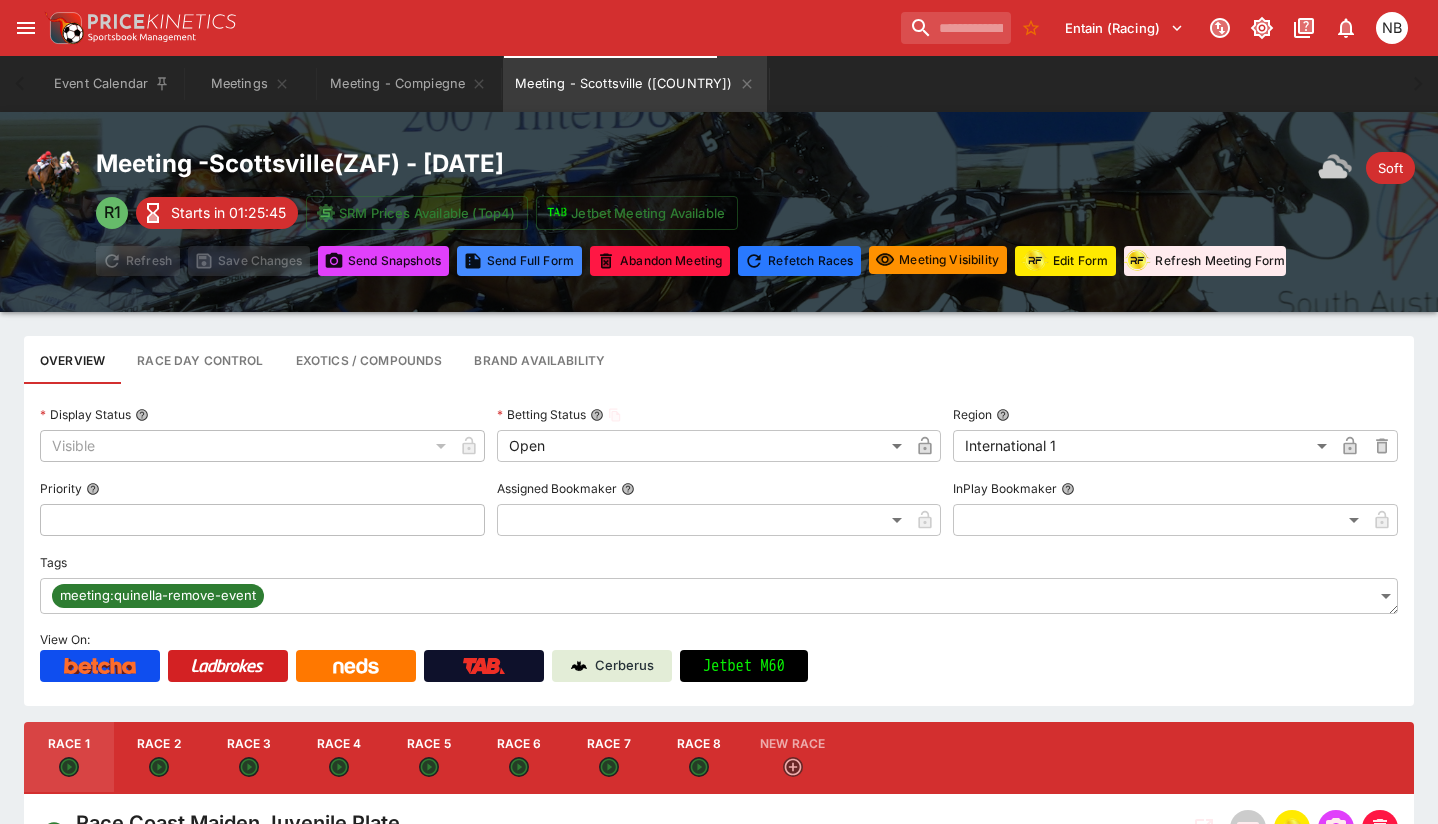 type on "*****" 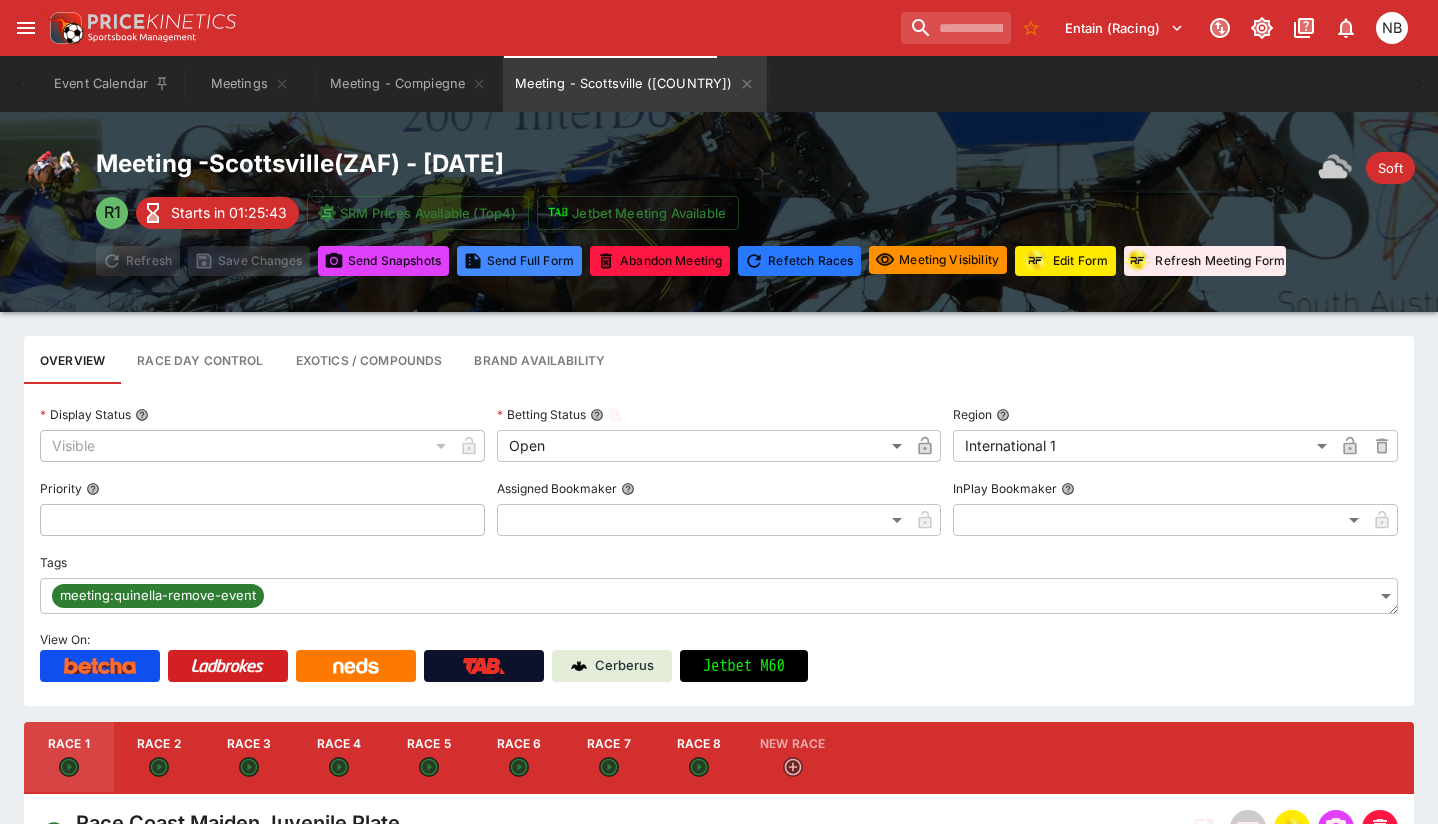 type on "****" 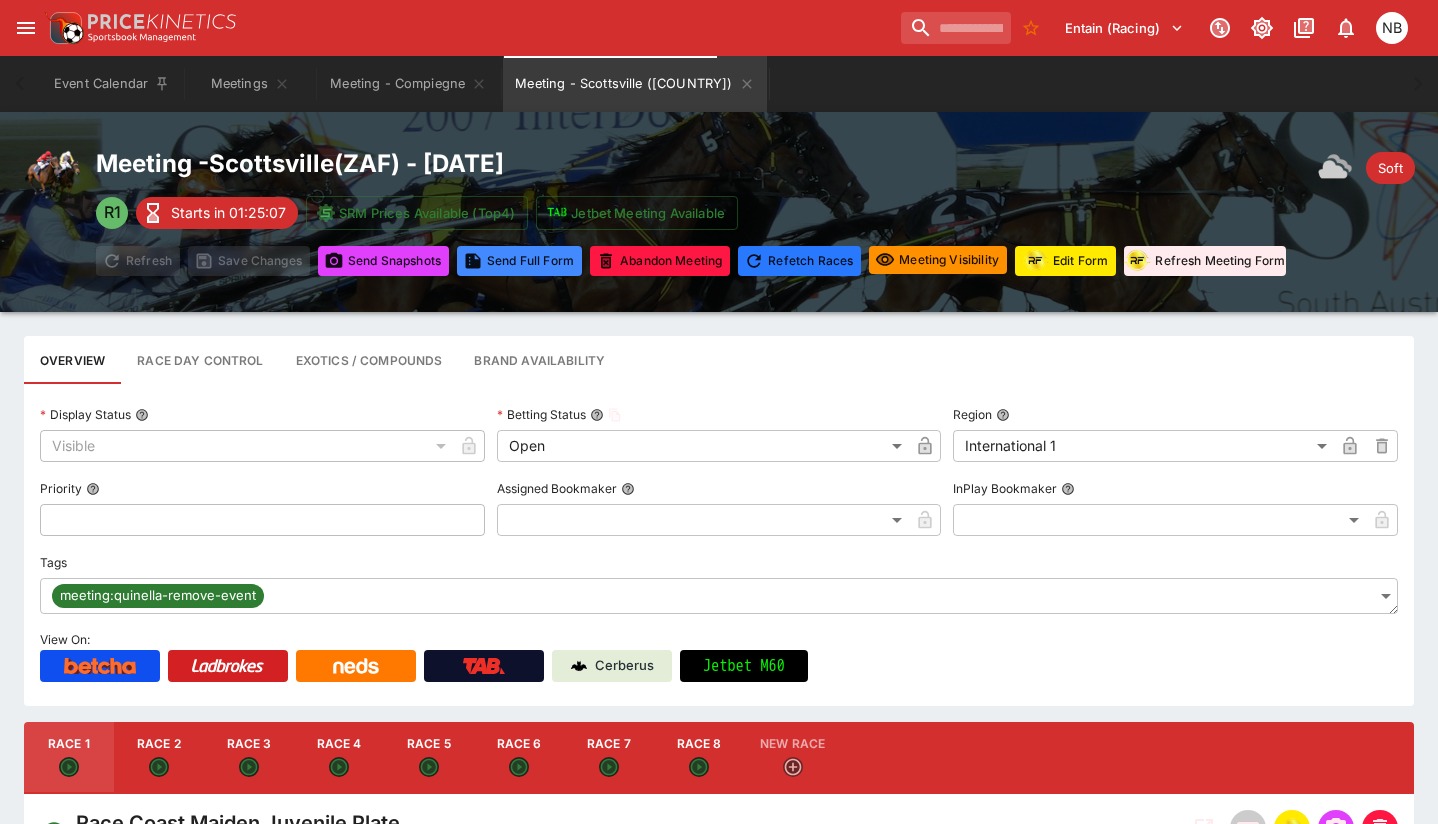 type on "****" 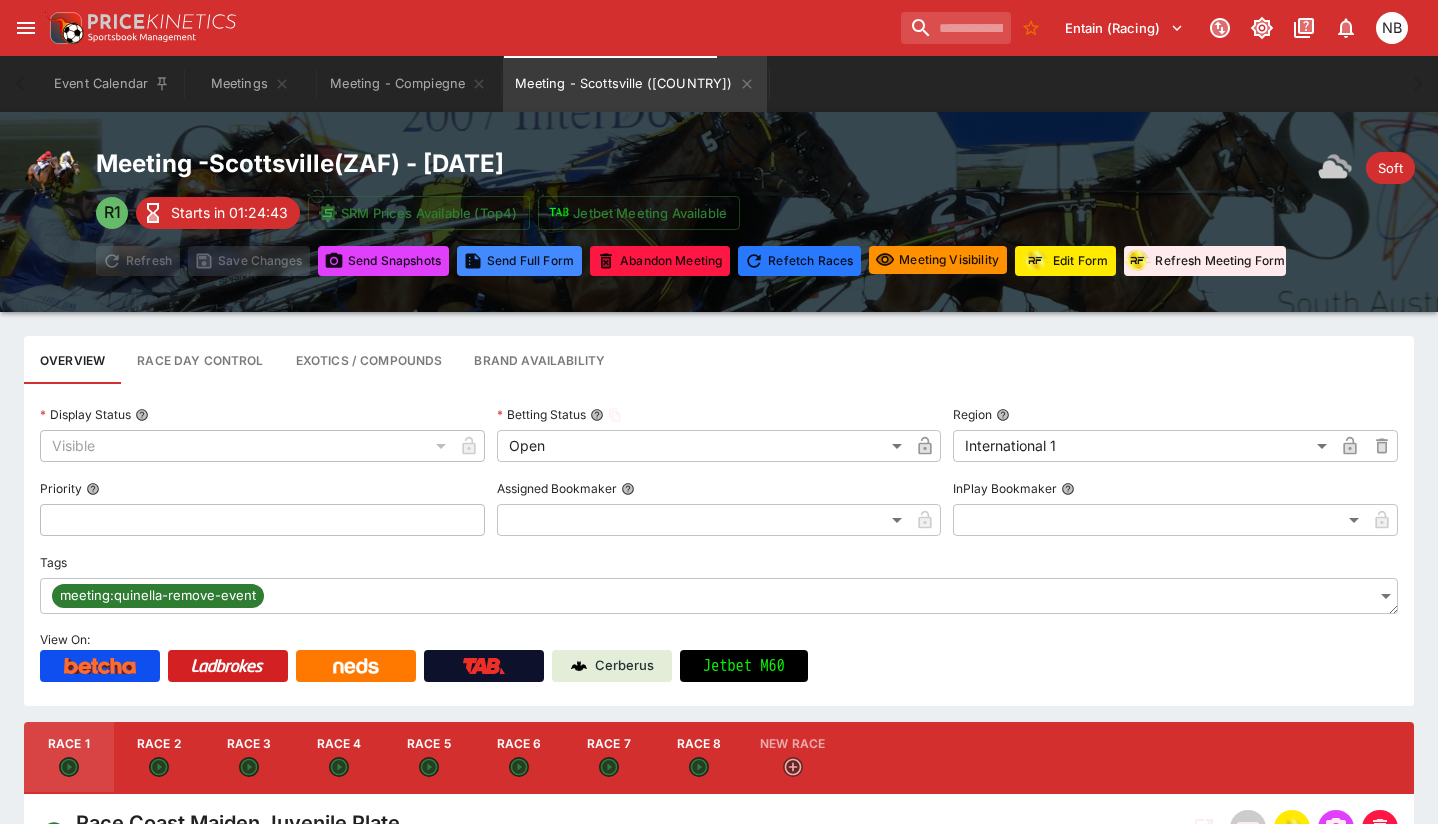 type on "****" 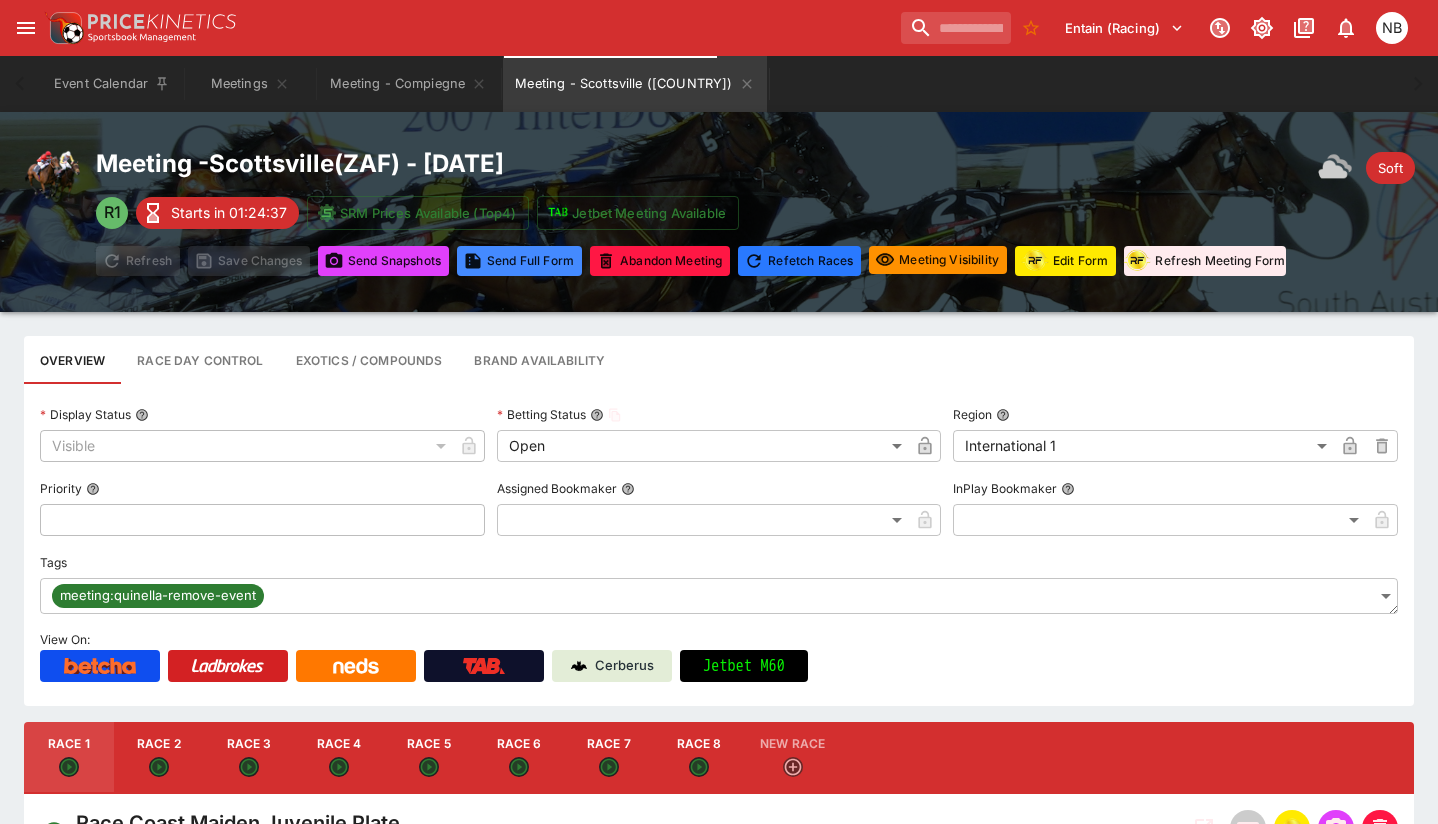 type on "****" 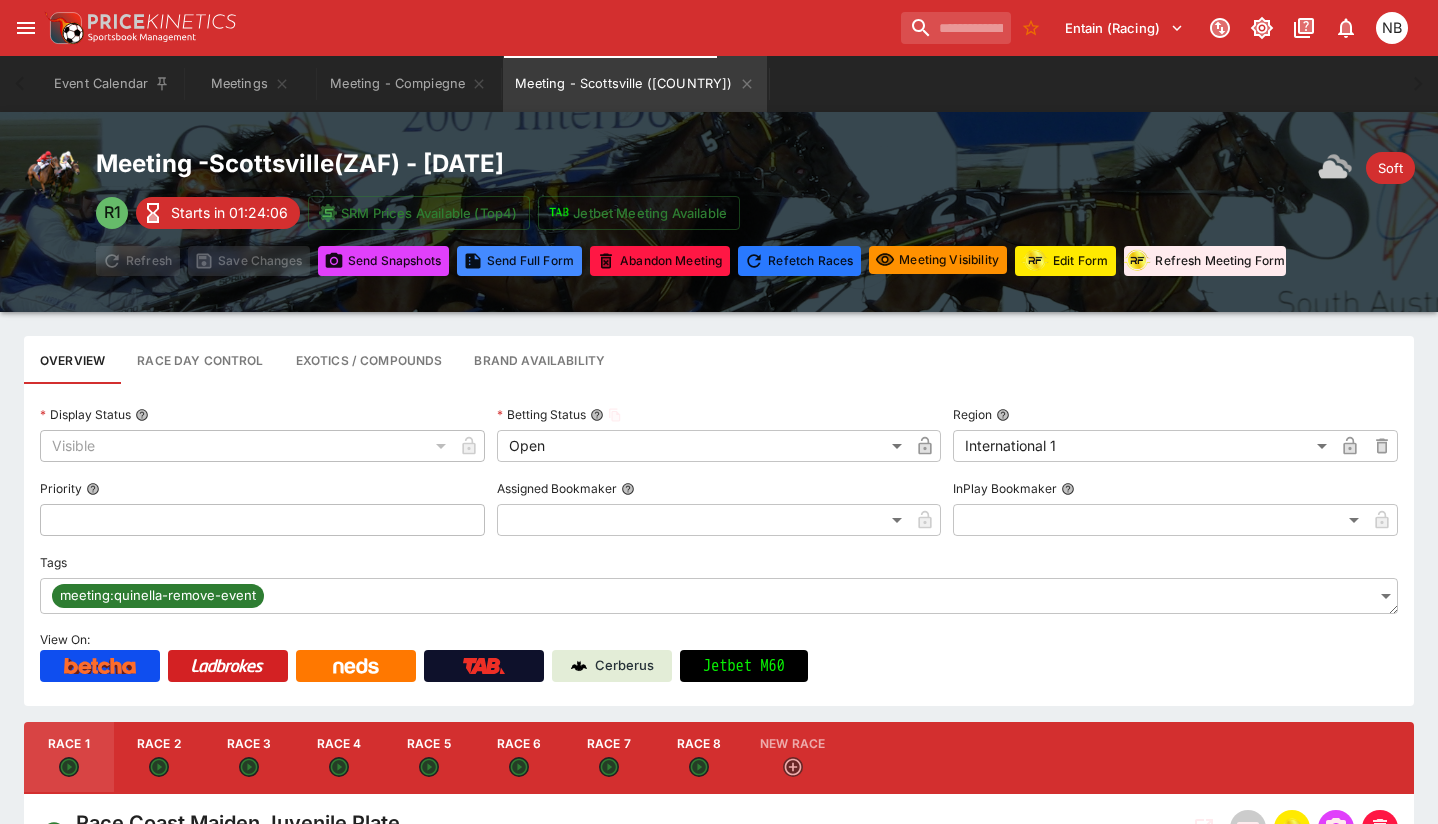 type on "****" 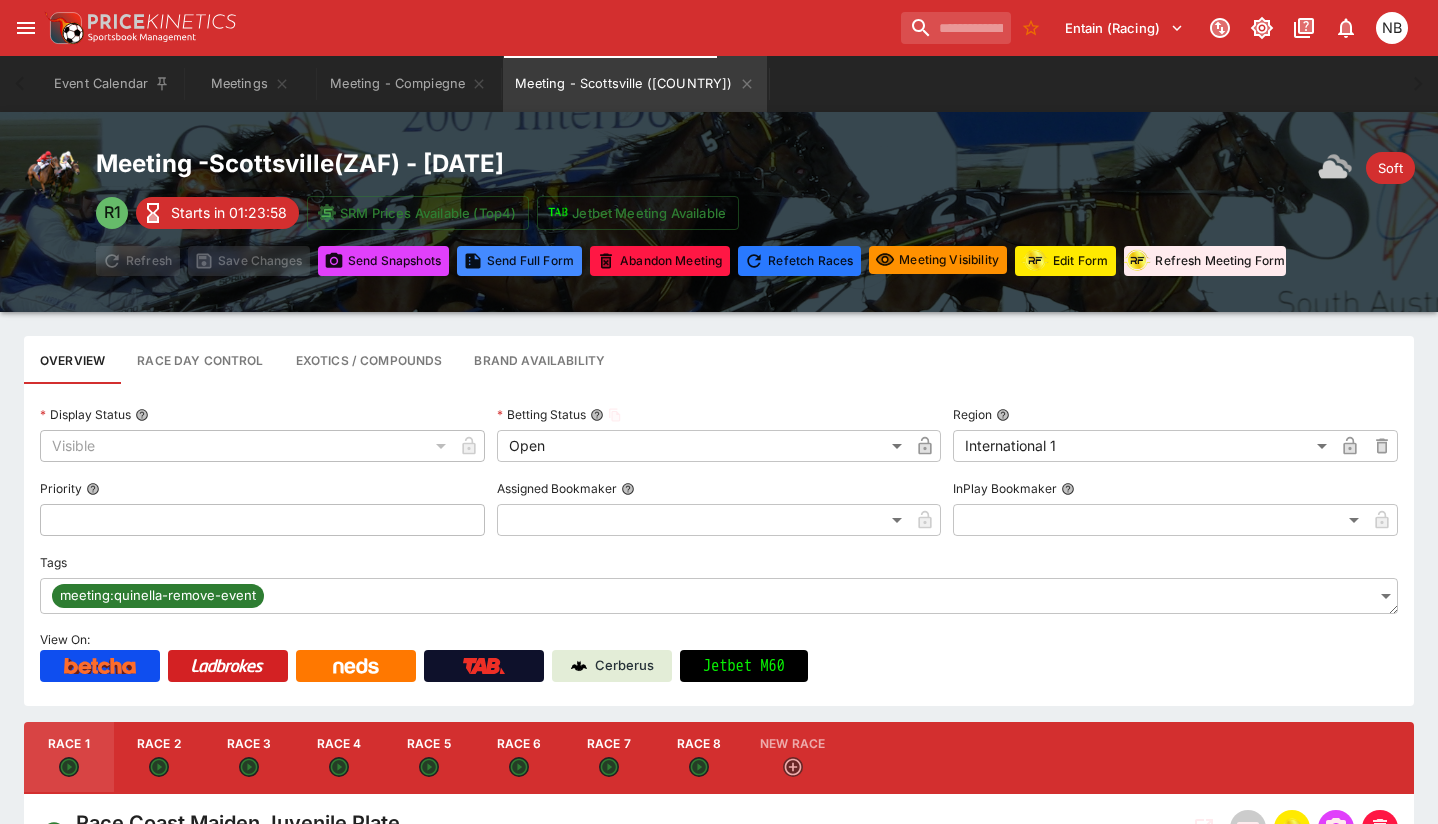 type on "****" 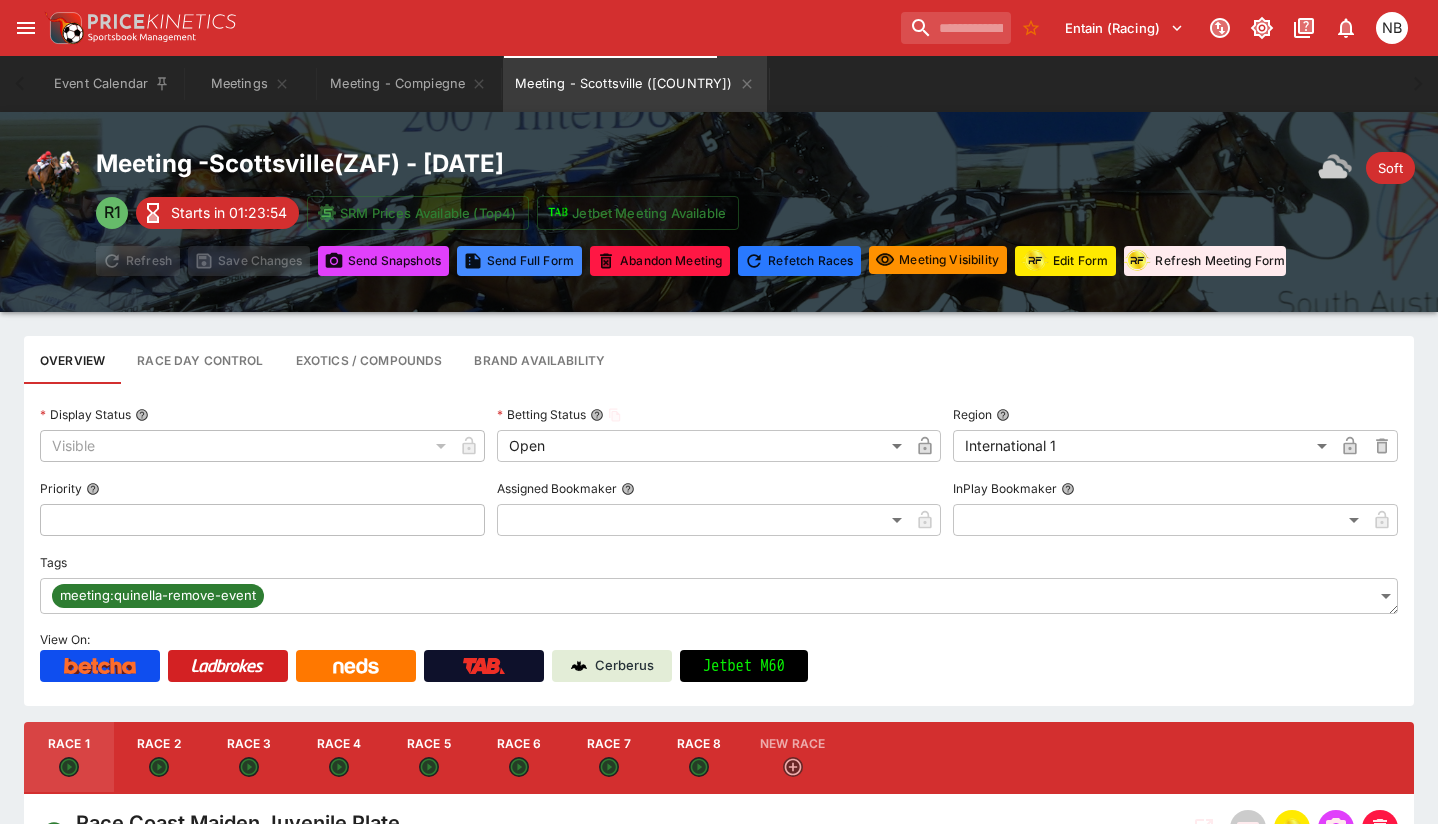 type on "****" 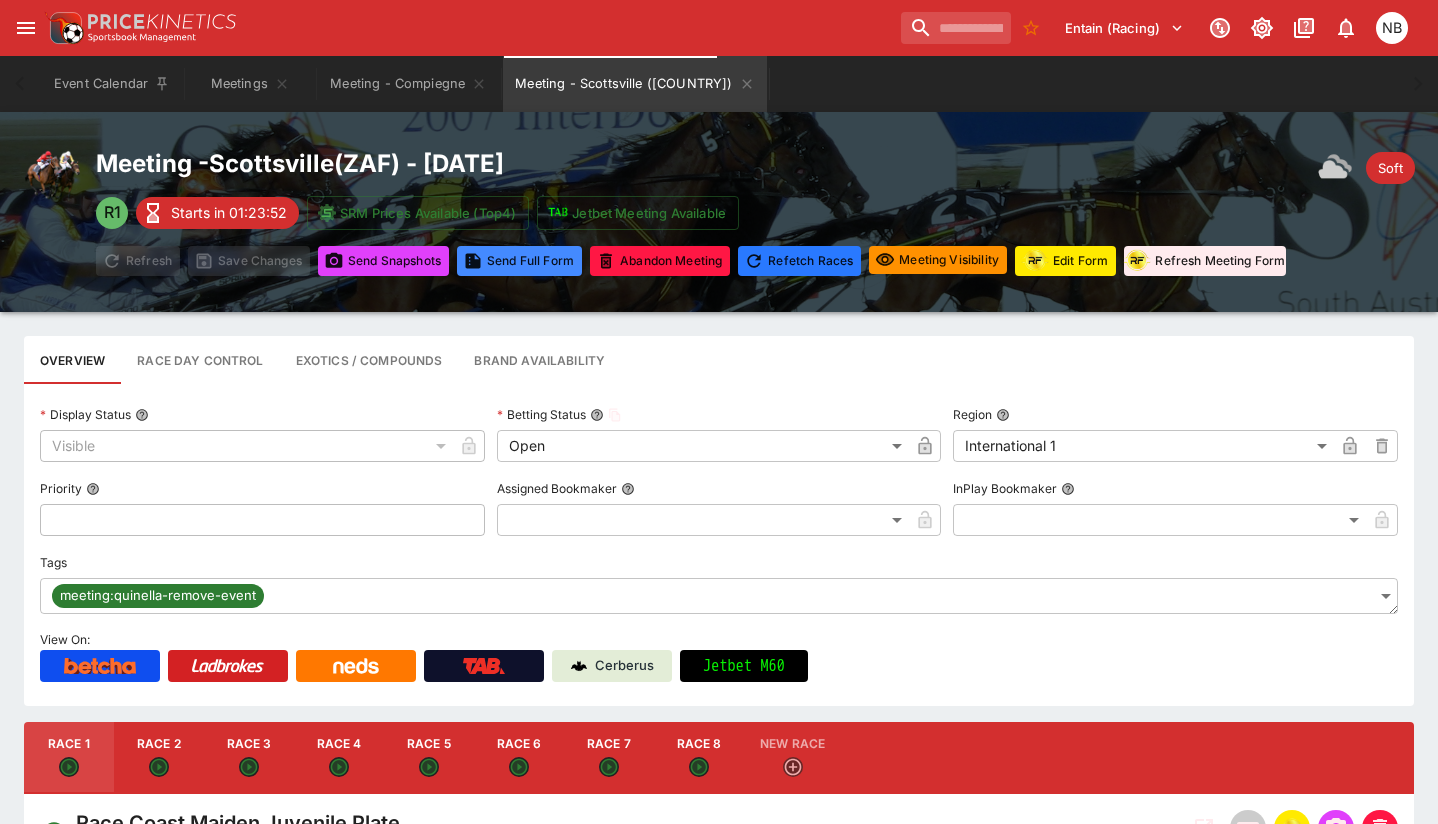 type on "****" 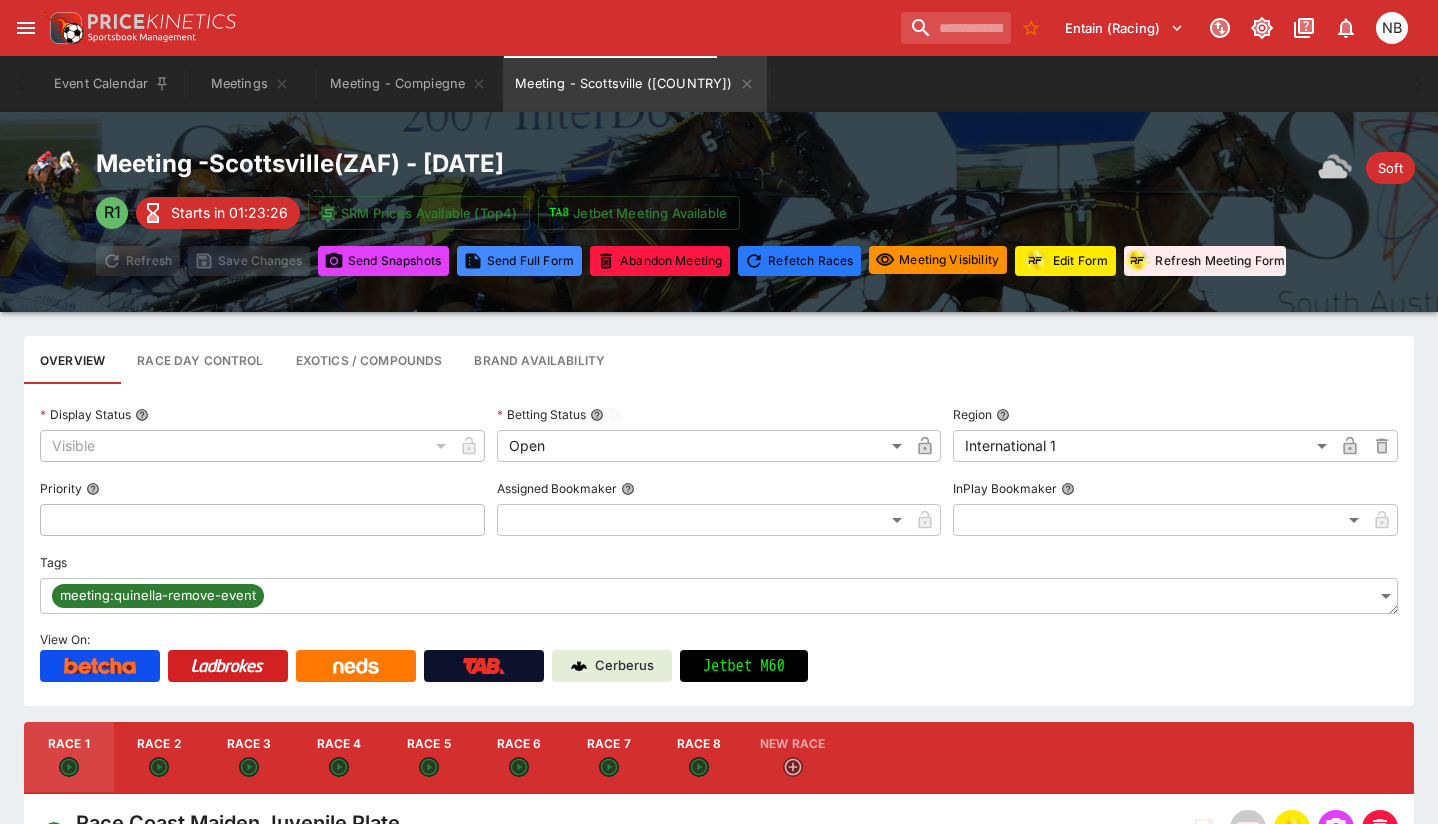 type on "*****" 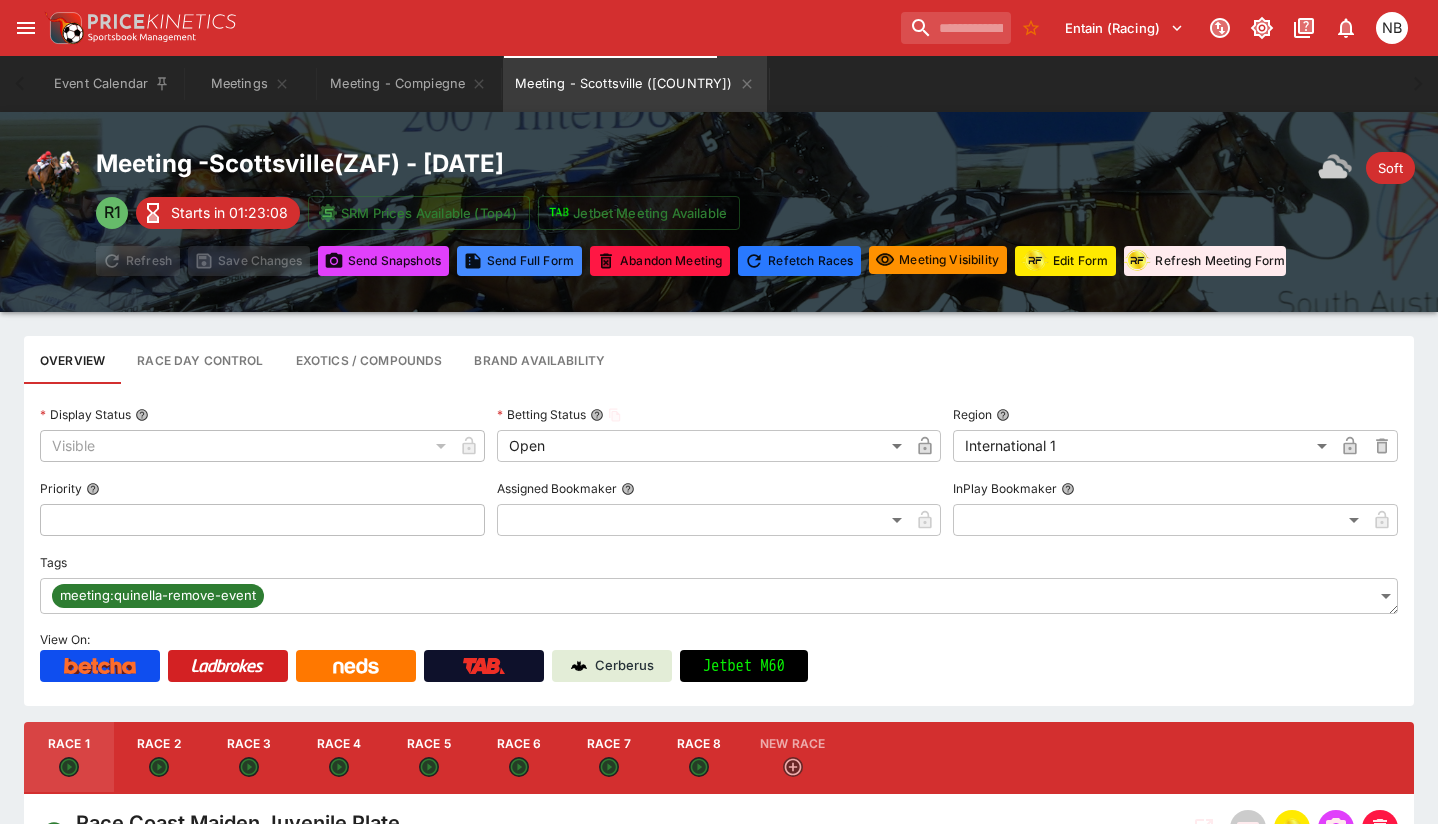 type on "*****" 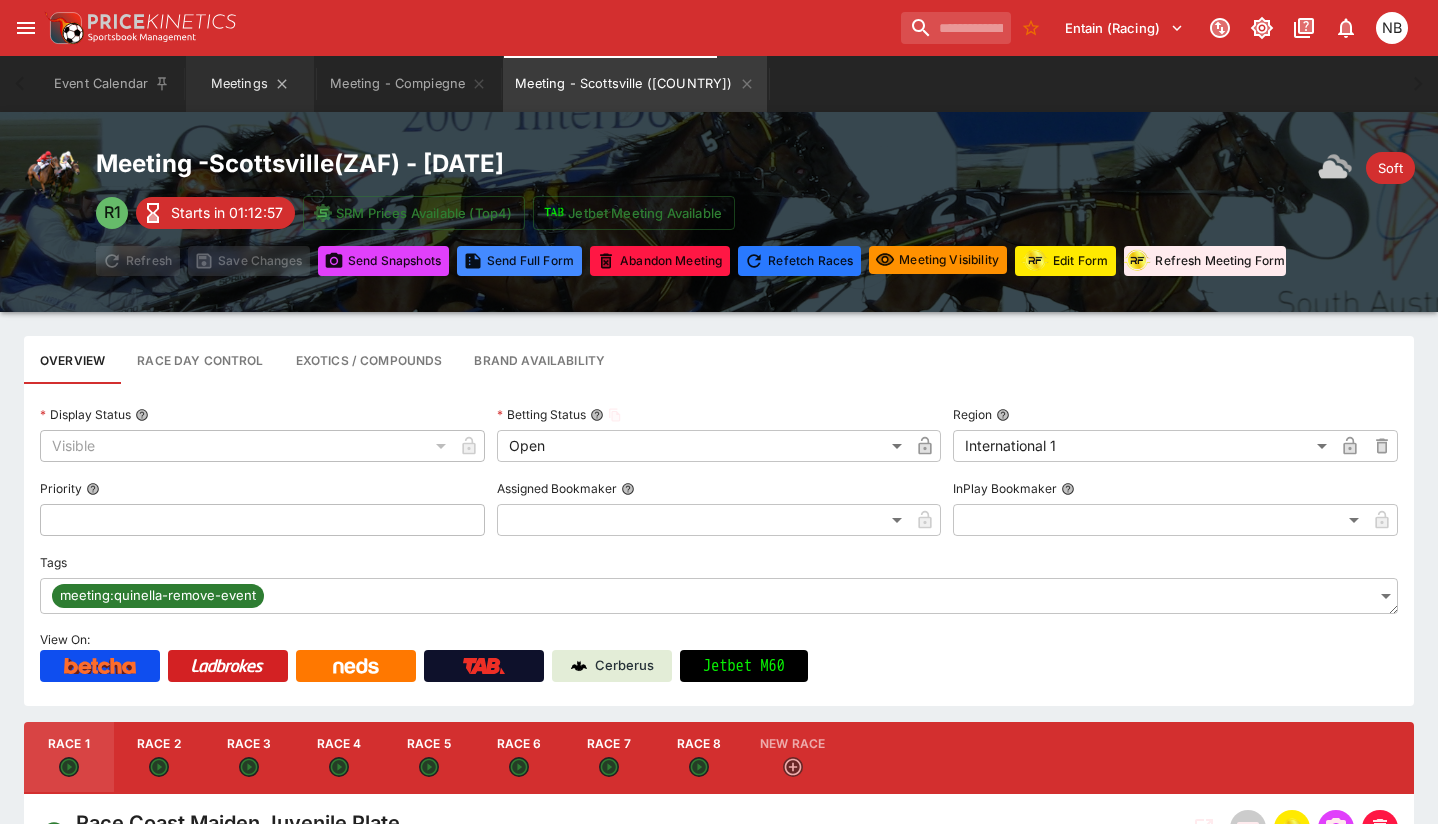 click on "Meetings" at bounding box center (250, 84) 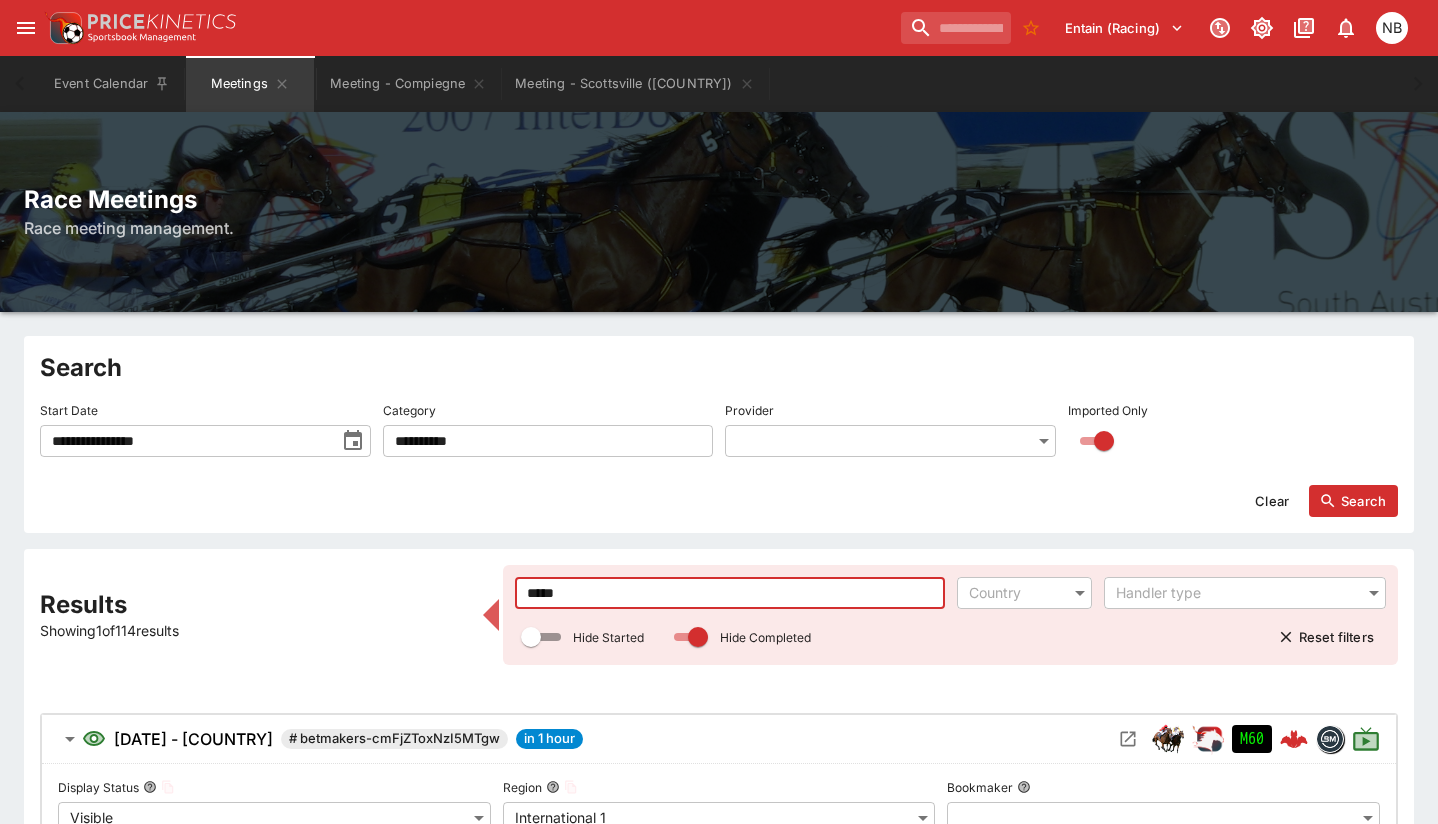 drag, startPoint x: 607, startPoint y: 594, endPoint x: 258, endPoint y: 515, distance: 357.82956 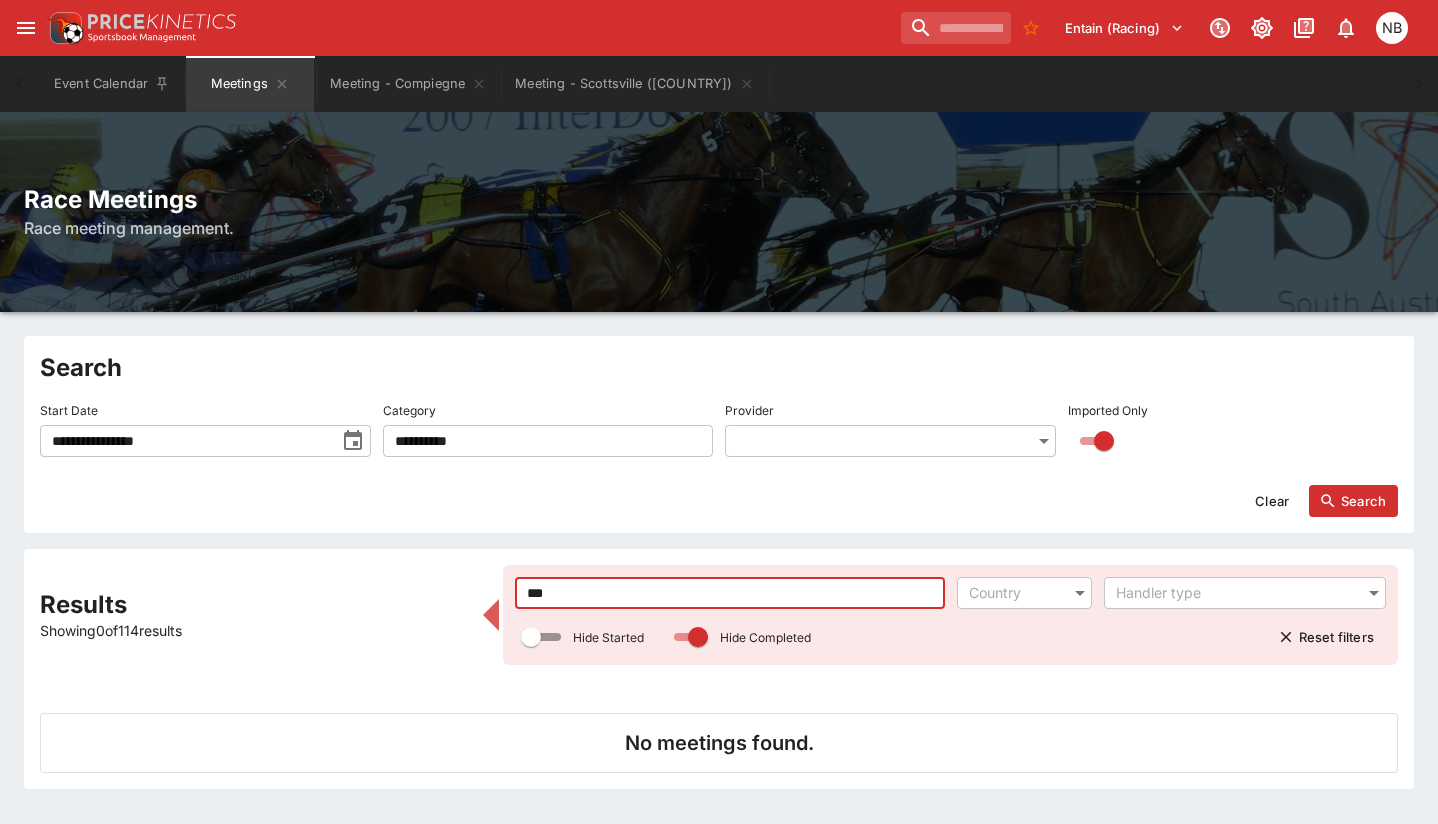 click 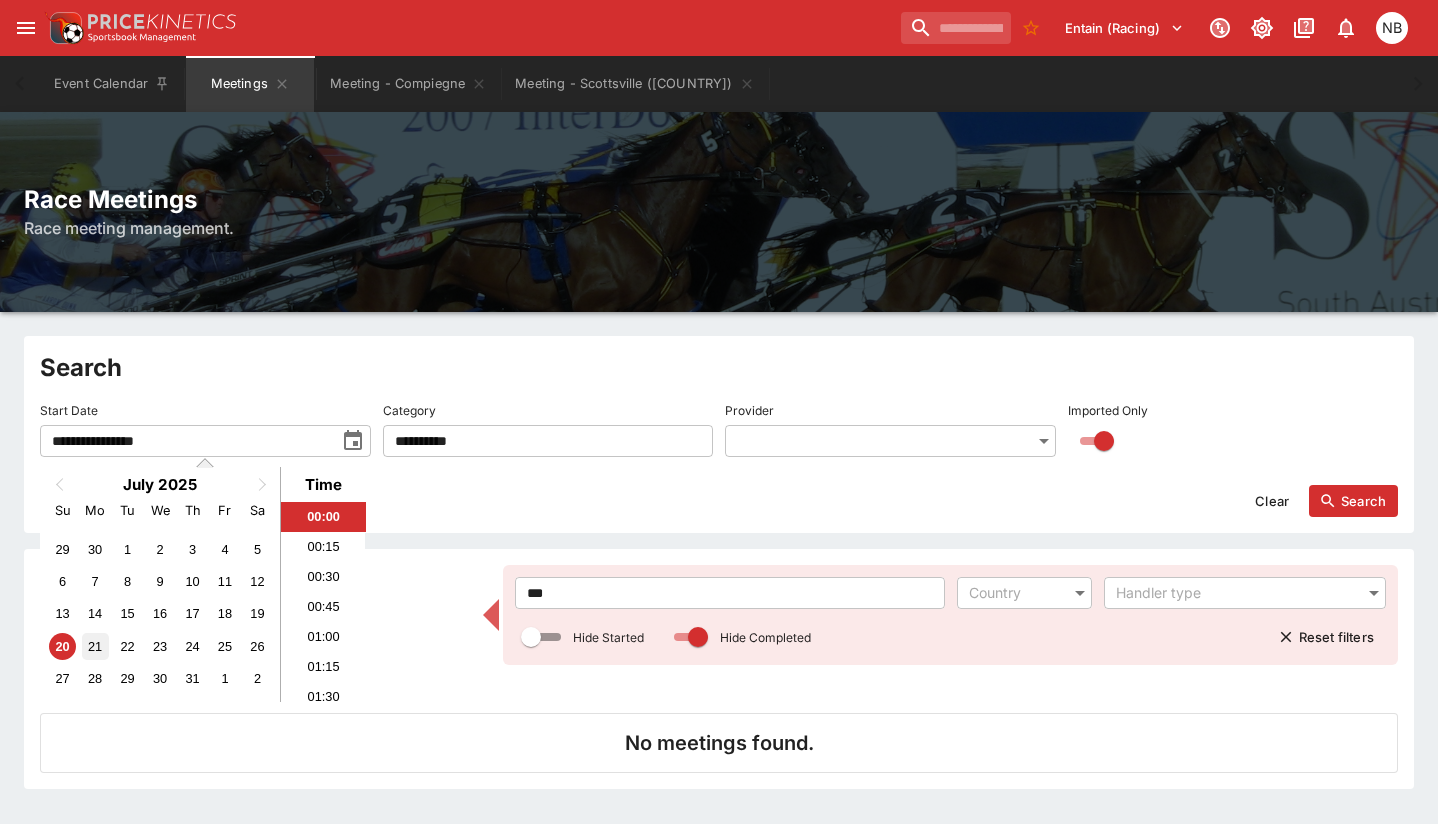click on "21" at bounding box center (95, 646) 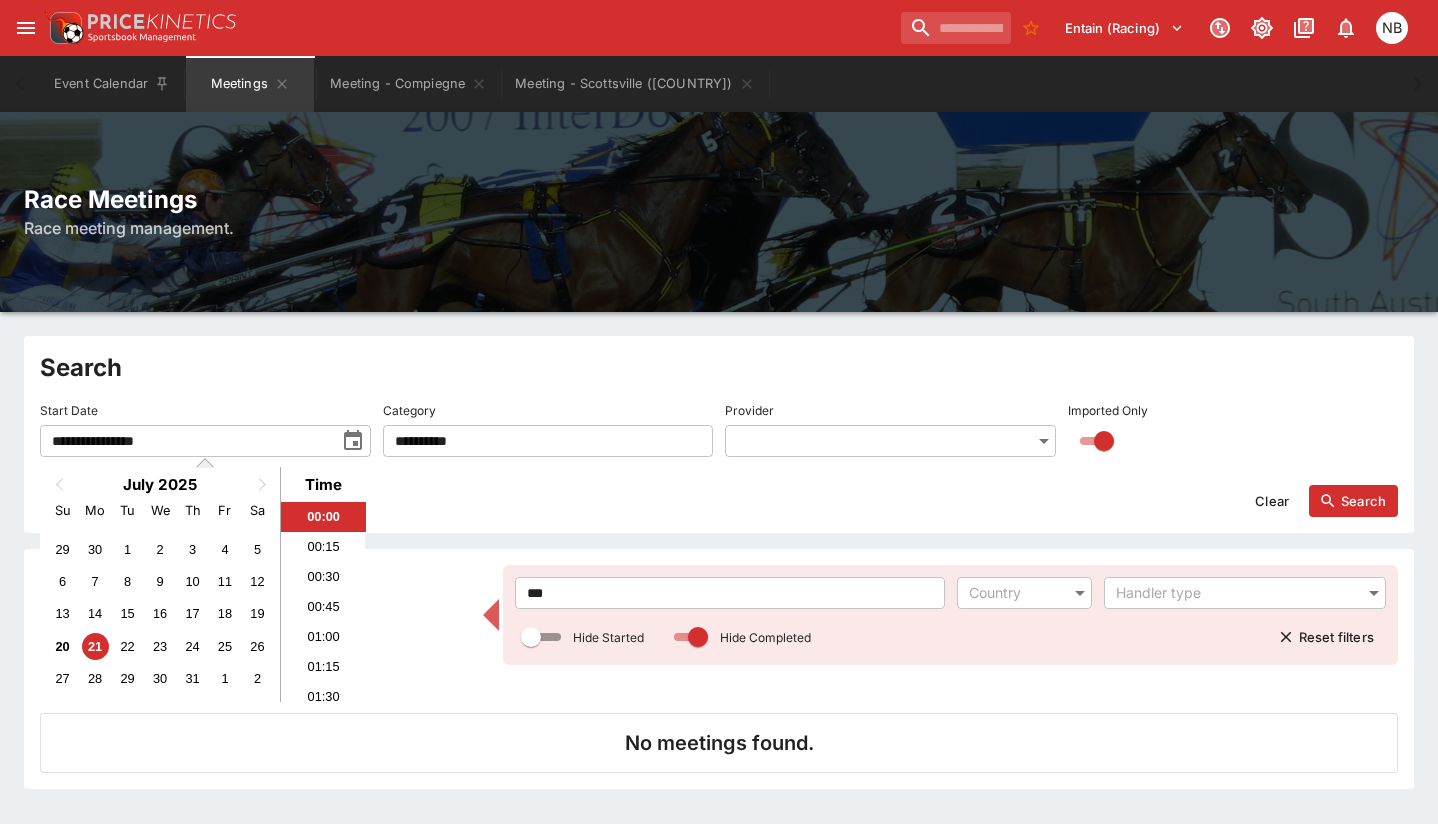 click on "Search" at bounding box center (1353, 501) 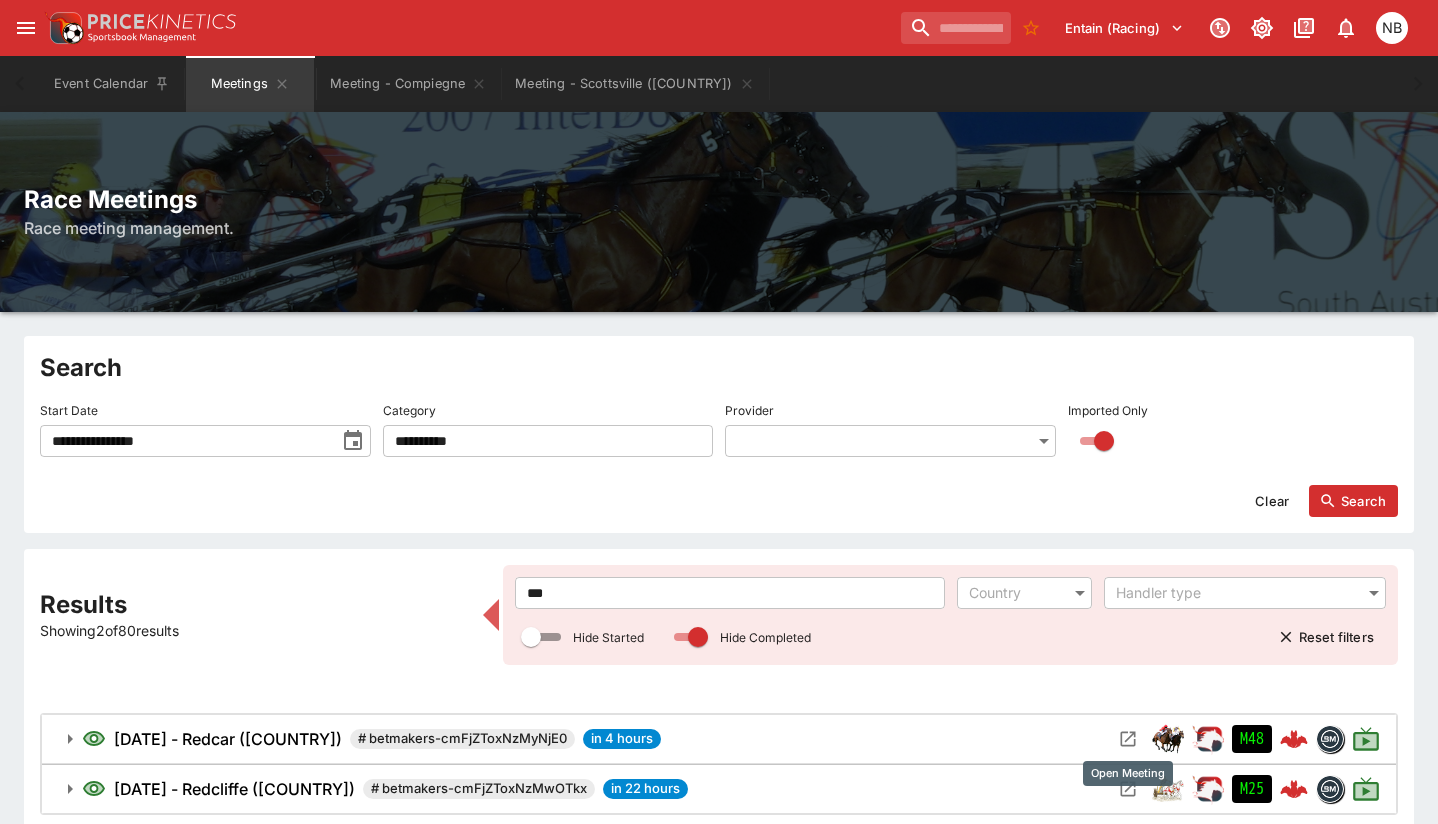 click 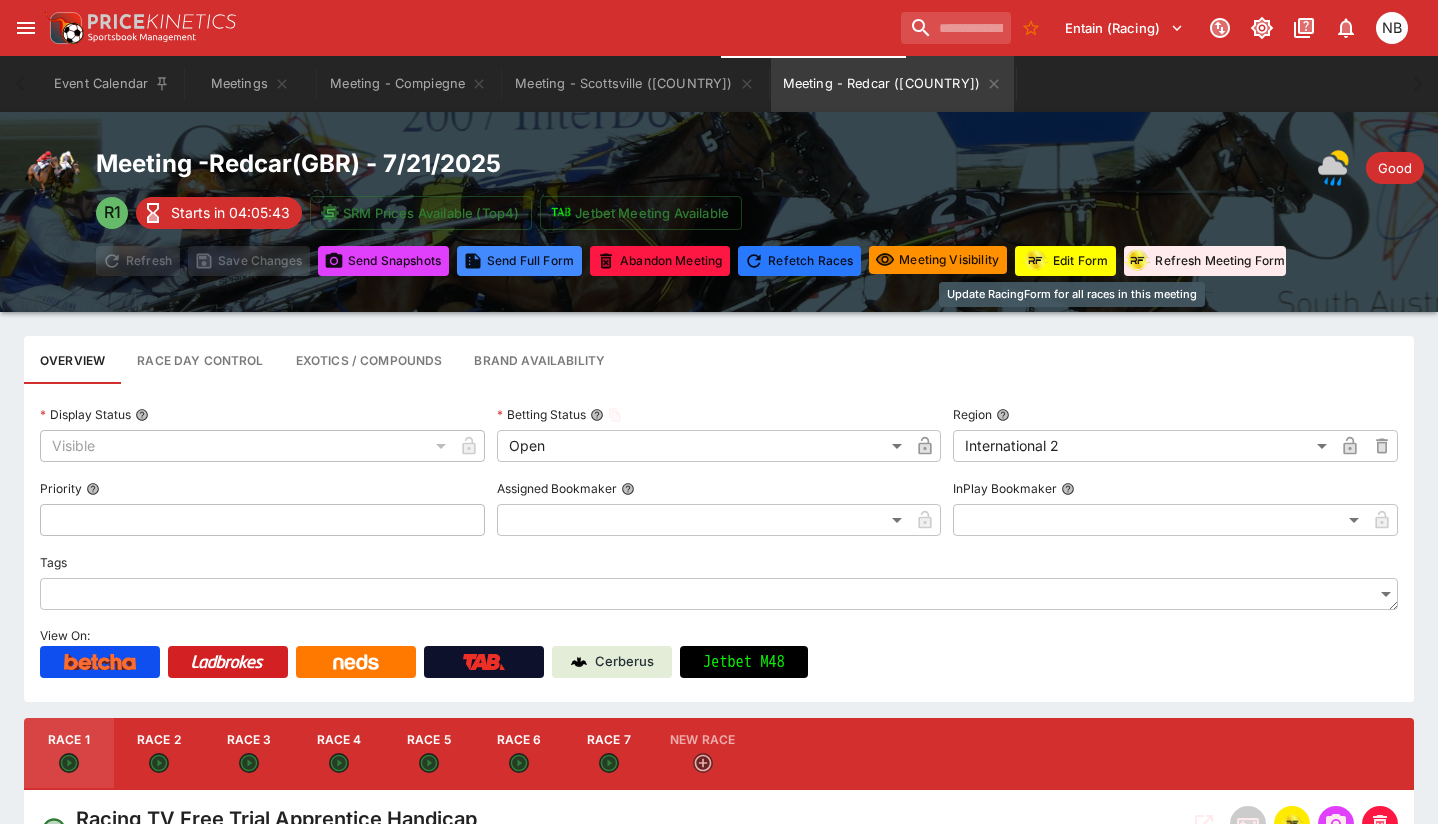 click on "Edit Form" at bounding box center [1065, 261] 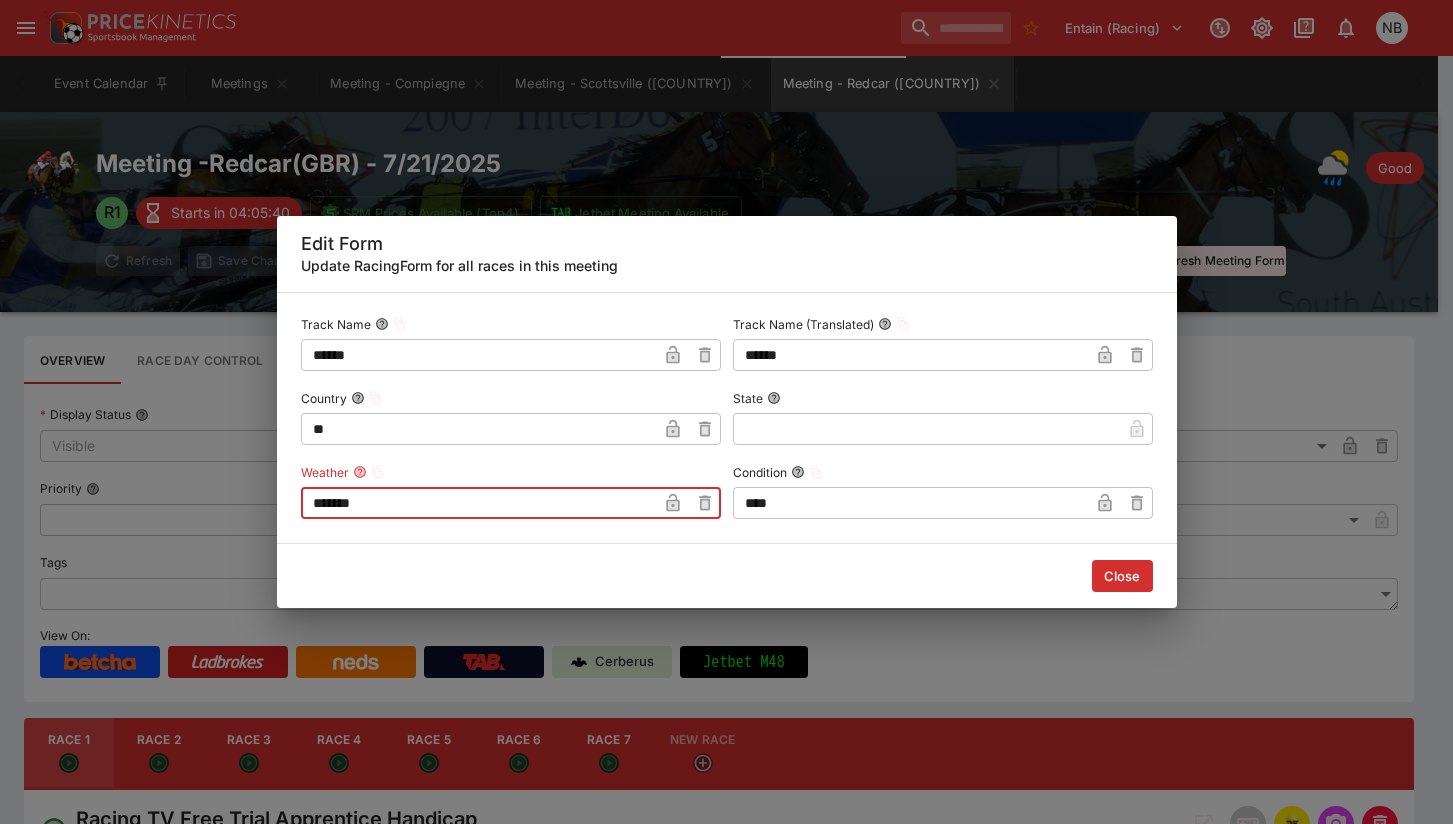 drag, startPoint x: -89, startPoint y: 405, endPoint x: -109, endPoint y: 404, distance: 20.024984 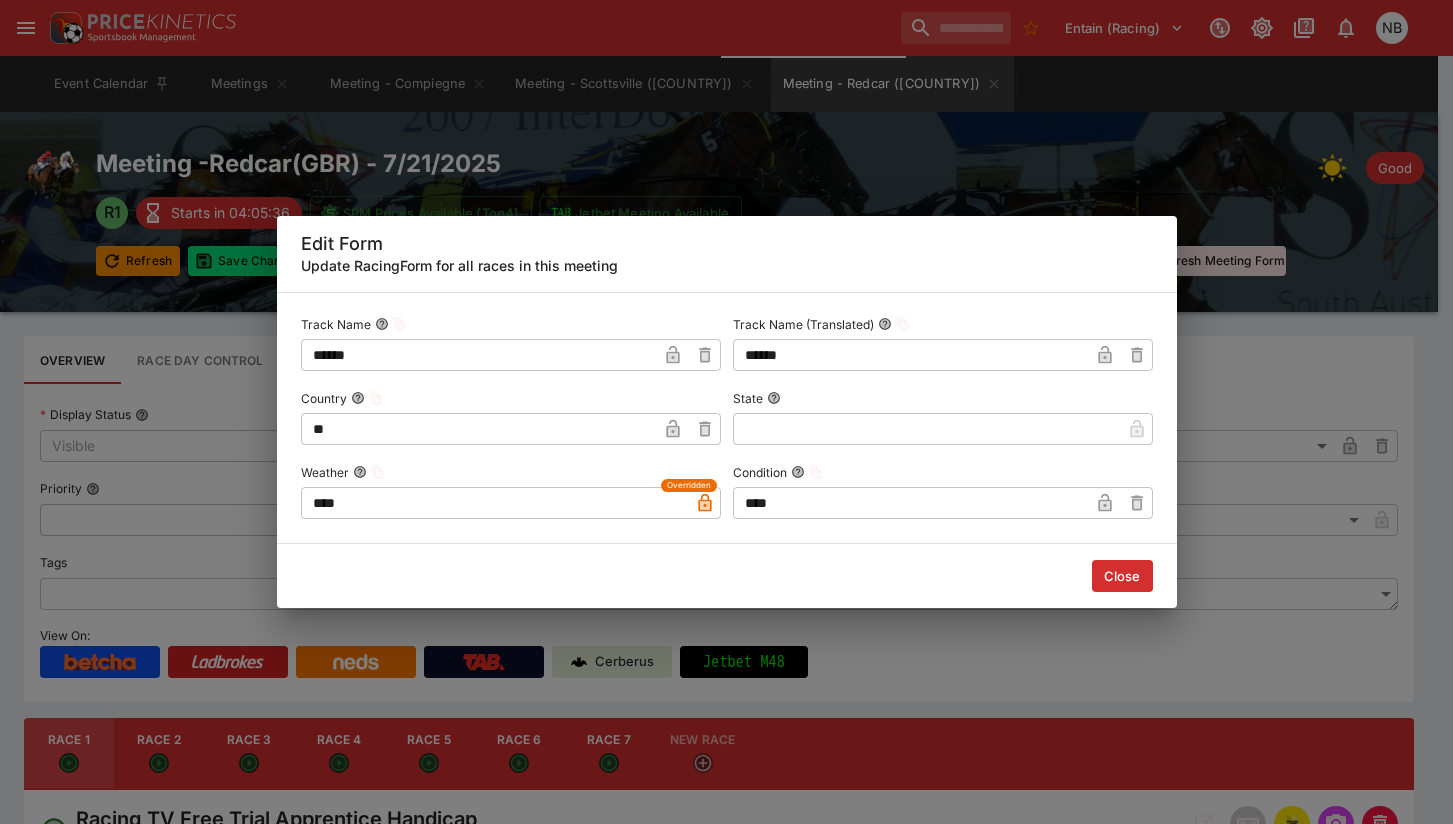 click 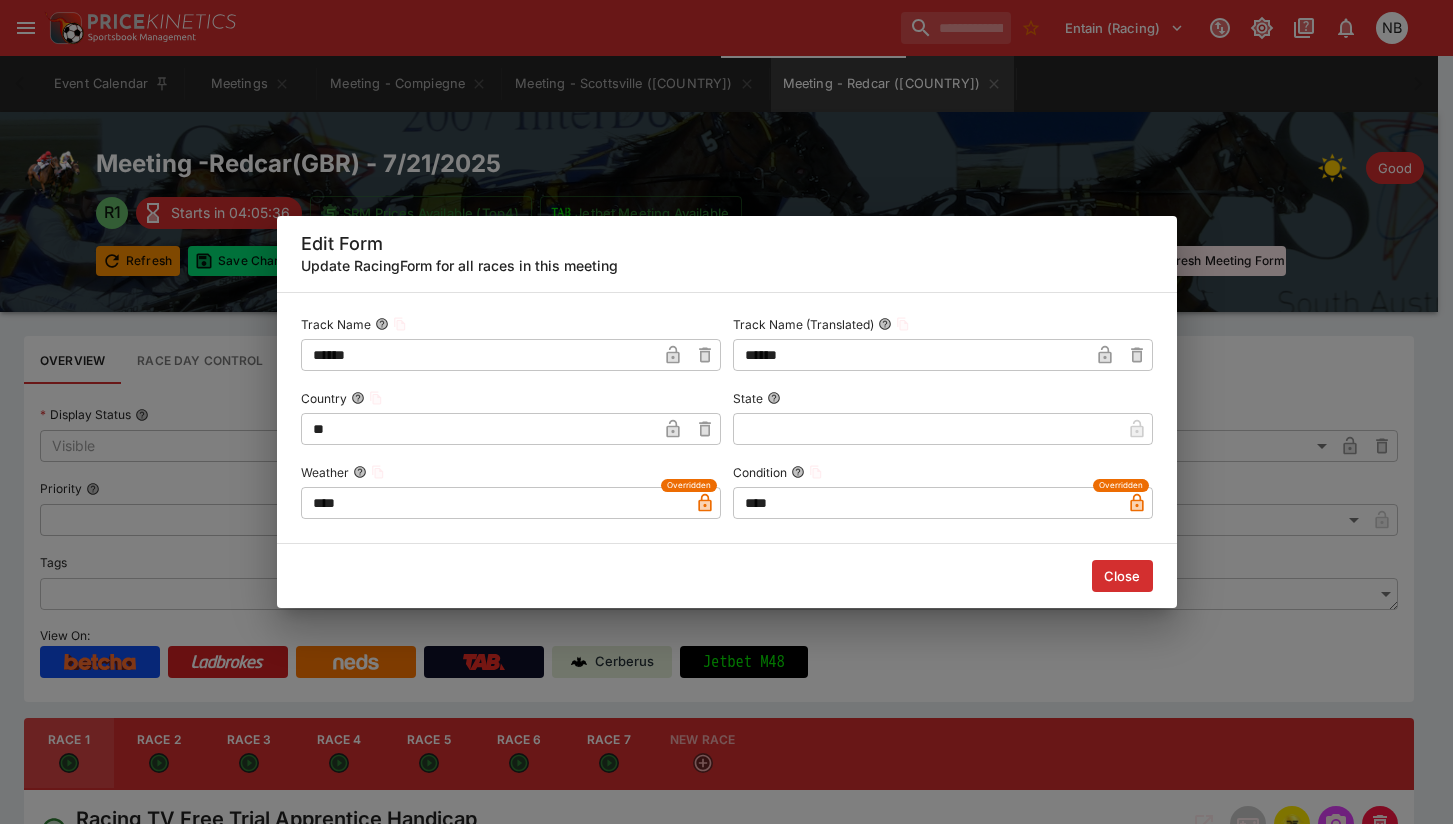click on "Close" at bounding box center (1122, 576) 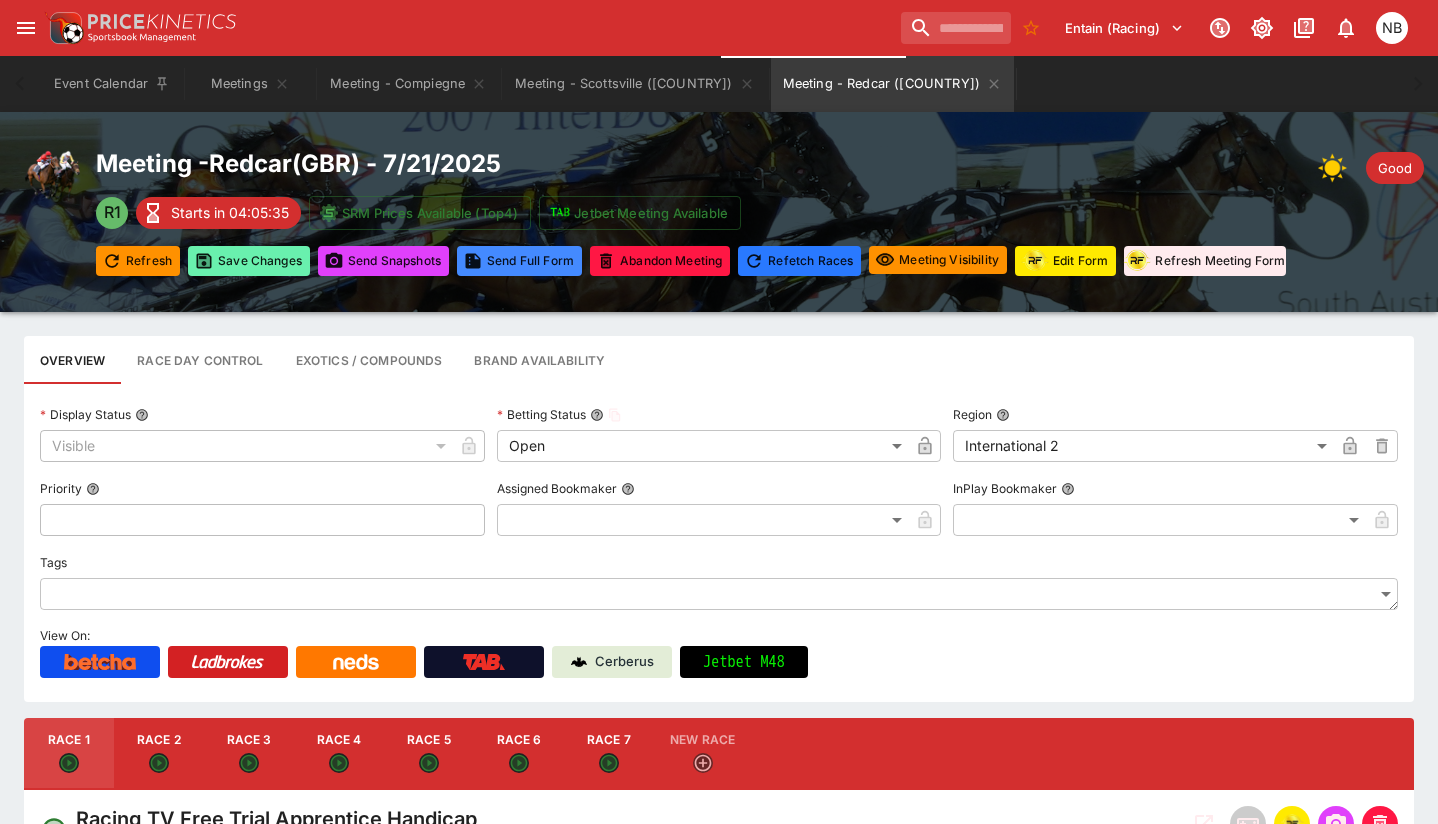 click on "Save Changes" at bounding box center [249, 261] 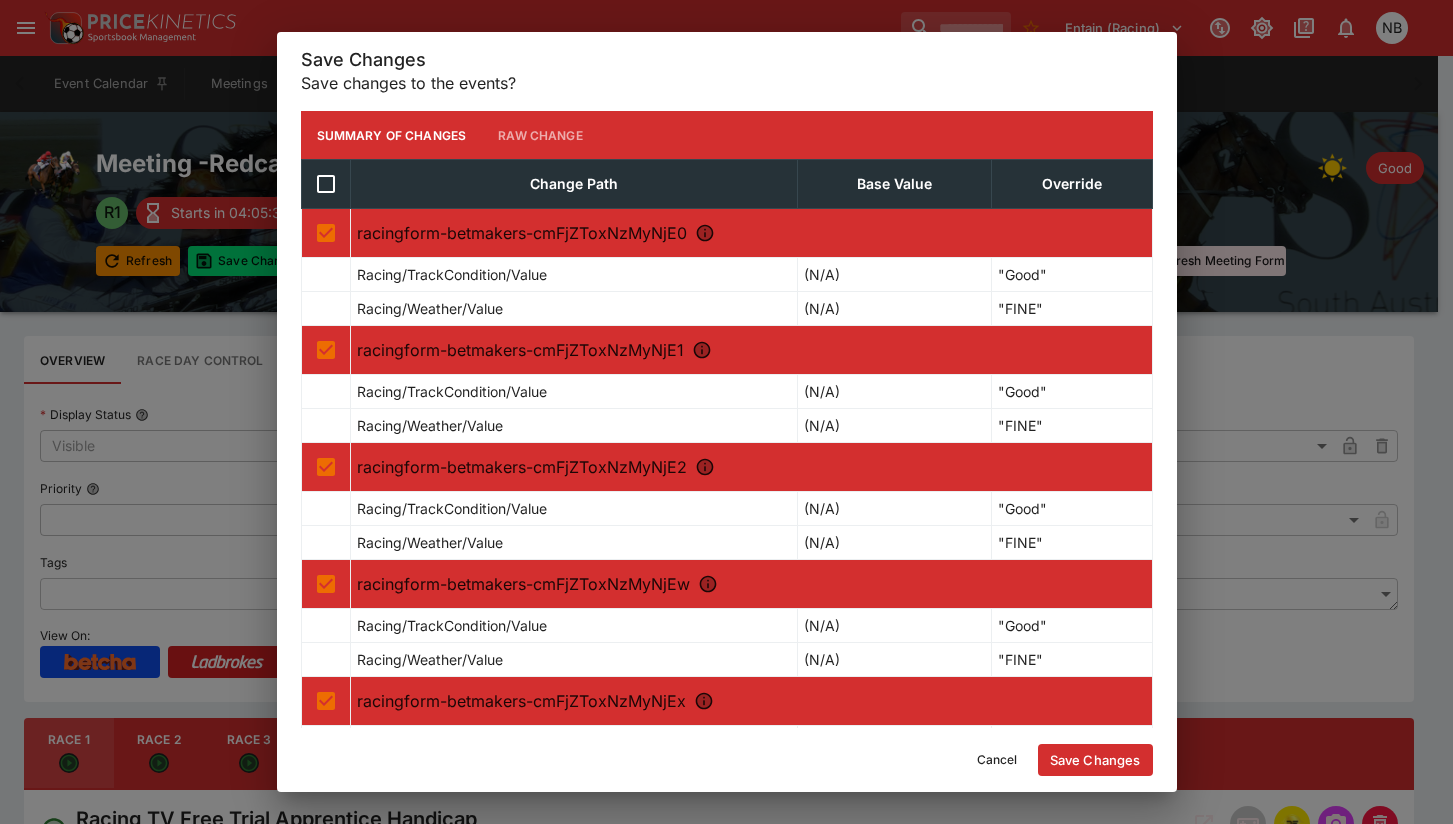 click on "Save Changes" at bounding box center [1095, 760] 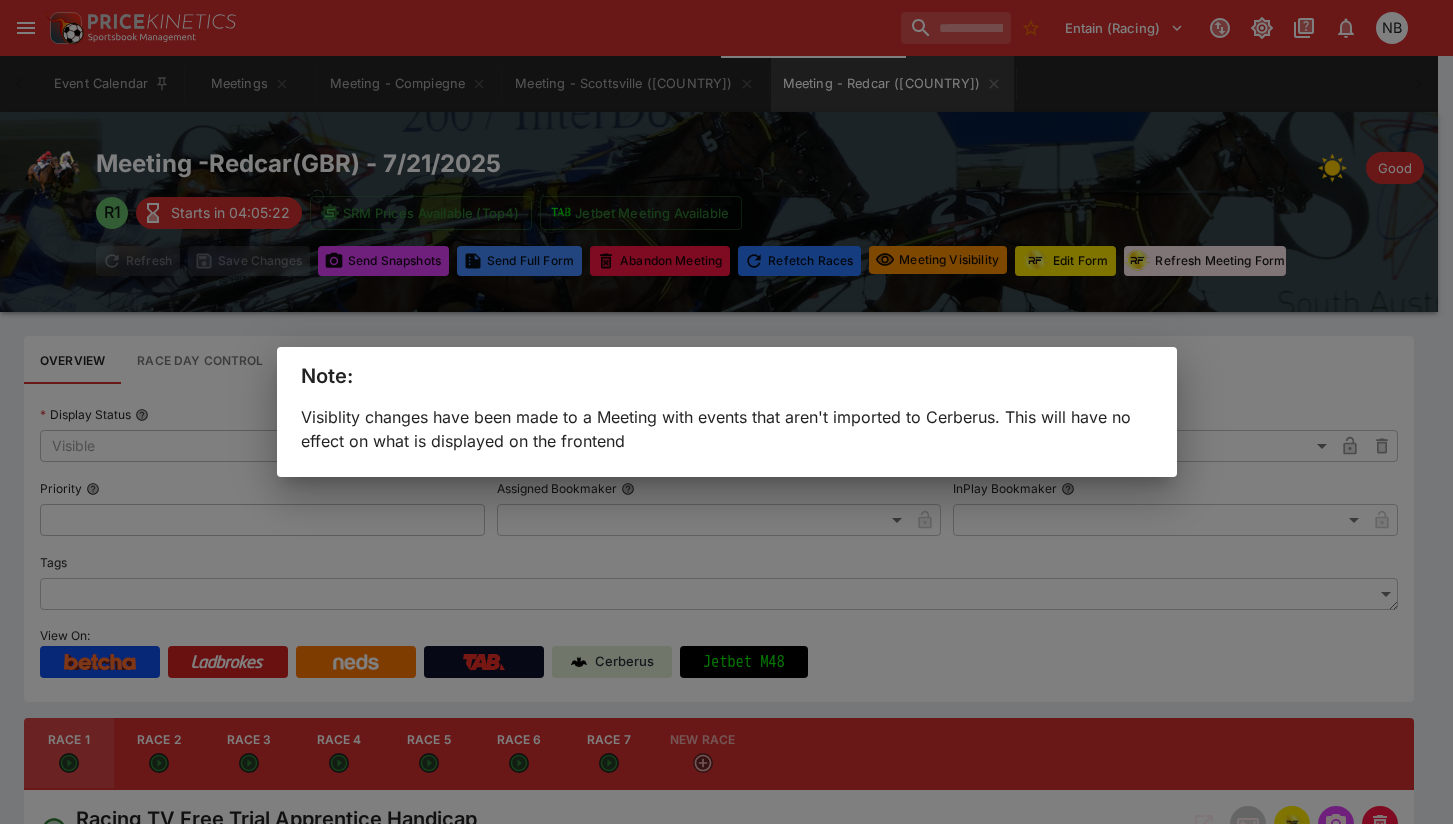 click on "Note: Visiblity changes have been made to a Meeting with events that aren't imported to Cerberus. This will have no effect on what is displayed on the frontend" at bounding box center (726, 412) 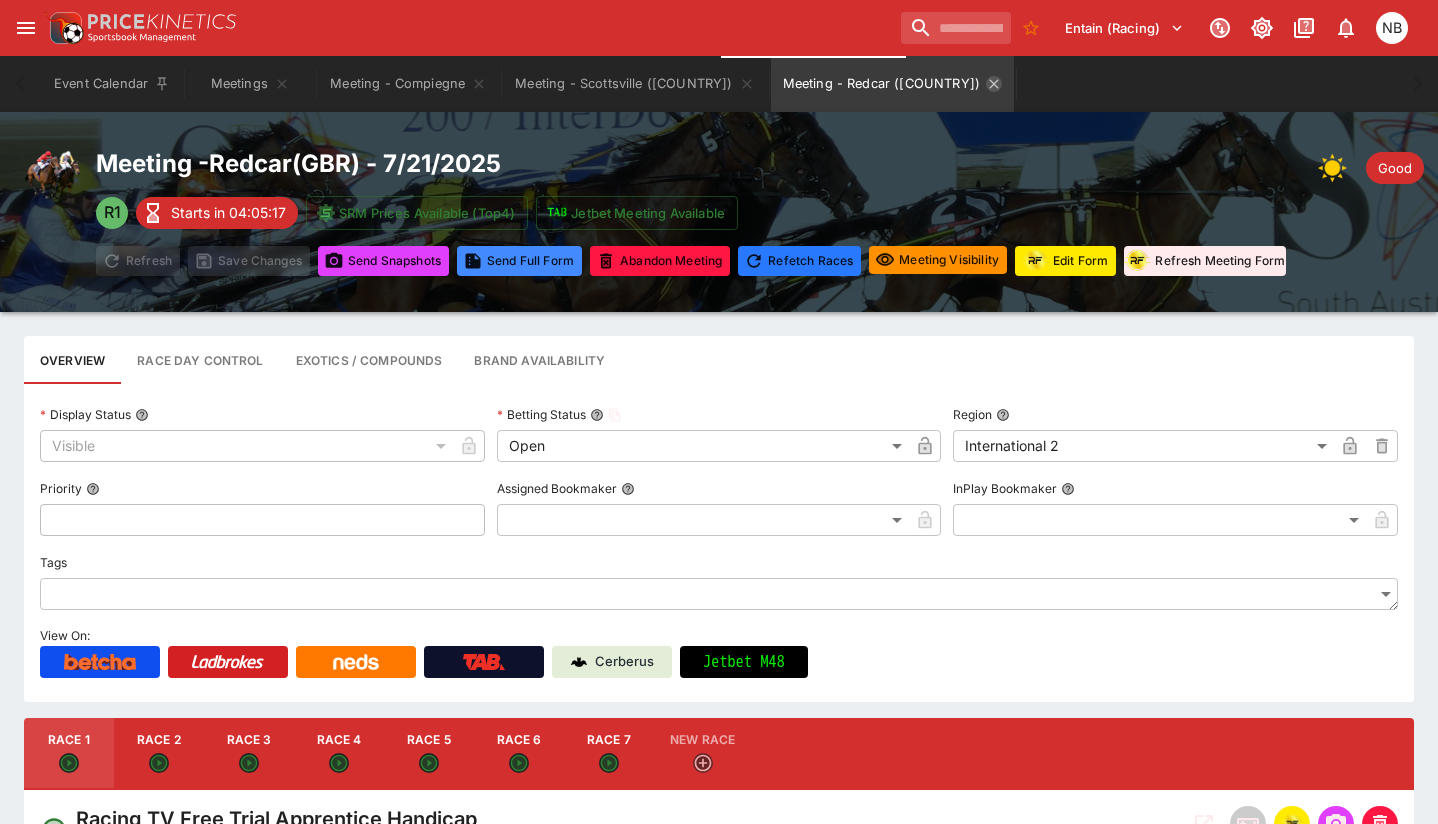 click 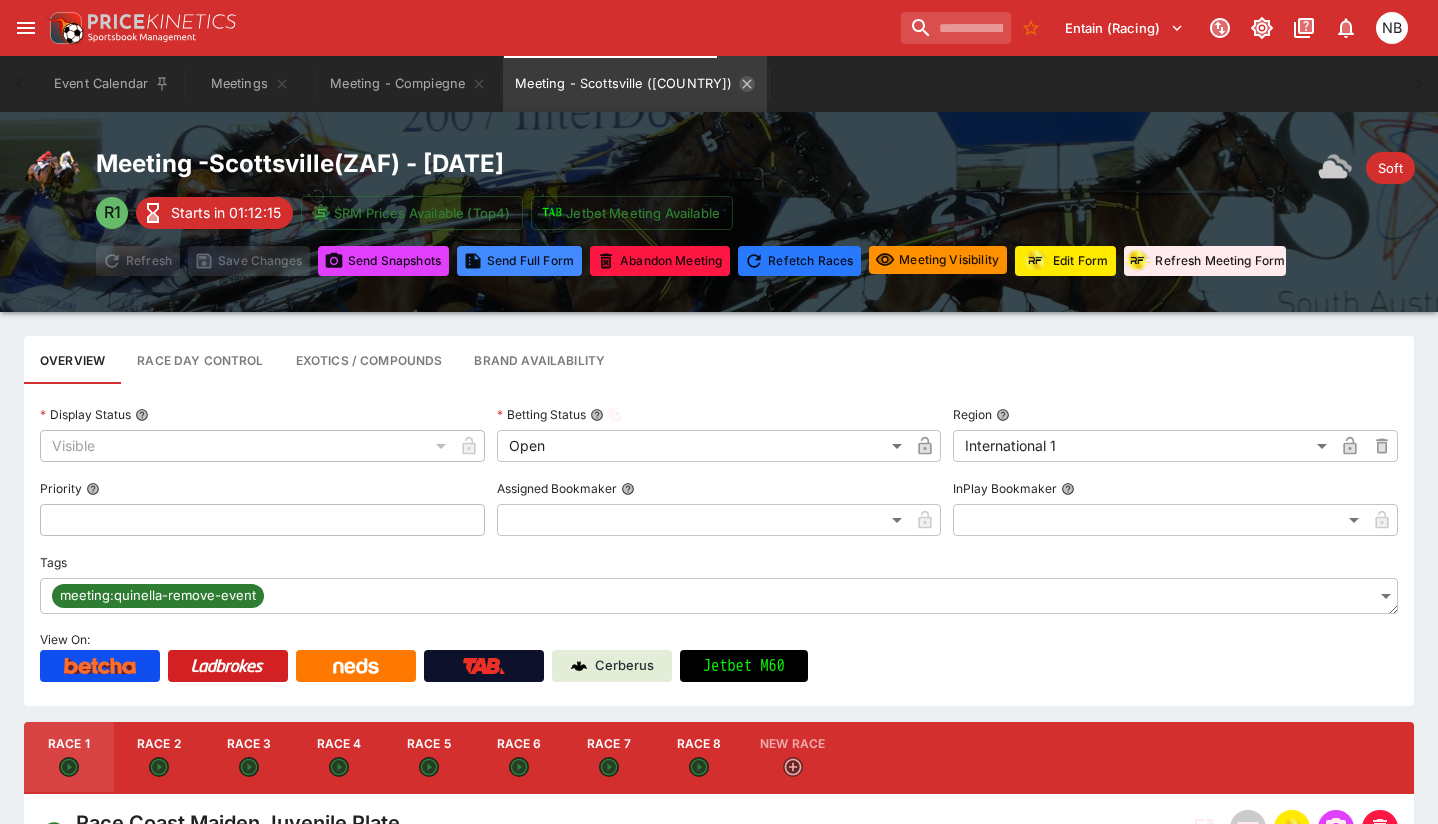 click 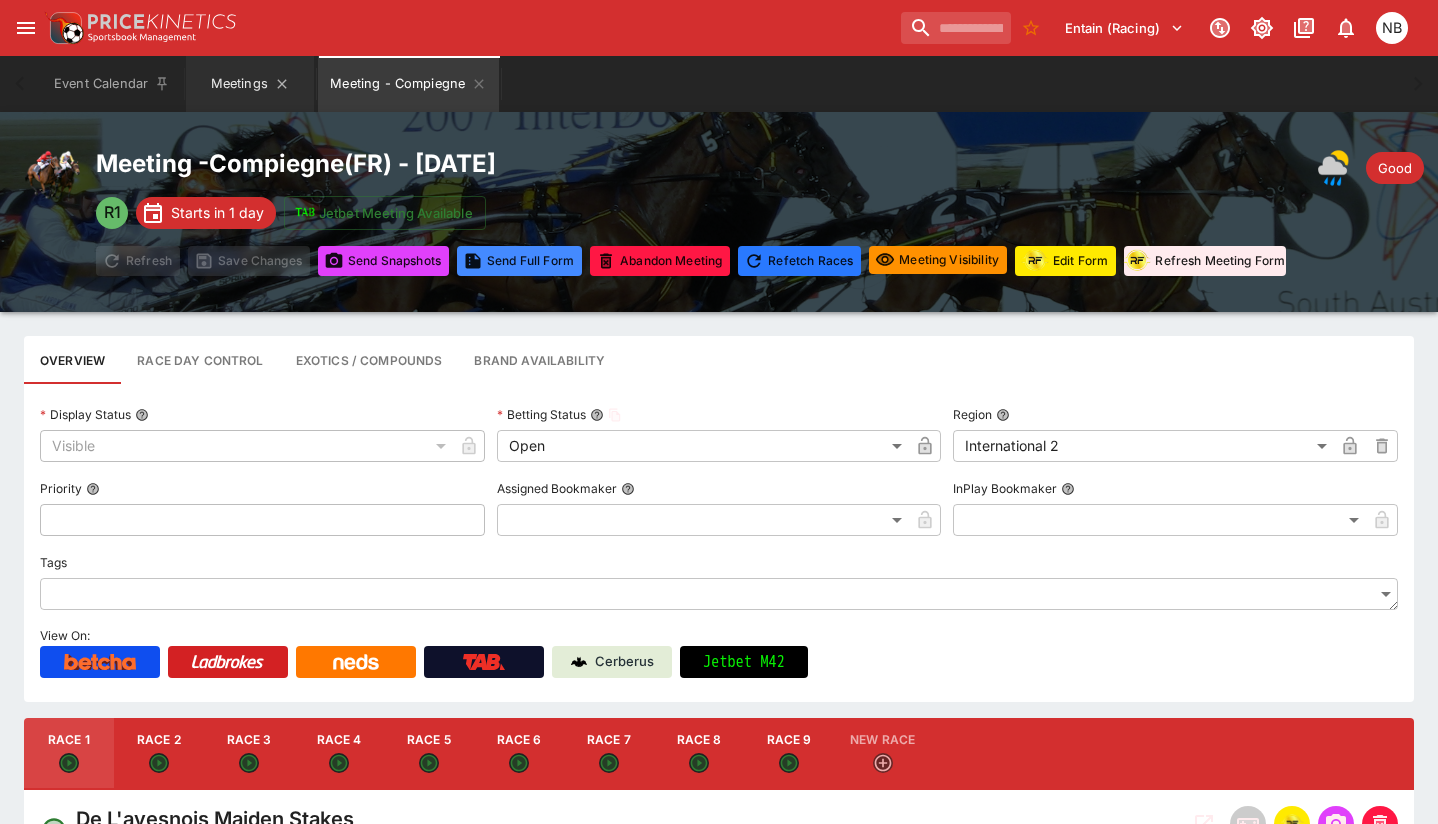 click on "Meetings" at bounding box center [250, 84] 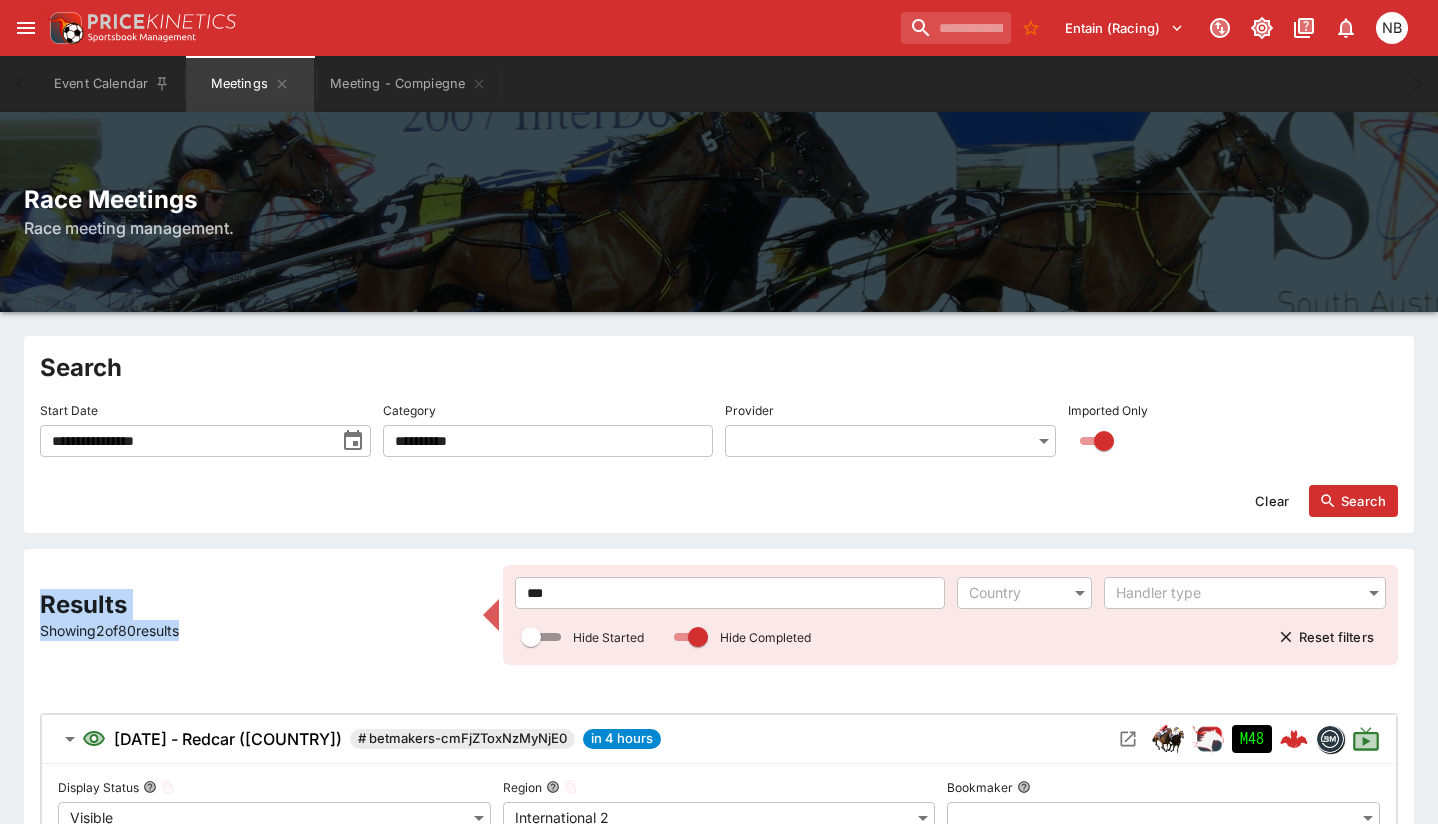 drag, startPoint x: 594, startPoint y: 568, endPoint x: 376, endPoint y: 503, distance: 227.48407 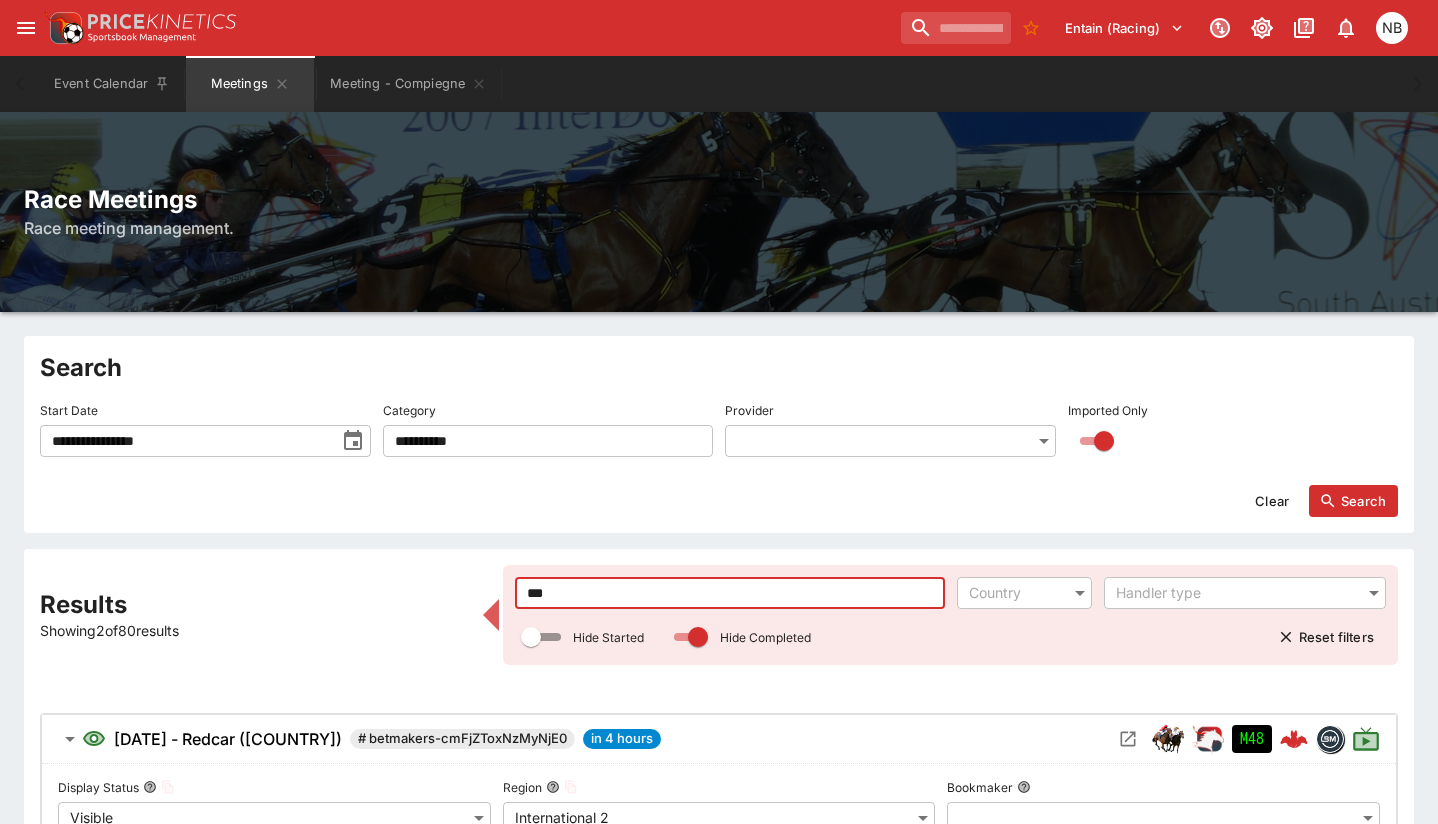drag, startPoint x: 578, startPoint y: 578, endPoint x: 254, endPoint y: 478, distance: 339.08112 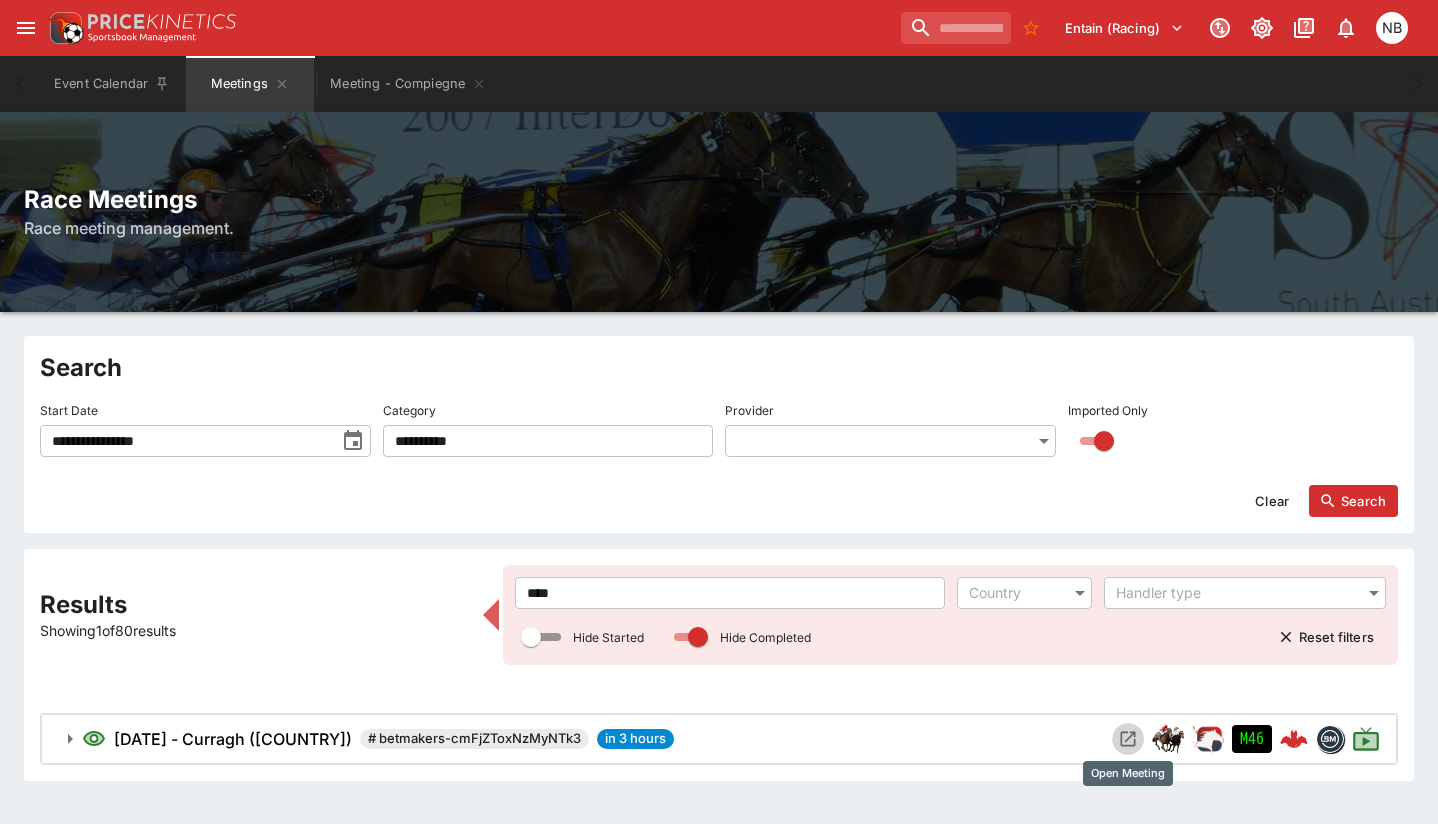 click 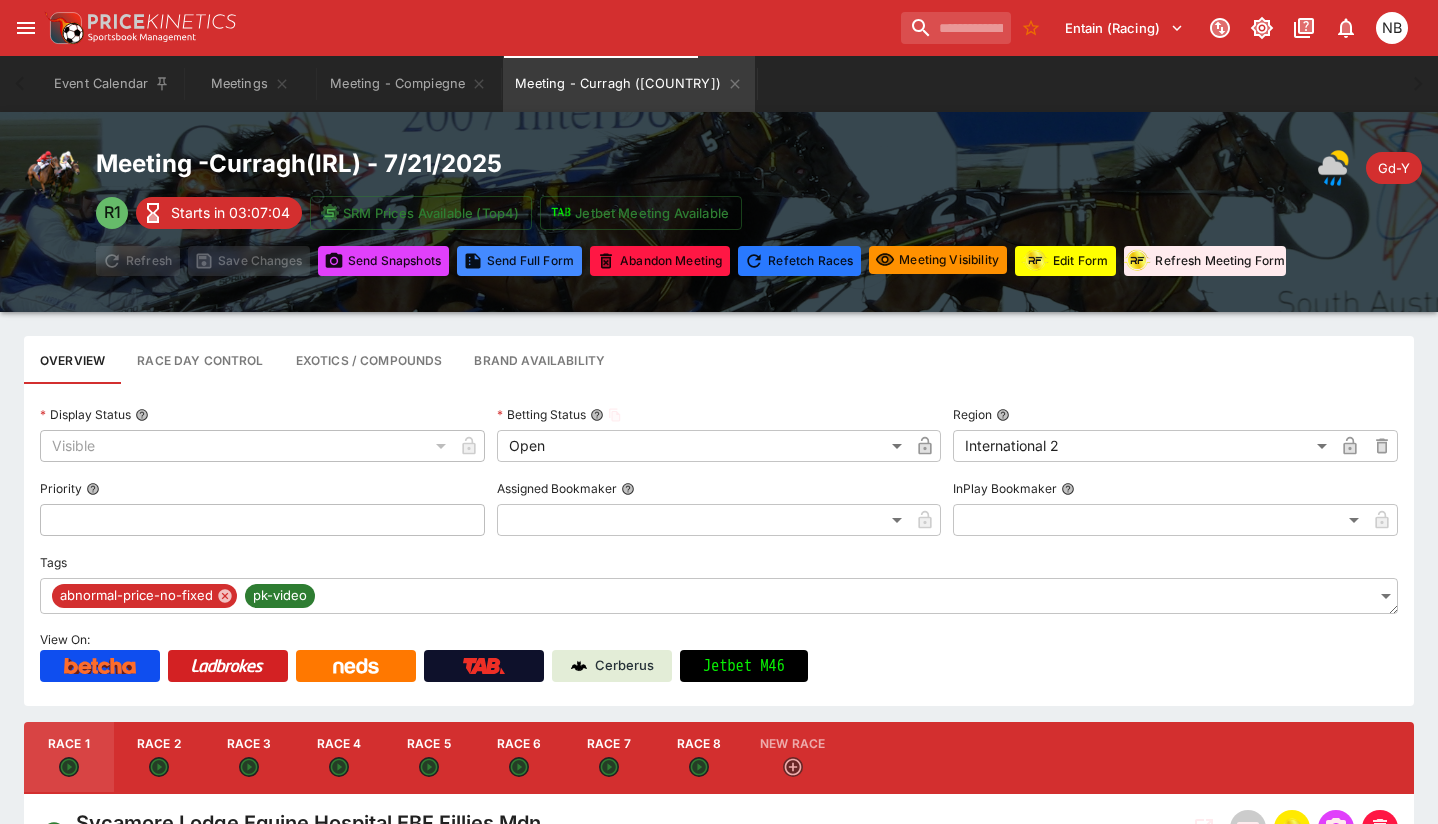 click on "Edit Form" at bounding box center [1065, 261] 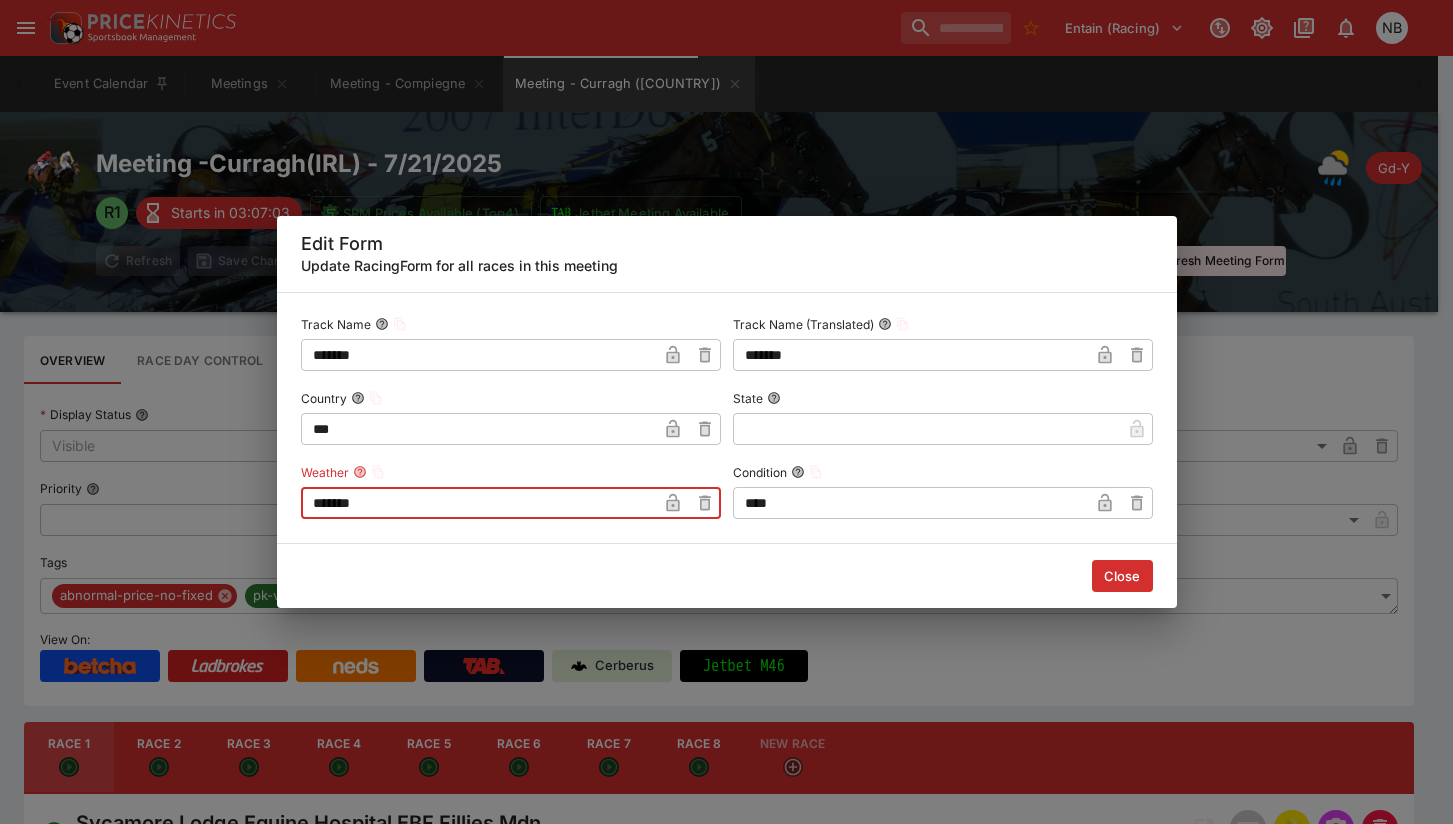 drag, startPoint x: 477, startPoint y: 490, endPoint x: 58, endPoint y: 393, distance: 430.0814 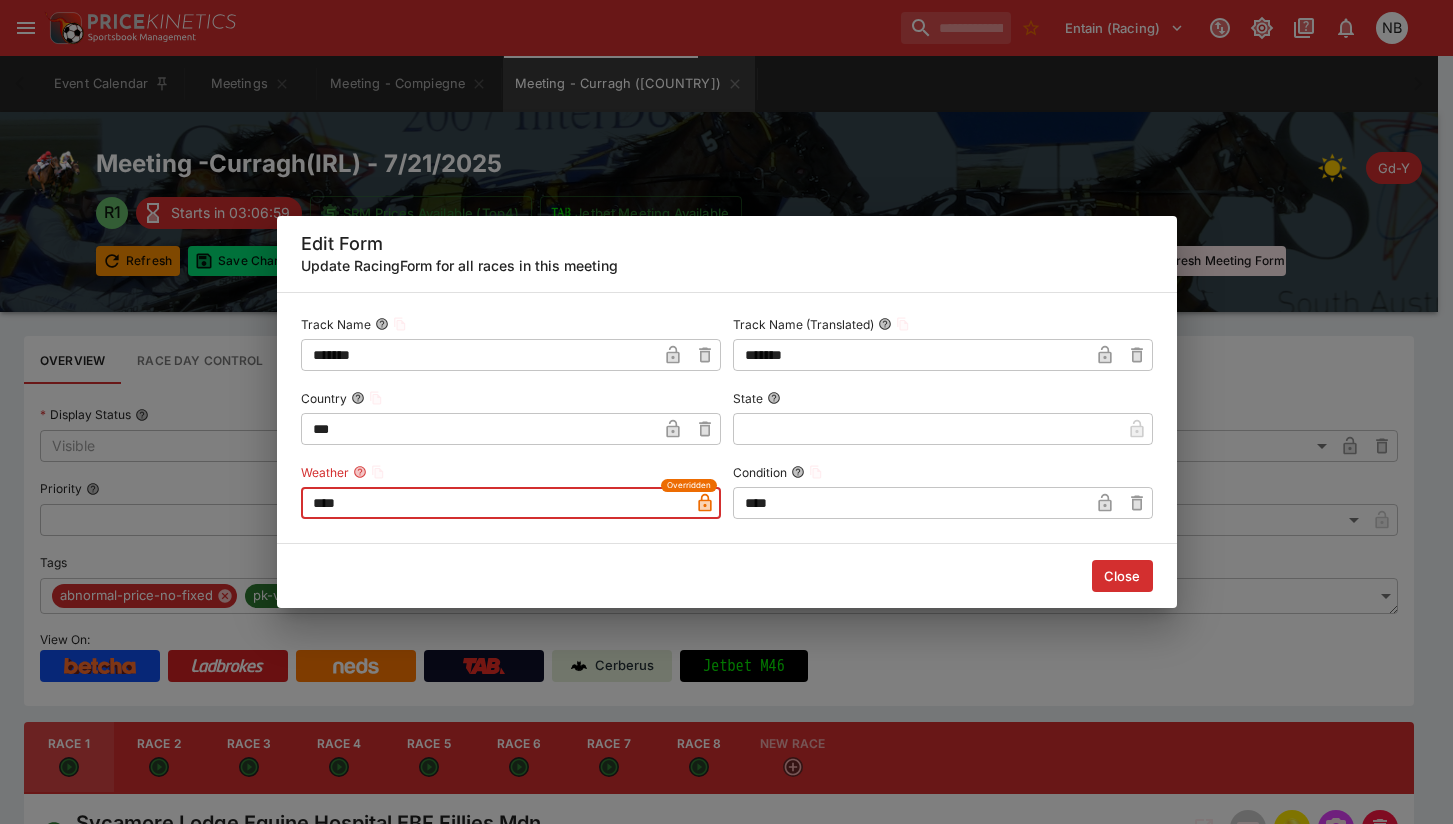 drag, startPoint x: 915, startPoint y: 502, endPoint x: 451, endPoint y: 462, distance: 465.72095 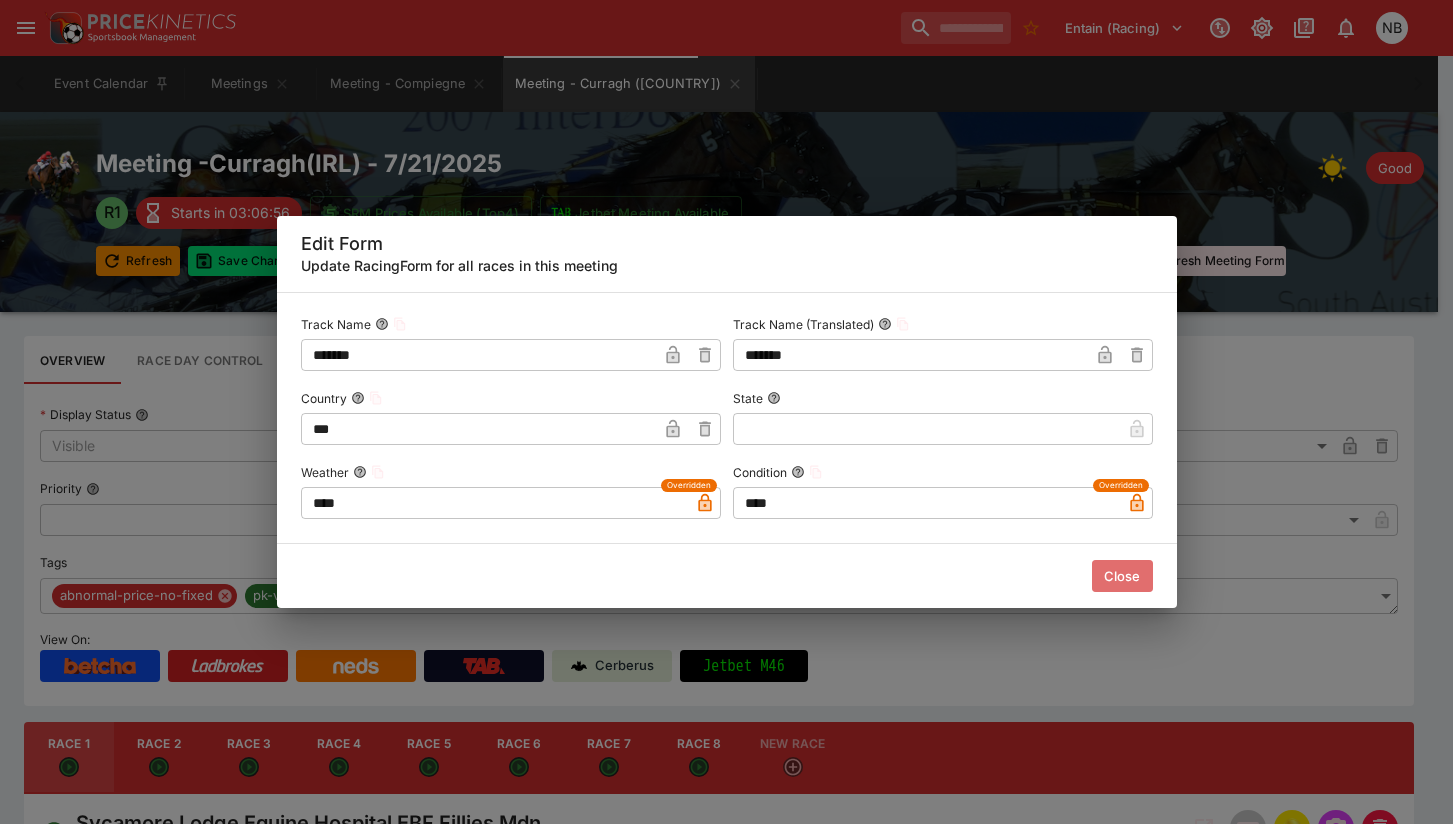 click on "Close" at bounding box center [1122, 576] 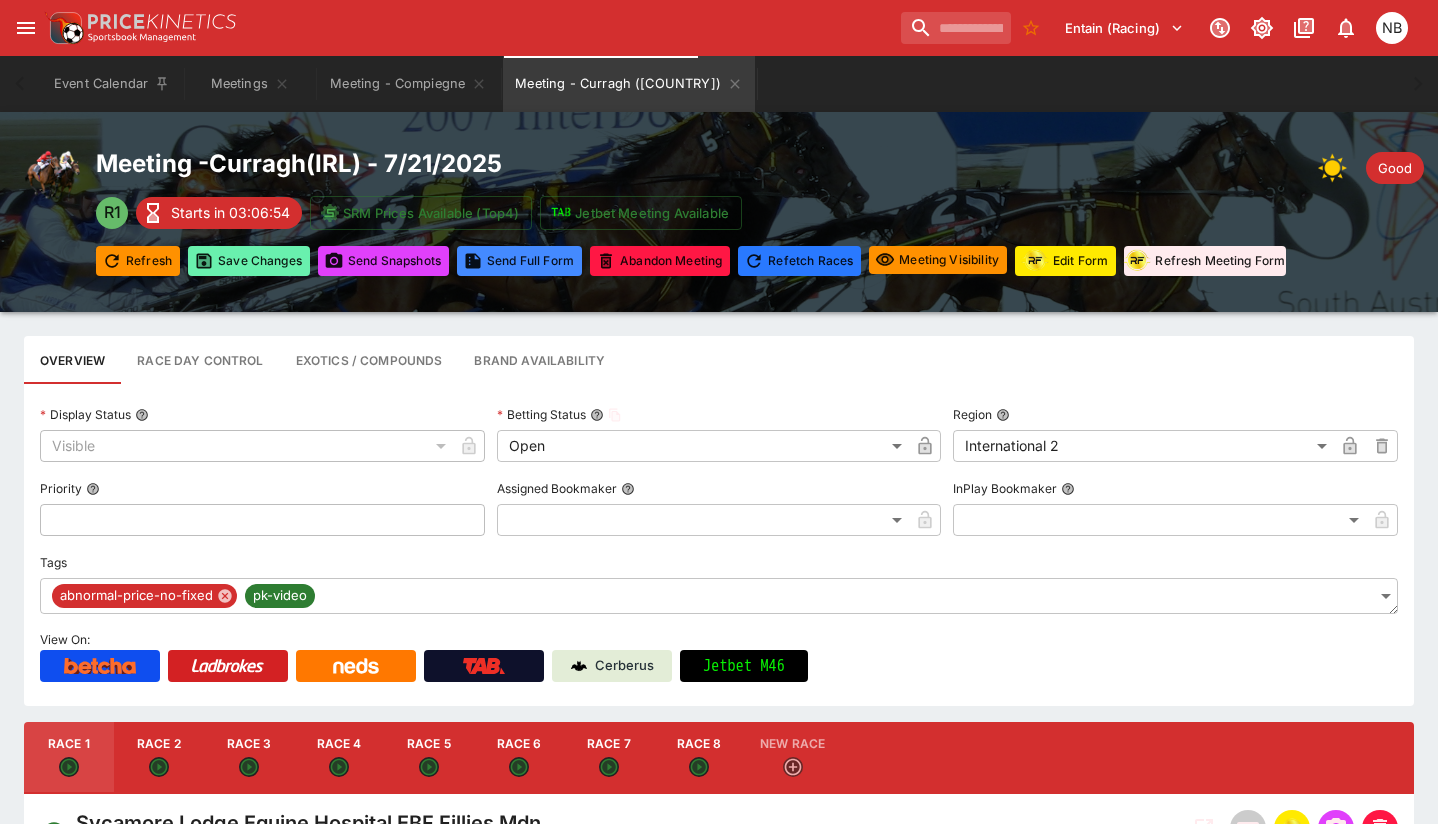 click on "Save Changes" at bounding box center (249, 261) 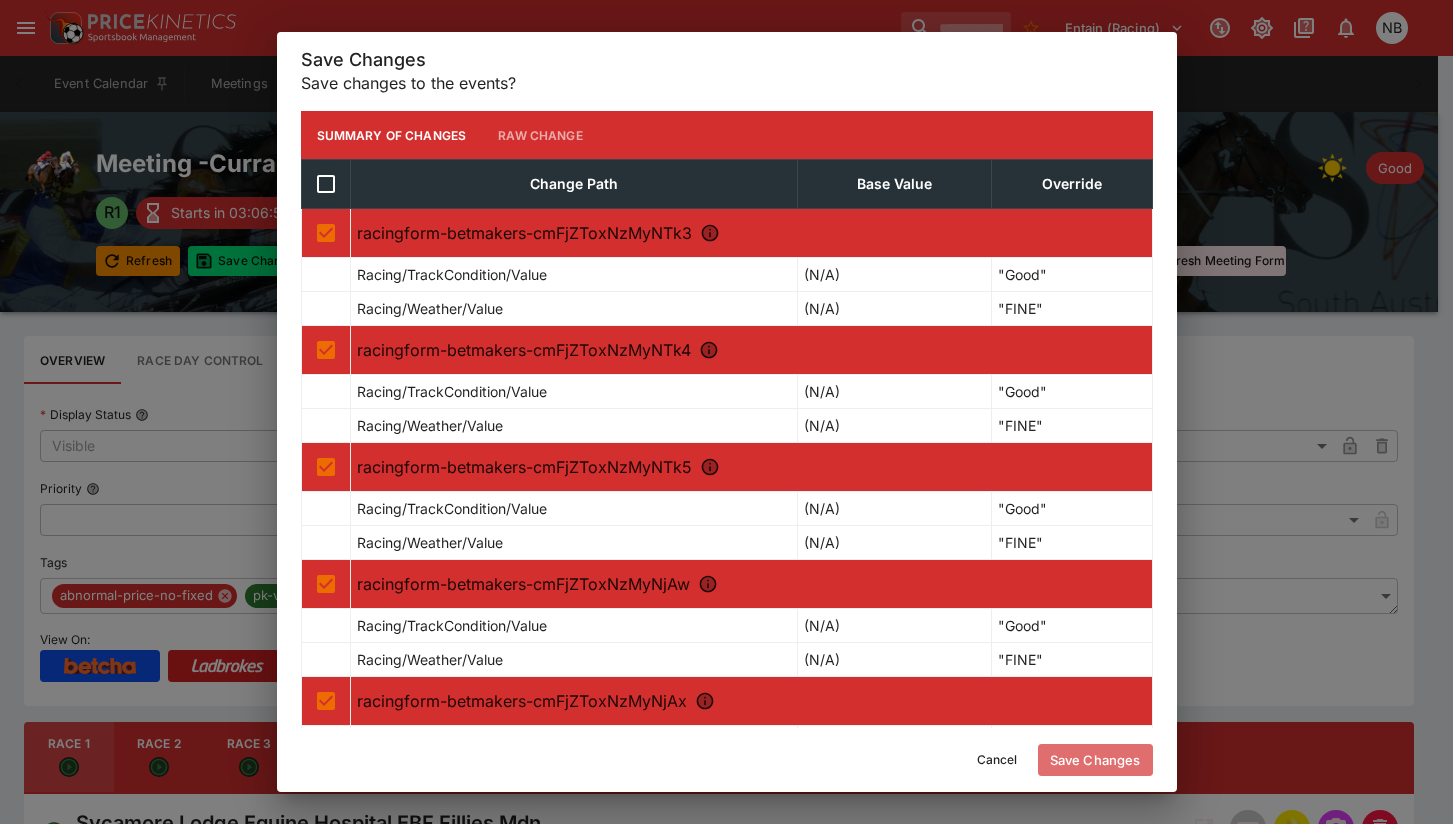 click on "Save Changes" at bounding box center [1095, 760] 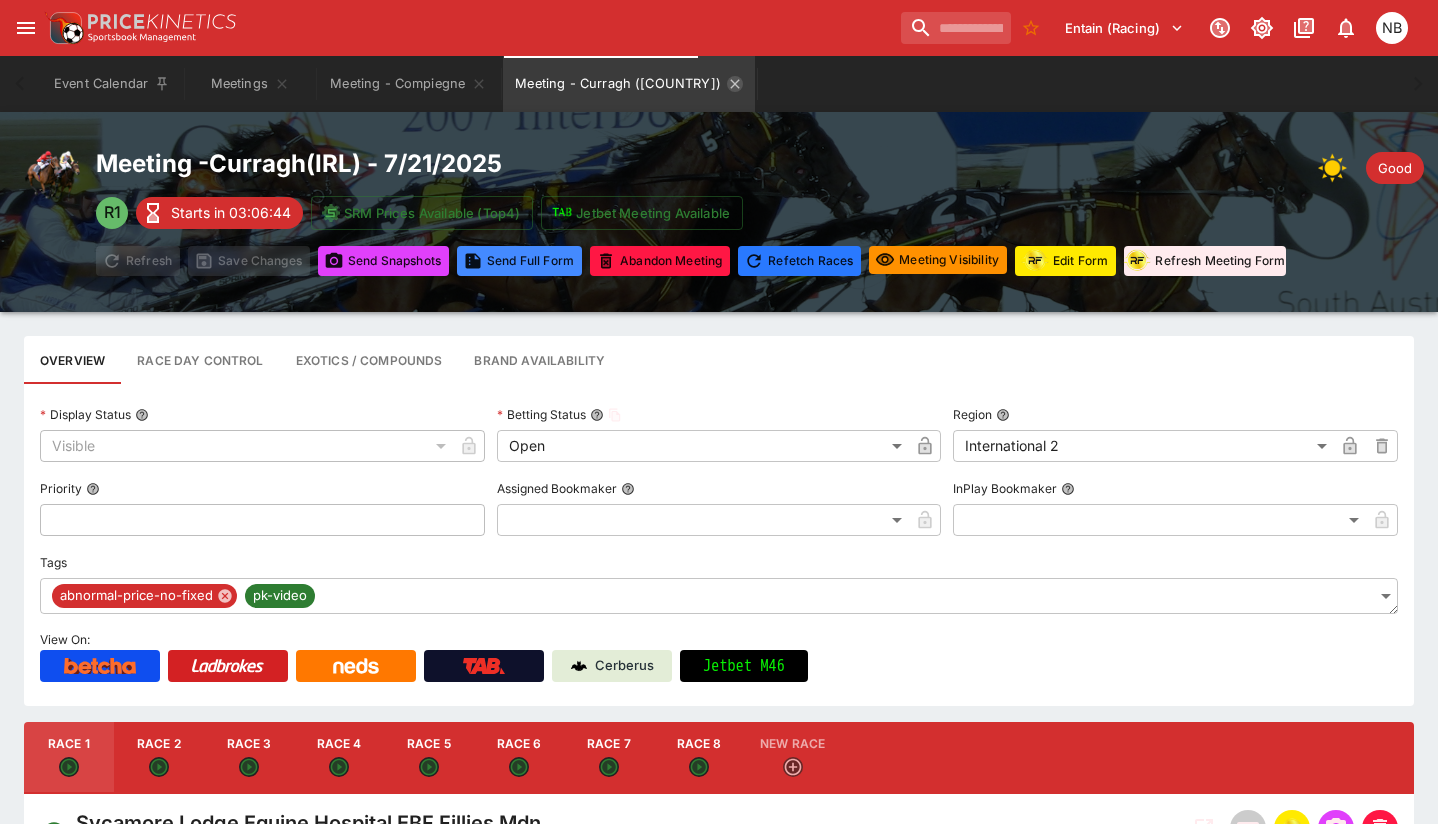 click 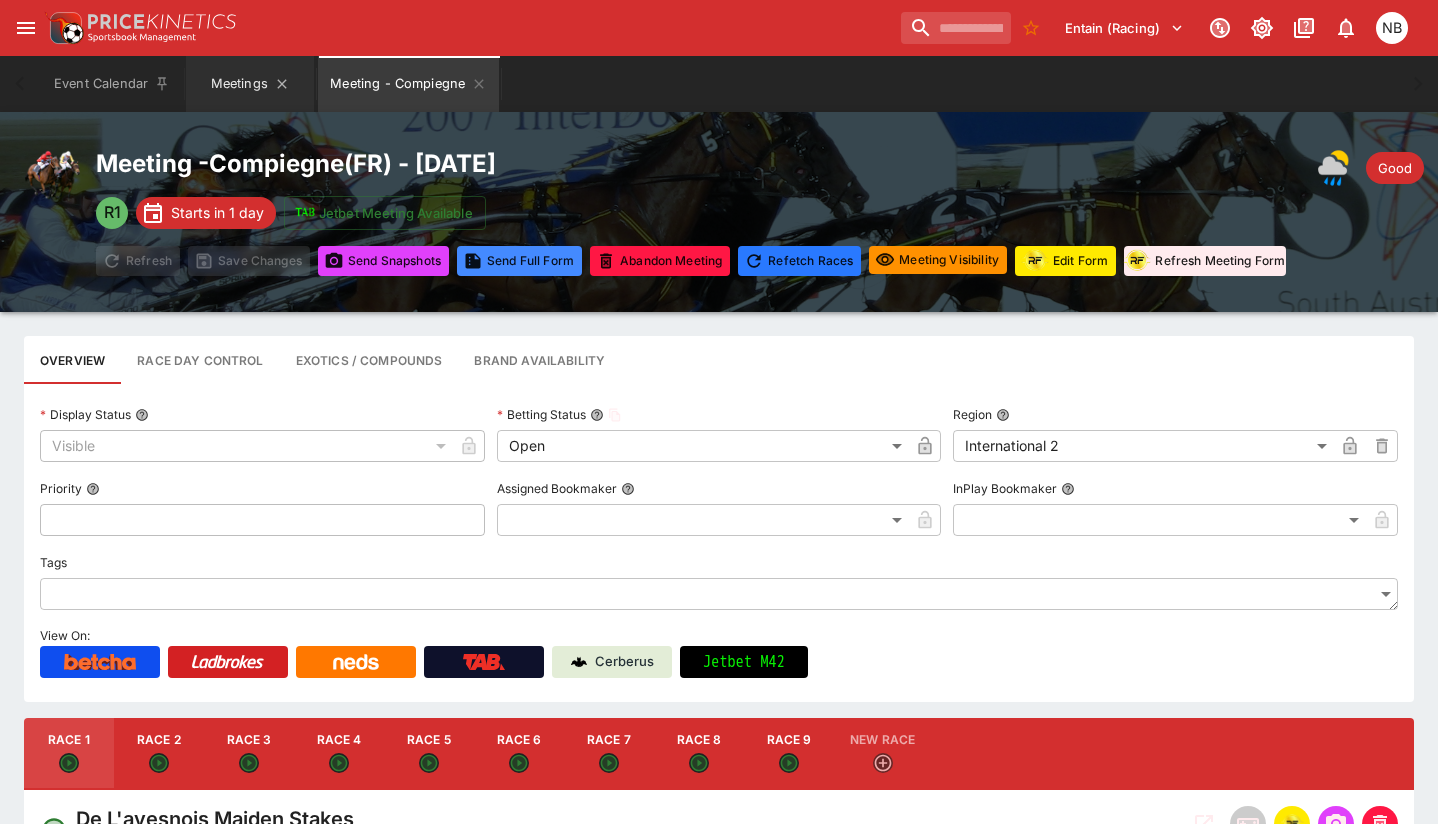 click on "Meetings" at bounding box center [250, 84] 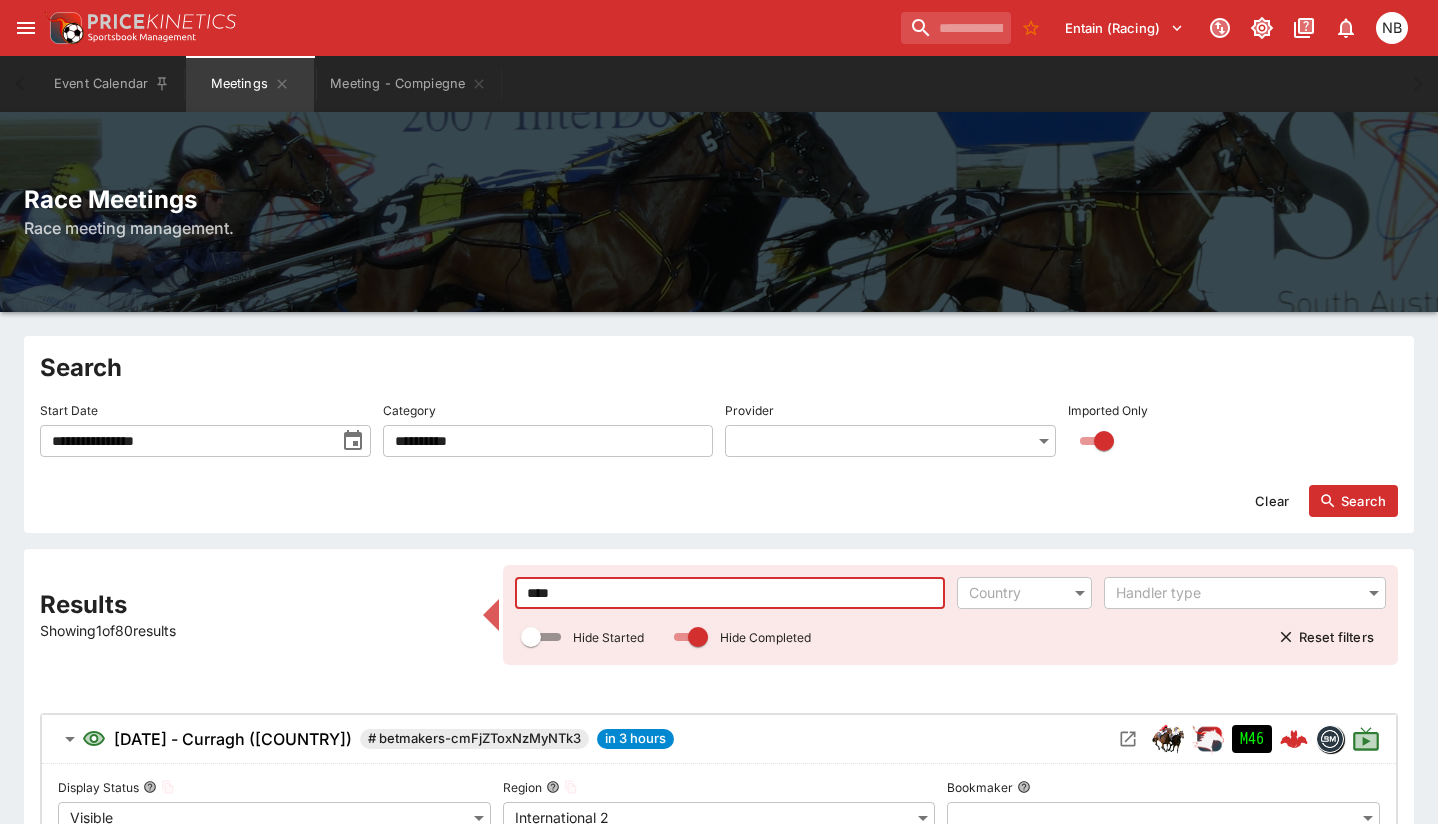 drag, startPoint x: 417, startPoint y: 537, endPoint x: 102, endPoint y: 498, distance: 317.4051 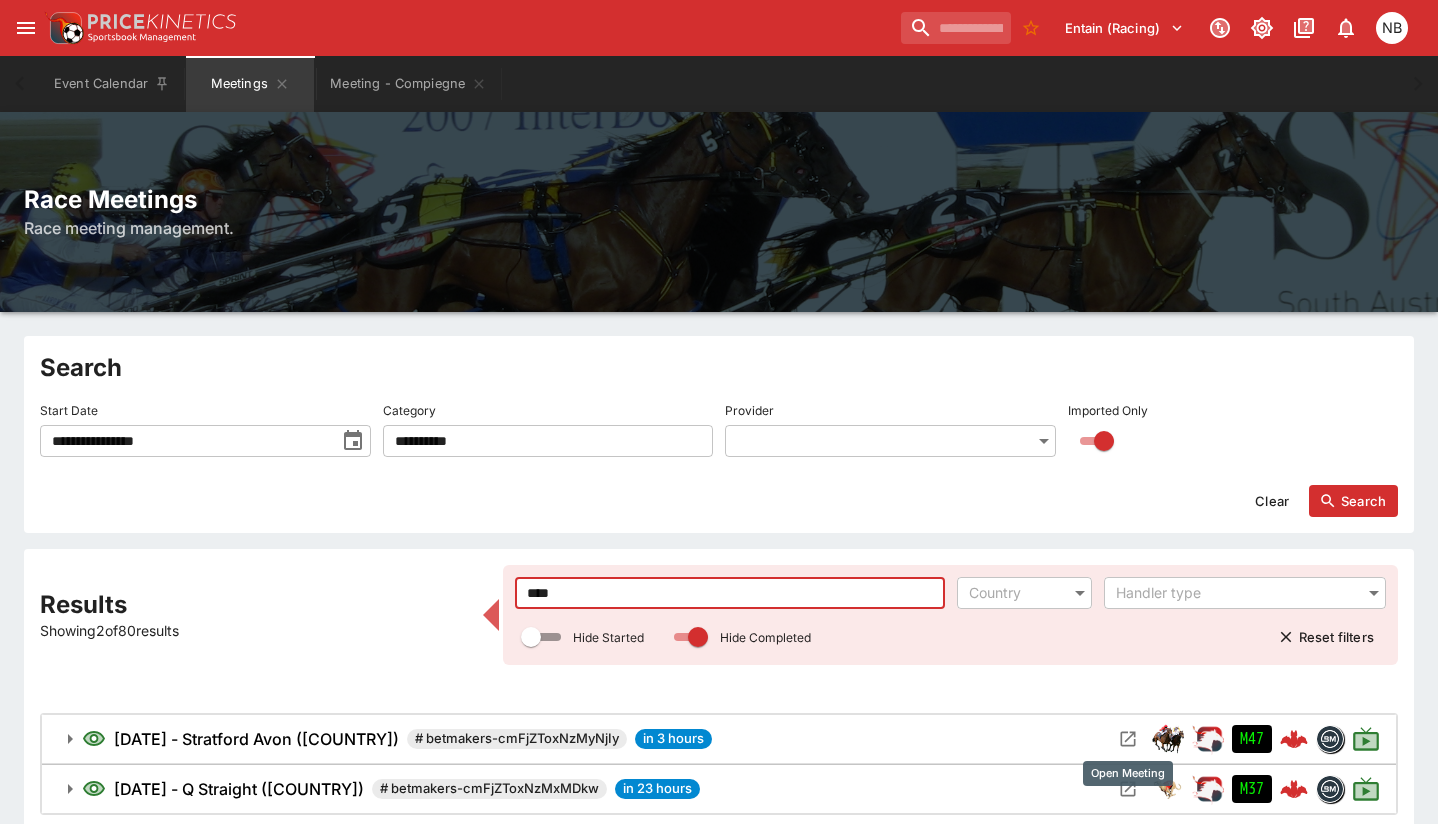 click 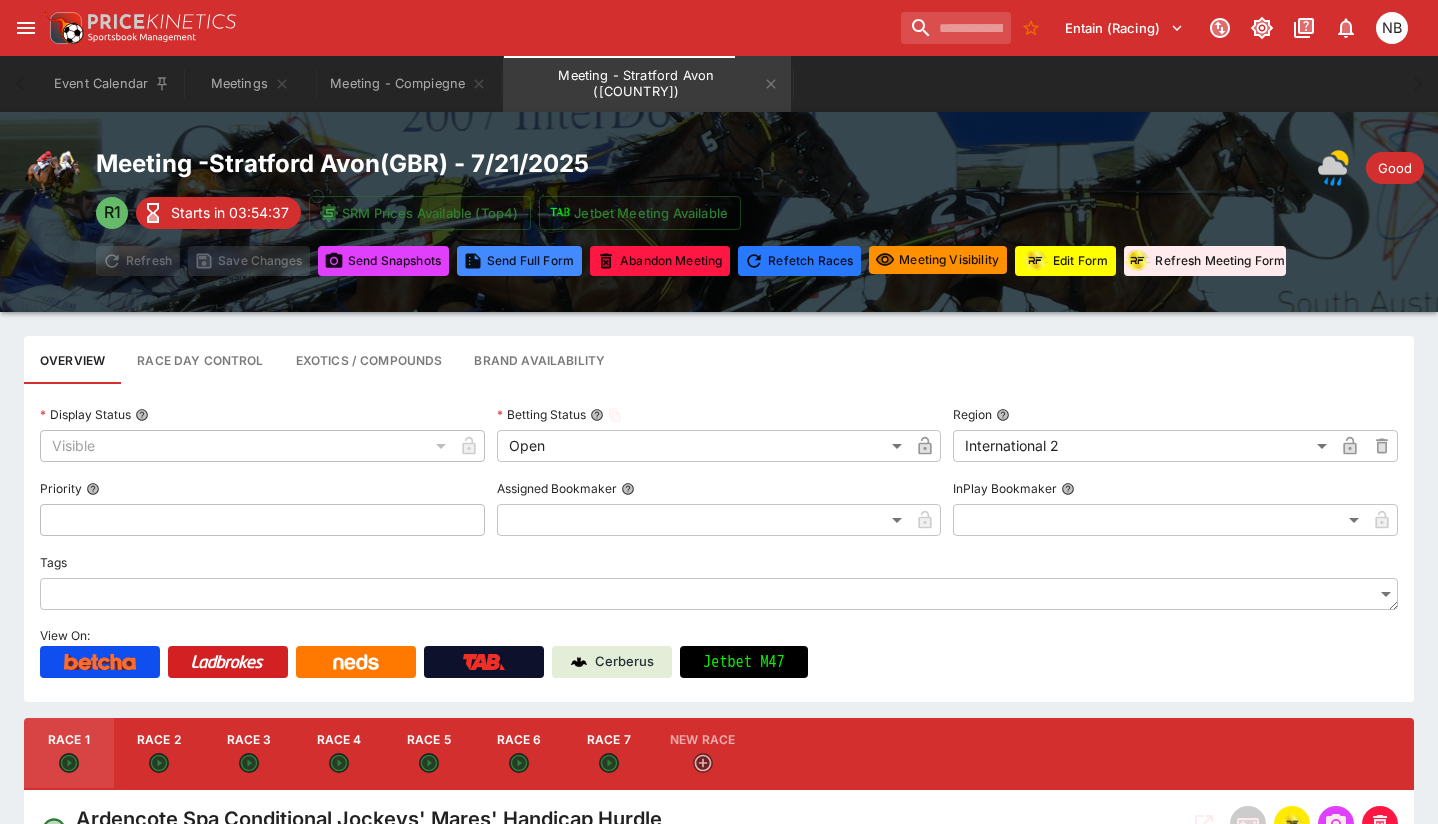 click on "Edit Form" at bounding box center [1065, 261] 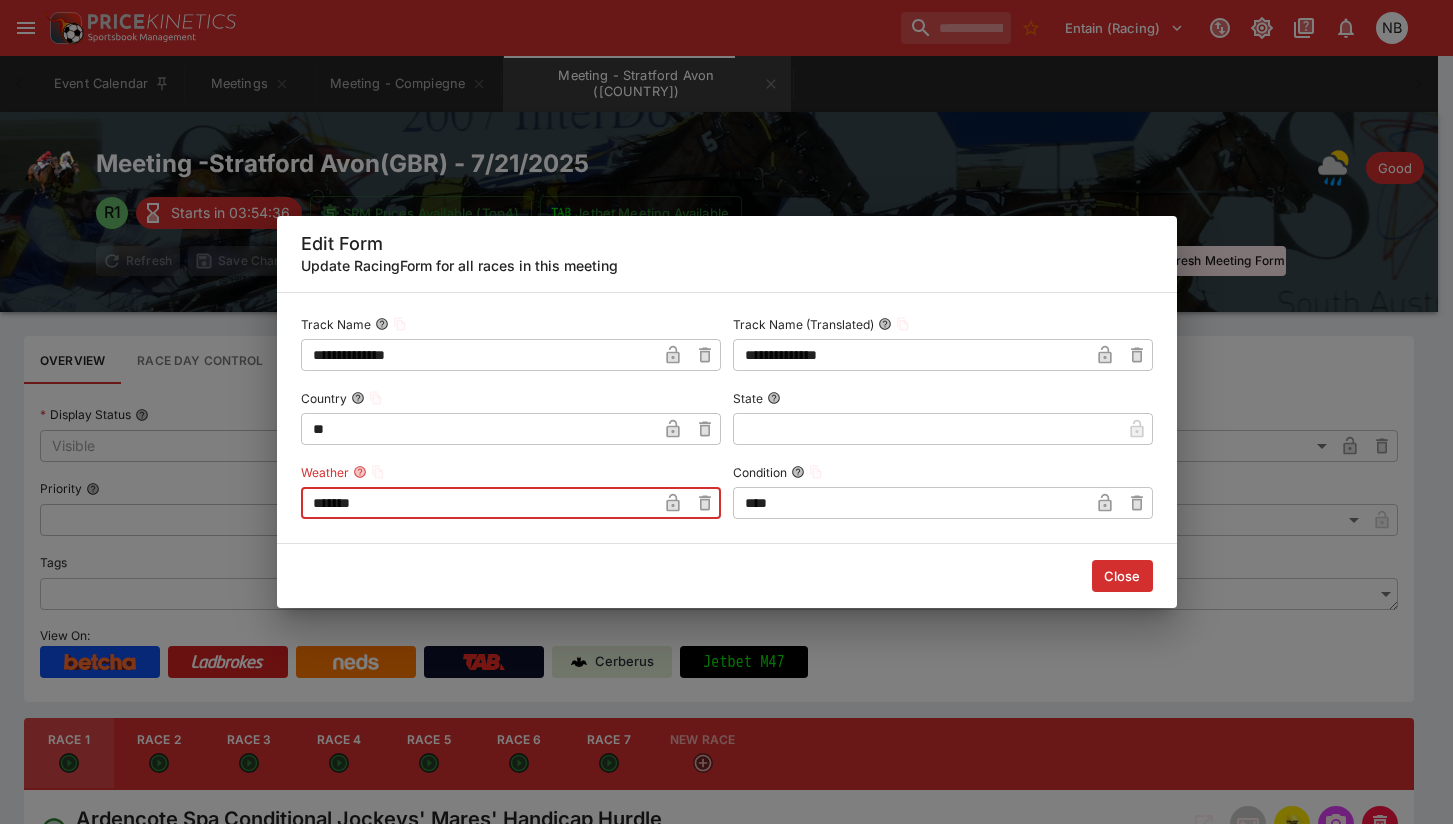 drag, startPoint x: 430, startPoint y: 504, endPoint x: -156, endPoint y: 369, distance: 601.3493 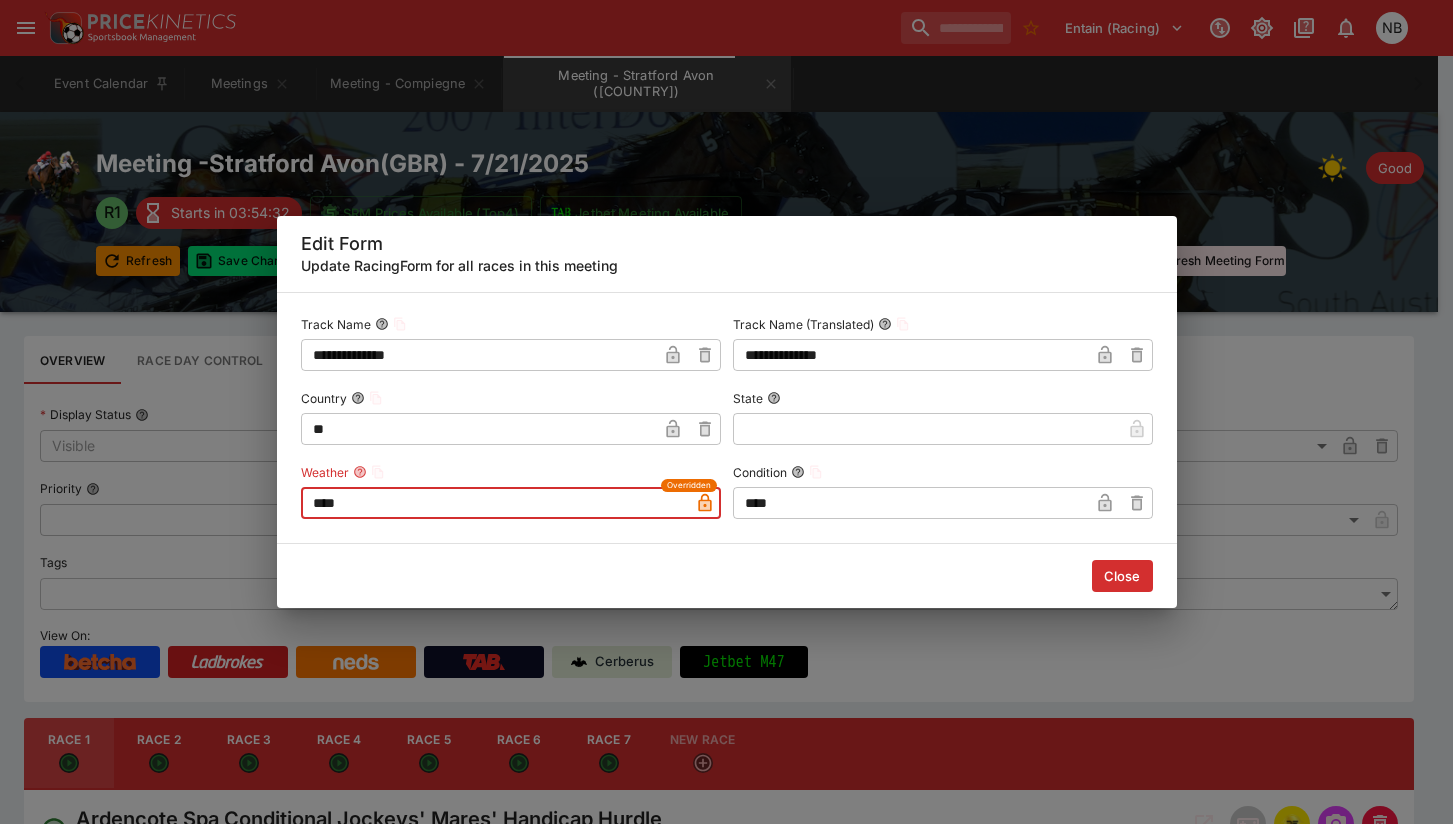 click 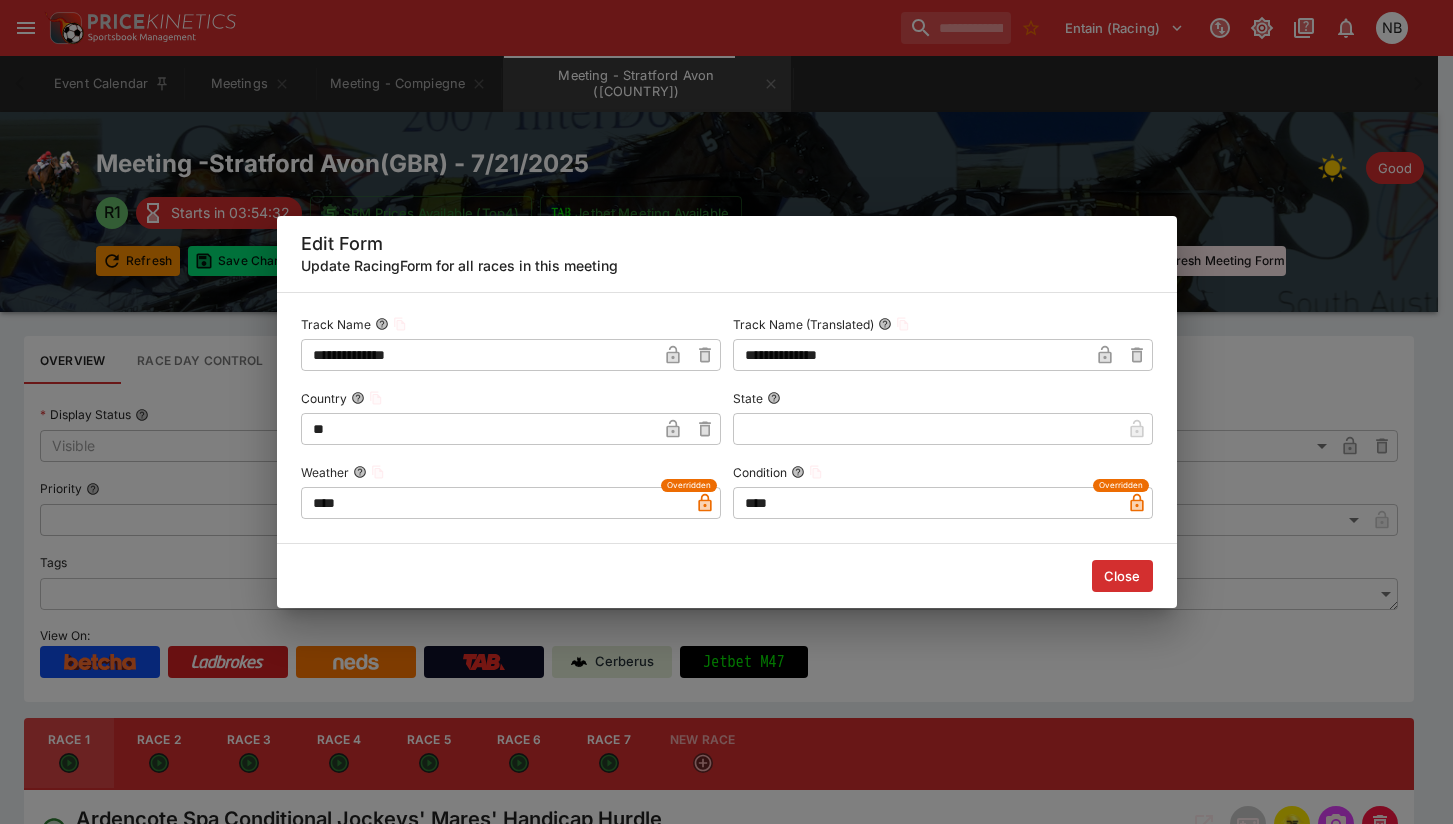 click on "Close" at bounding box center (1122, 576) 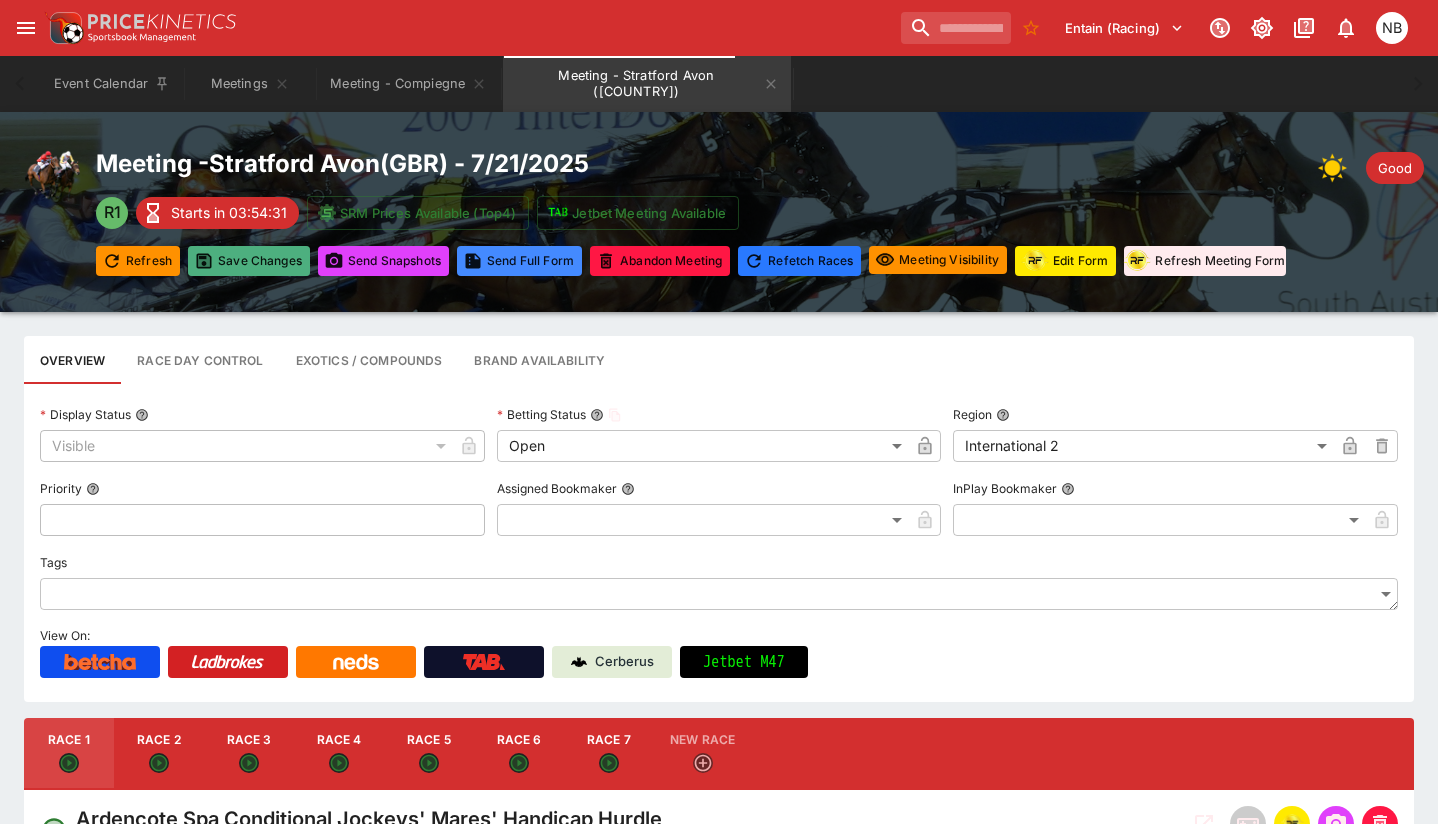 click on "Save Changes" at bounding box center [249, 261] 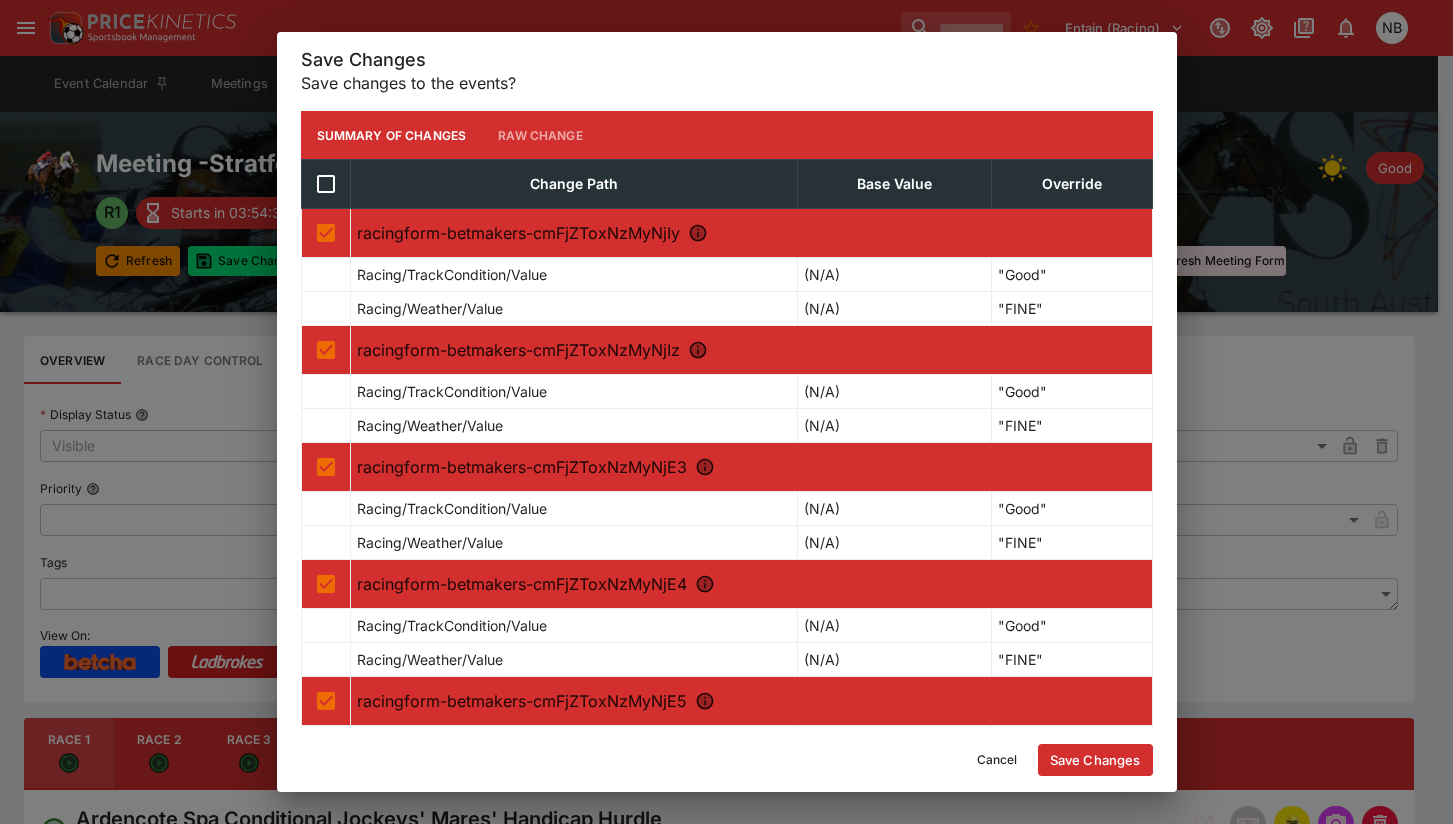 click on "Save Changes" at bounding box center (1095, 760) 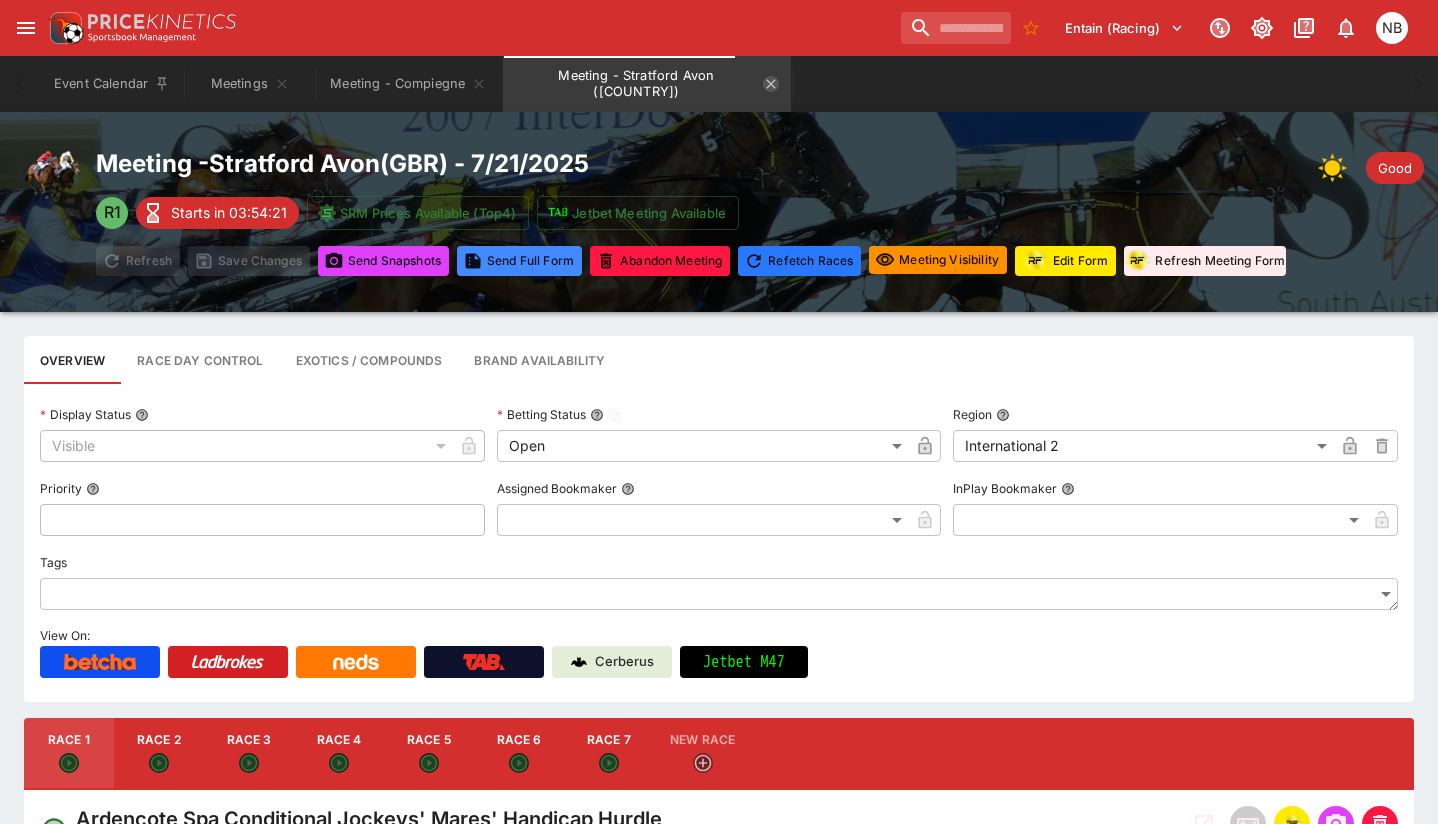 click 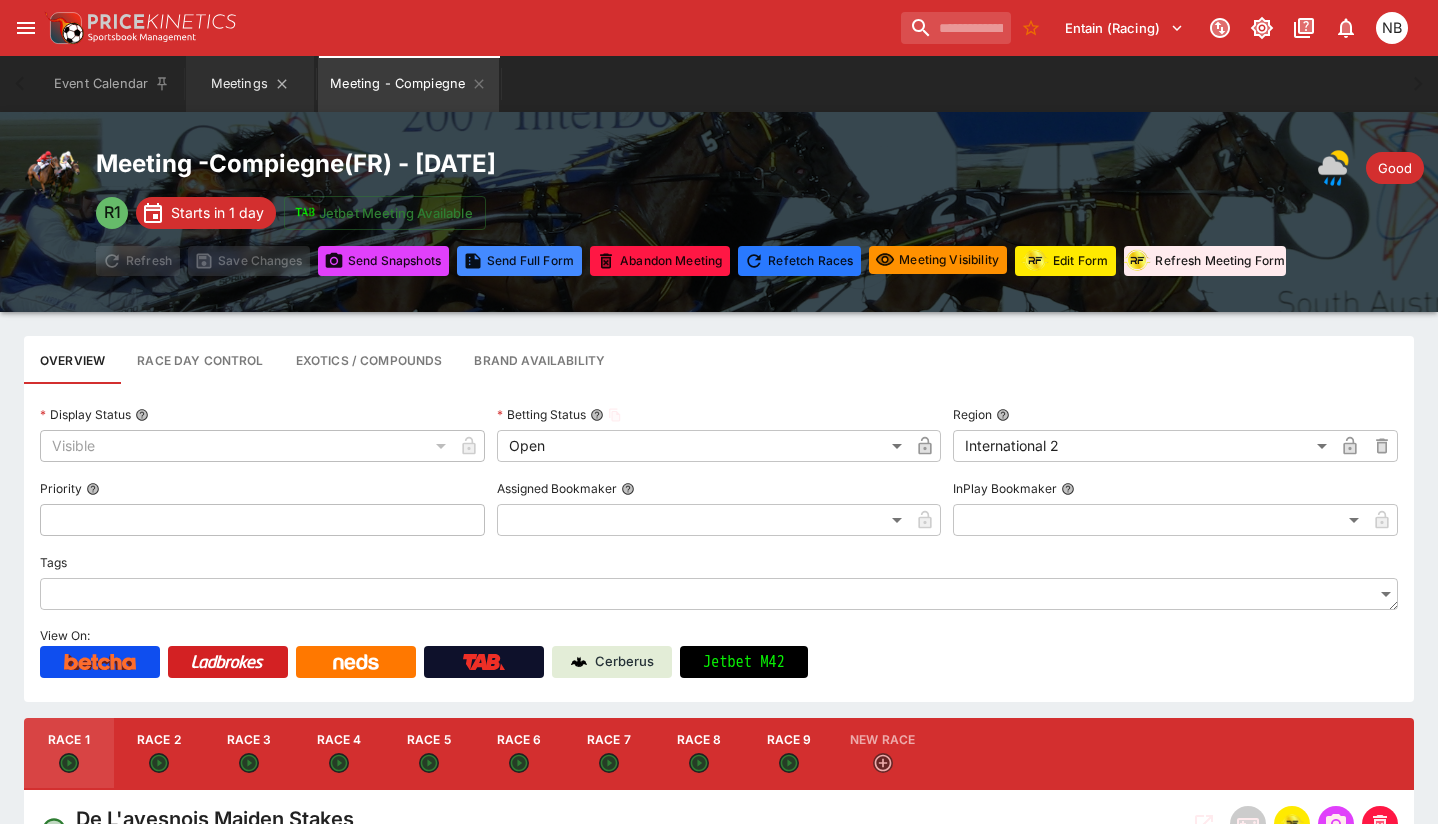 click on "Meetings" at bounding box center [250, 84] 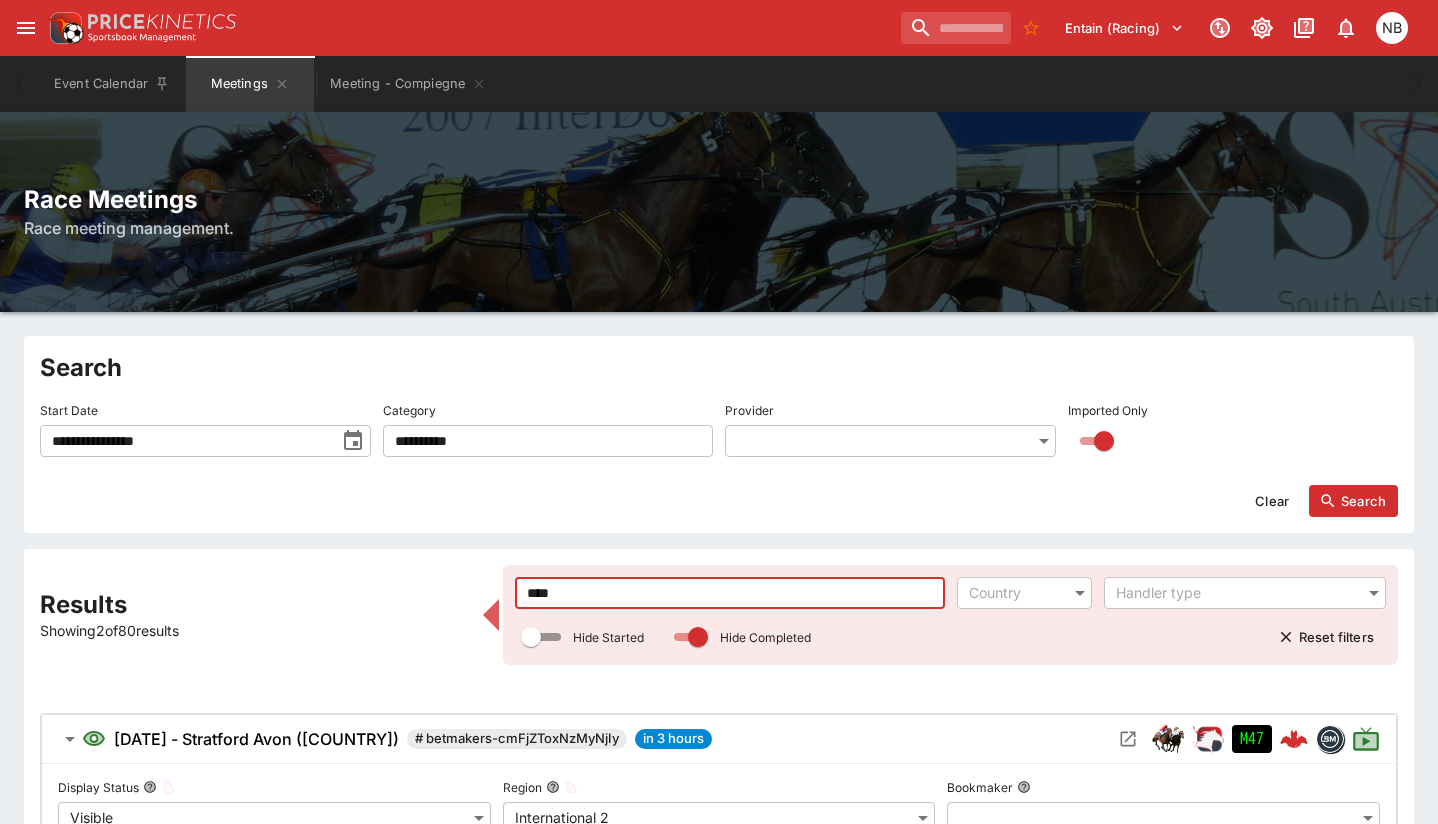 drag, startPoint x: 599, startPoint y: 593, endPoint x: 255, endPoint y: 494, distance: 357.96228 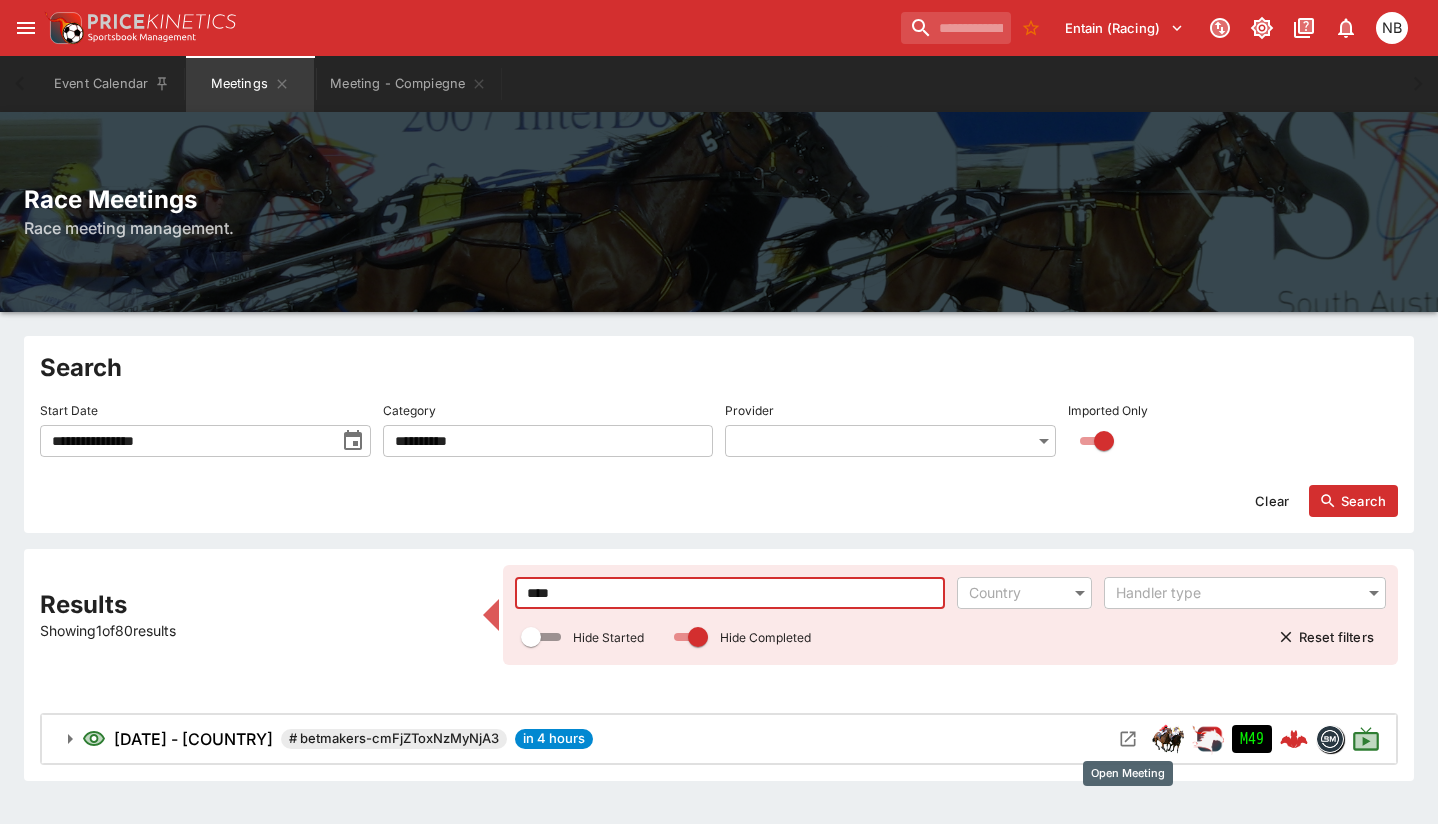 click 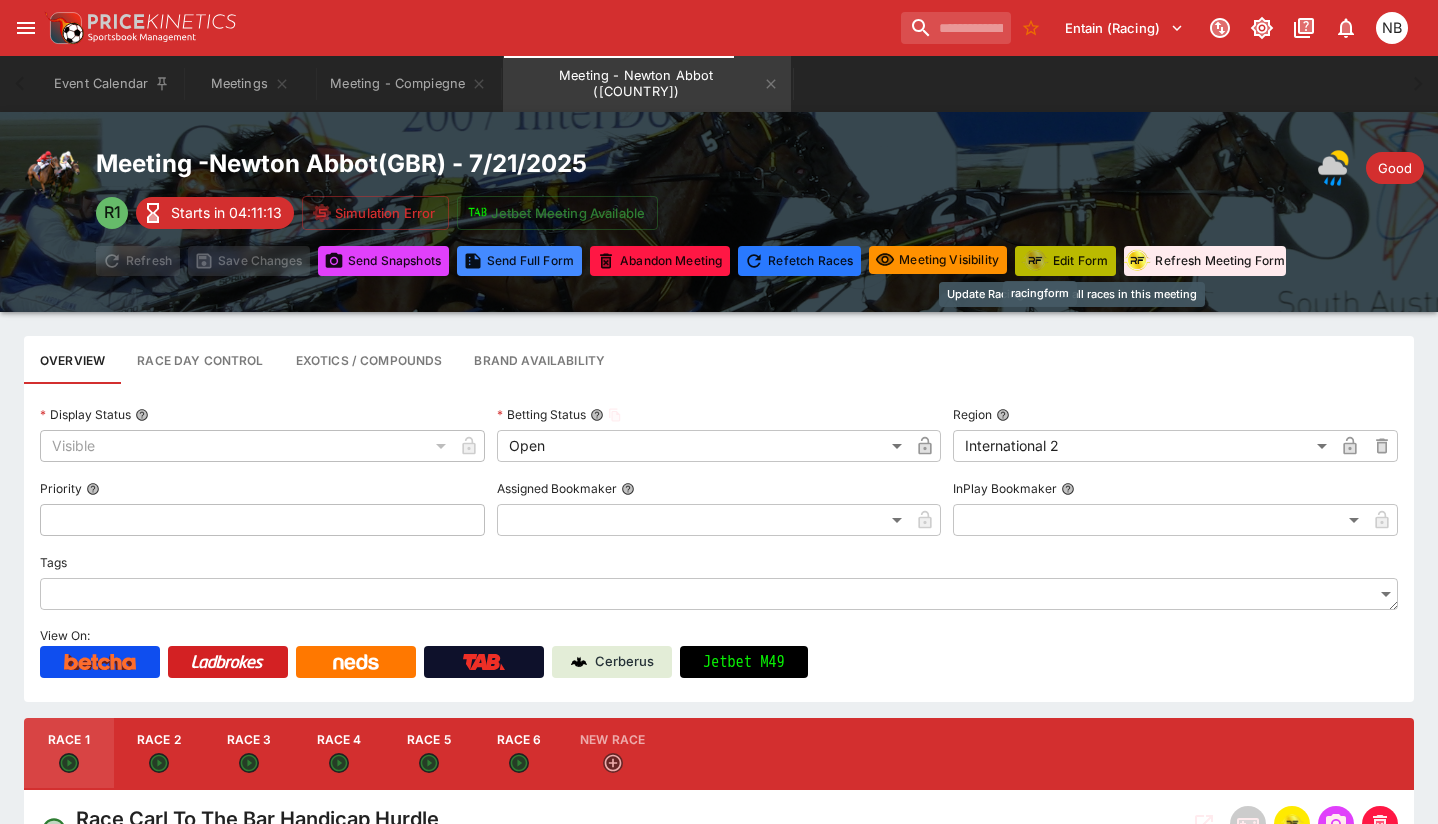 click at bounding box center (1035, 260) 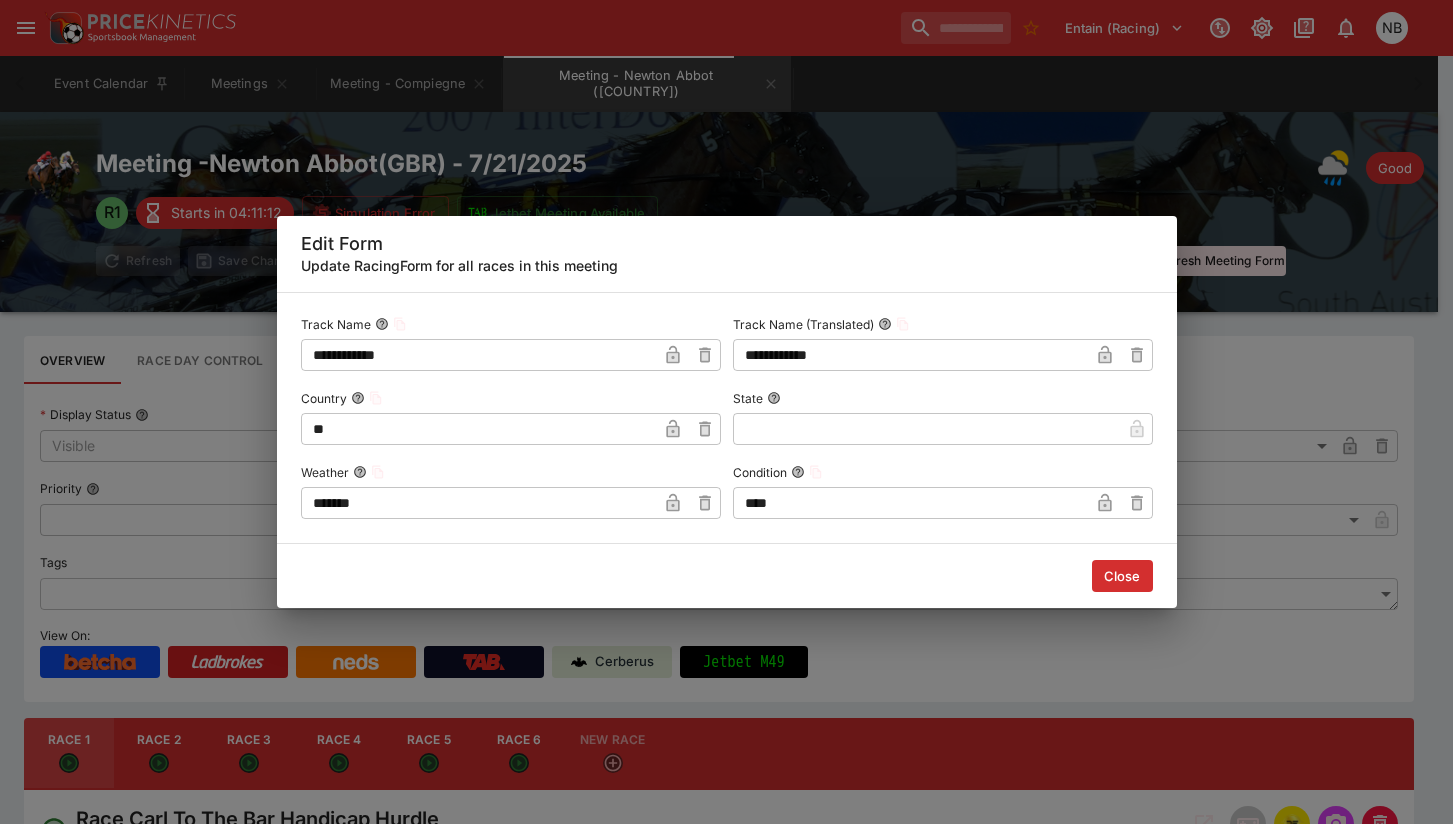 drag, startPoint x: 401, startPoint y: 487, endPoint x: 62, endPoint y: 414, distance: 346.7708 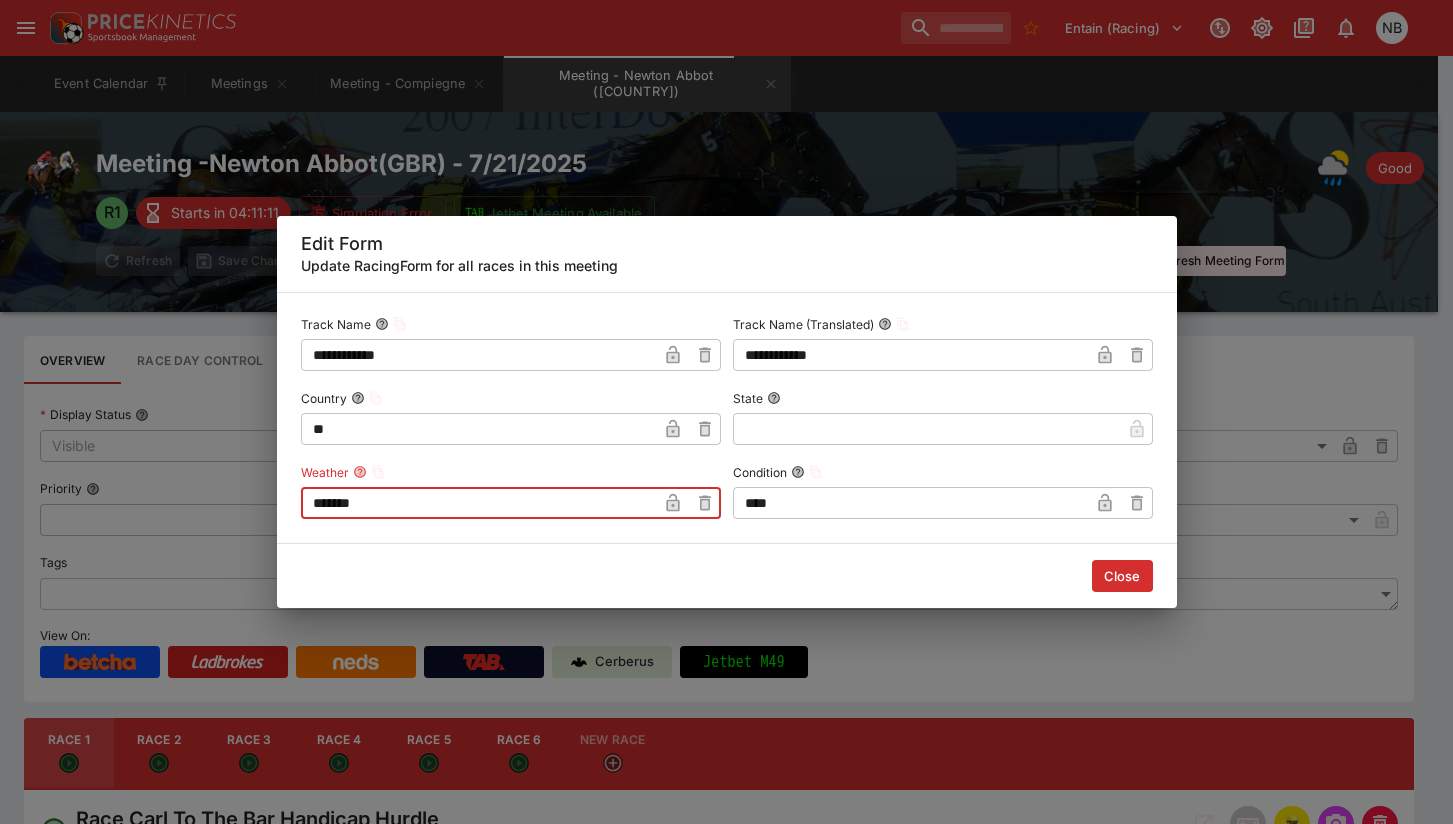 drag, startPoint x: 351, startPoint y: 501, endPoint x: 241, endPoint y: 483, distance: 111.463 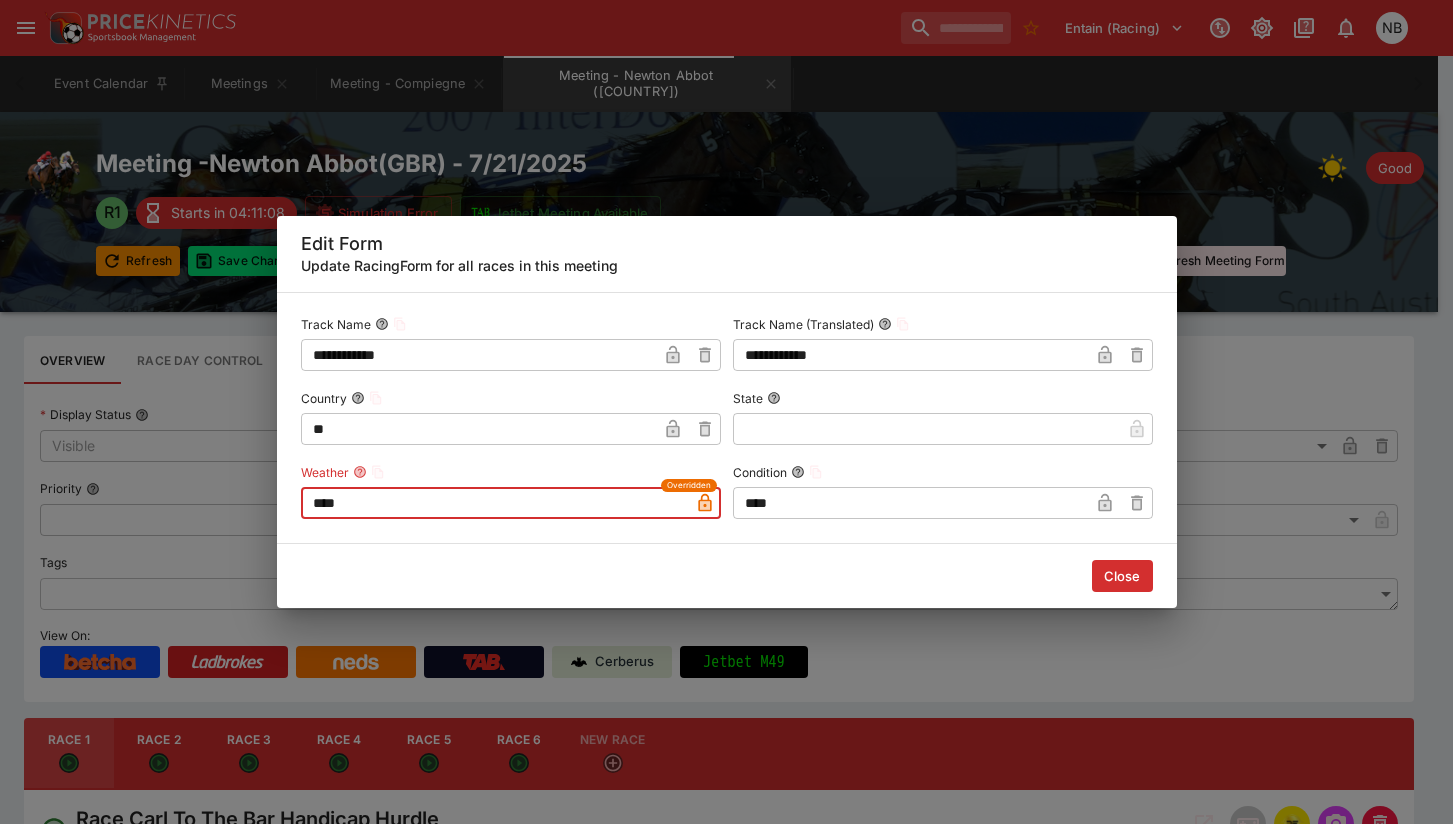 click at bounding box center (1105, 503) 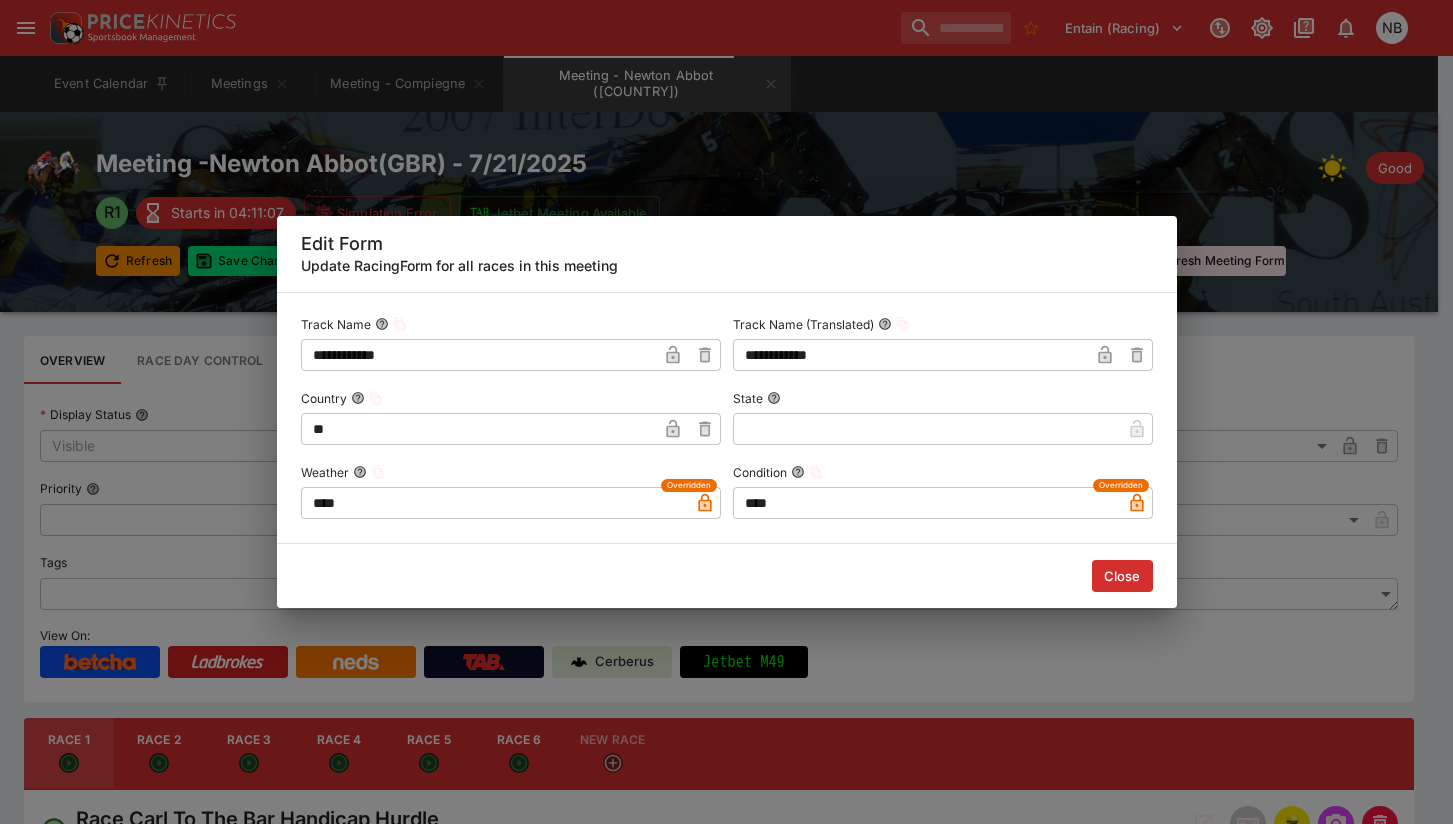 click on "Close" at bounding box center (1122, 576) 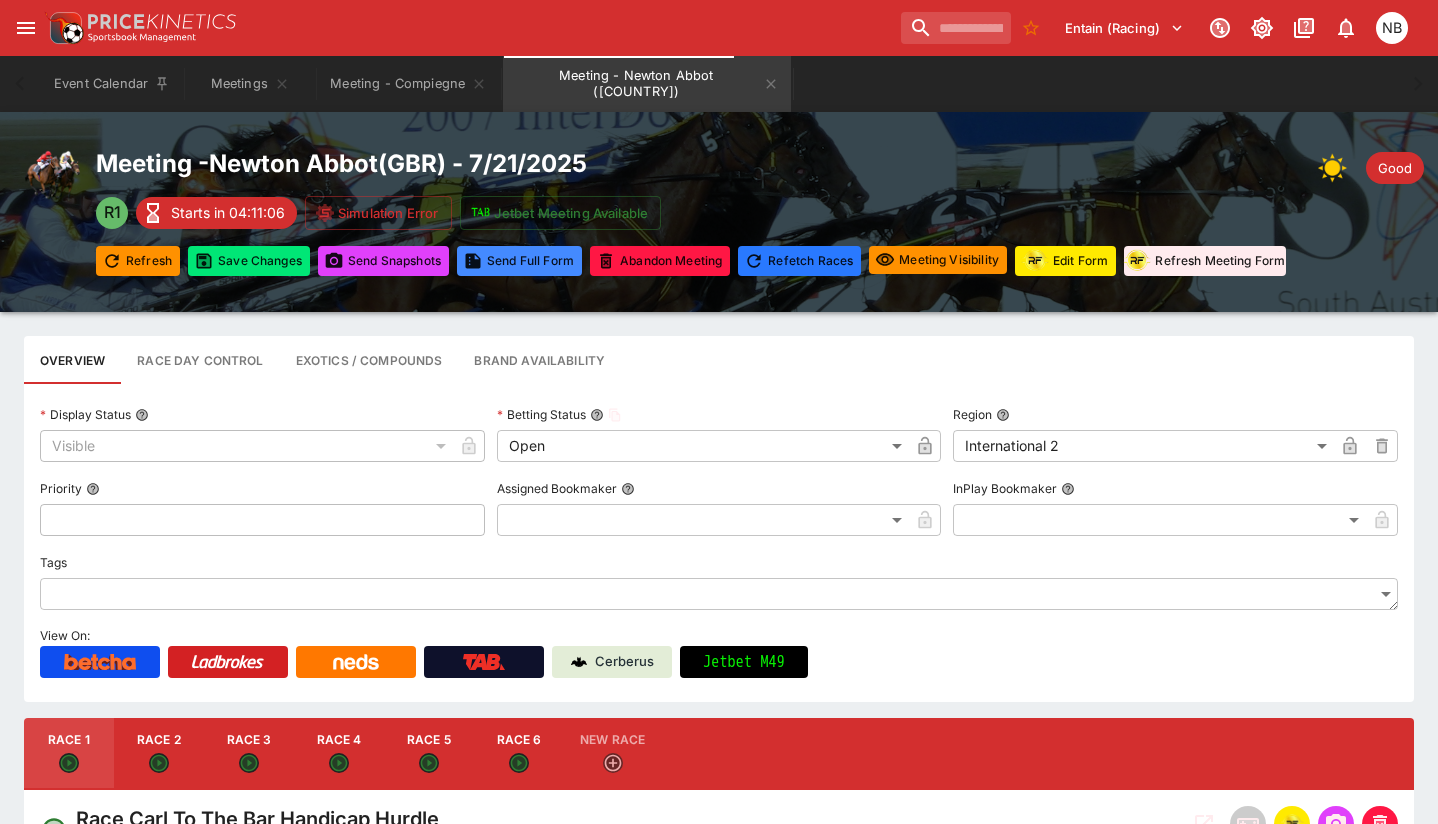 click on "Meeting -  Newton Abbot  ([COUNTRY]) -   [DATE] R1 Starts in 04:11:06 Simulation Error Jetbet Meeting Available Refresh Save Changes Send Snapshot s Send Full Form Abandon Meeting Refetch Races Meeting Visibility Edit Form Refresh Meeting Form Good" at bounding box center [719, 212] 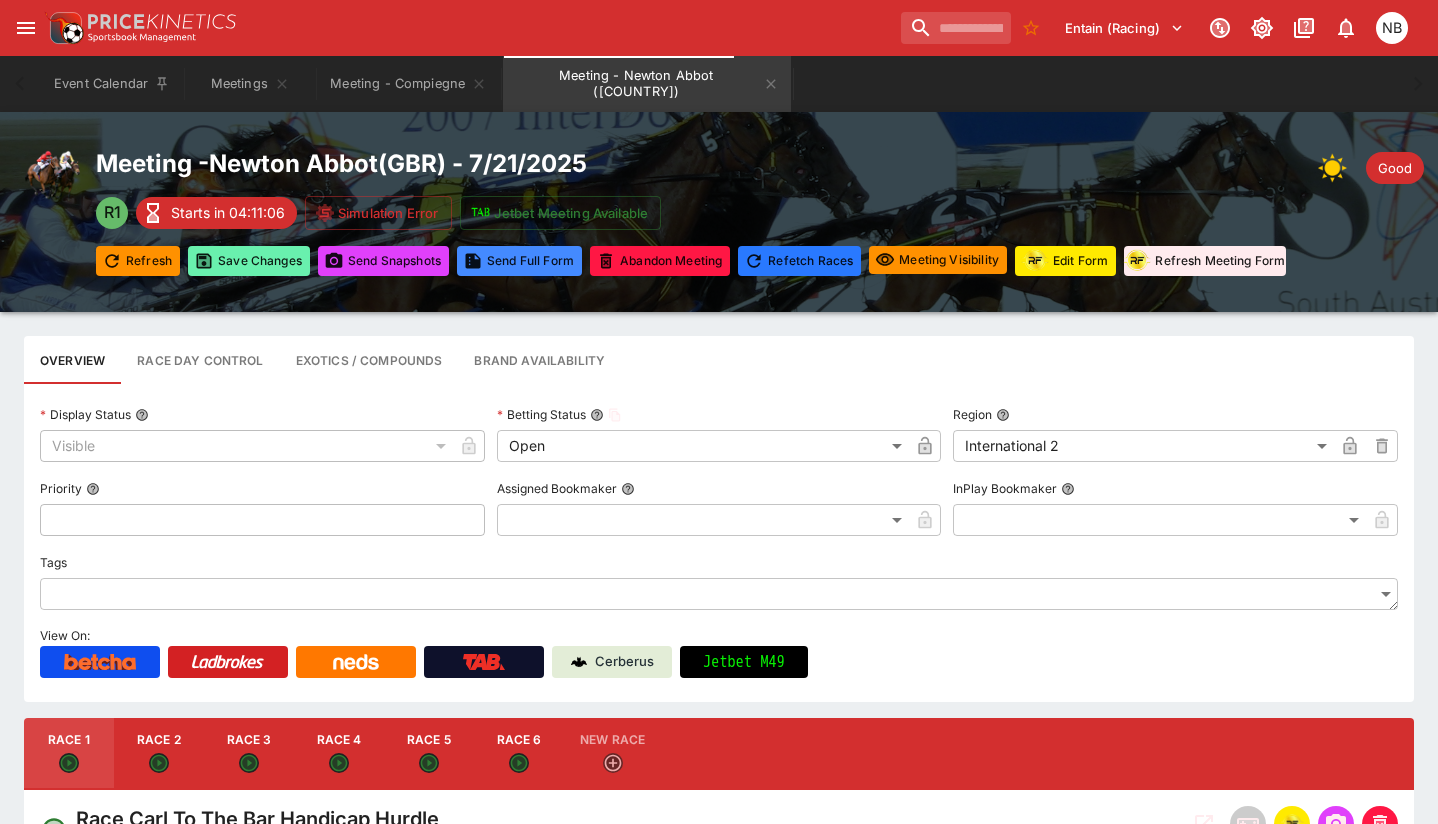 click on "Save Changes" at bounding box center [249, 261] 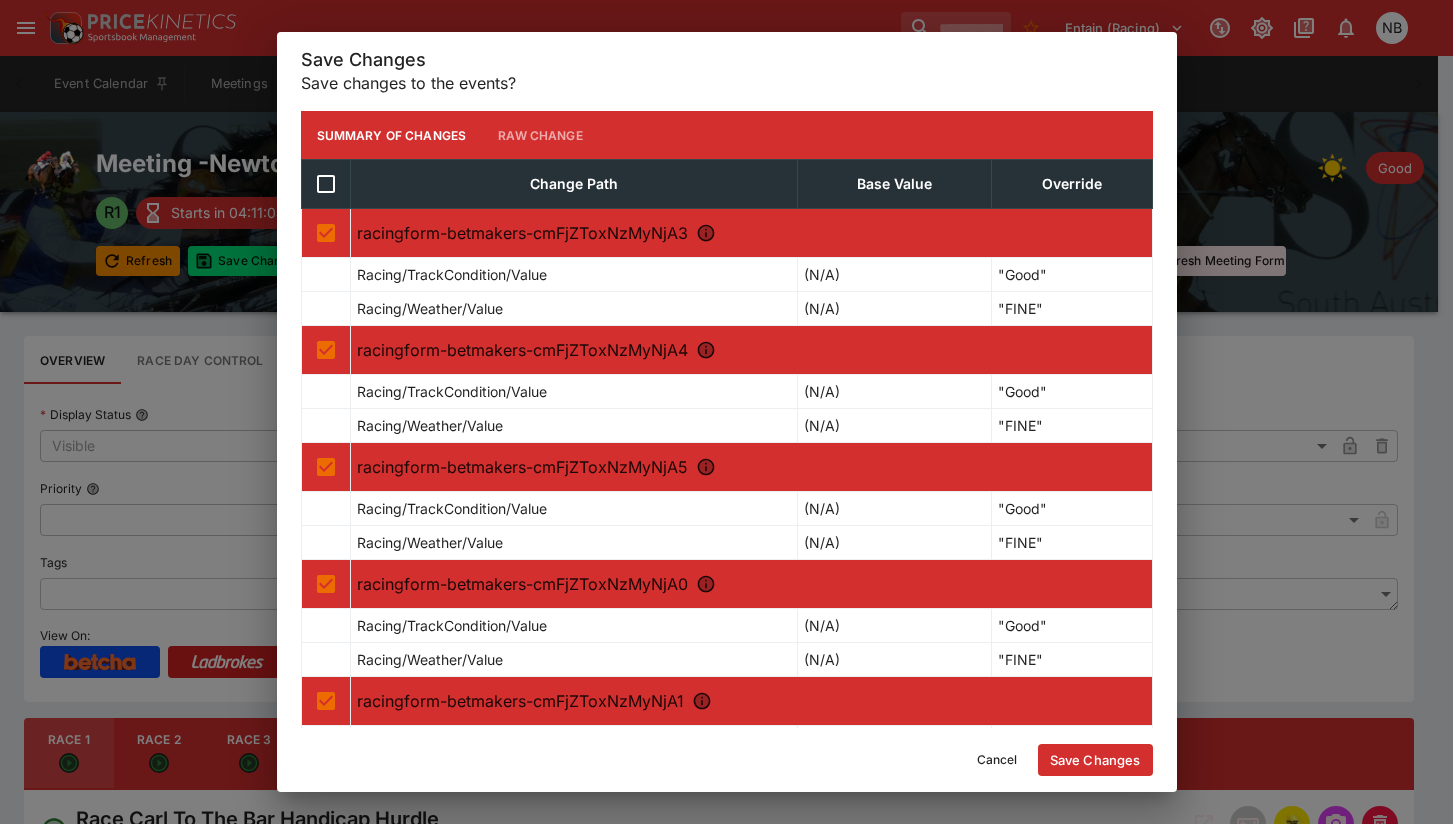 click on "Save Changes" at bounding box center (1095, 760) 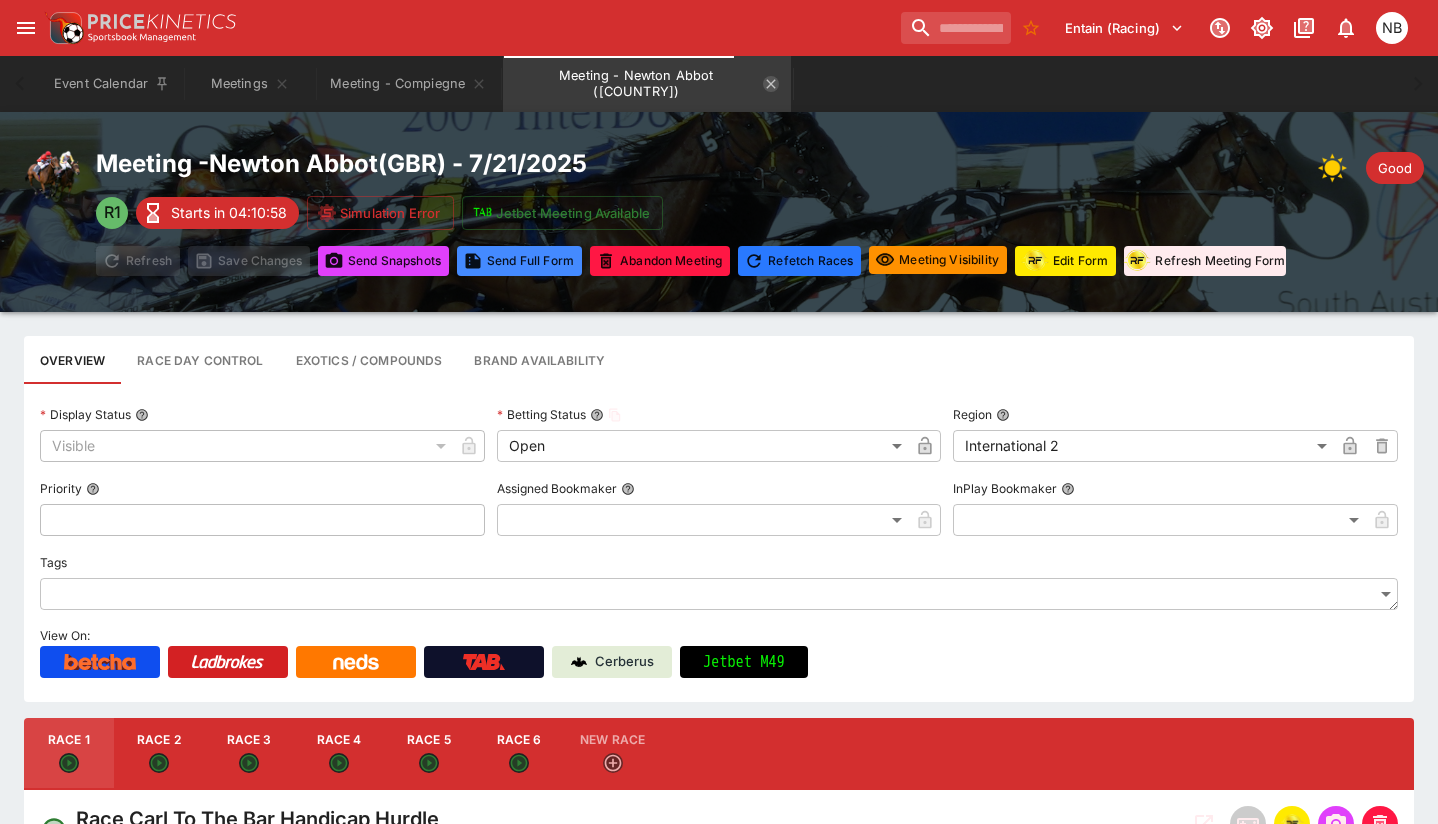 click 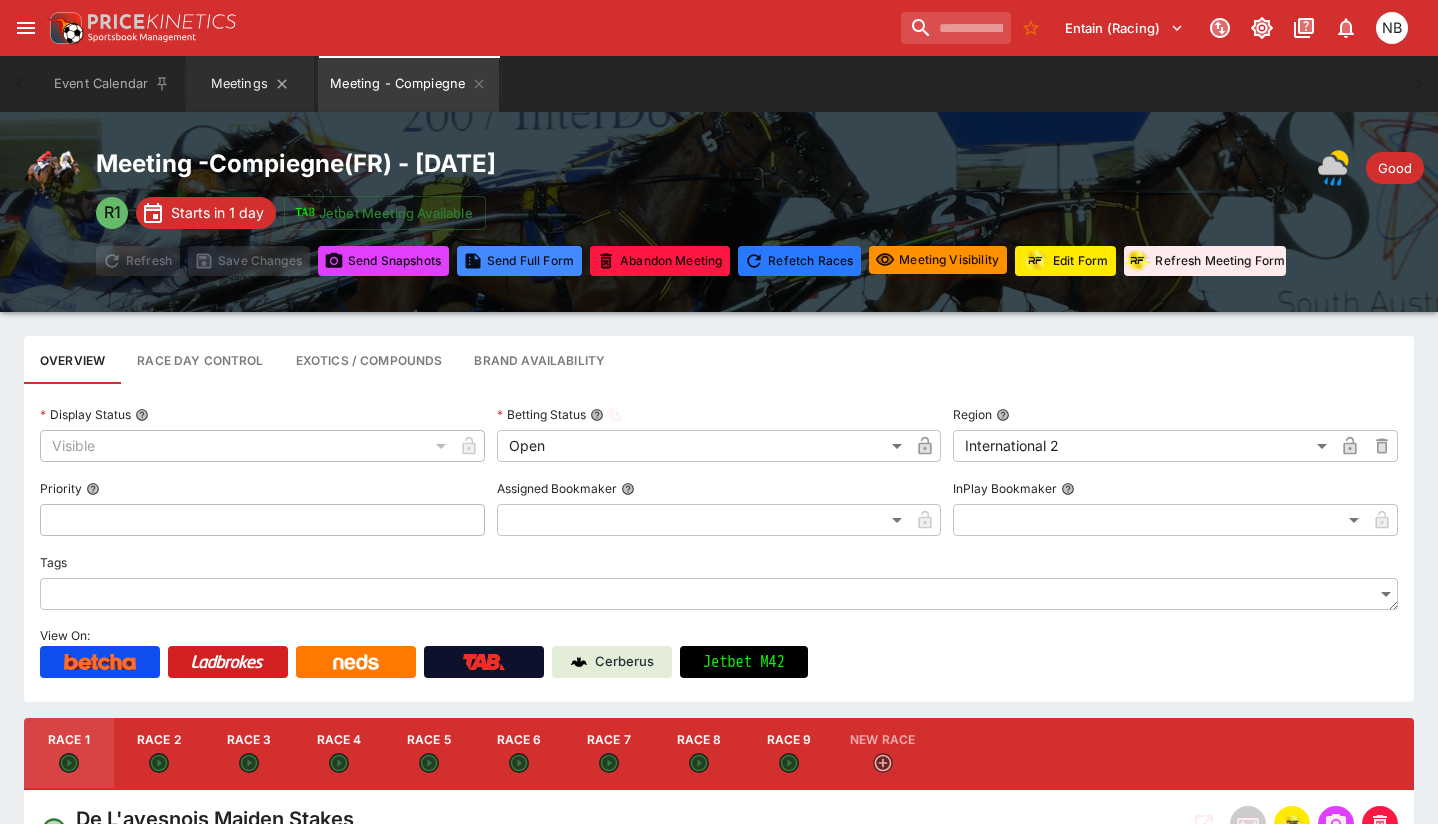 click on "Meetings" at bounding box center [250, 84] 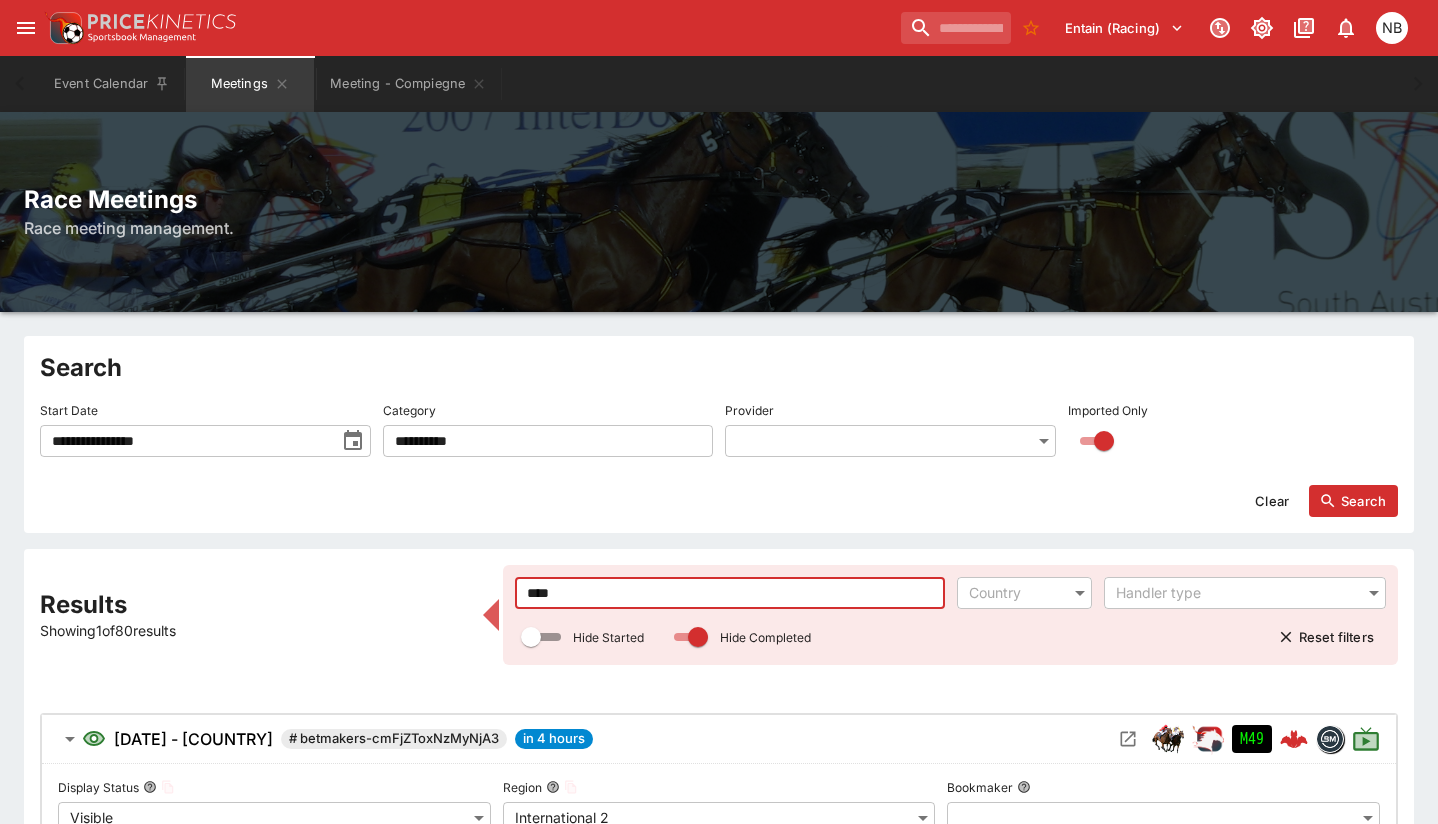 drag, startPoint x: 607, startPoint y: 585, endPoint x: 368, endPoint y: 521, distance: 247.4207 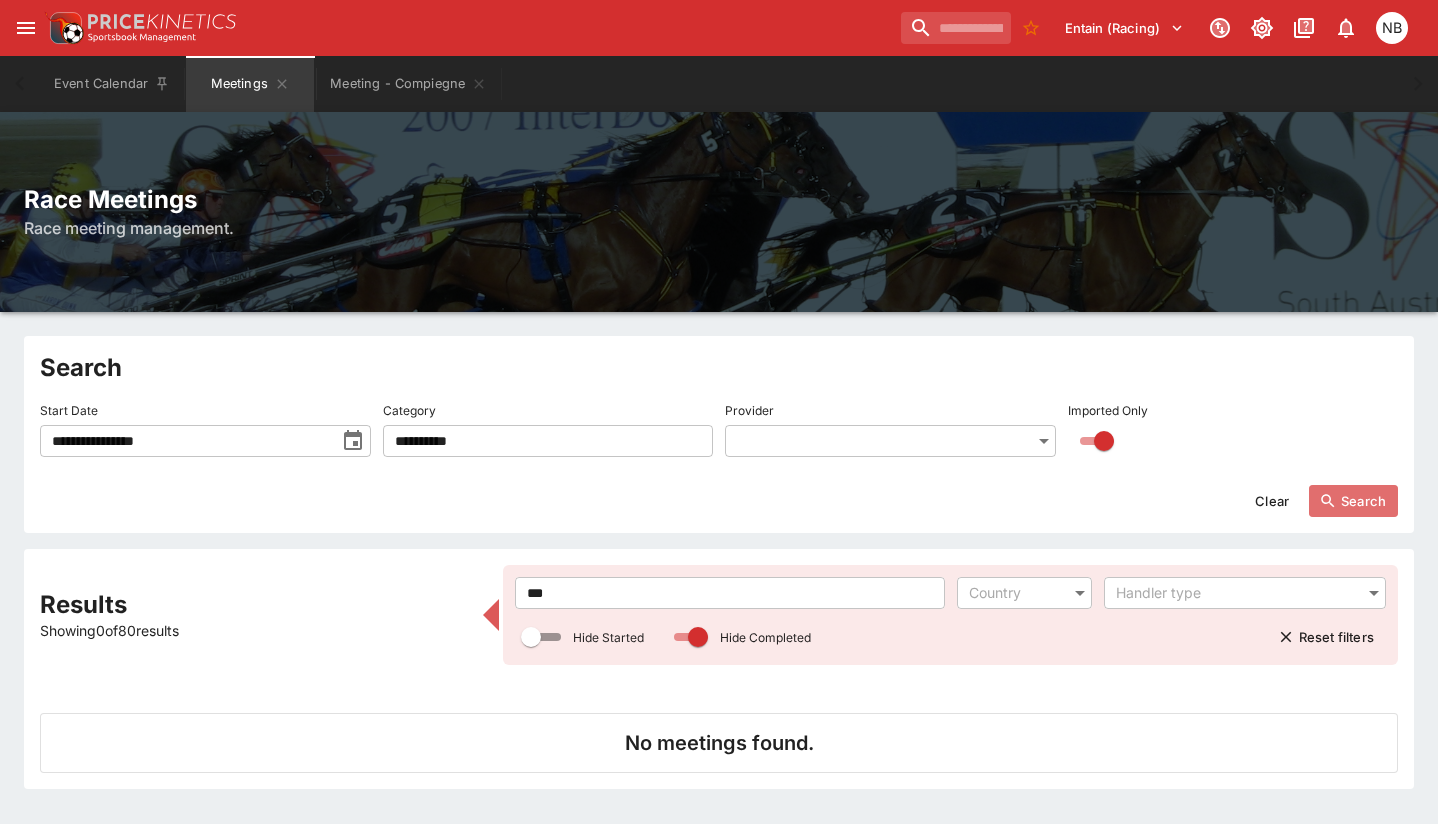 click on "Search" at bounding box center (1353, 501) 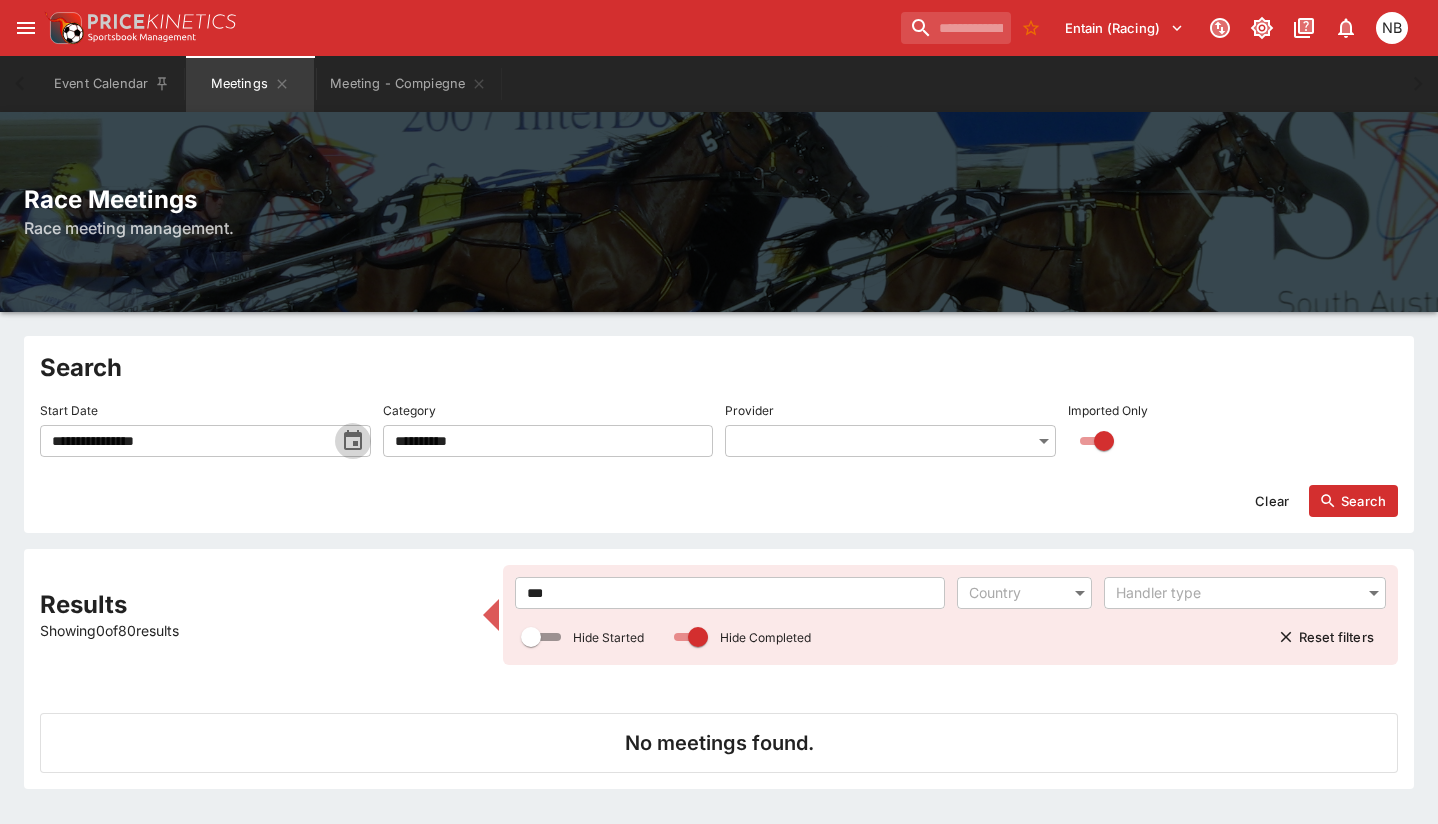 drag, startPoint x: 355, startPoint y: 436, endPoint x: 326, endPoint y: 463, distance: 39.623226 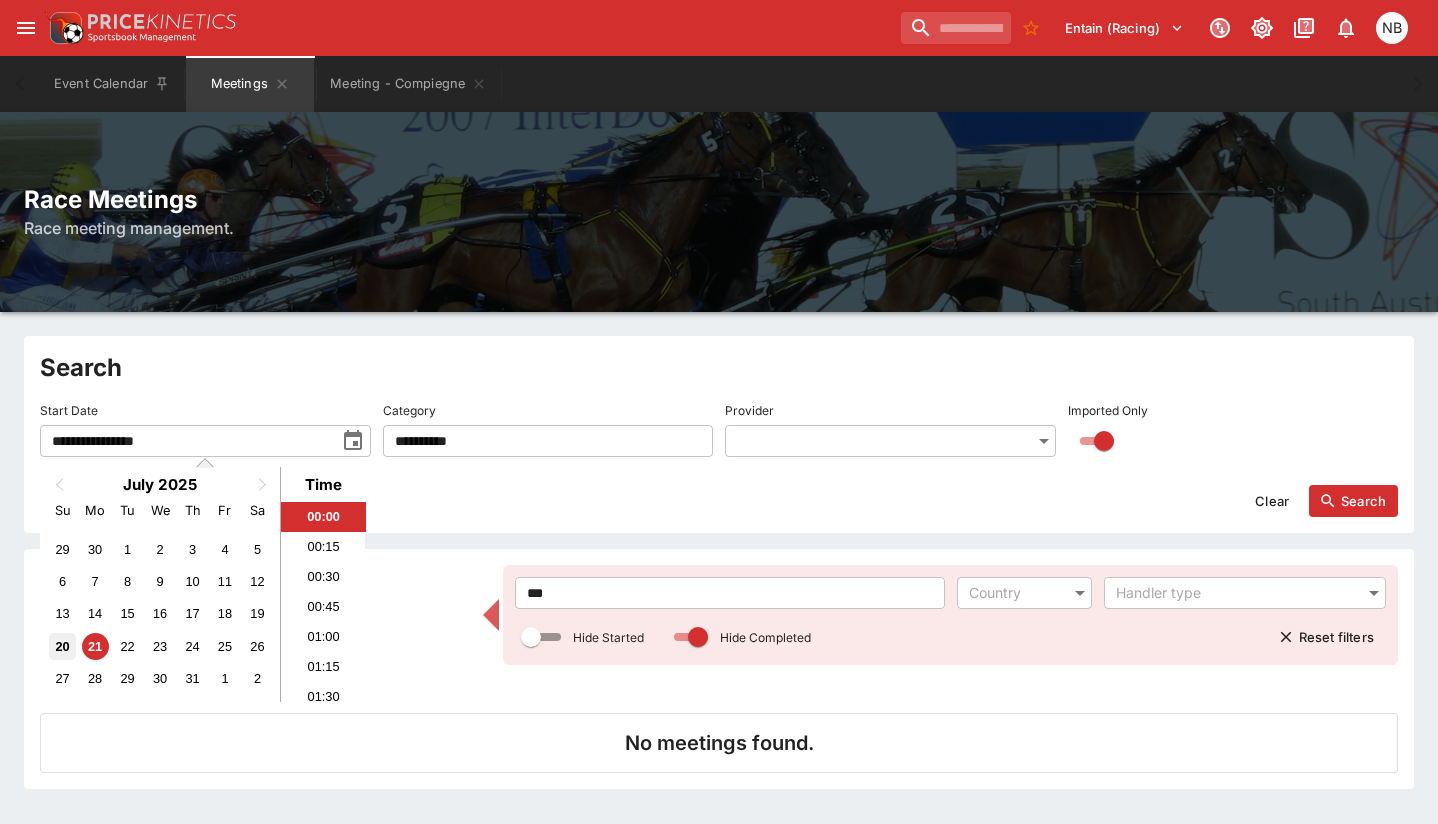click on "20" at bounding box center [62, 646] 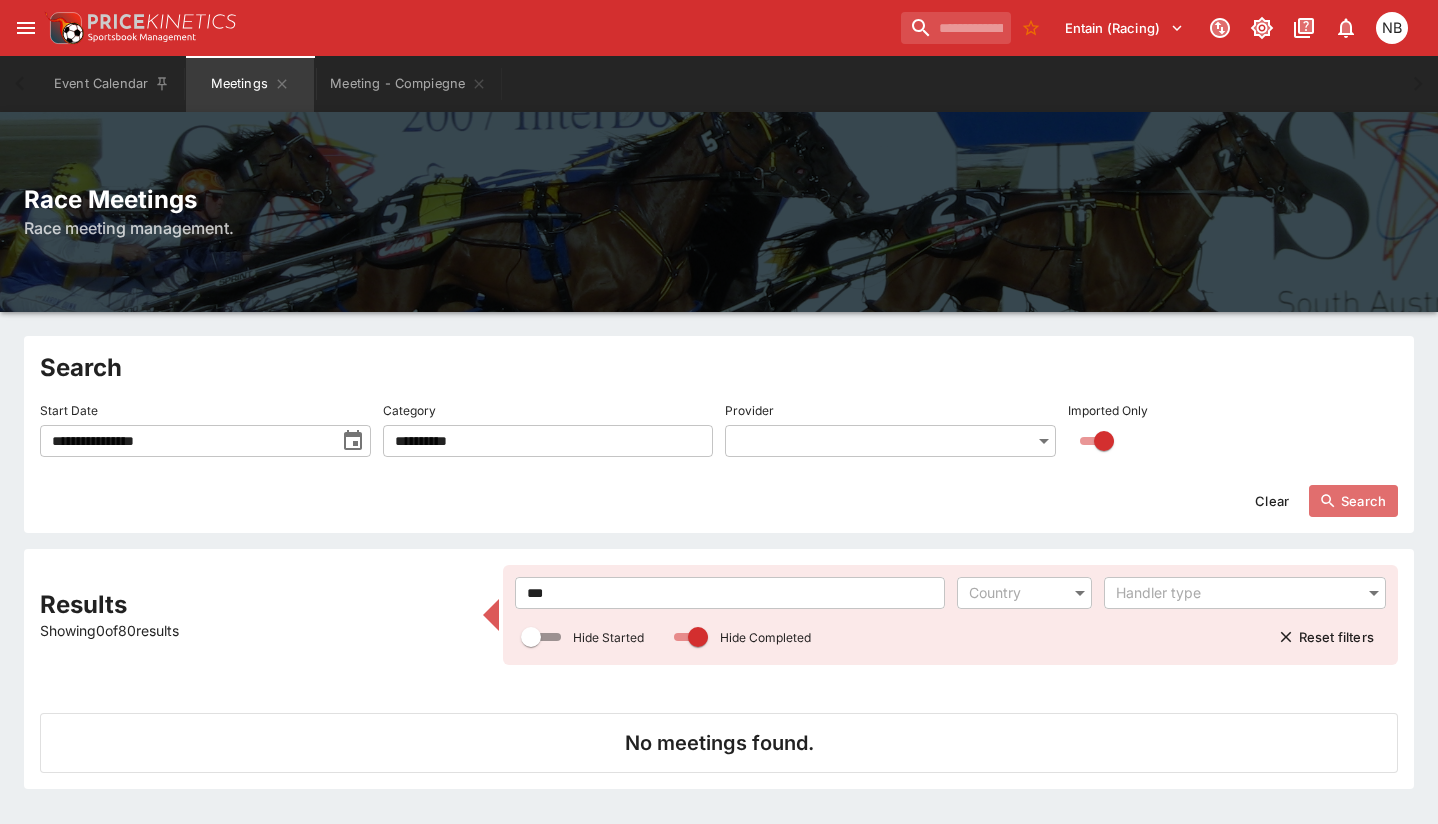 click on "Search" at bounding box center (1353, 501) 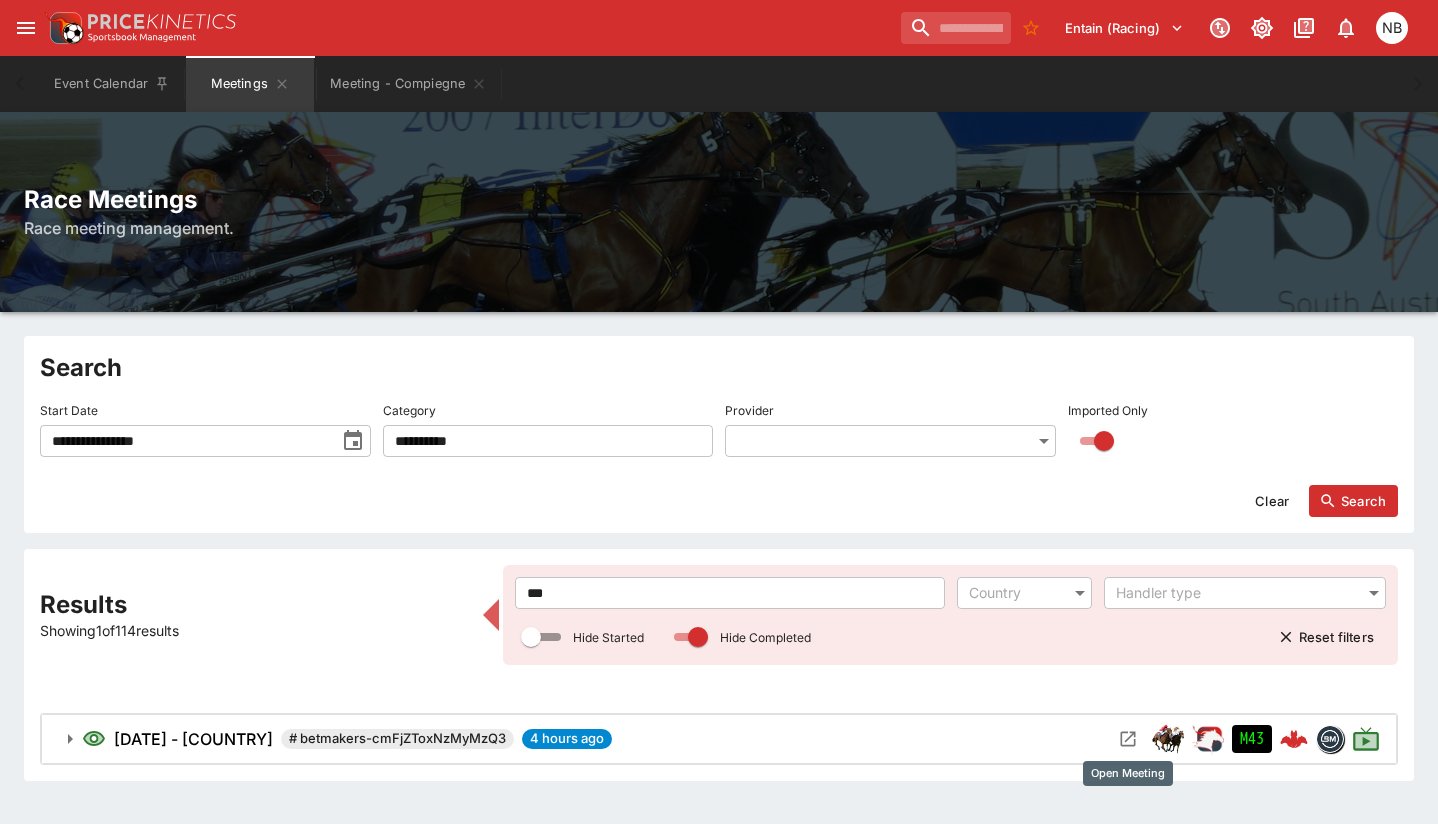 click 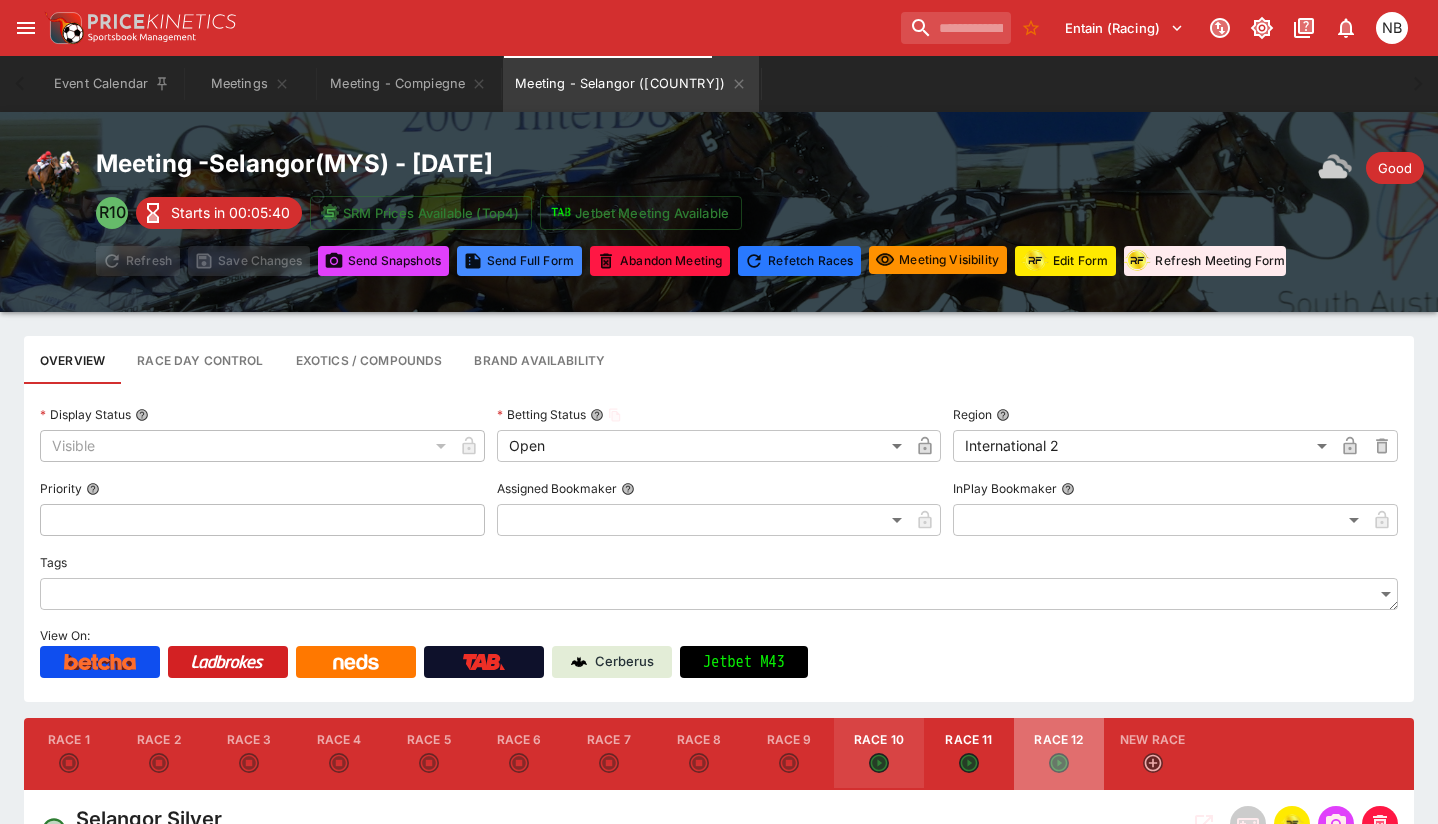 click on "Race 12" at bounding box center [1059, 754] 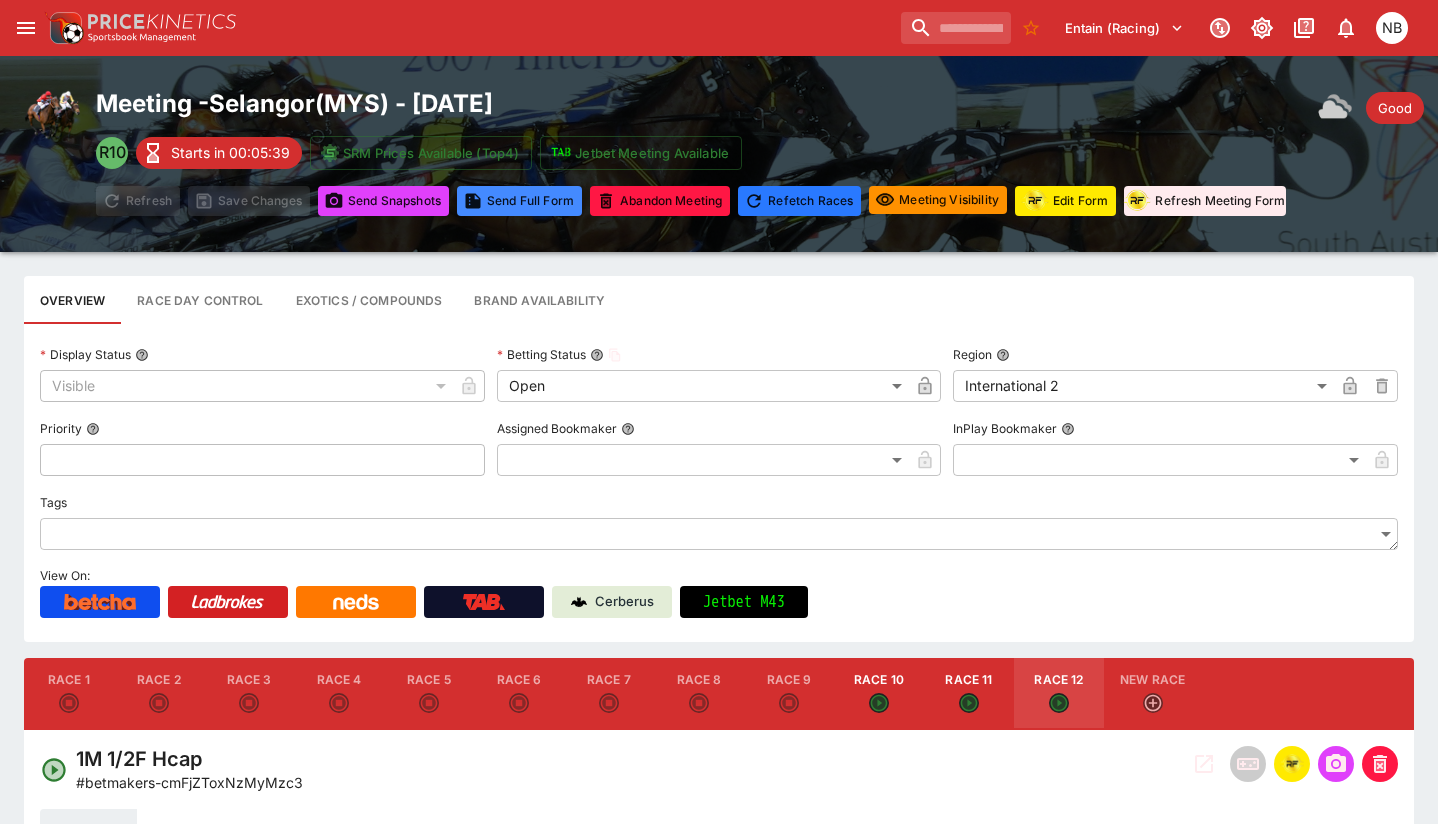 scroll, scrollTop: 400, scrollLeft: 0, axis: vertical 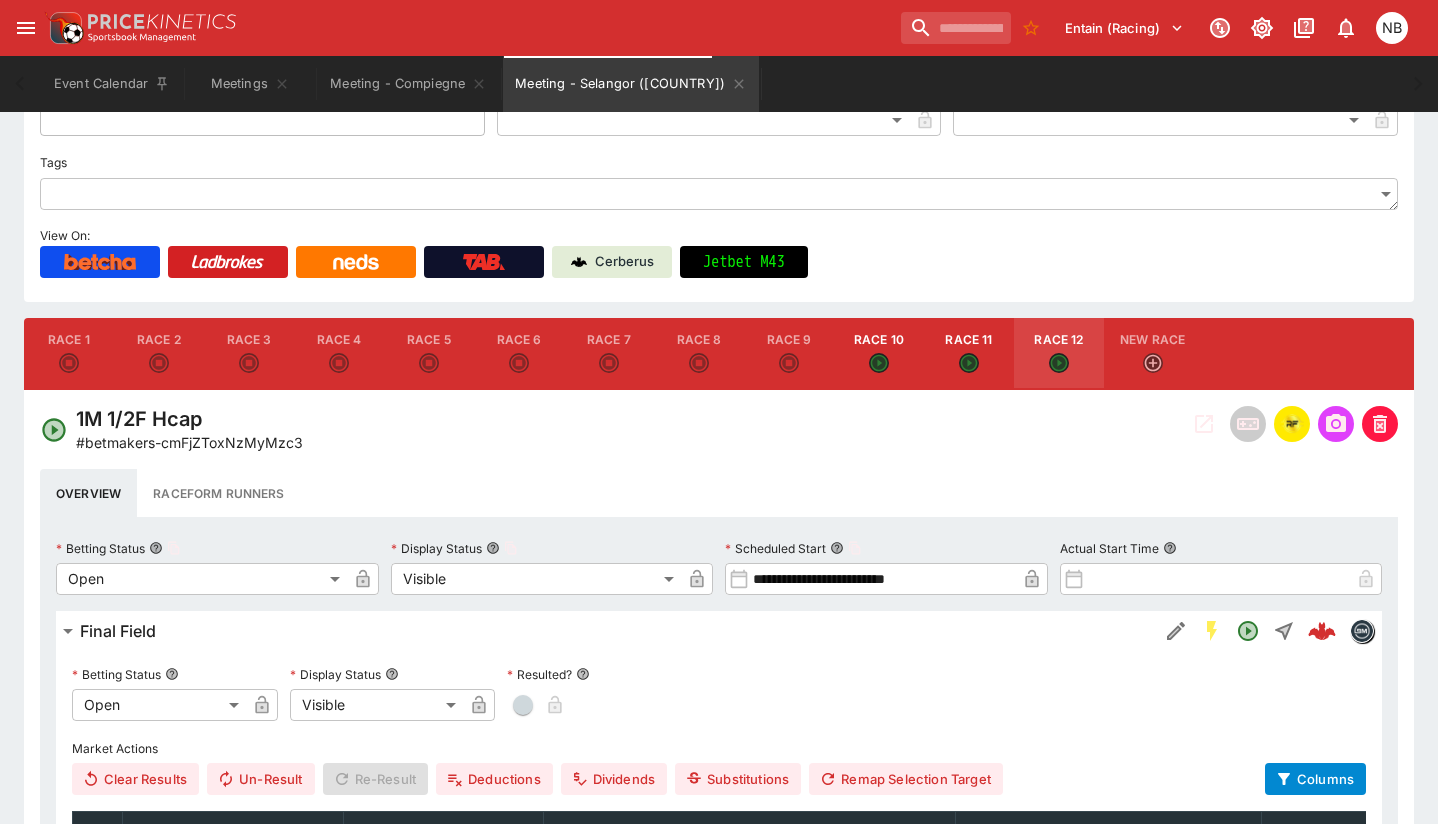 click 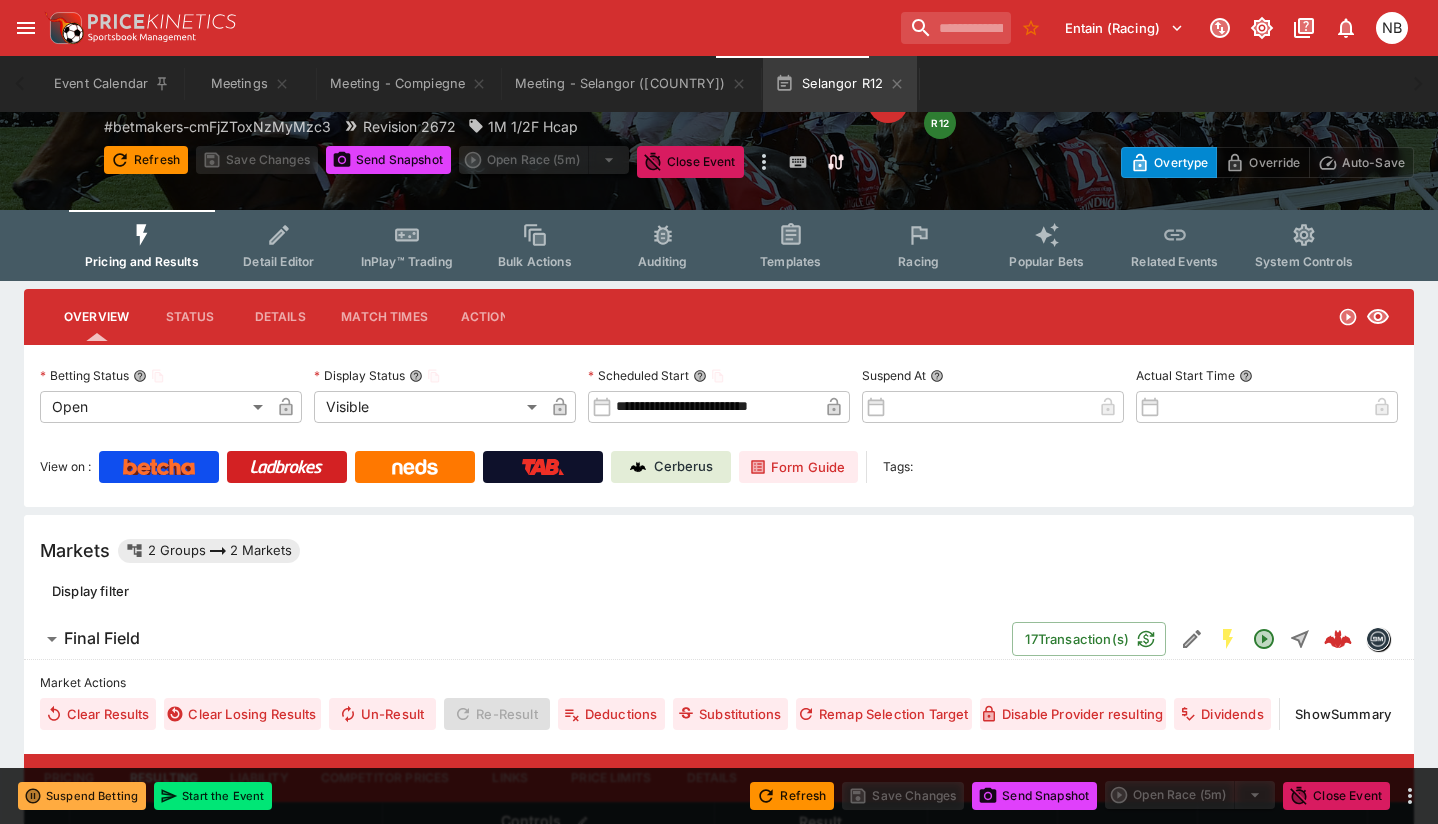 scroll, scrollTop: 0, scrollLeft: 0, axis: both 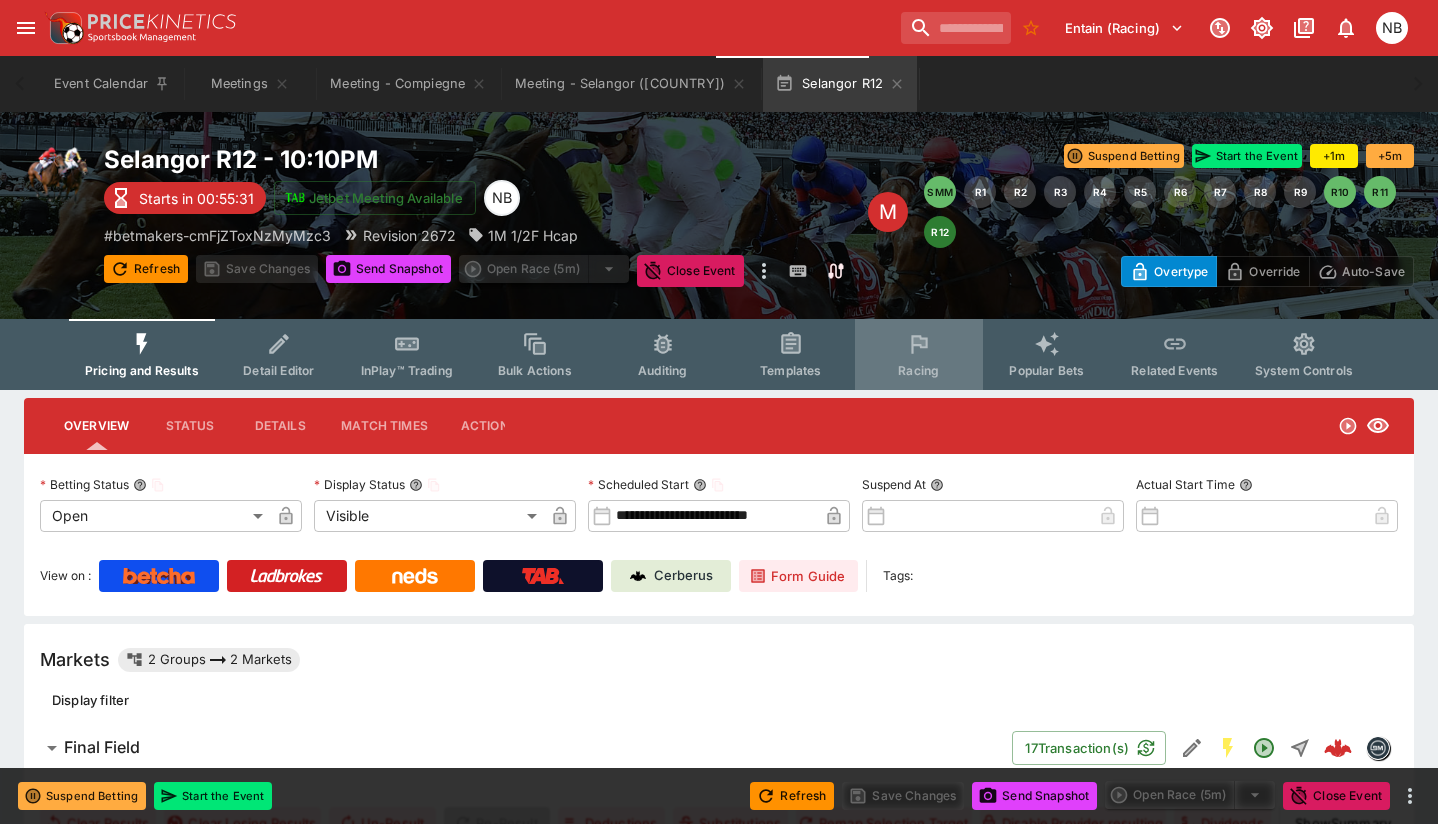 click on "Racing" at bounding box center [918, 370] 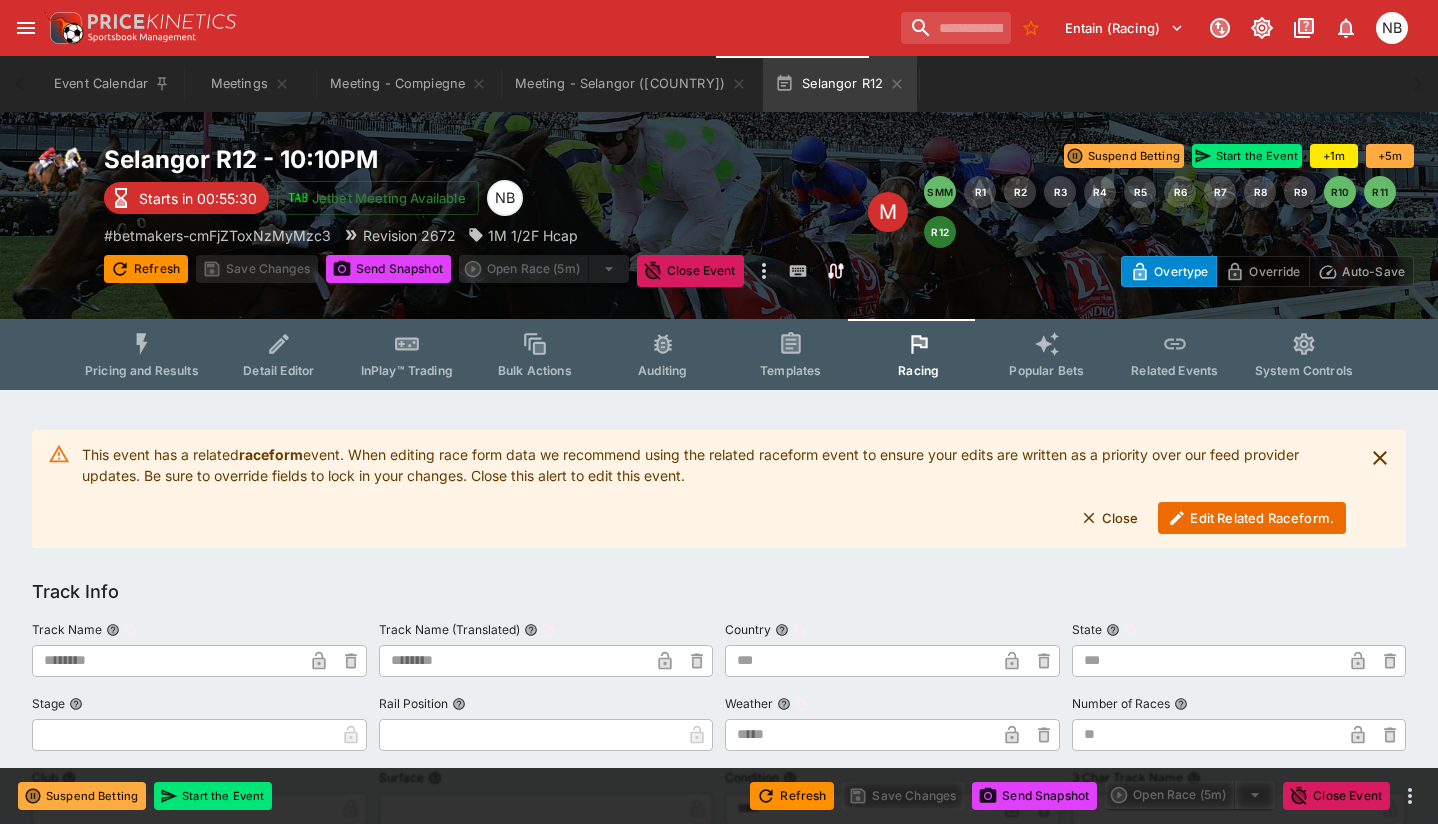 click on "Edit Related Raceform." at bounding box center [1252, 518] 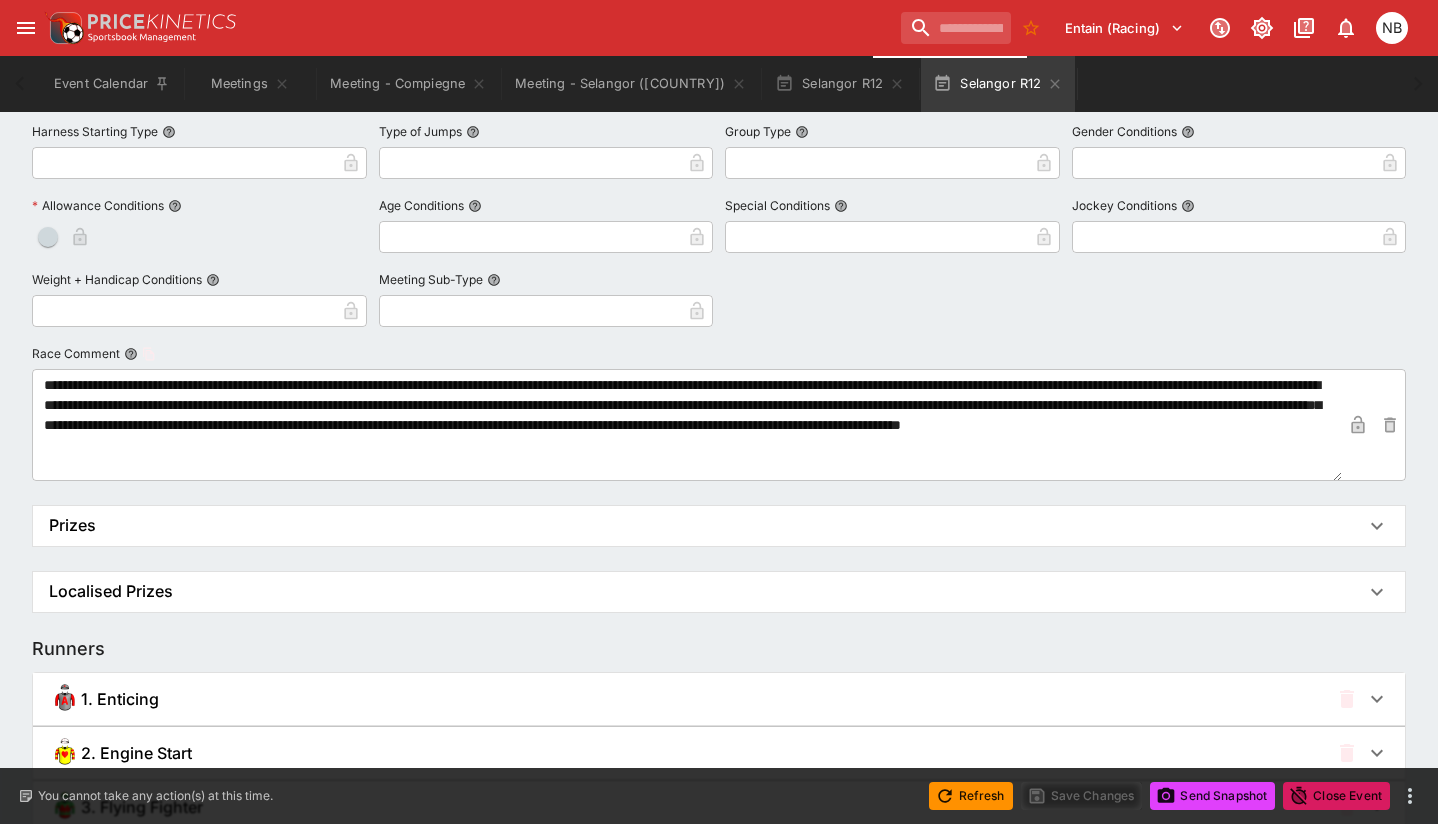 scroll, scrollTop: 1000, scrollLeft: 0, axis: vertical 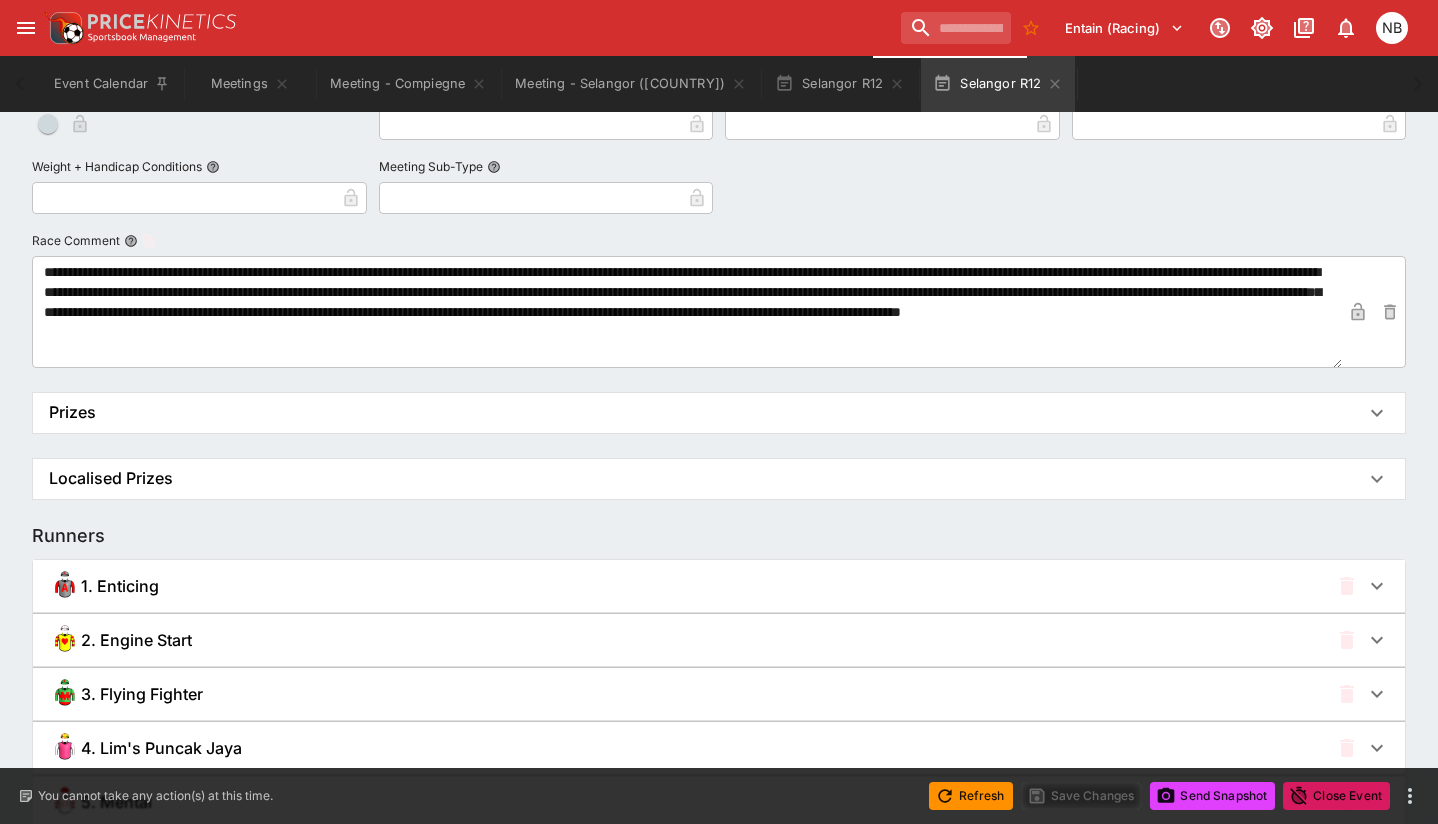 click on "1. Enticing" at bounding box center [689, 586] 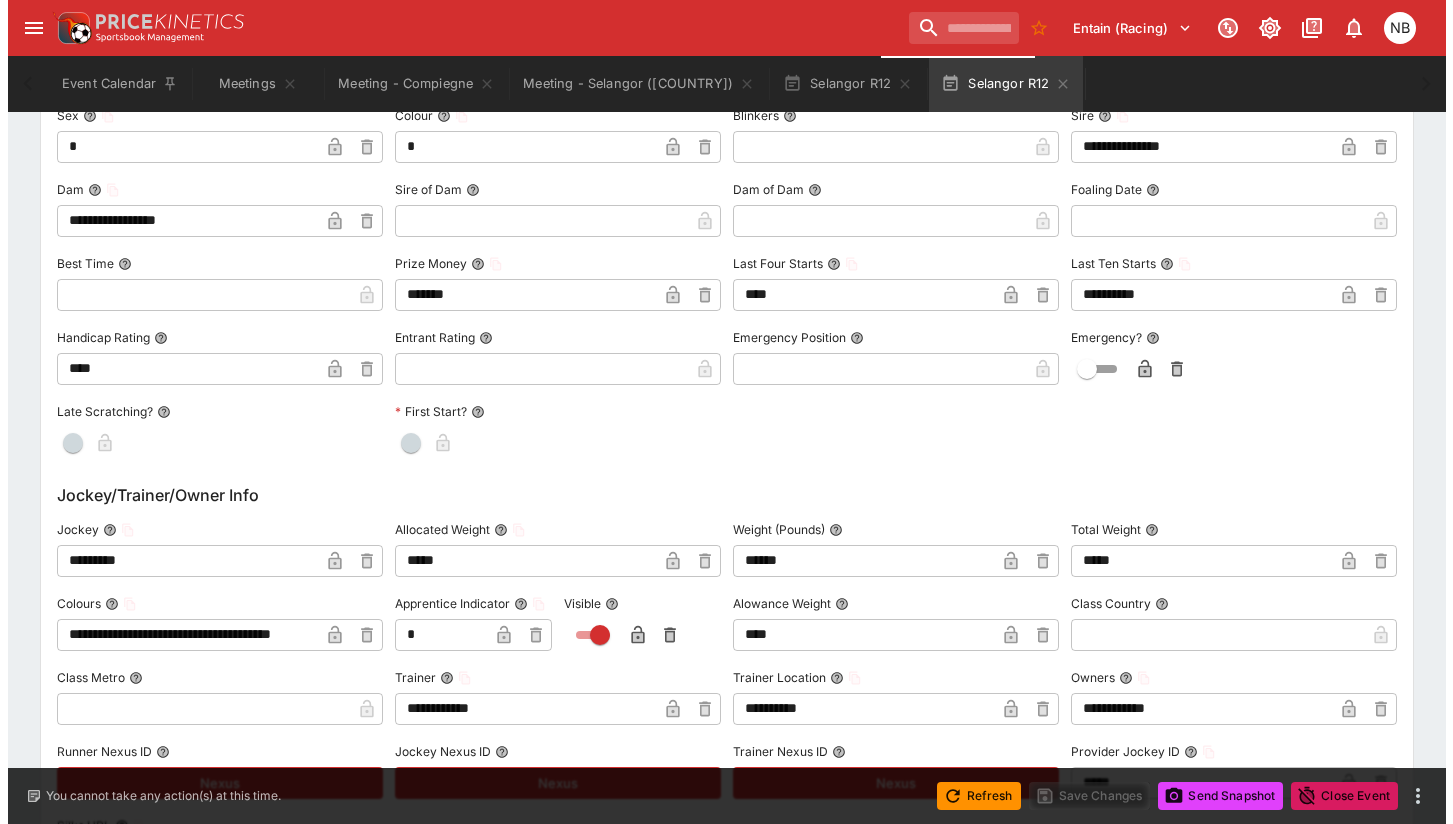 scroll, scrollTop: 1700, scrollLeft: 0, axis: vertical 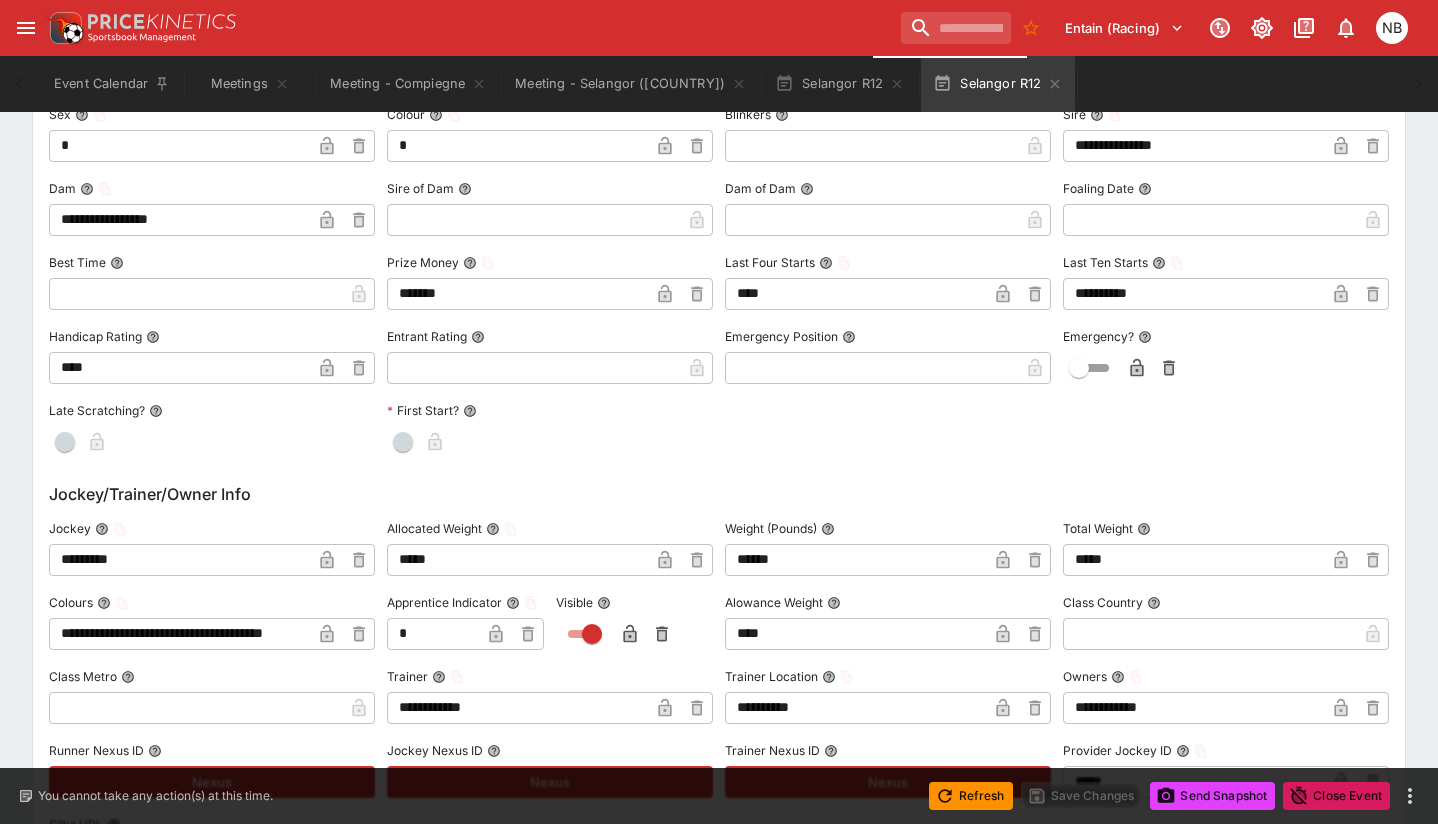 click on "*********" at bounding box center (180, 560) 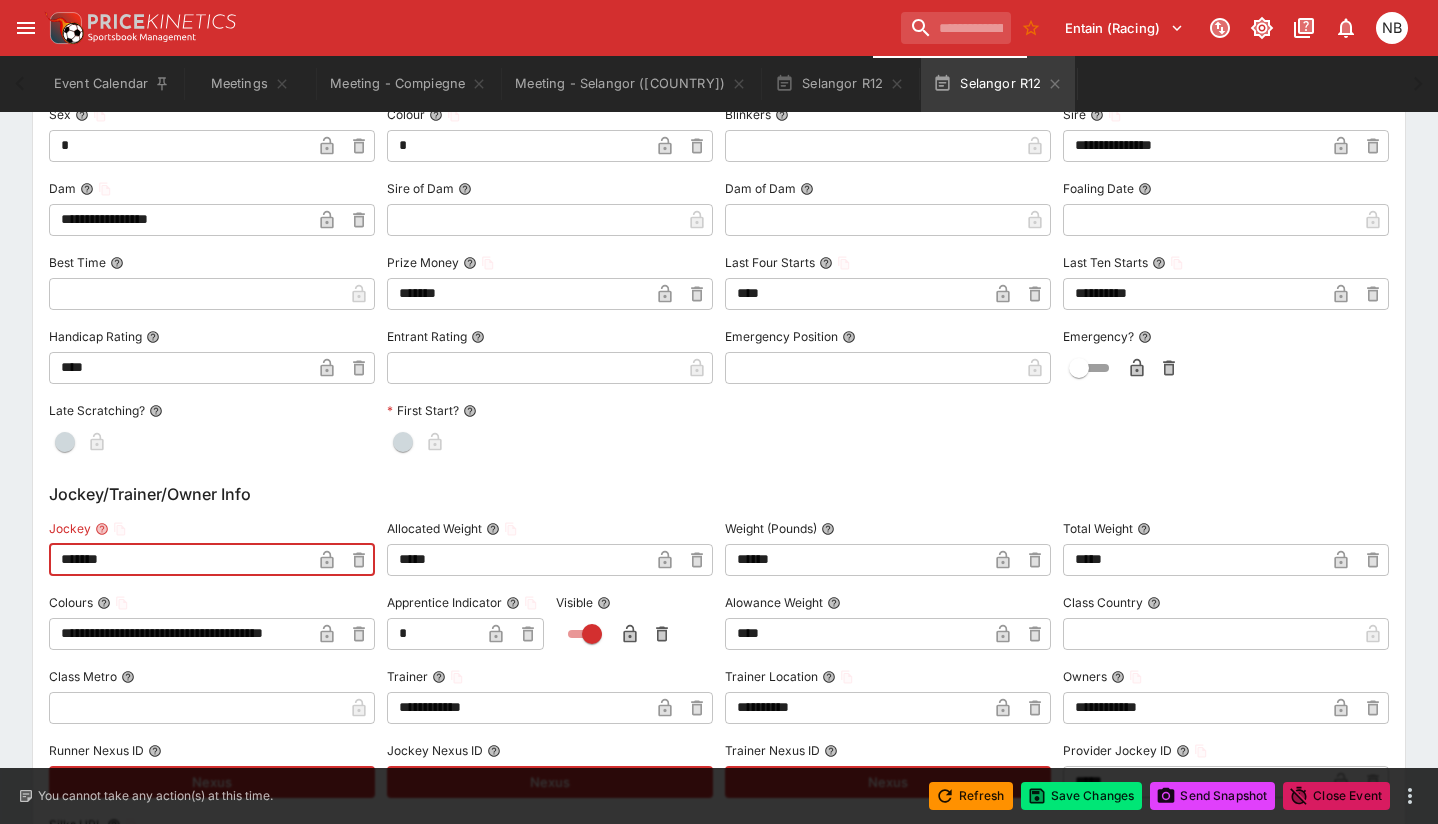 click 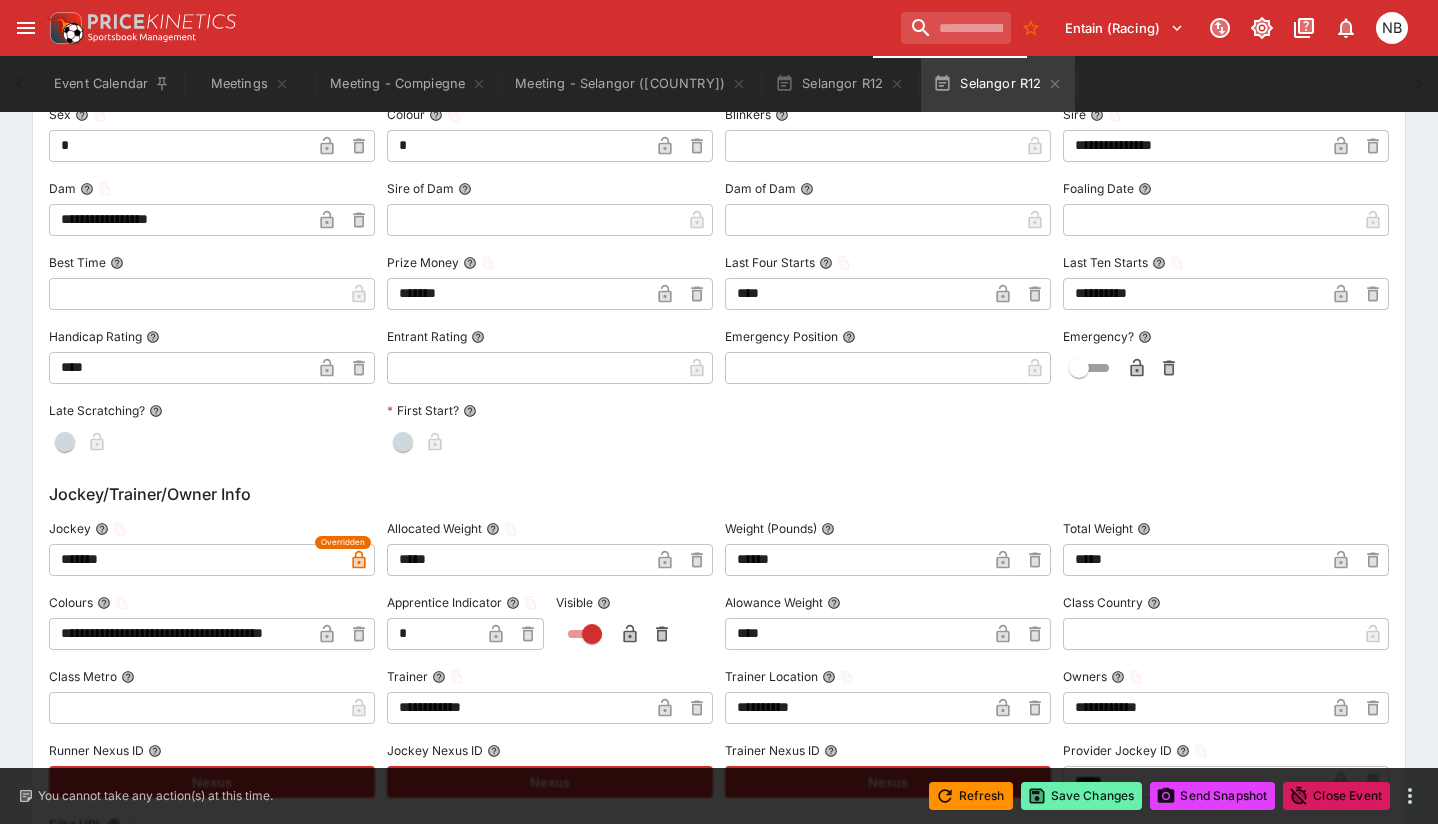 click on "Save Changes" at bounding box center (1082, 796) 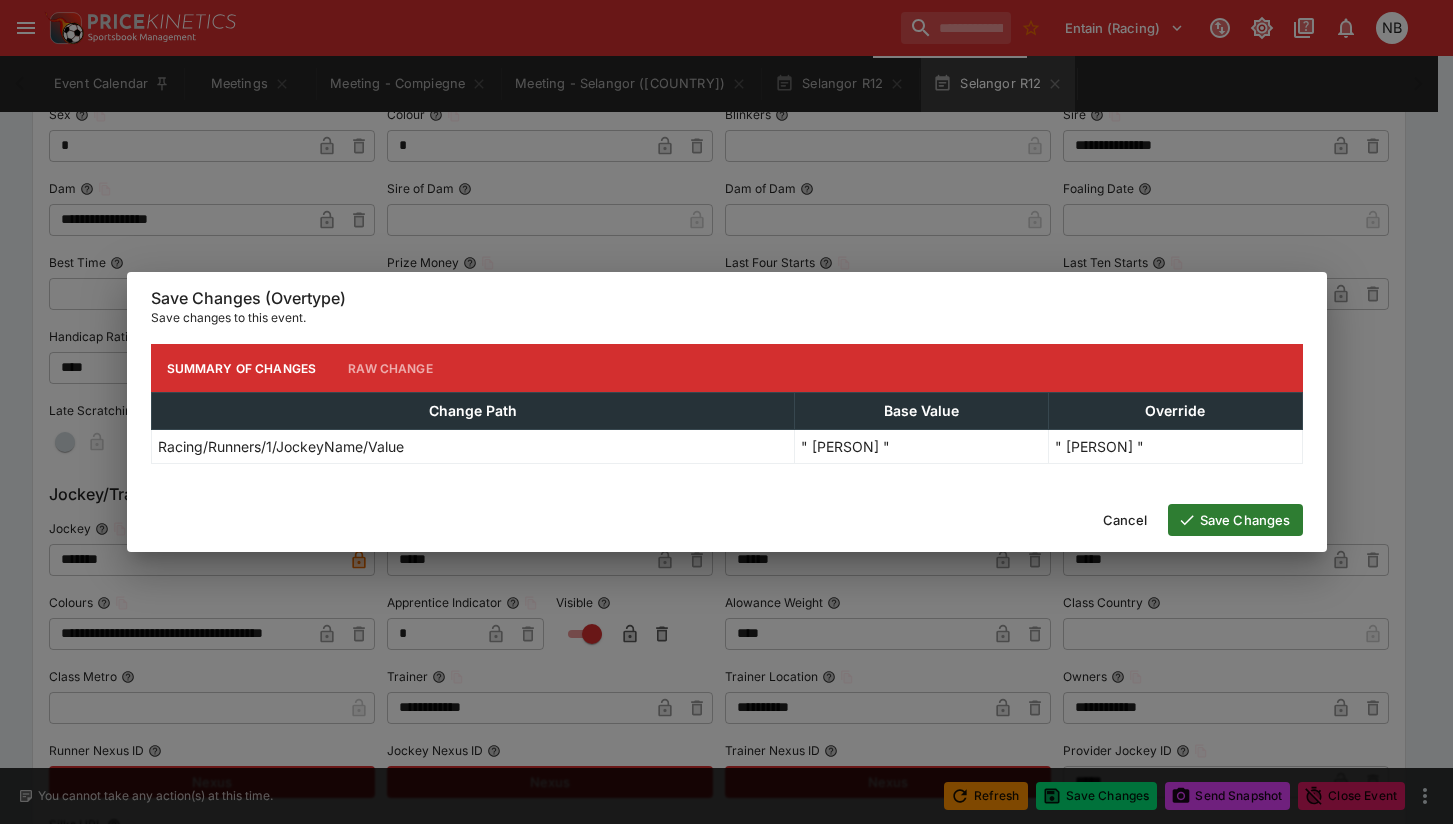click on "Cancel Save Changes" at bounding box center (727, 520) 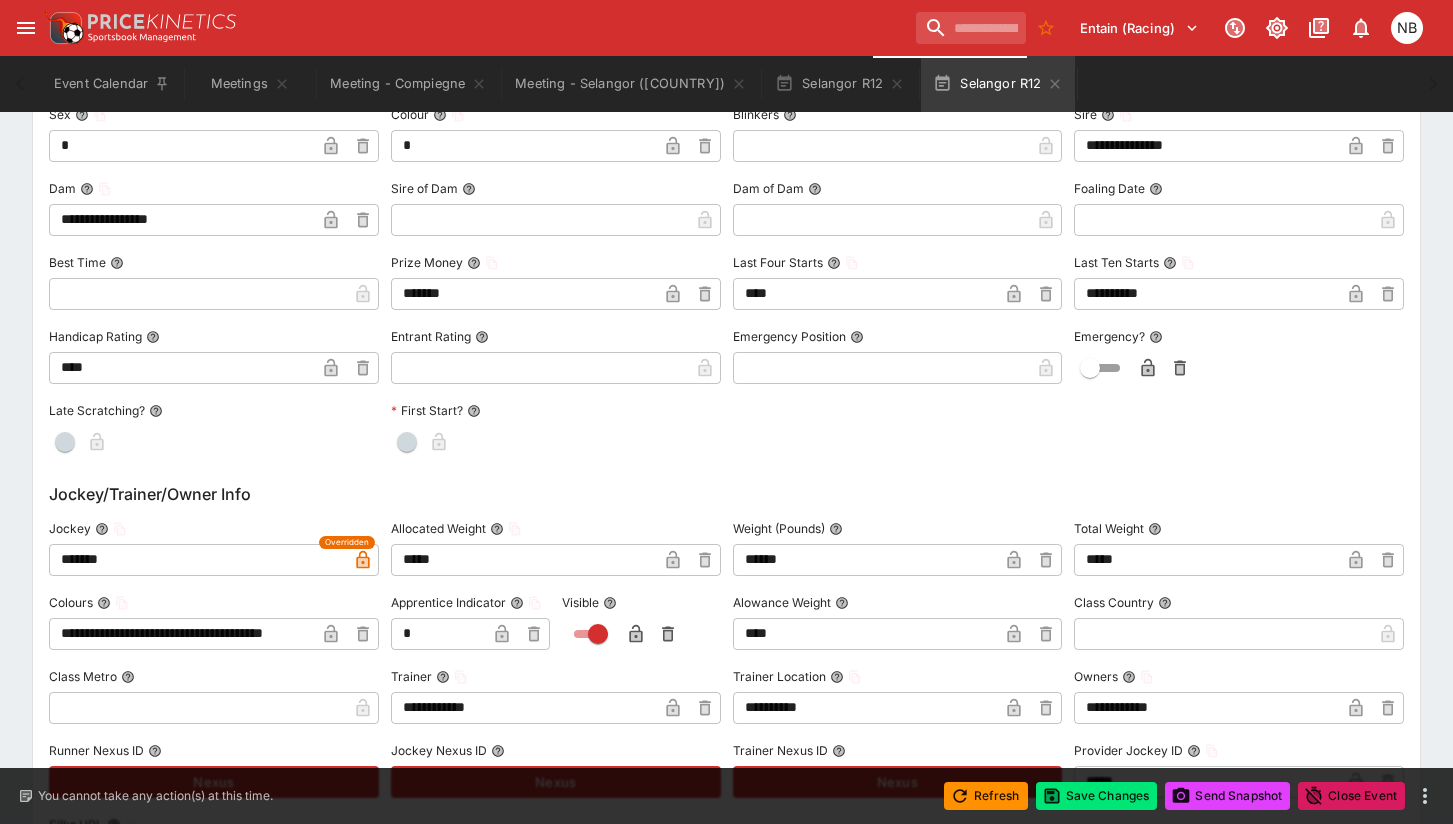 scroll, scrollTop: 0, scrollLeft: 0, axis: both 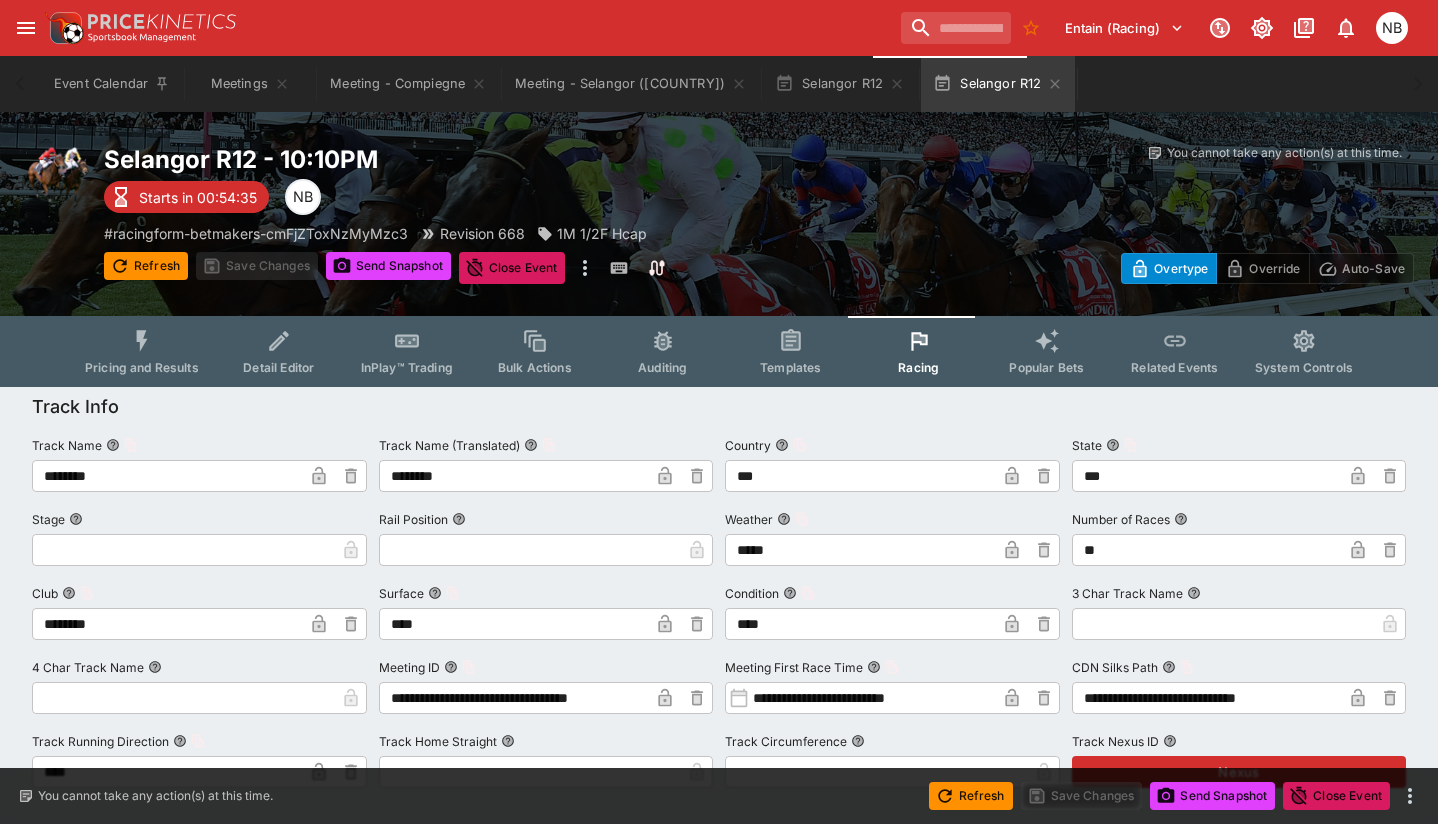 drag, startPoint x: 1006, startPoint y: 87, endPoint x: 990, endPoint y: 86, distance: 16.03122 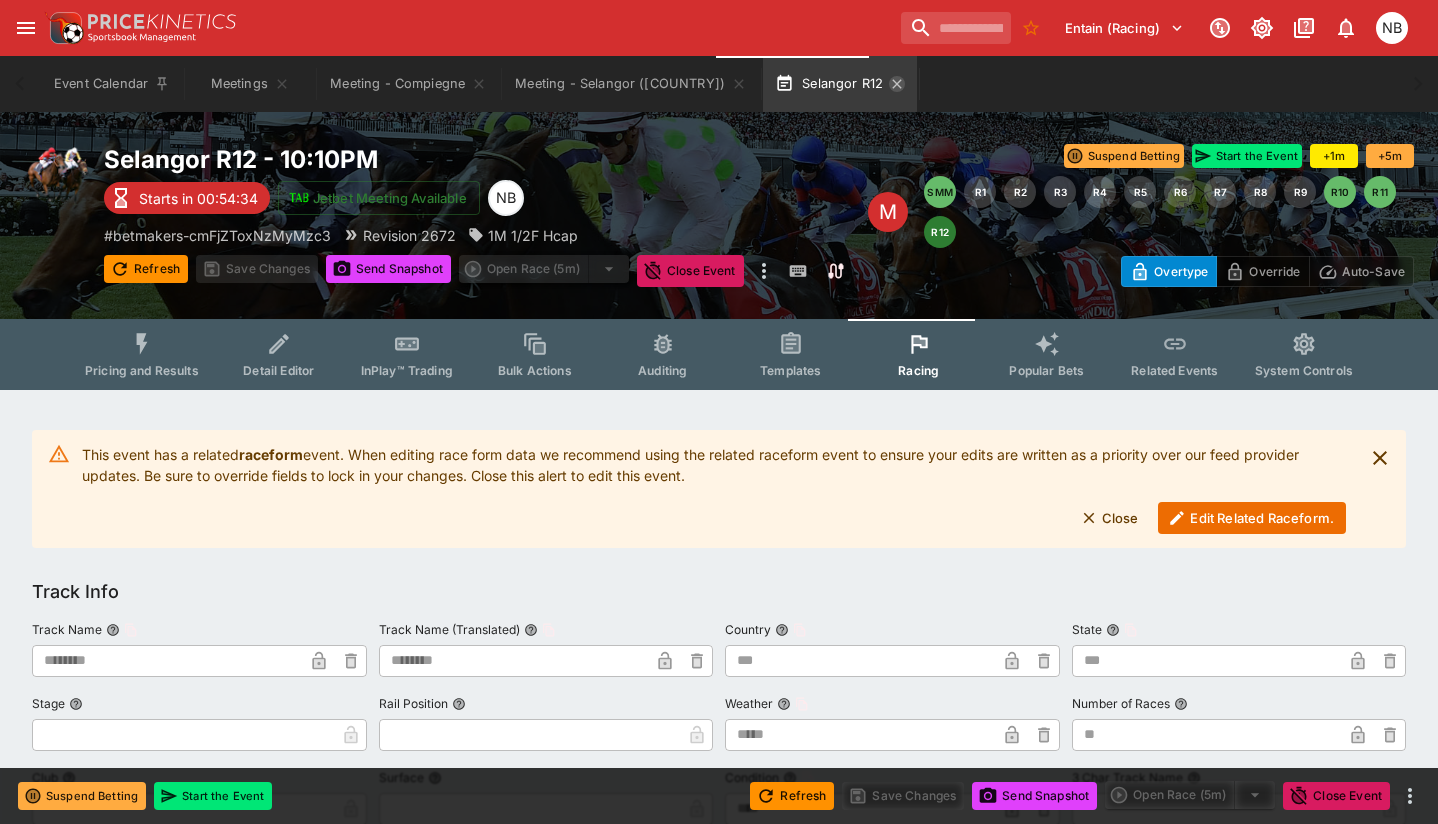 click 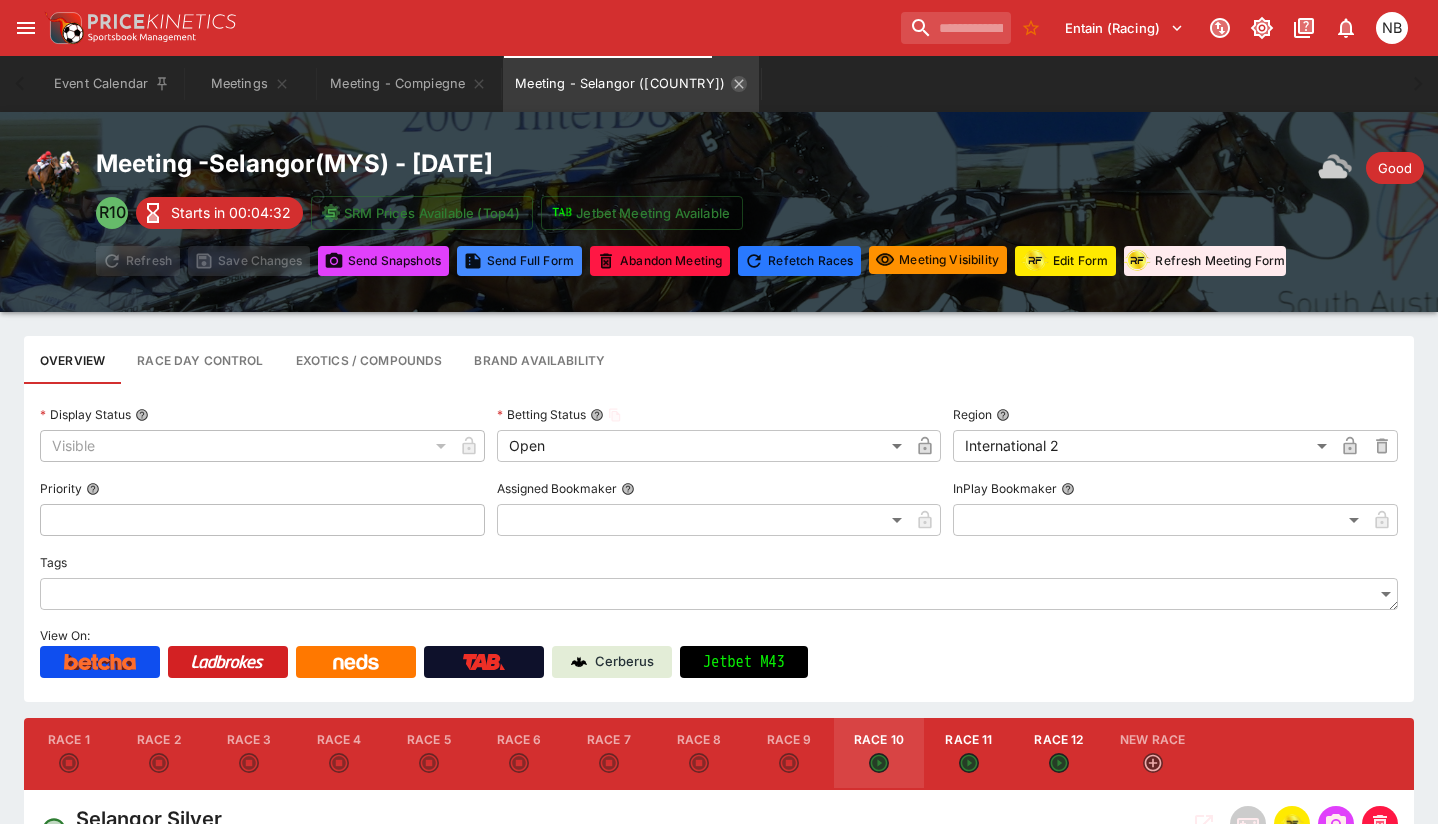 click 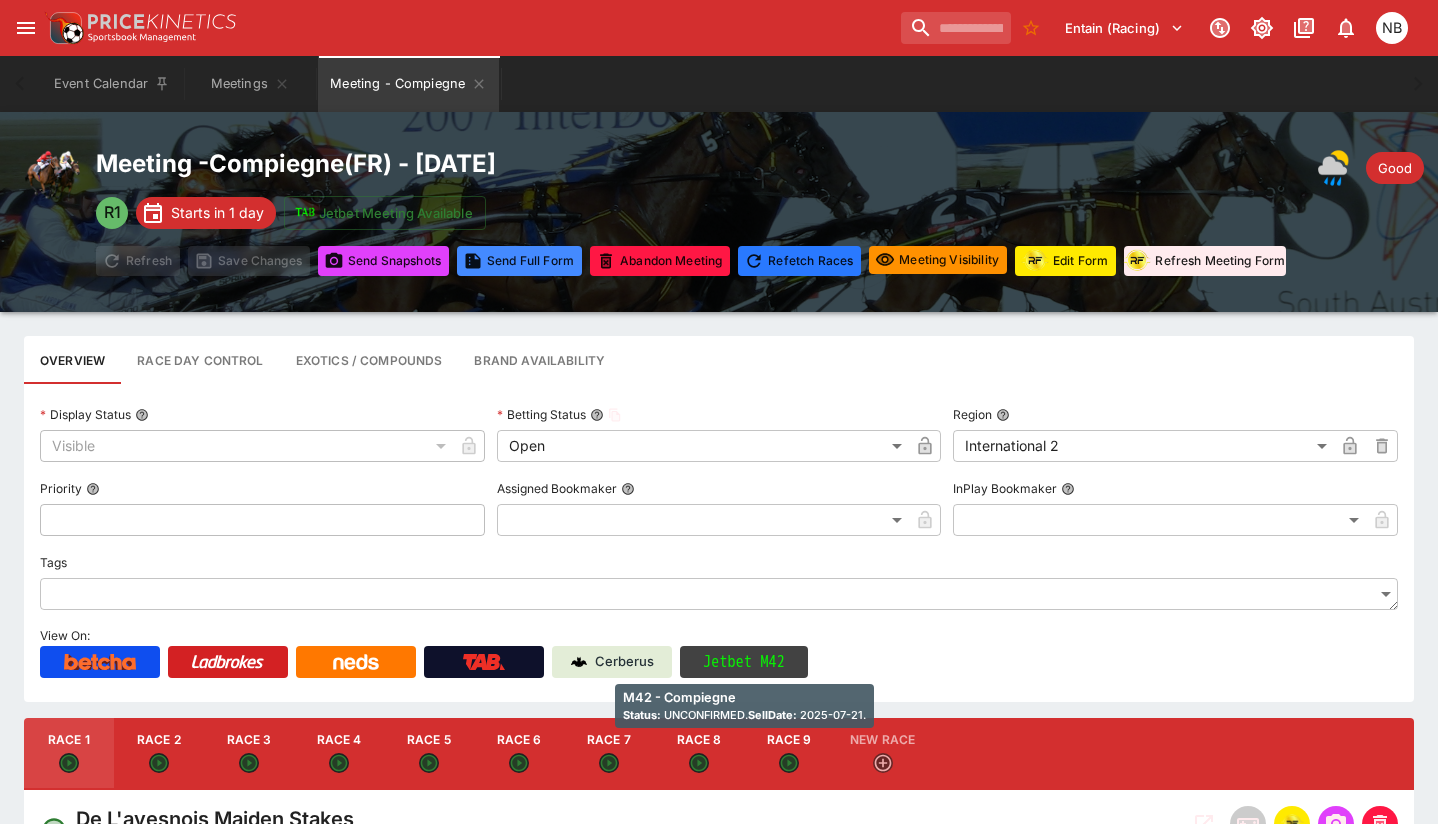 click on "Jetbet M42" at bounding box center (744, 662) 